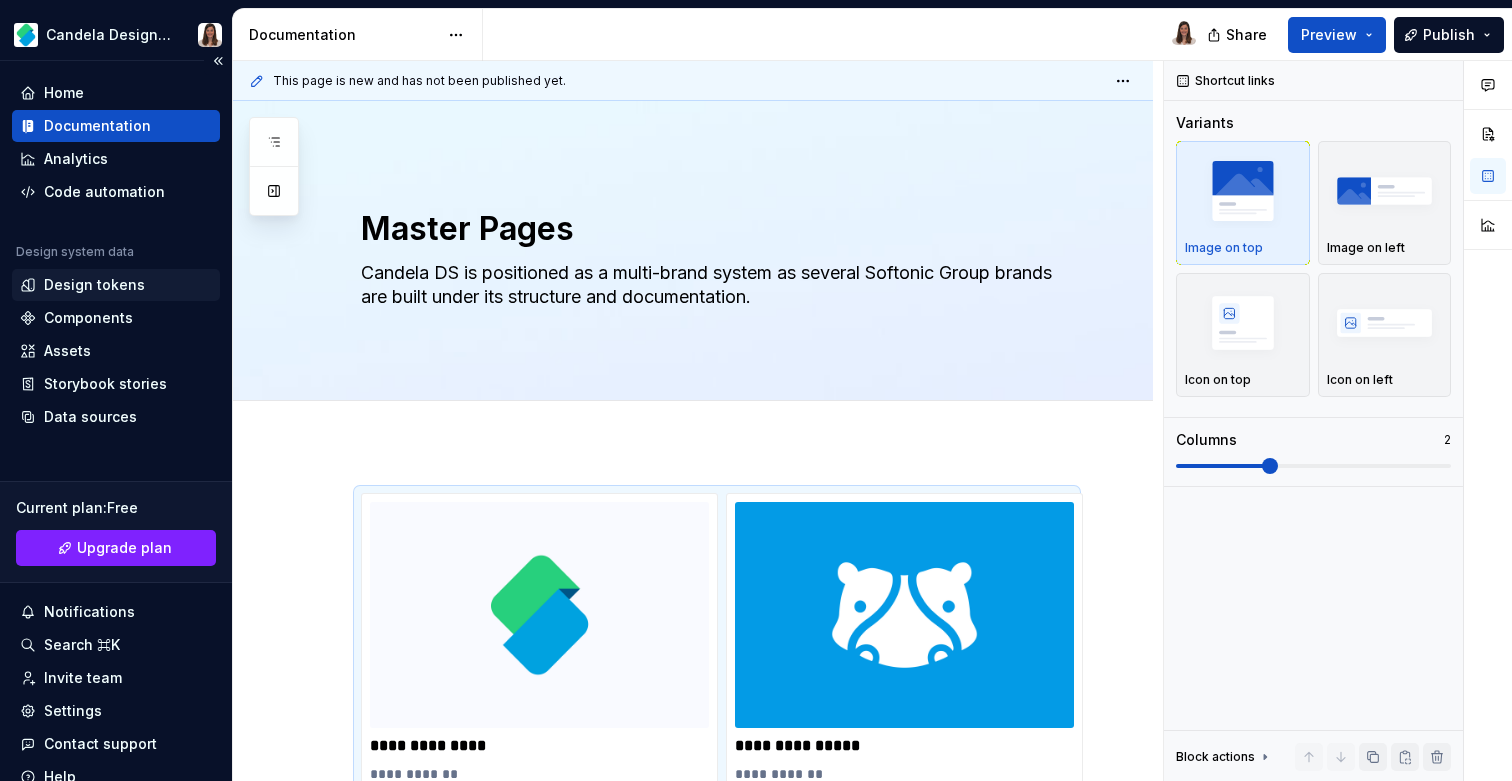 scroll, scrollTop: 0, scrollLeft: 0, axis: both 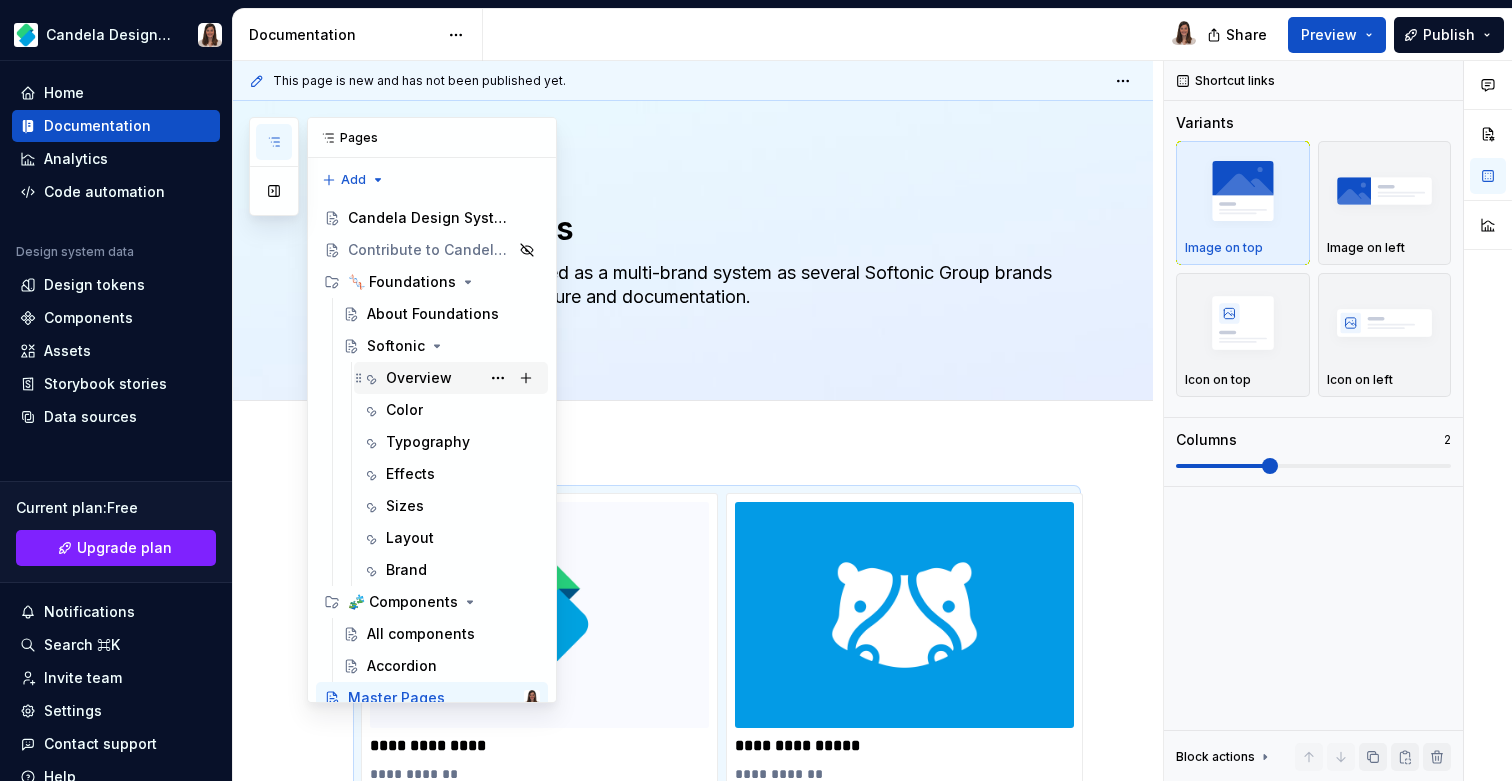 click on "Overview" at bounding box center [419, 378] 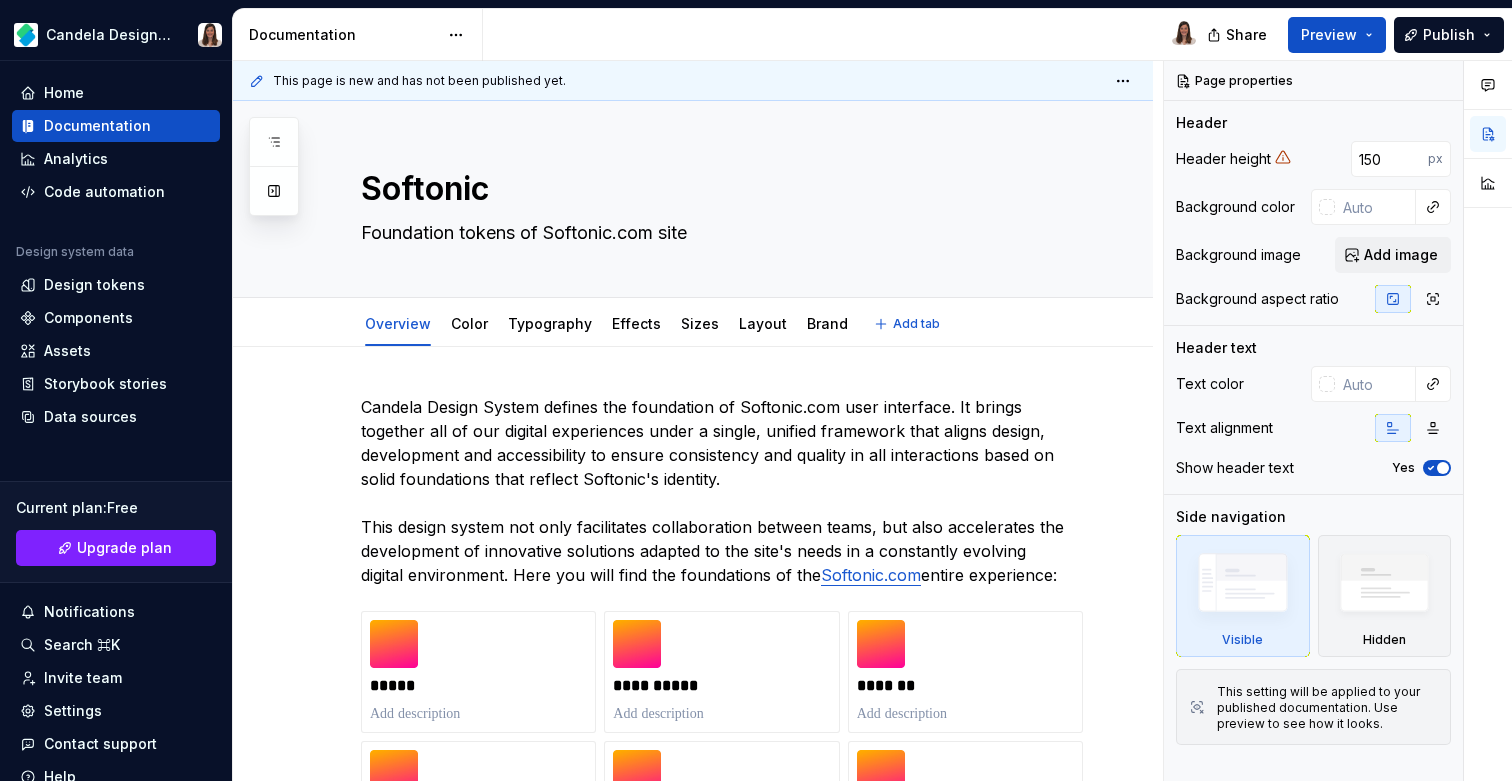type on "*" 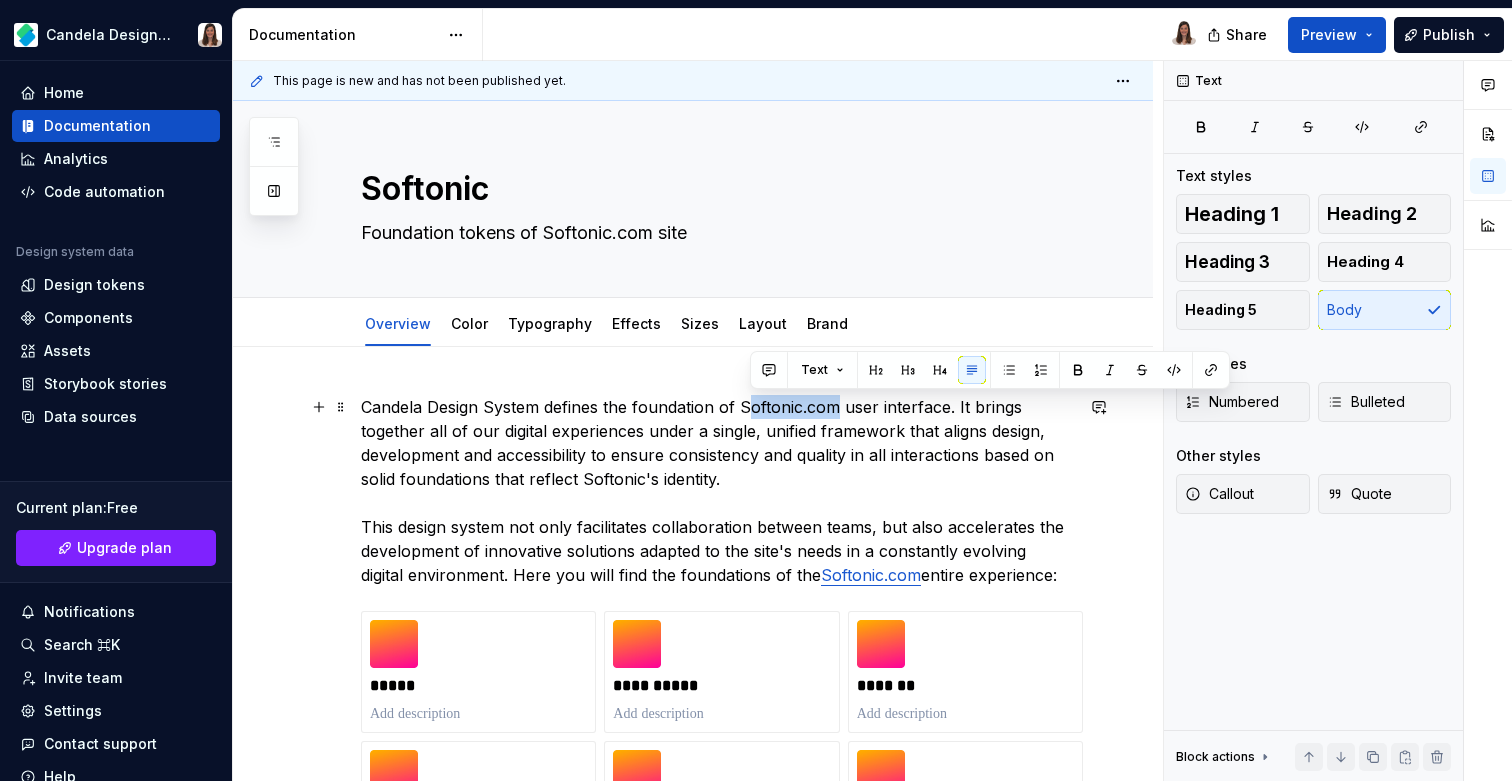 drag, startPoint x: 746, startPoint y: 409, endPoint x: 837, endPoint y: 409, distance: 91 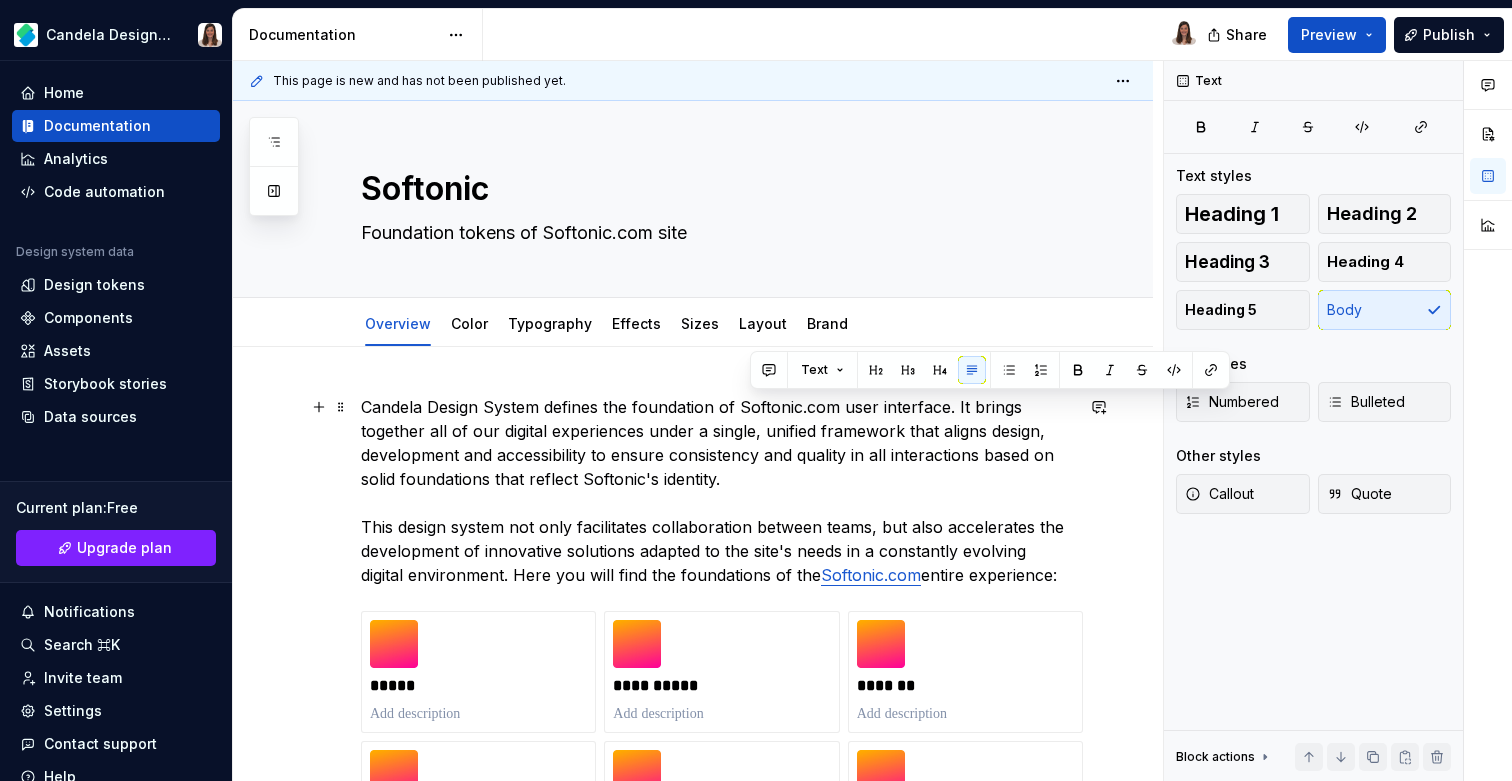 click on "Candela Design System defines the foundation of Softonic.com user interface. It brings together all of our digital experiences under a single, unified framework that aligns design, development and accessibility to ensure consistency and quality in all interactions based on solid foundations that reflect Softonic's identity. This design system not only facilitates collaboration between teams, but also accelerates the development of innovative solutions adapted to the site's needs in a constantly evolving digital environment. Here you will find the foundations of the  Softonic.com  entire experience:" at bounding box center [717, 491] 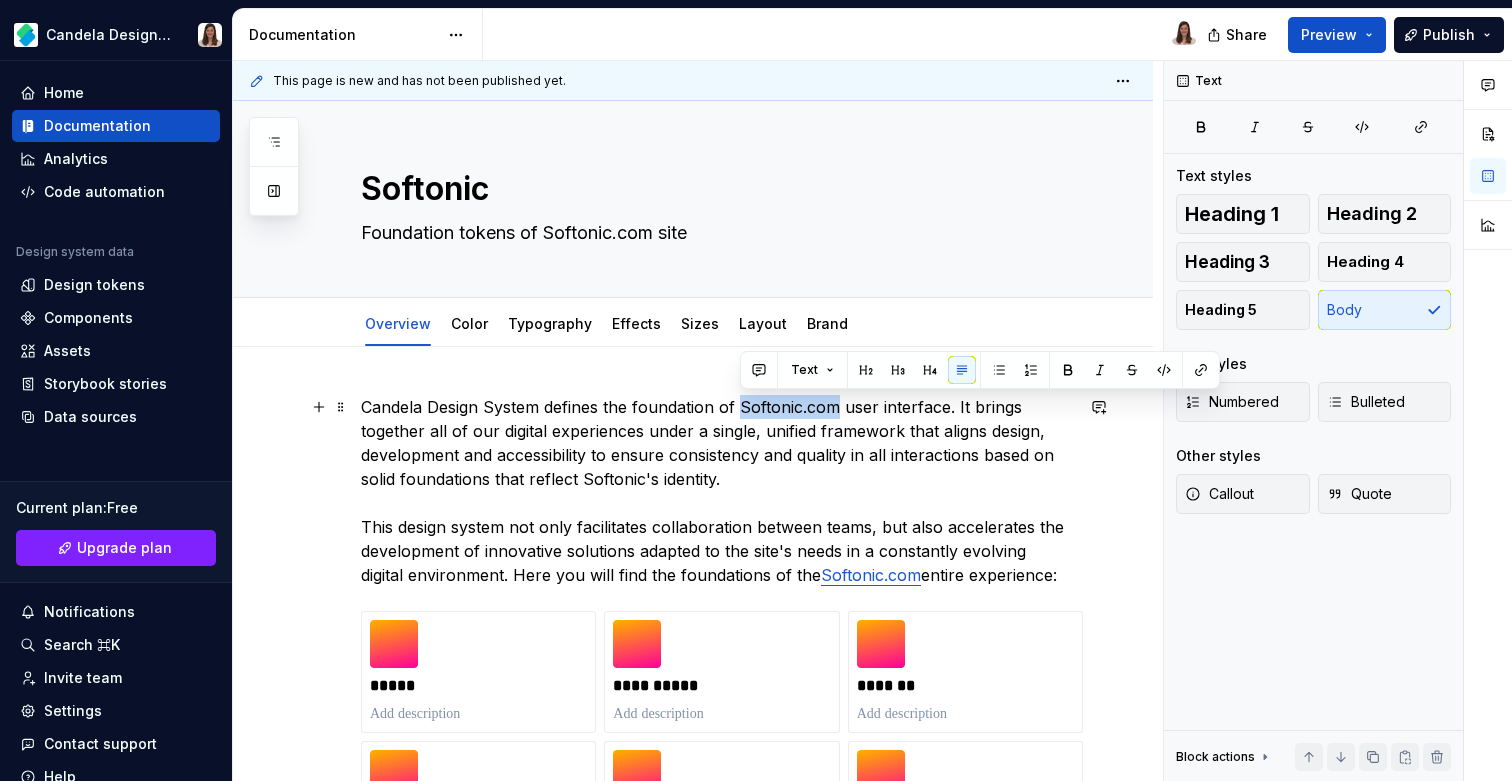 drag, startPoint x: 739, startPoint y: 406, endPoint x: 836, endPoint y: 410, distance: 97.082436 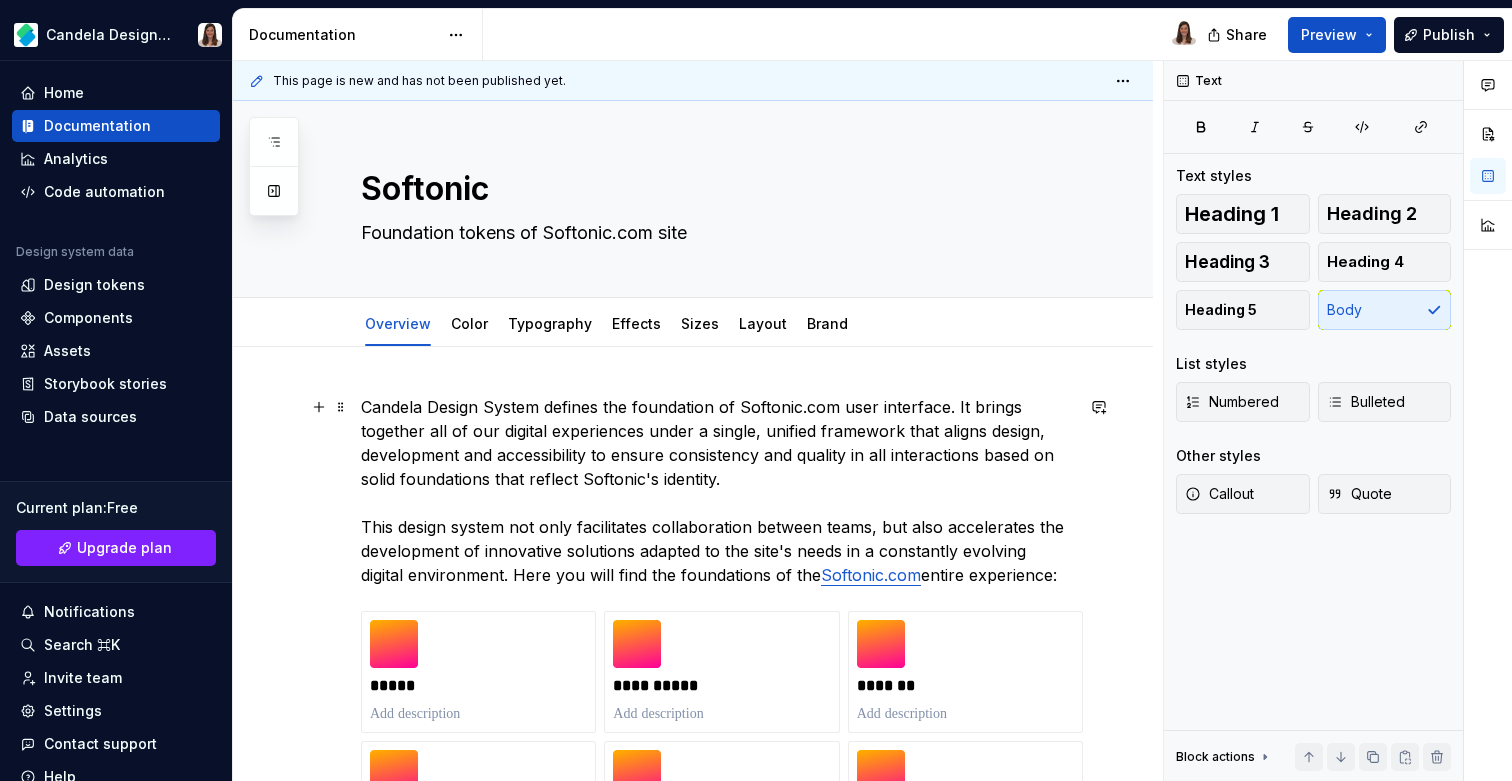 type 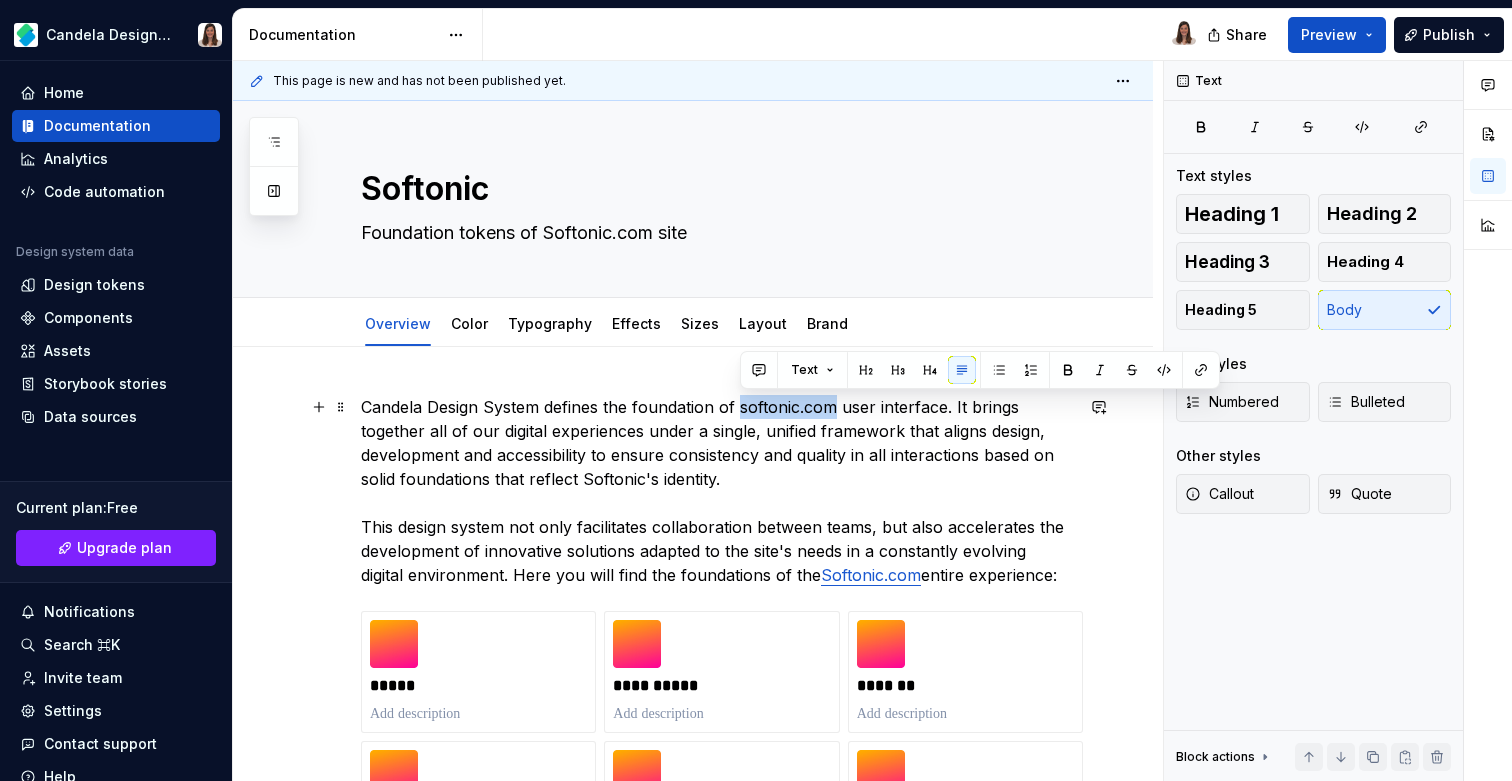 drag, startPoint x: 740, startPoint y: 408, endPoint x: 838, endPoint y: 406, distance: 98.02041 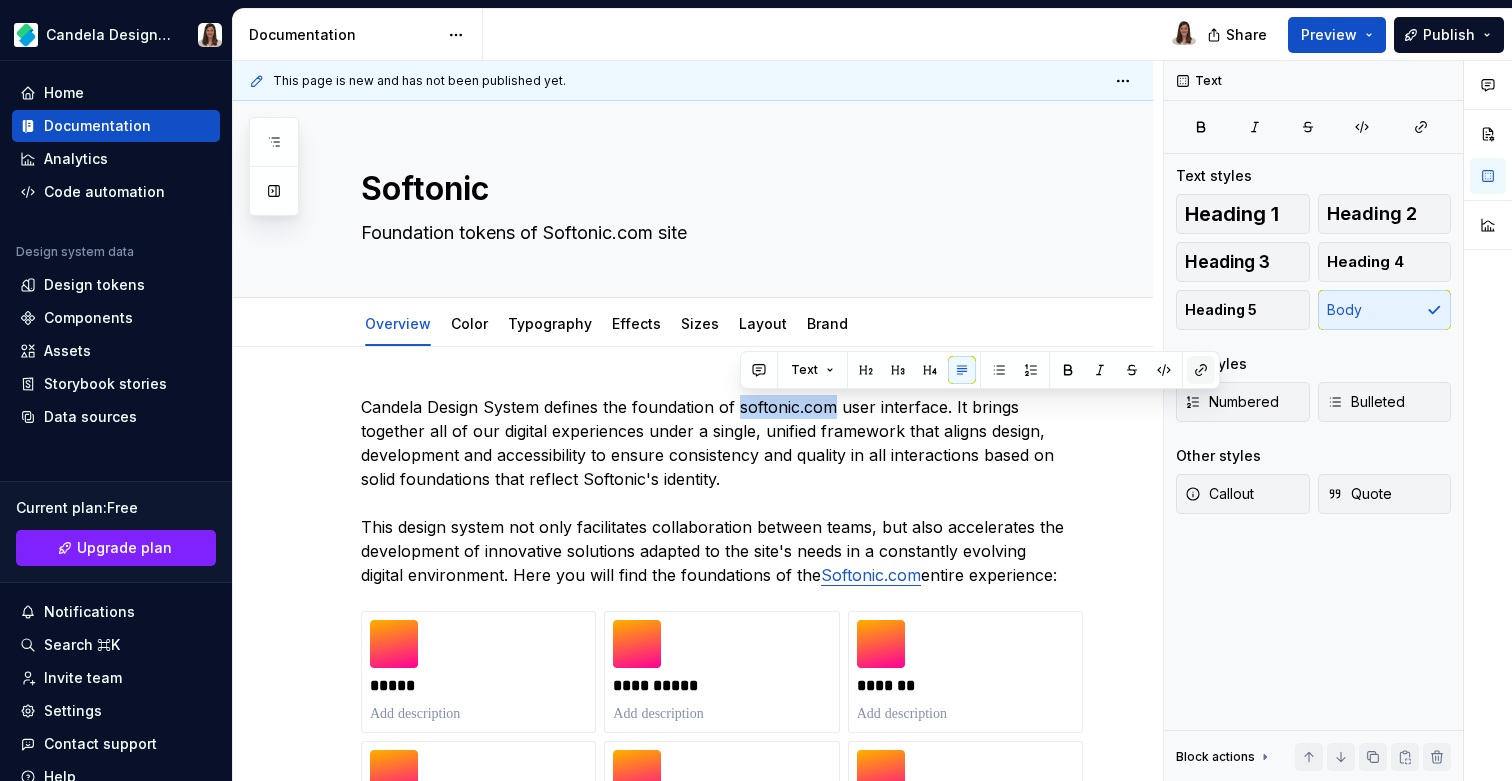 click at bounding box center [1201, 370] 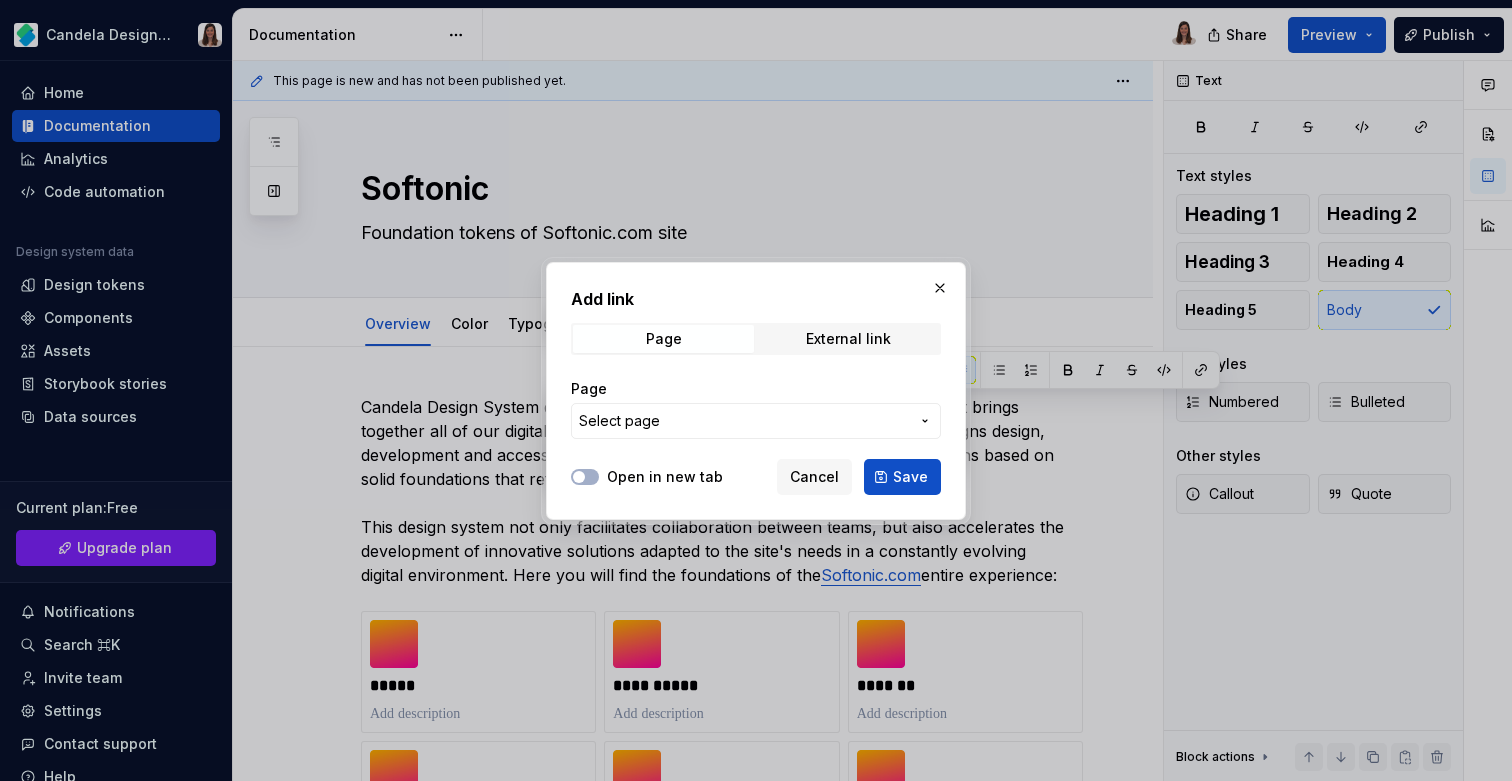 type 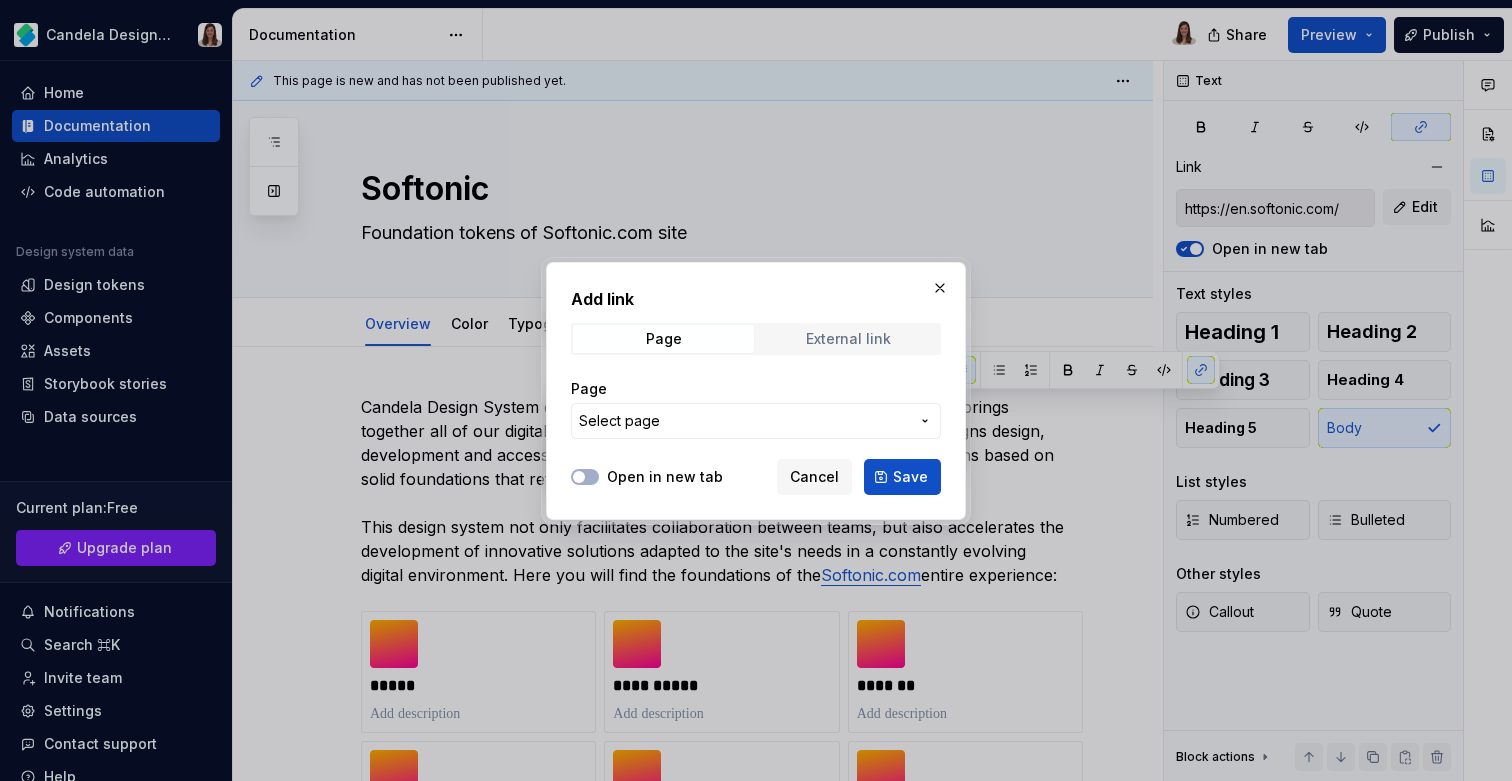 click on "External link" at bounding box center [848, 339] 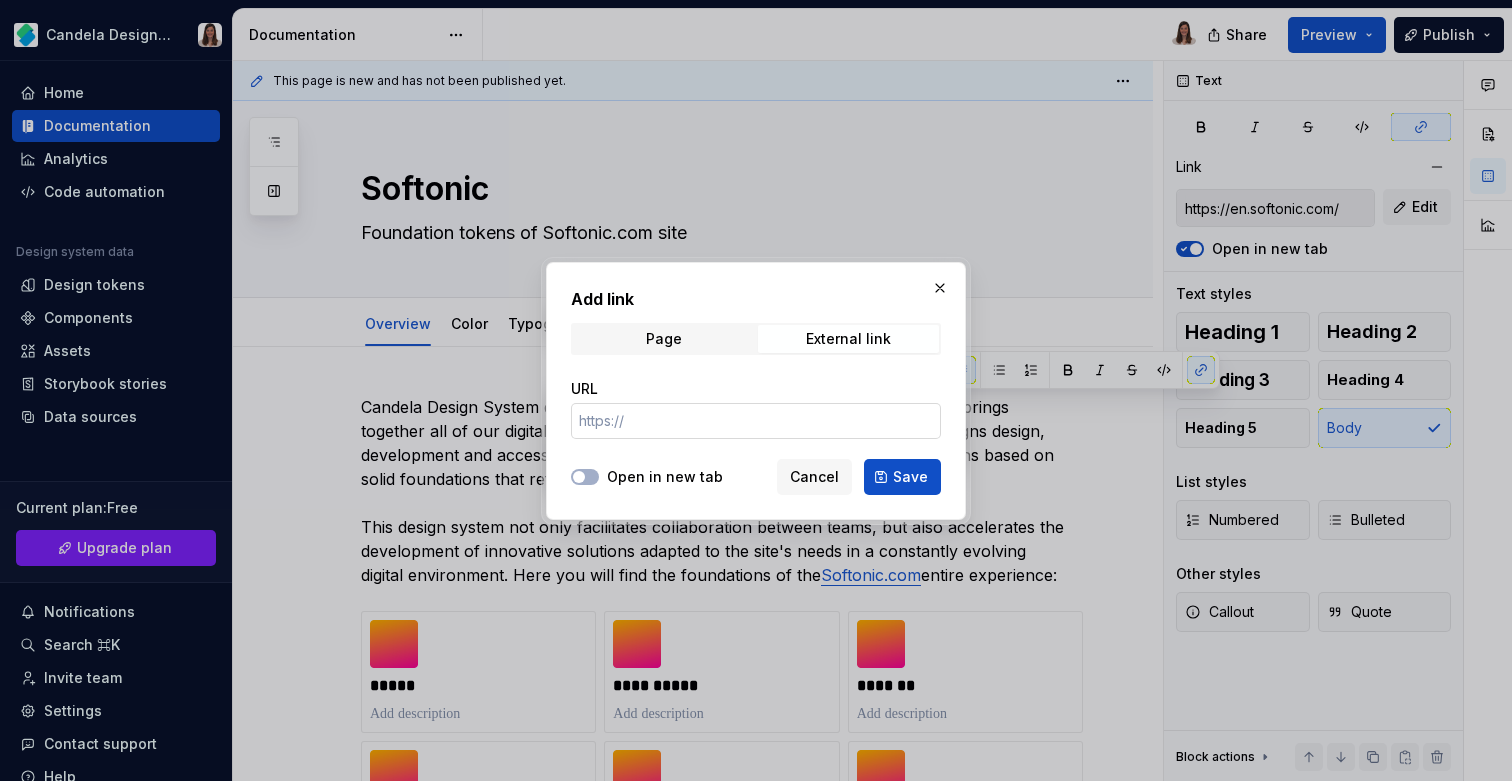 click on "URL" at bounding box center [756, 421] 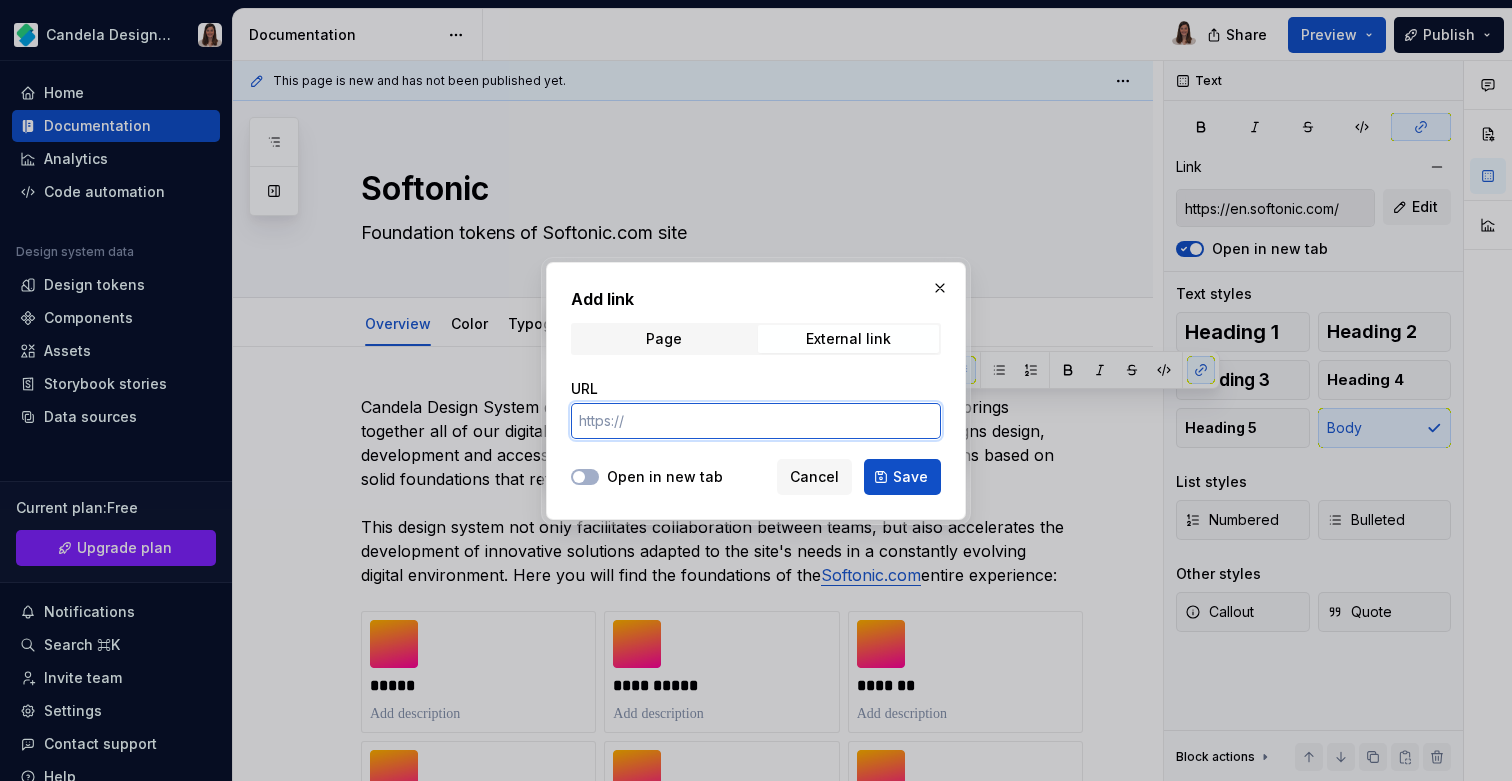 paste on "https://en.example.com/" 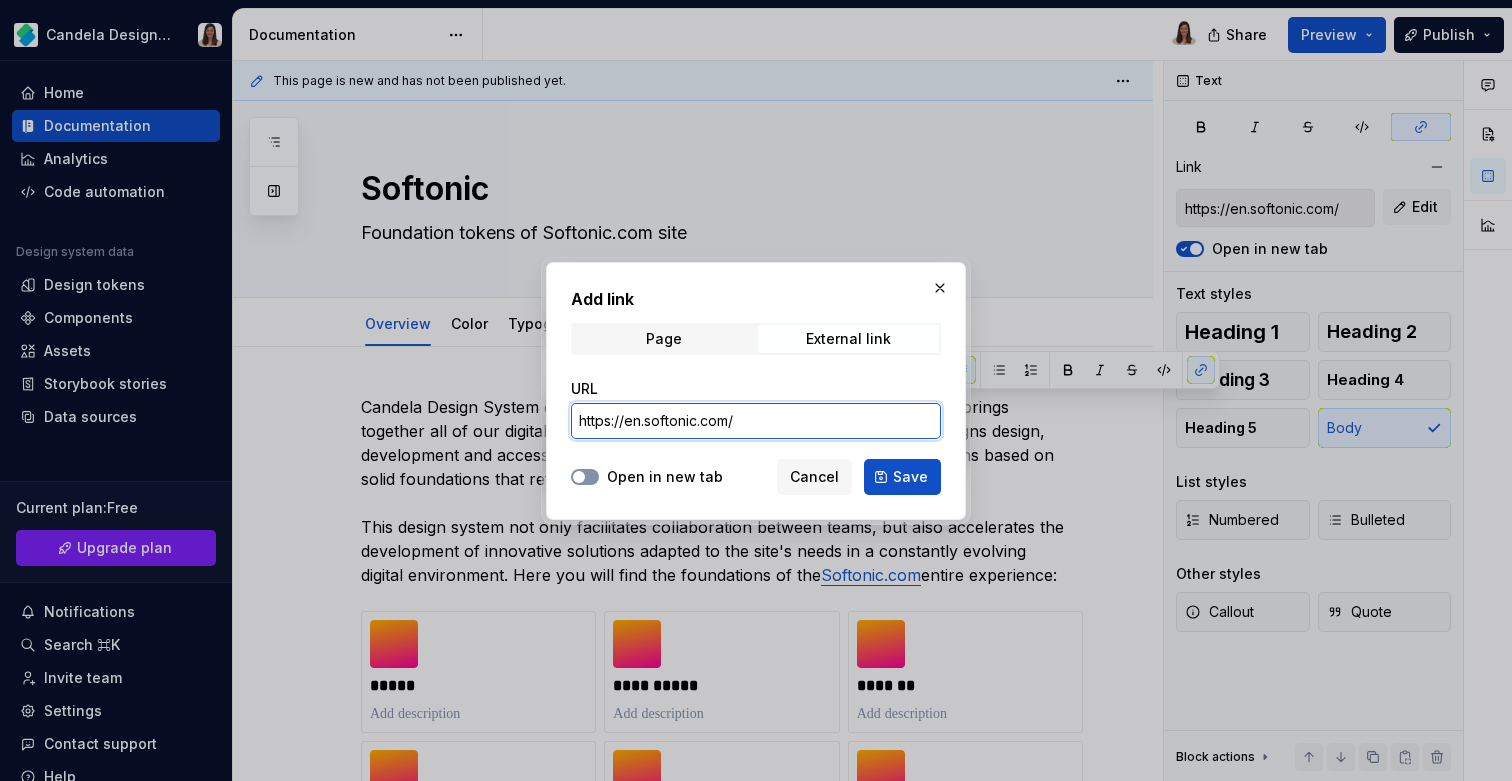 type on "https://en.example.com/" 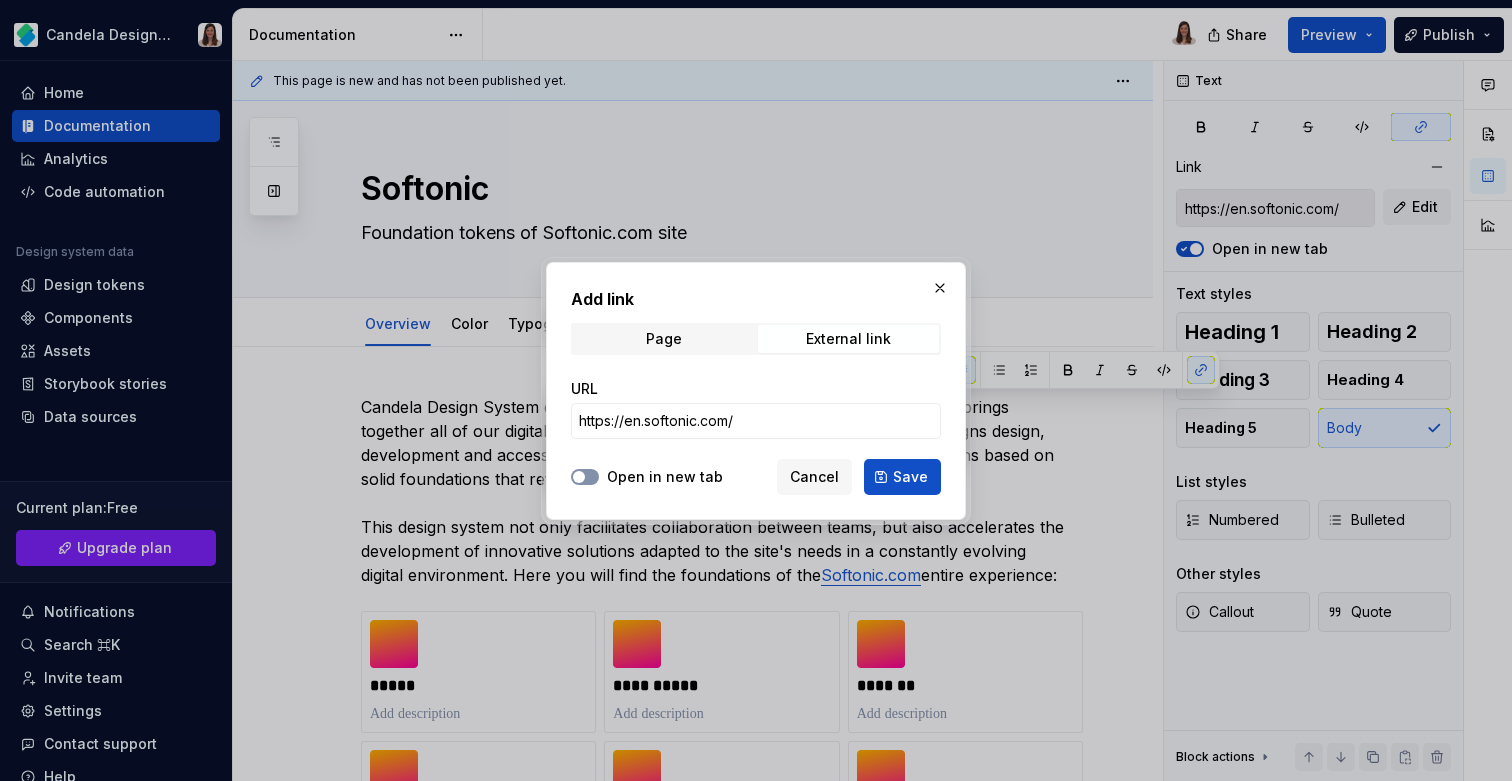 click on "Open in new tab" at bounding box center [585, 477] 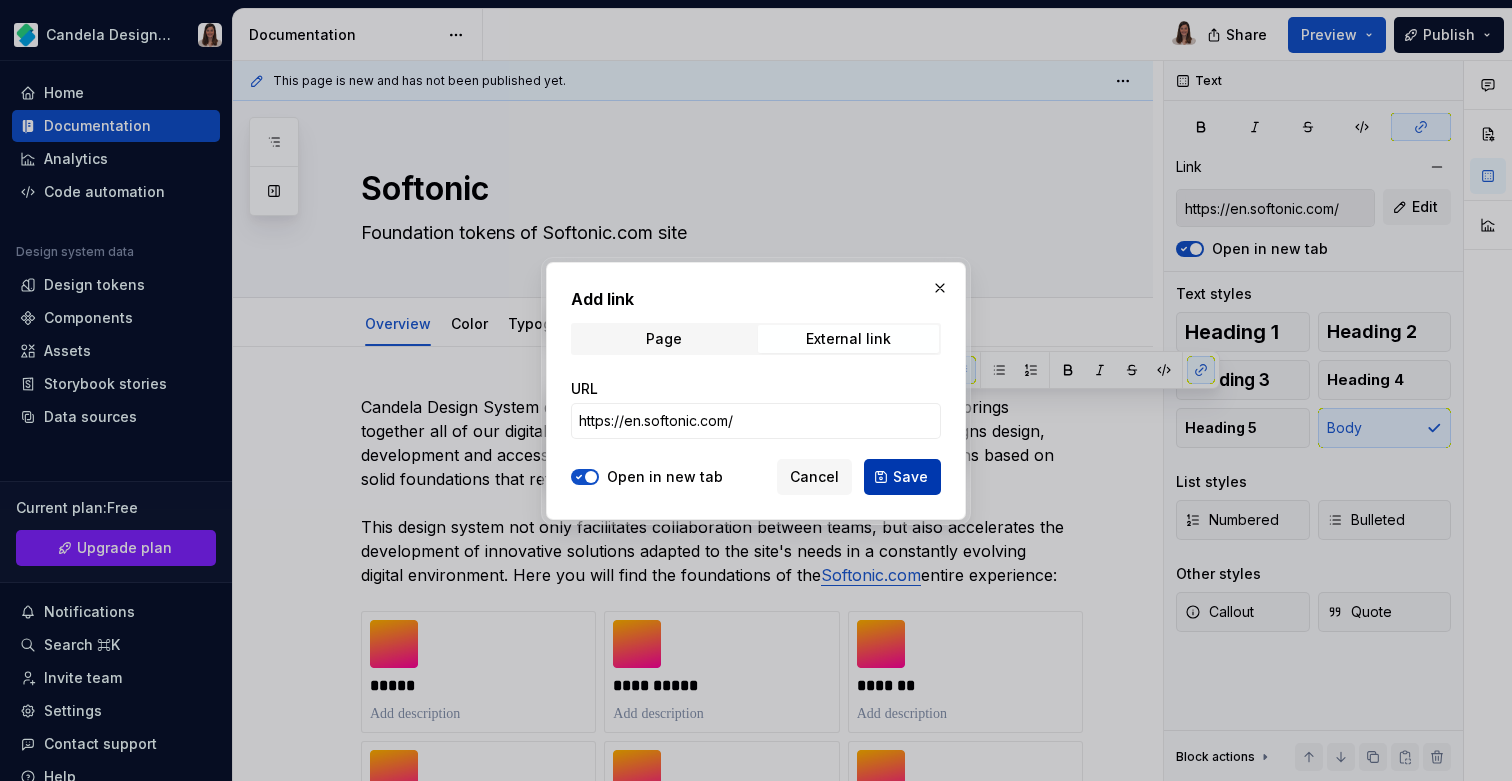 click on "Save" at bounding box center (910, 477) 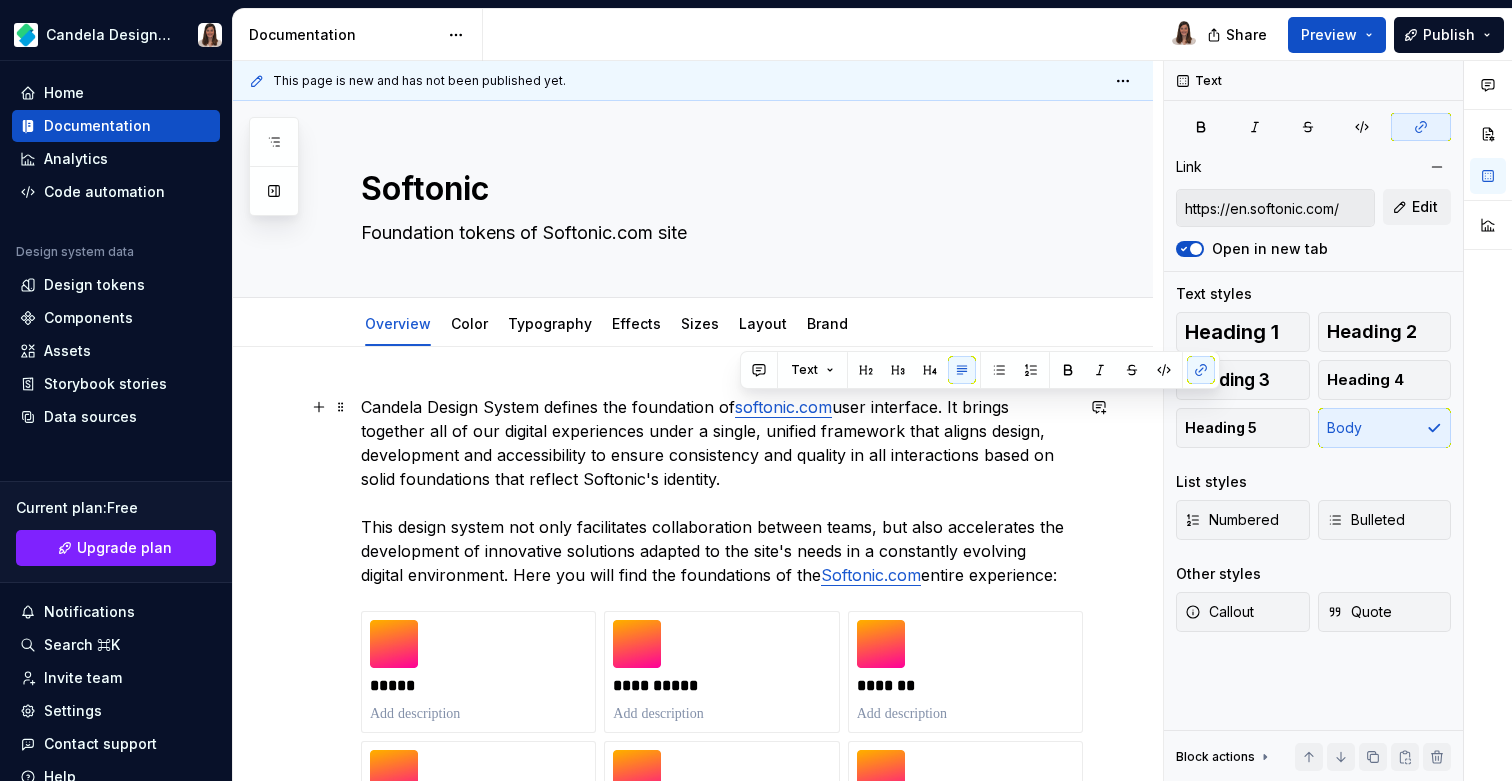 click on "Softonic.com" at bounding box center (871, 575) 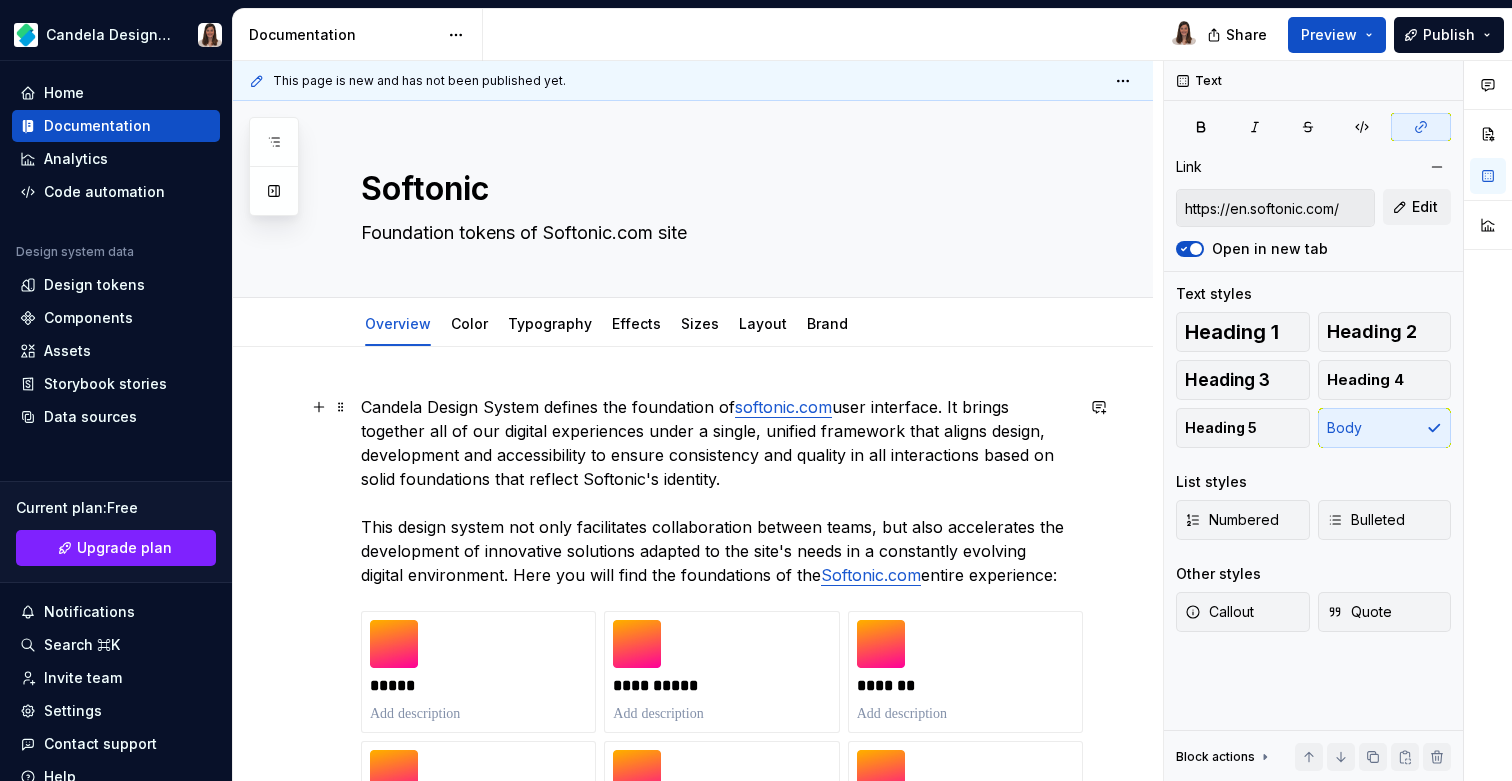 click on "Candela Design System defines the foundation of softonic.com user interface. It brings together all of our digital experiences under a single, unified framework that aligns design, development and accessibility to ensure consistency and quality in all interactions based on solid foundations that reflect Softonic's identity. This design system not only facilitates collaboration between teams, but also accelerates the development of innovative solutions adapted to the site's needs in a constantly evolving digital environment. Here you will find the foundations of the Softonic.com entire experience:" at bounding box center (717, 491) 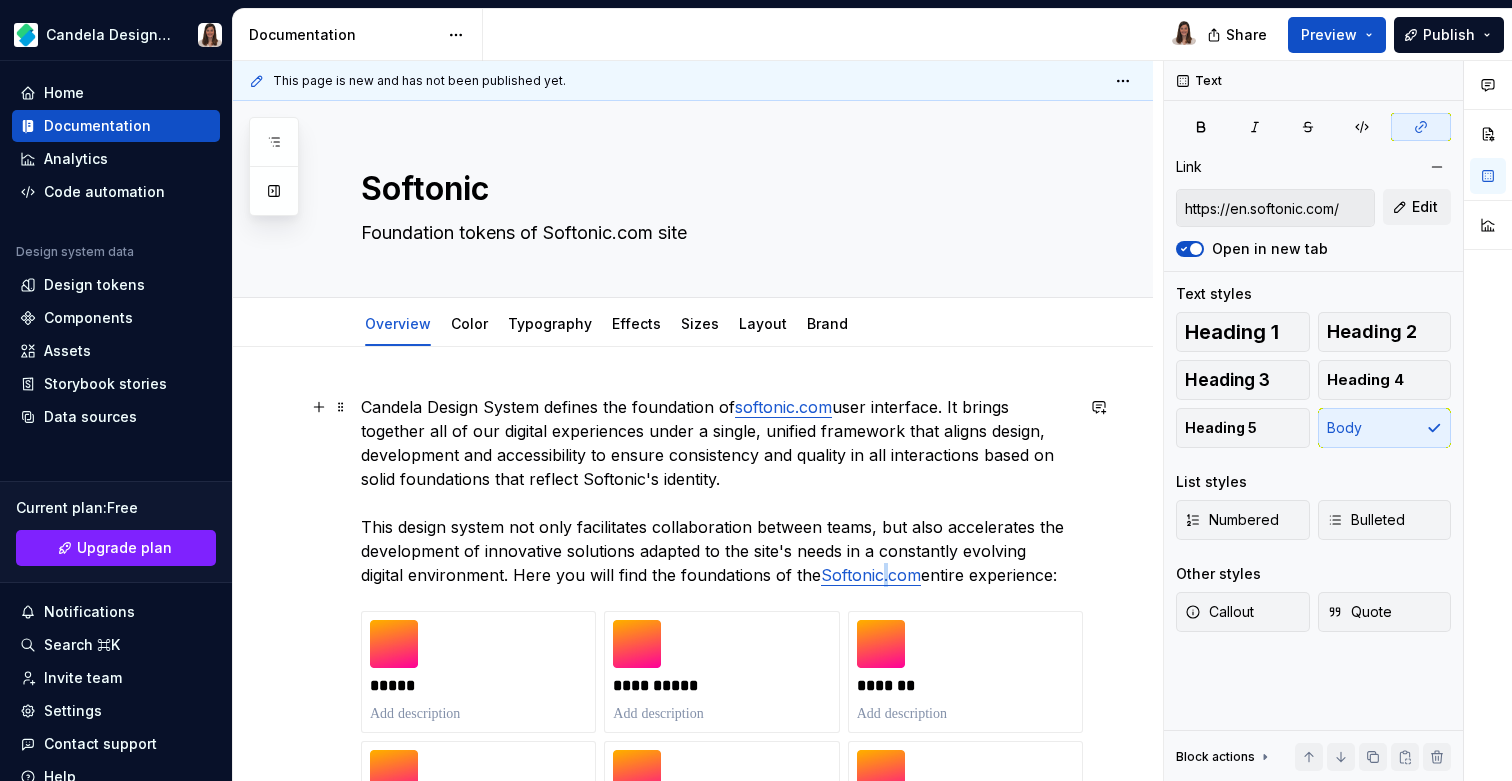 click on "Candela Design System defines the foundation of softonic.com user interface. It brings together all of our digital experiences under a single, unified framework that aligns design, development and accessibility to ensure consistency and quality in all interactions based on solid foundations that reflect Softonic's identity. This design system not only facilitates collaboration between teams, but also accelerates the development of innovative solutions adapted to the site's needs in a constantly evolving digital environment. Here you will find the foundations of the Softonic.com entire experience:" at bounding box center [717, 491] 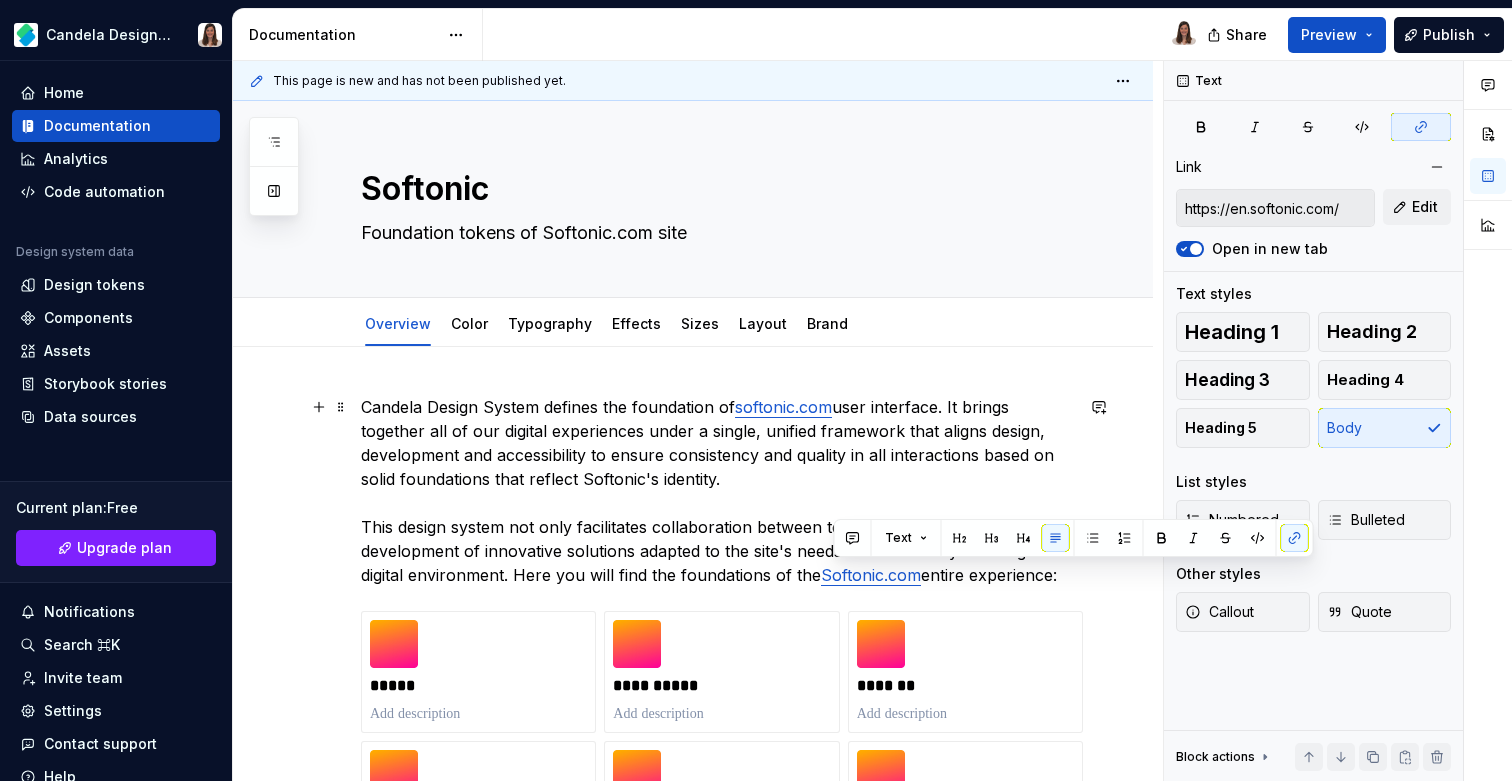 click on "Softonic.com" at bounding box center [871, 575] 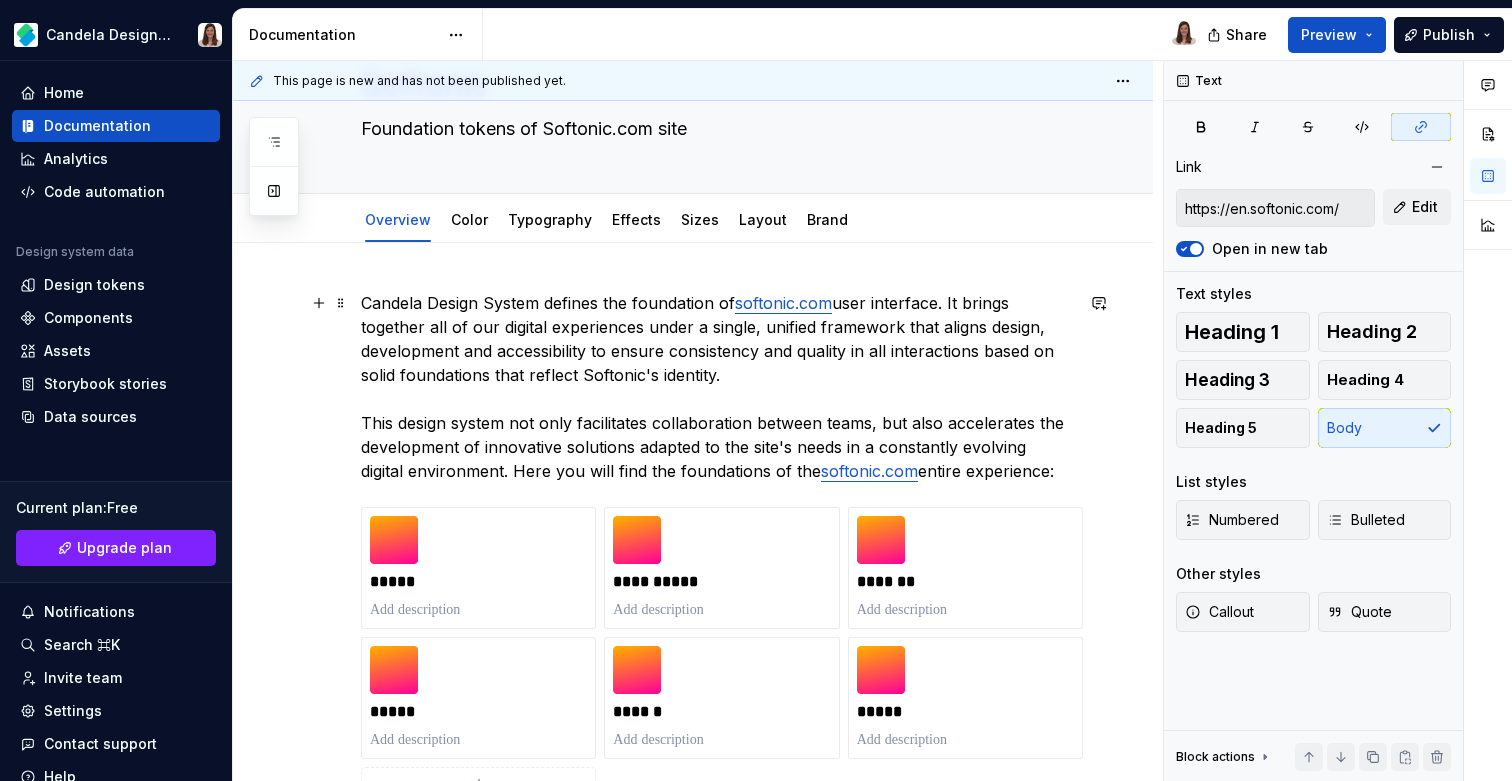 scroll, scrollTop: 102, scrollLeft: 0, axis: vertical 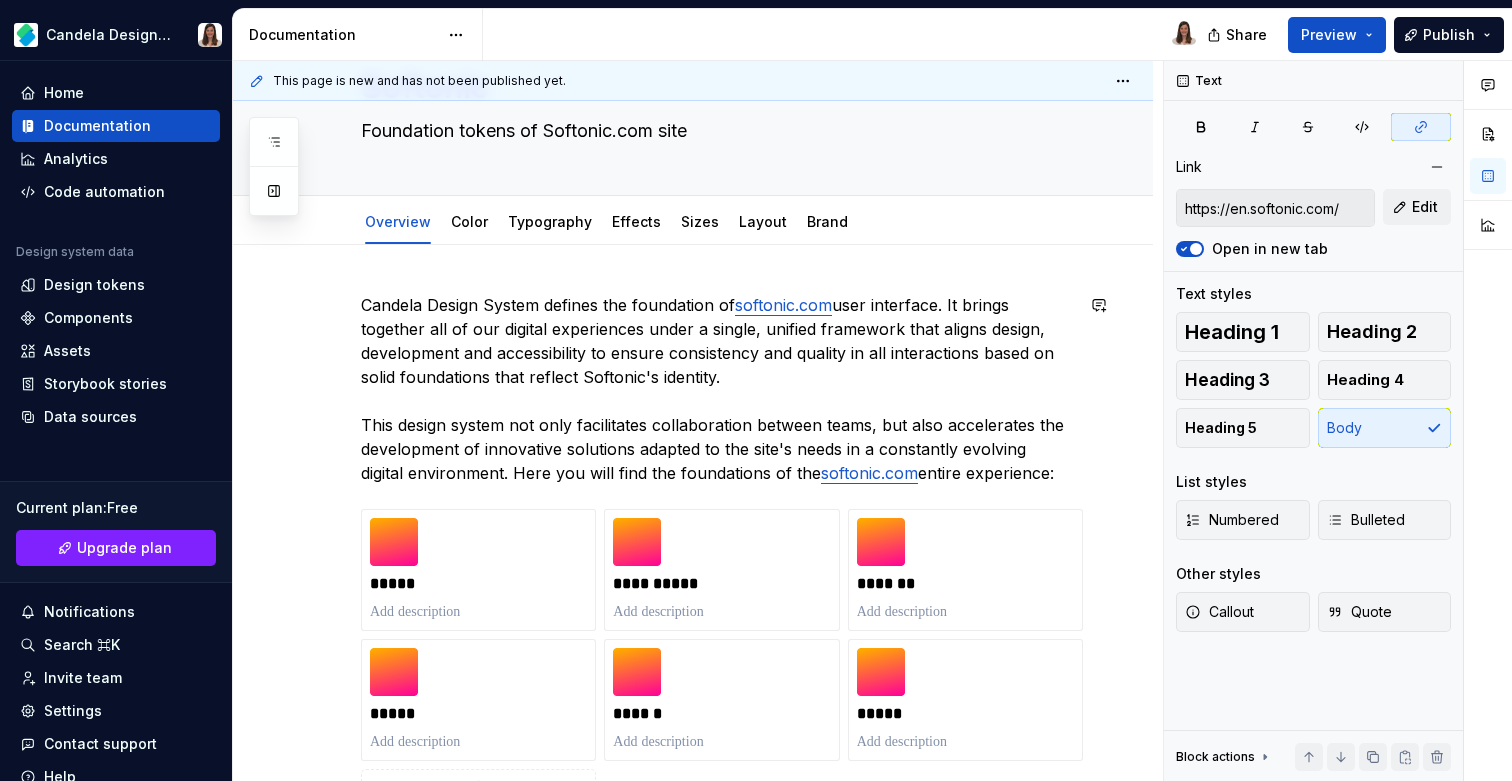 click on "**********" at bounding box center [693, 665] 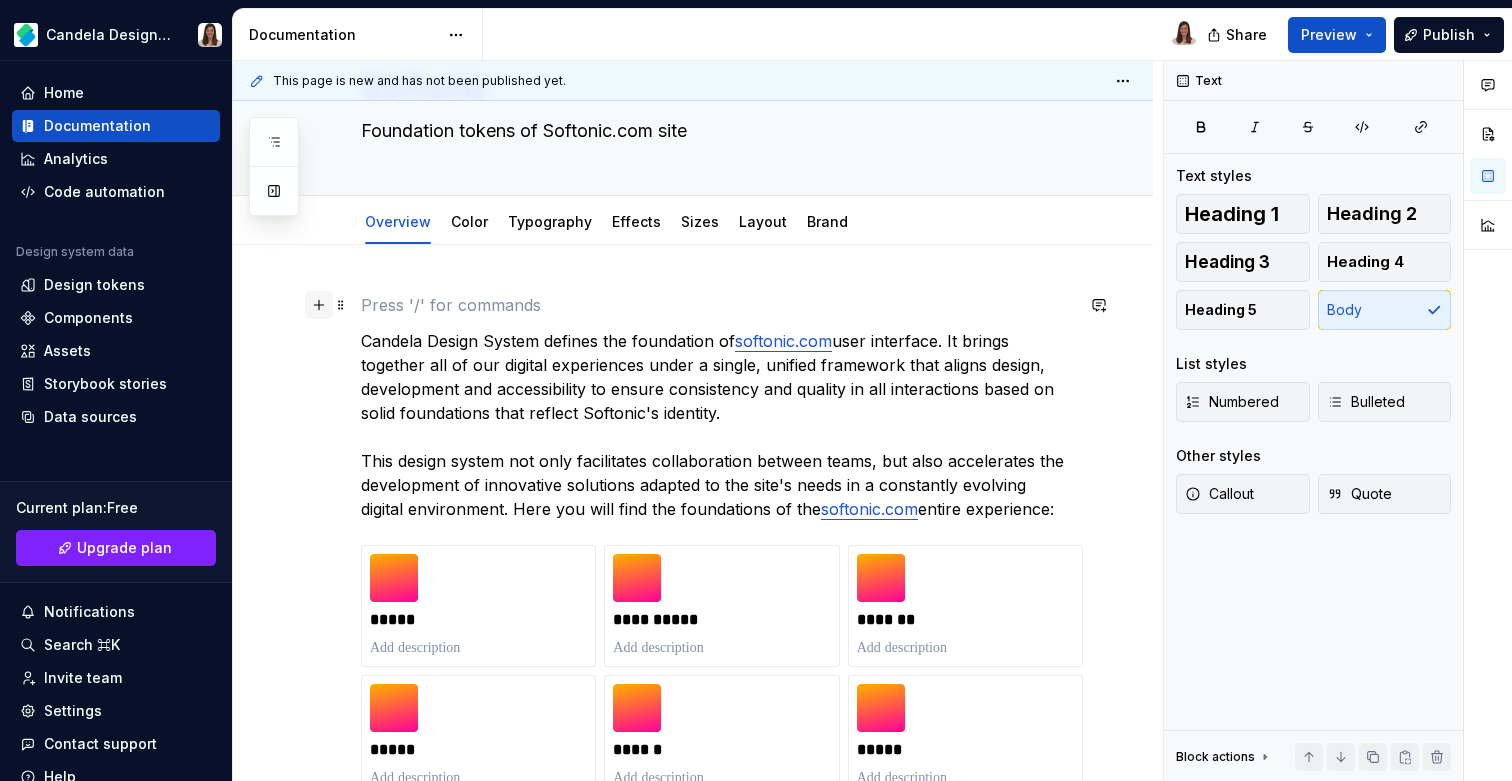 click at bounding box center [319, 305] 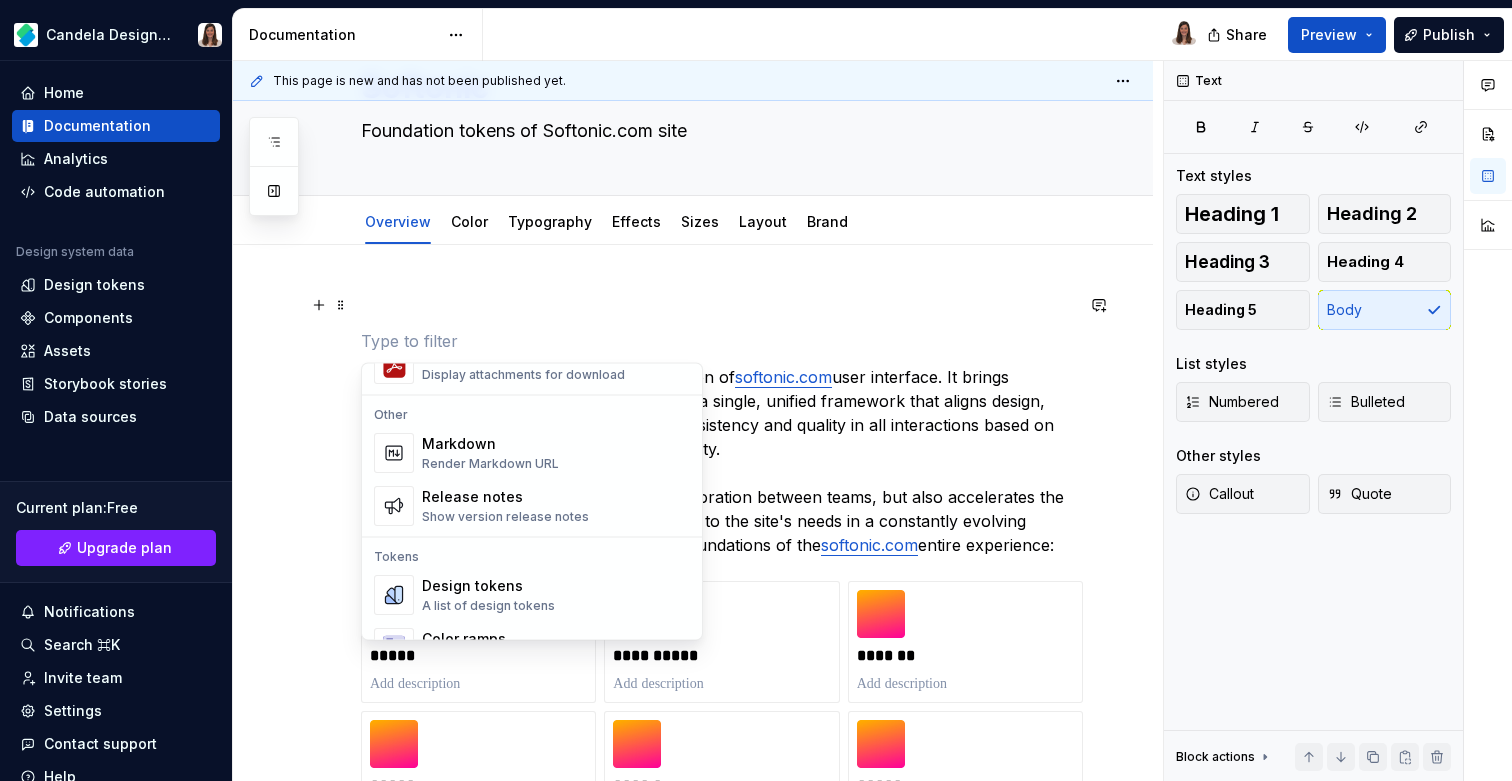 scroll, scrollTop: 1280, scrollLeft: 0, axis: vertical 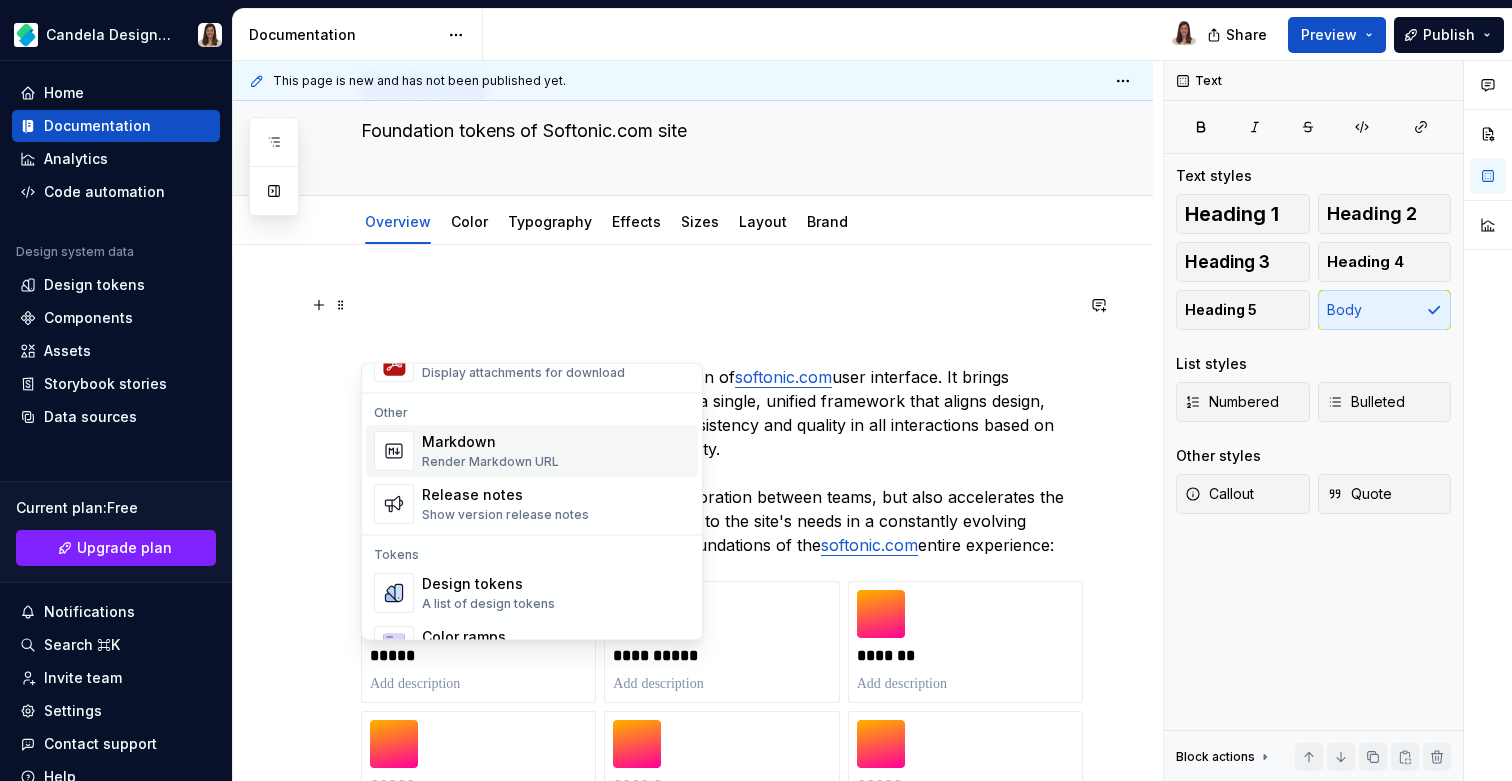 click on "Markdown Render Markdown URL" at bounding box center (556, 452) 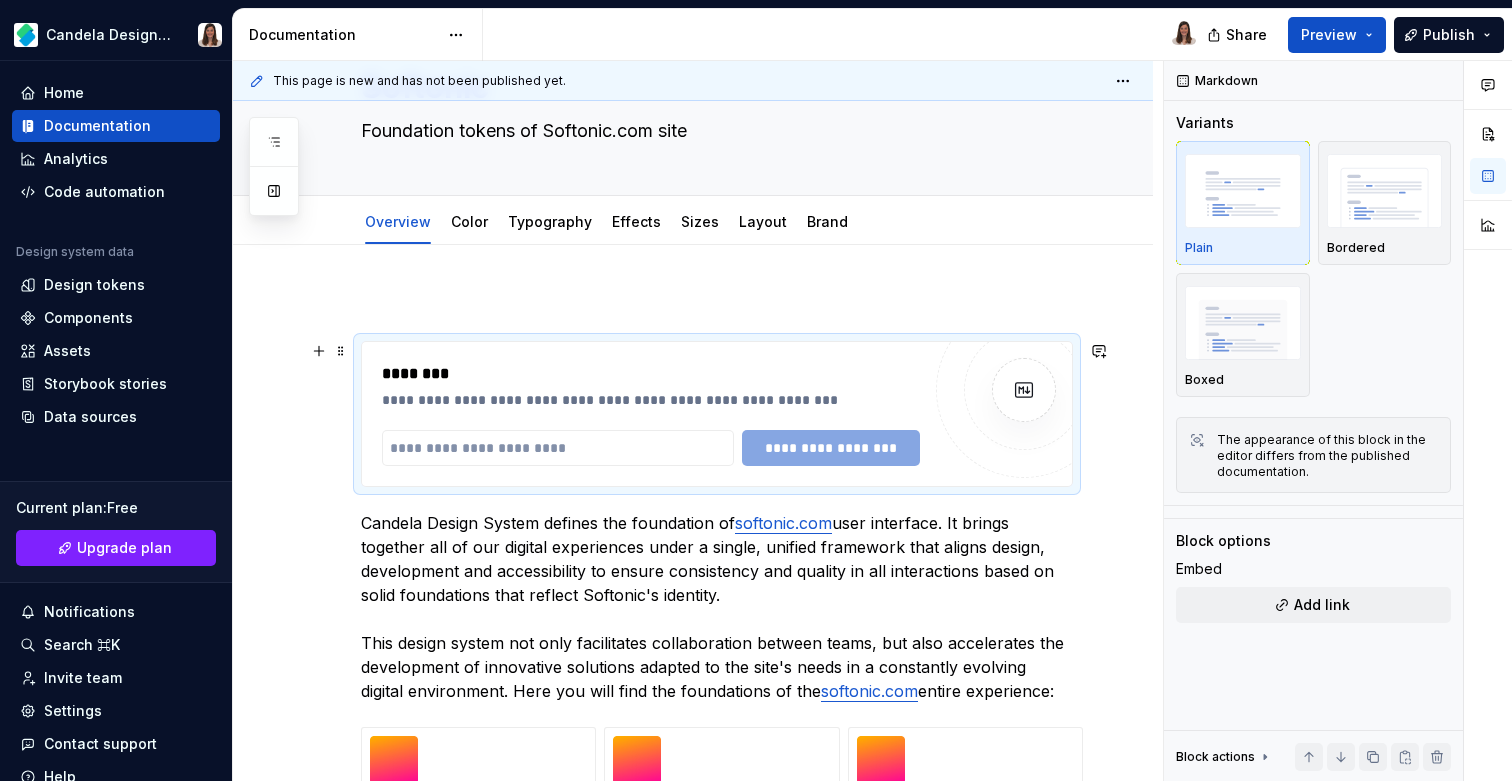 click on "**********" at bounding box center (651, 414) 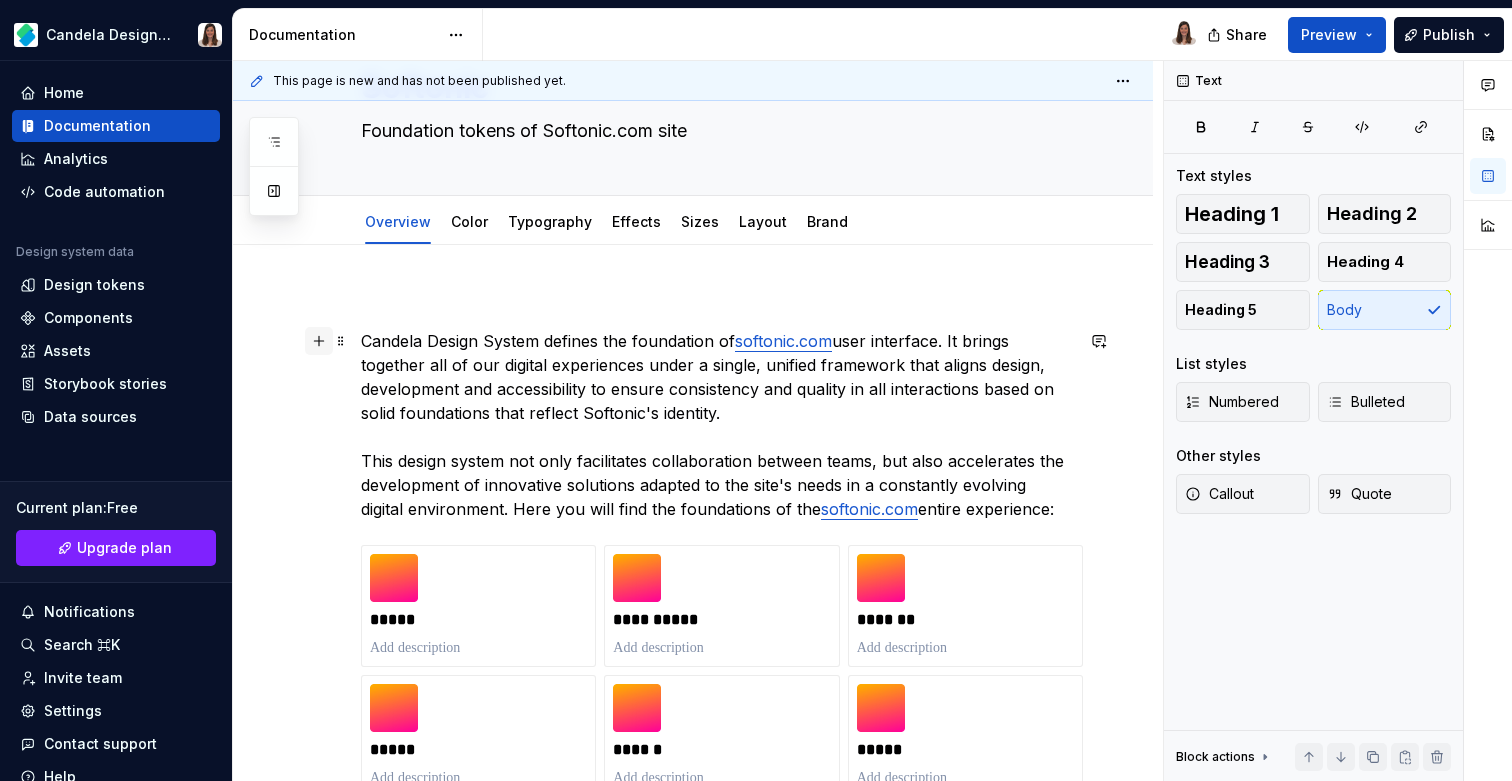 click at bounding box center (319, 341) 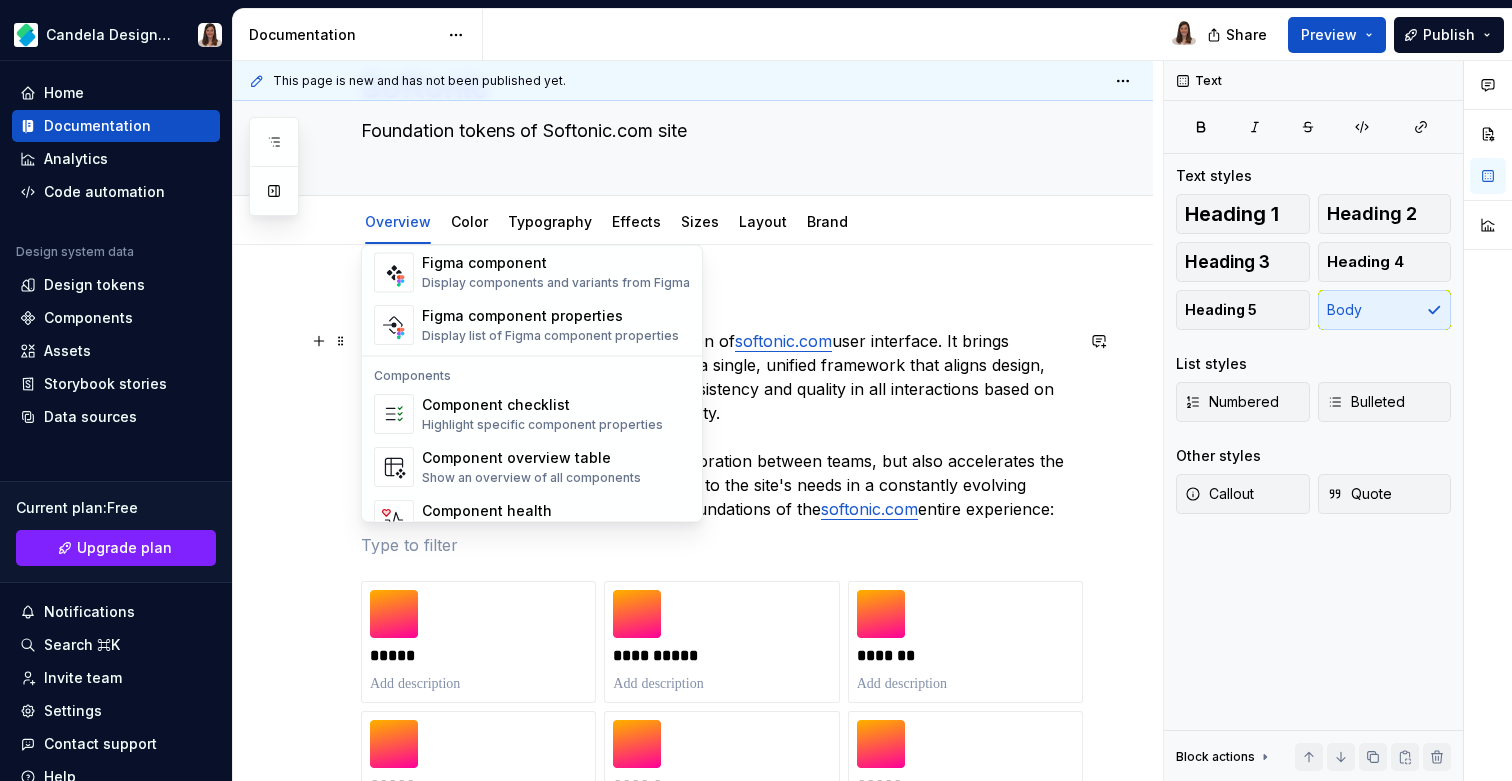 scroll, scrollTop: 1991, scrollLeft: 0, axis: vertical 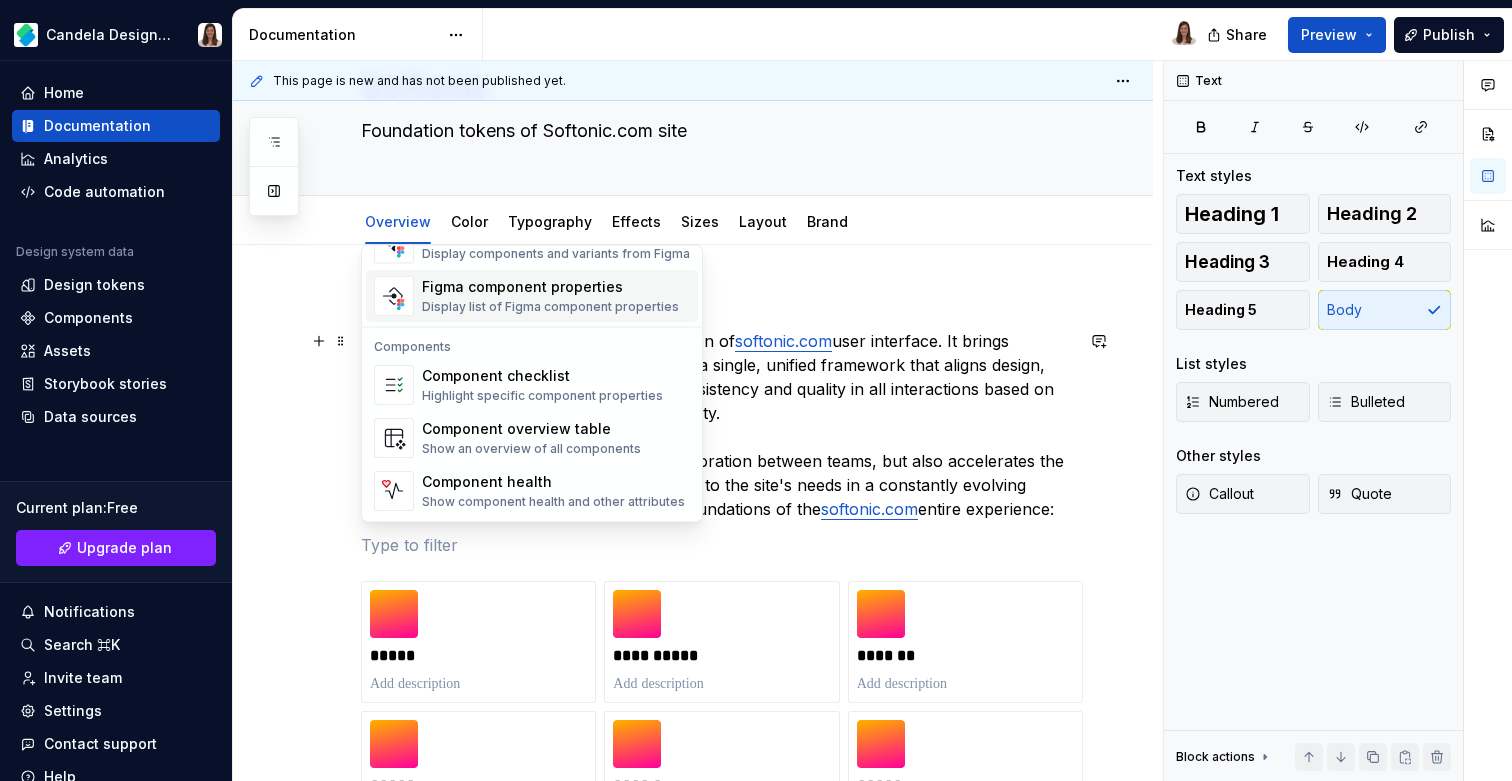 click at bounding box center [717, 305] 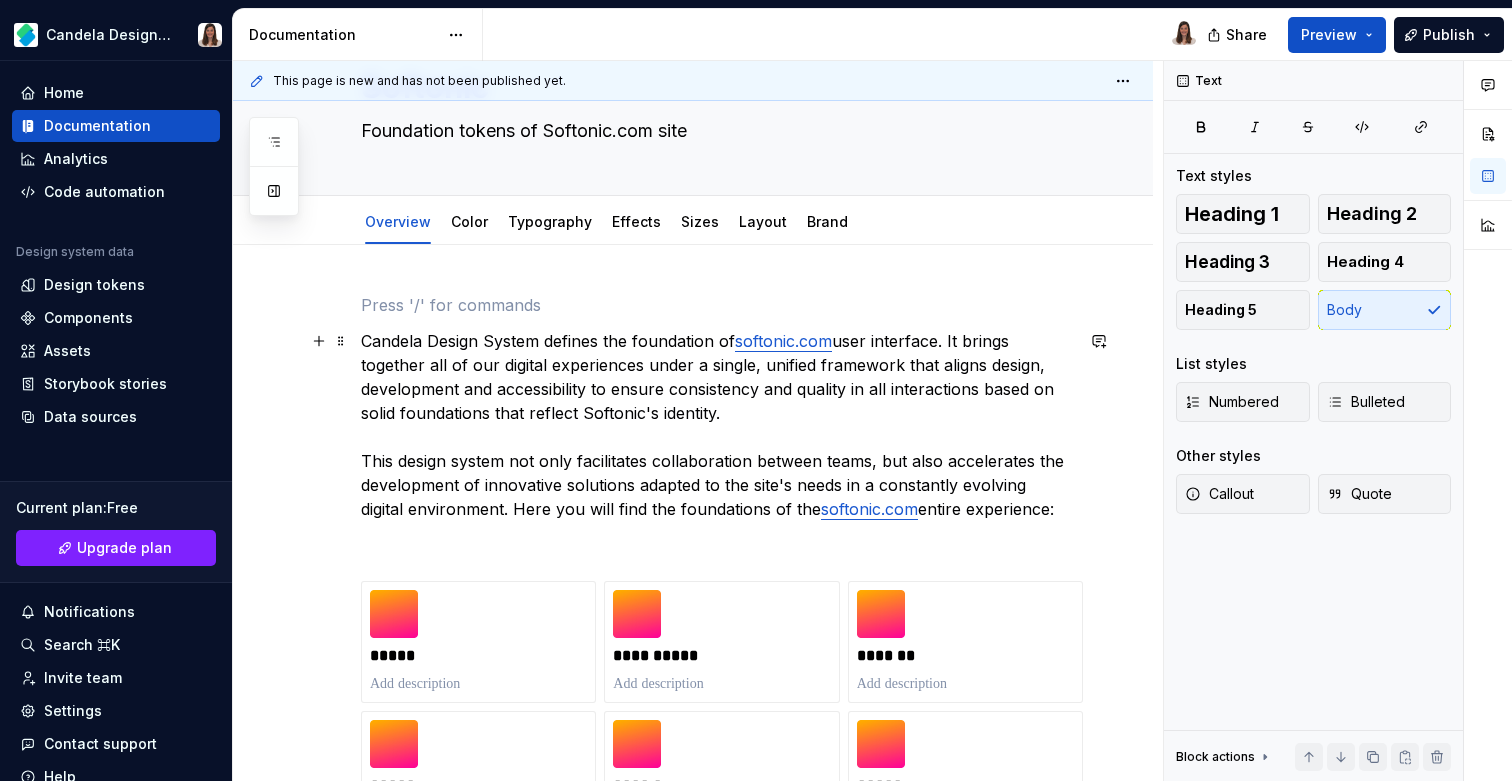 click on "Candela Design System defines the foundation of  softonic.com  user interface. It brings together all of our digital experiences under a single, unified framework that aligns design, development and accessibility to ensure consistency and quality in all interactions based on solid foundations that reflect Softonic's identity. This design system not only facilitates collaboration between teams, but also accelerates the development of innovative solutions adapted to the site's needs in a constantly evolving digital environment. Here you will find the foundations of the  softonic.com  entire experience:" at bounding box center [717, 425] 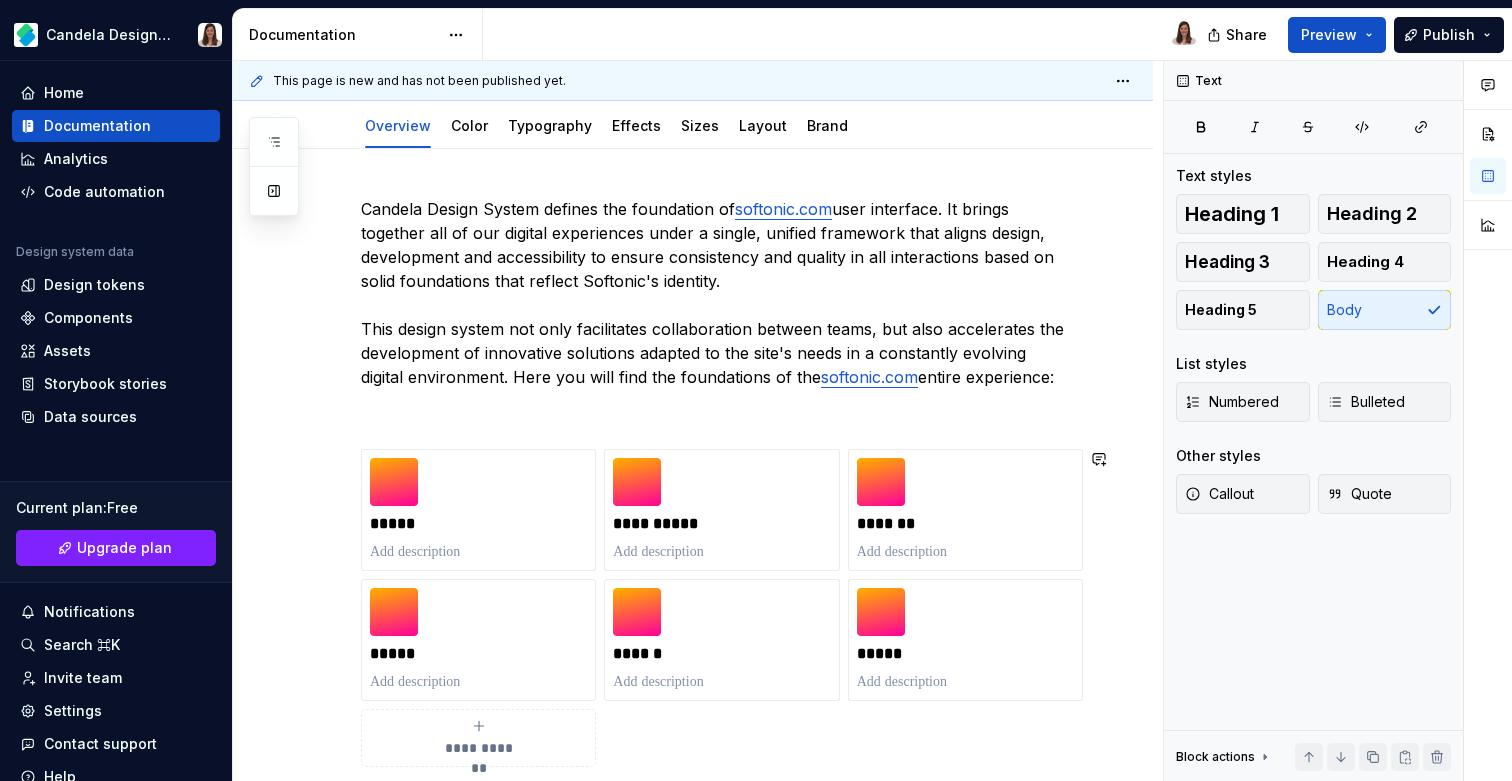 scroll, scrollTop: 167, scrollLeft: 0, axis: vertical 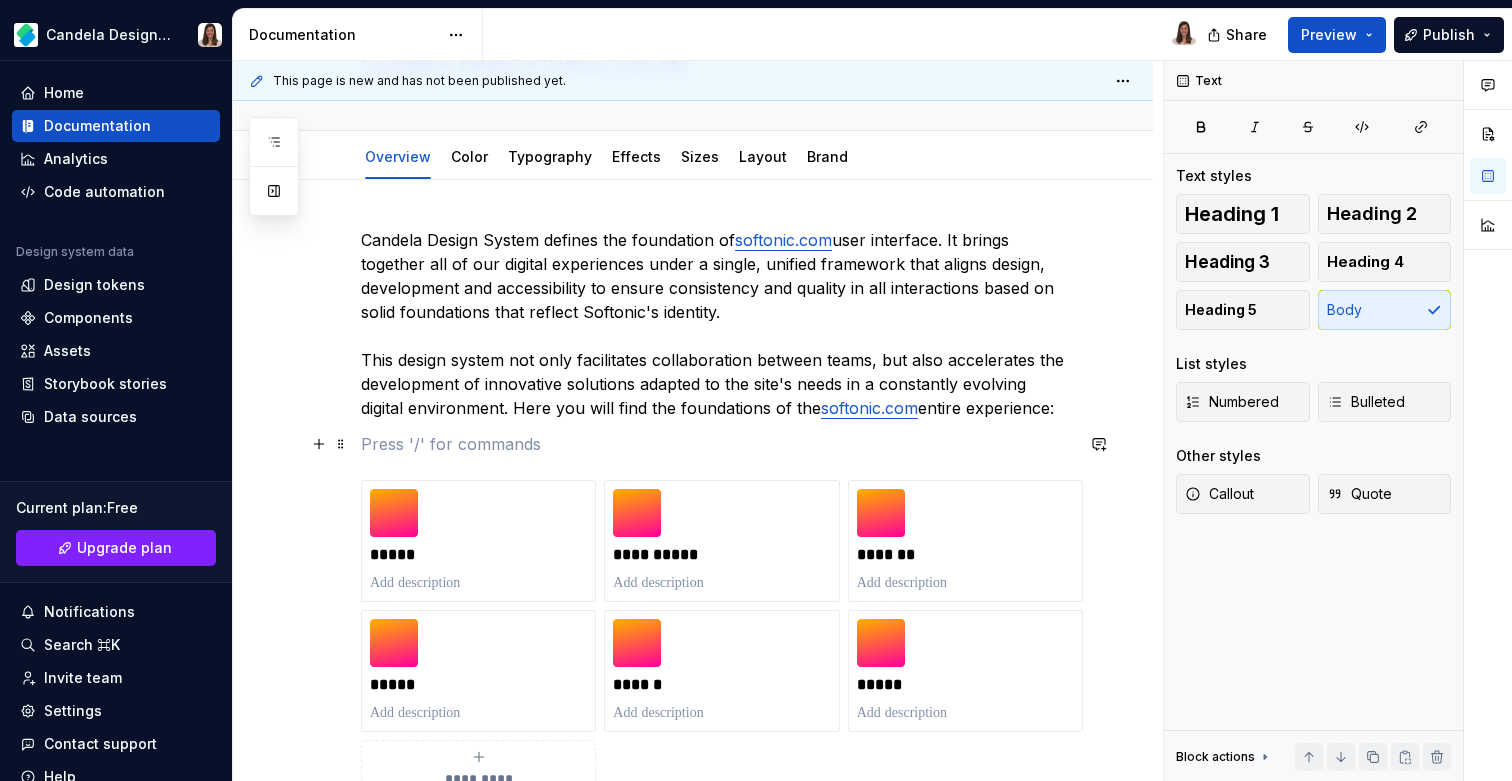 click at bounding box center (717, 444) 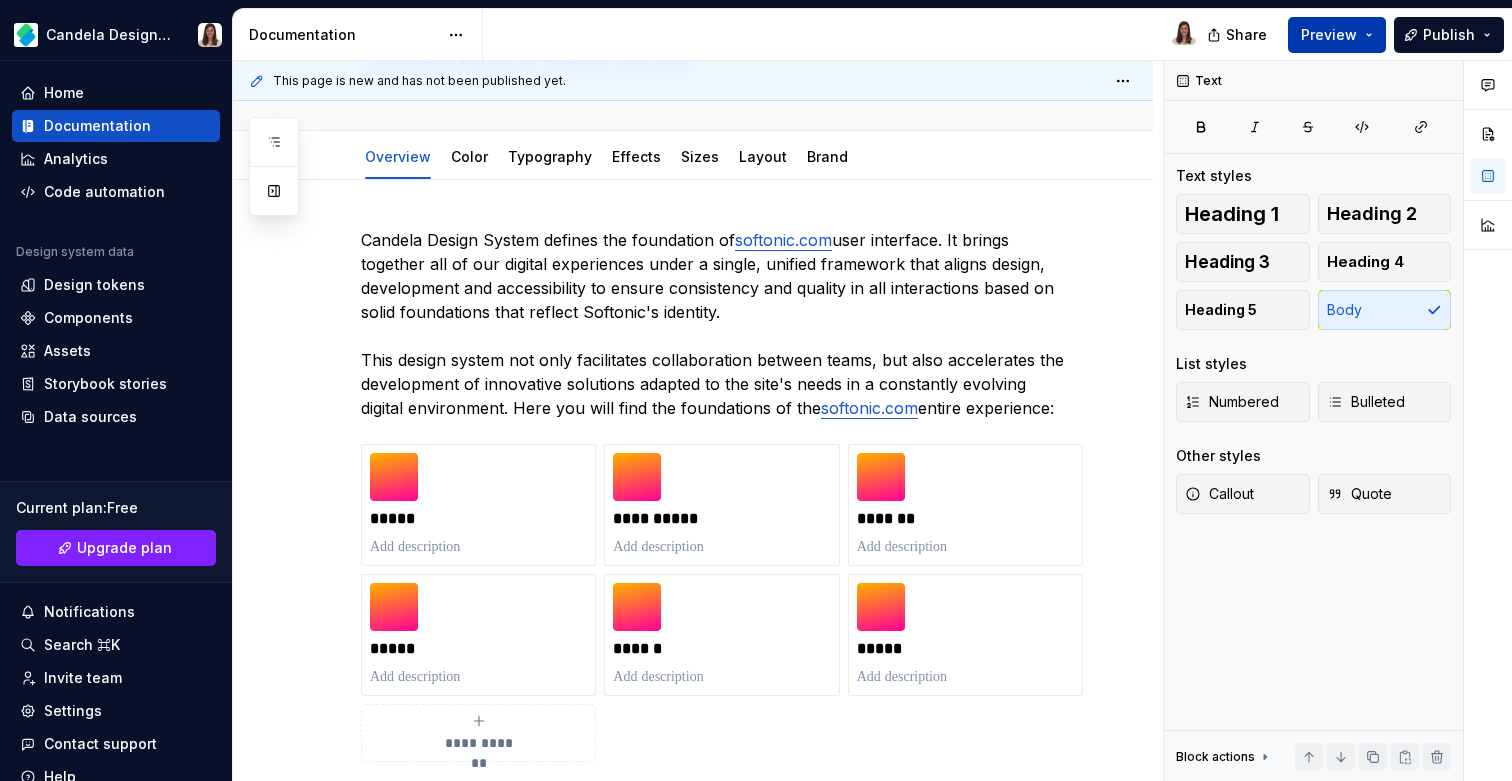 click on "Preview" at bounding box center (1329, 35) 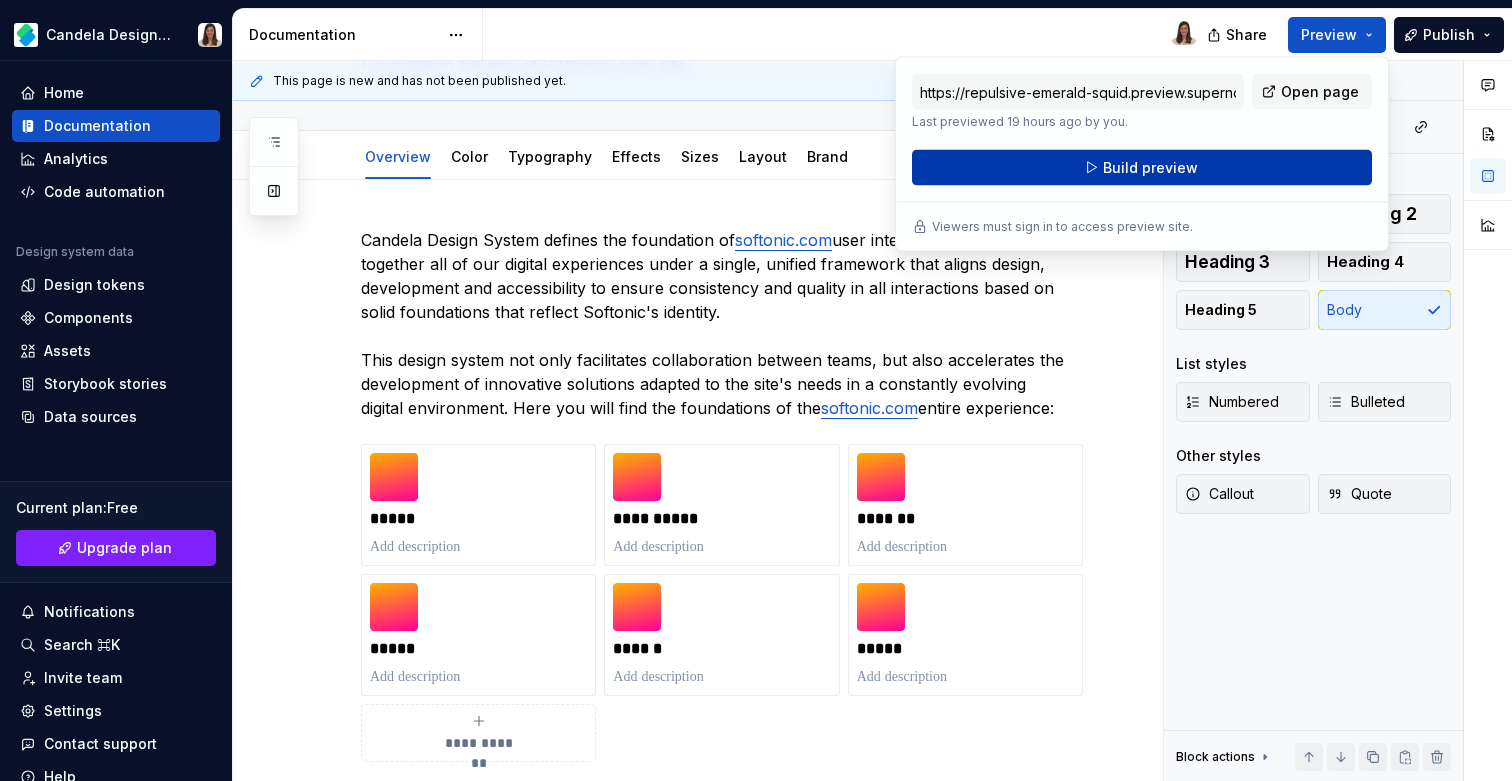 click on "Build preview" at bounding box center [1142, 168] 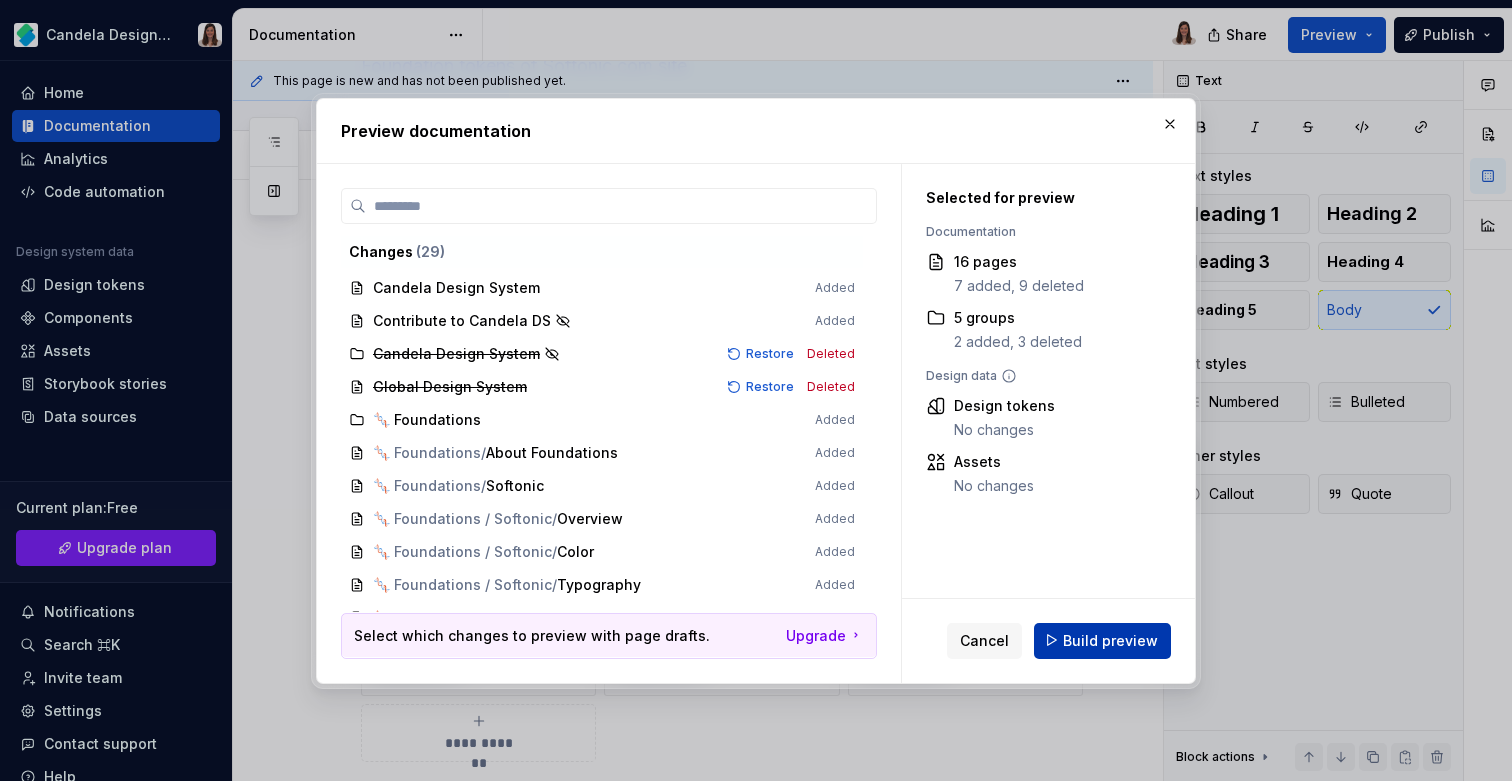 click on "Build preview" at bounding box center (1110, 640) 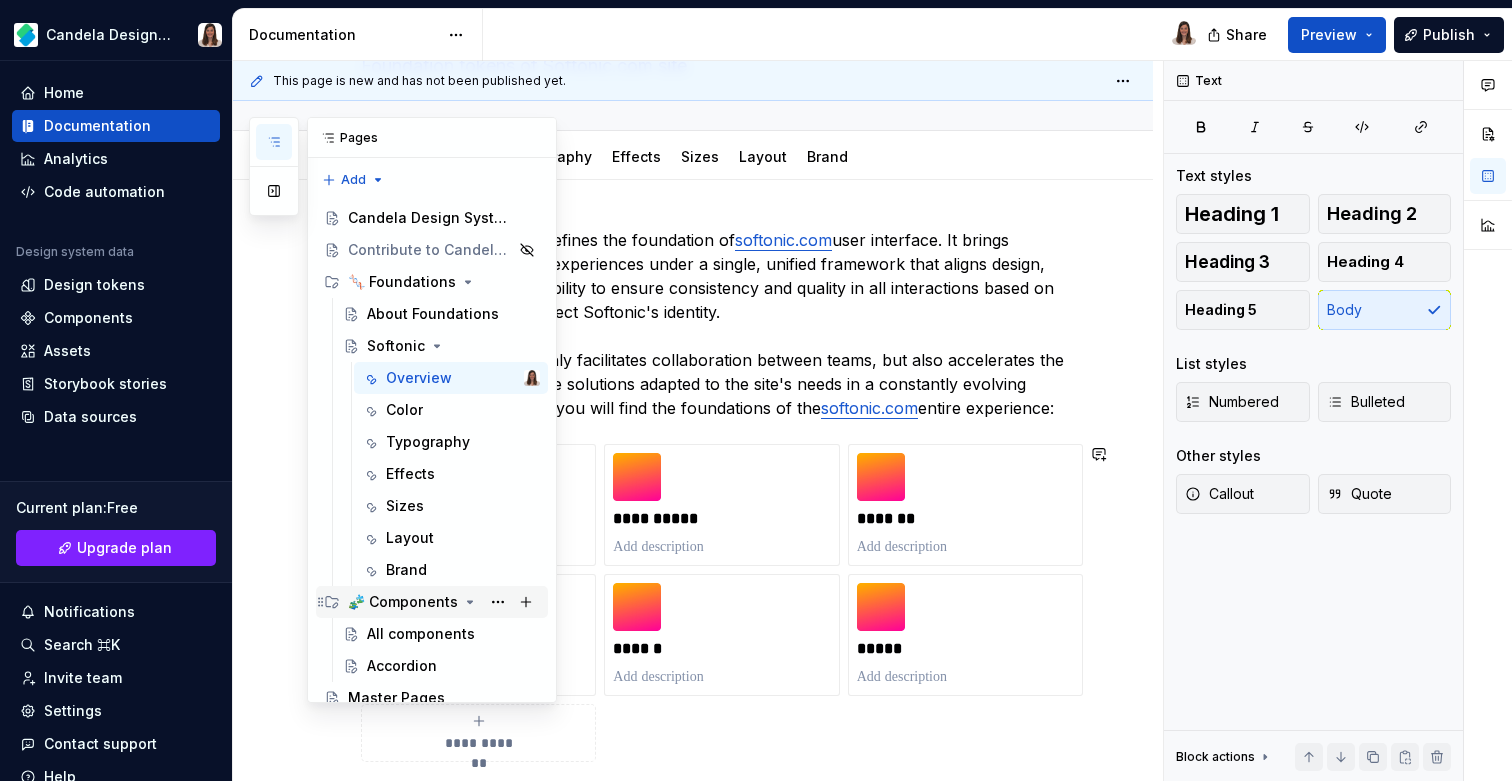 click on "🧩 Components" at bounding box center [403, 602] 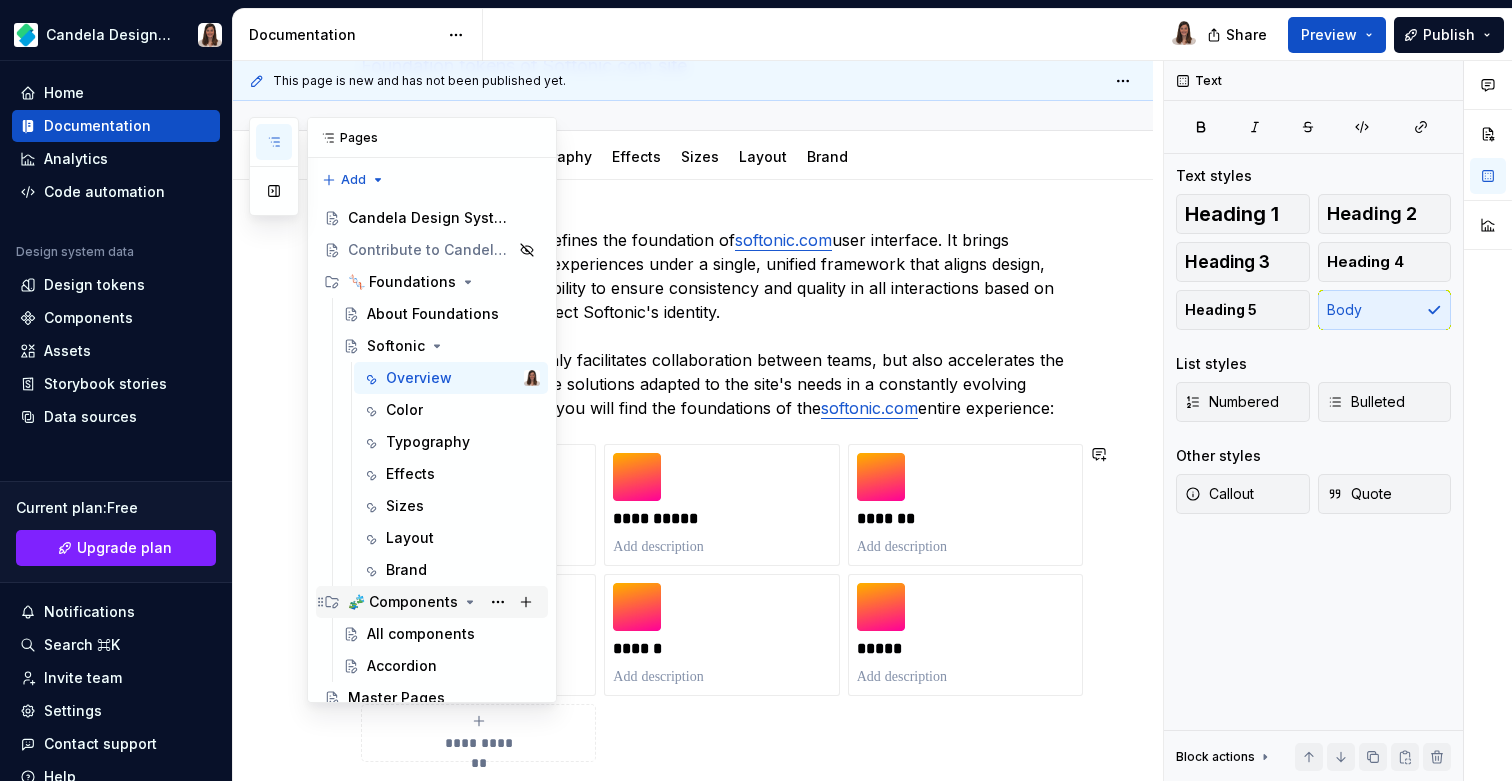 scroll, scrollTop: 0, scrollLeft: 0, axis: both 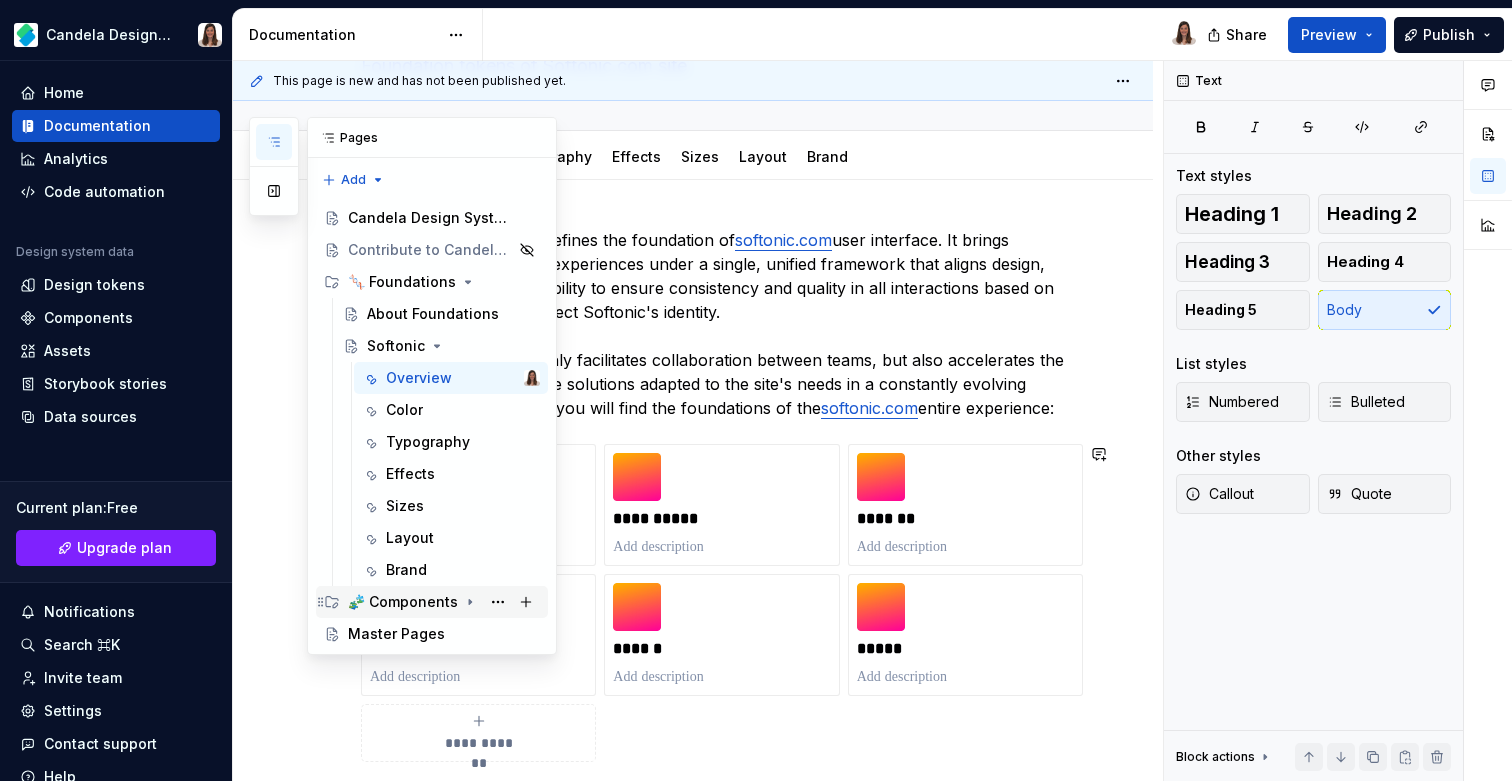 click 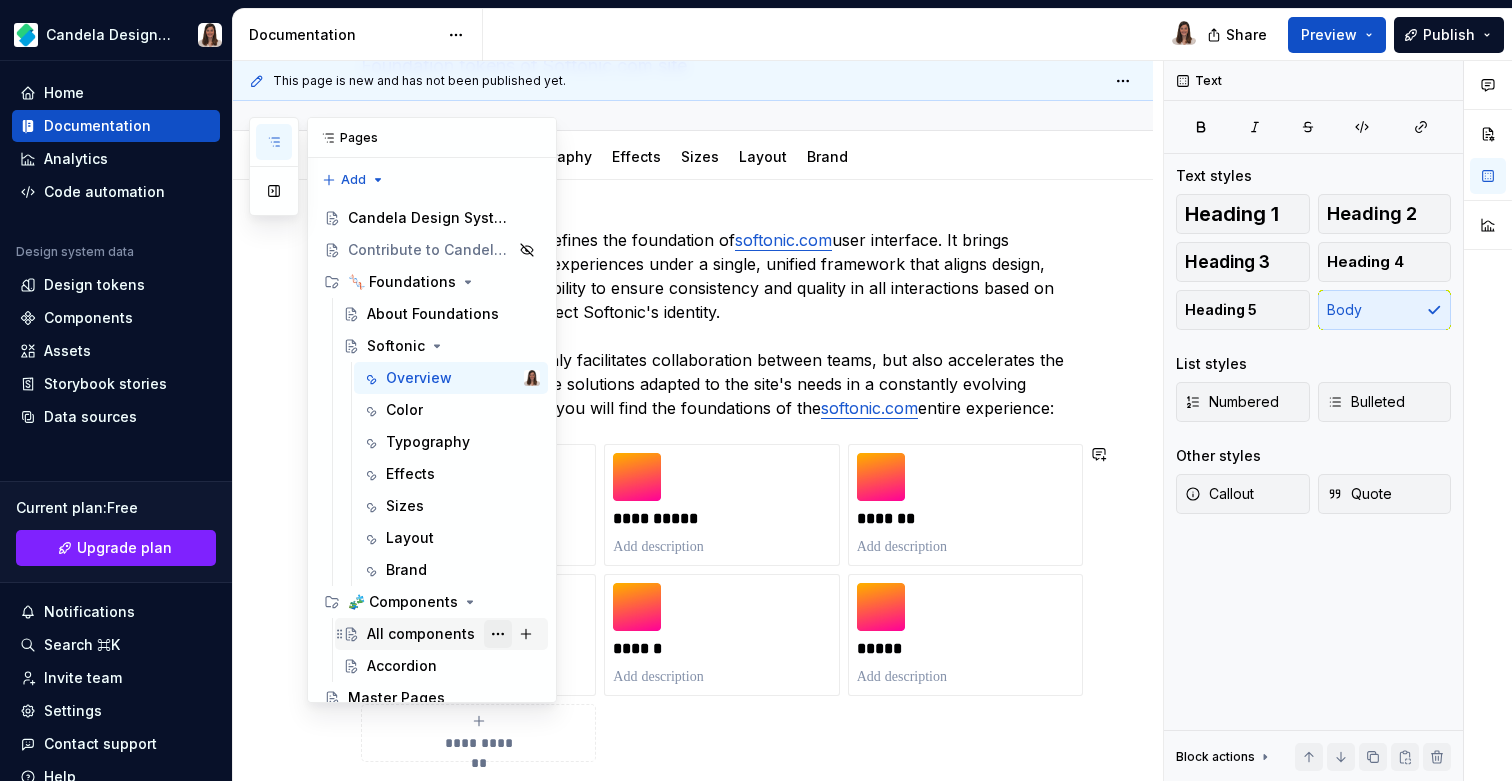 click at bounding box center [498, 634] 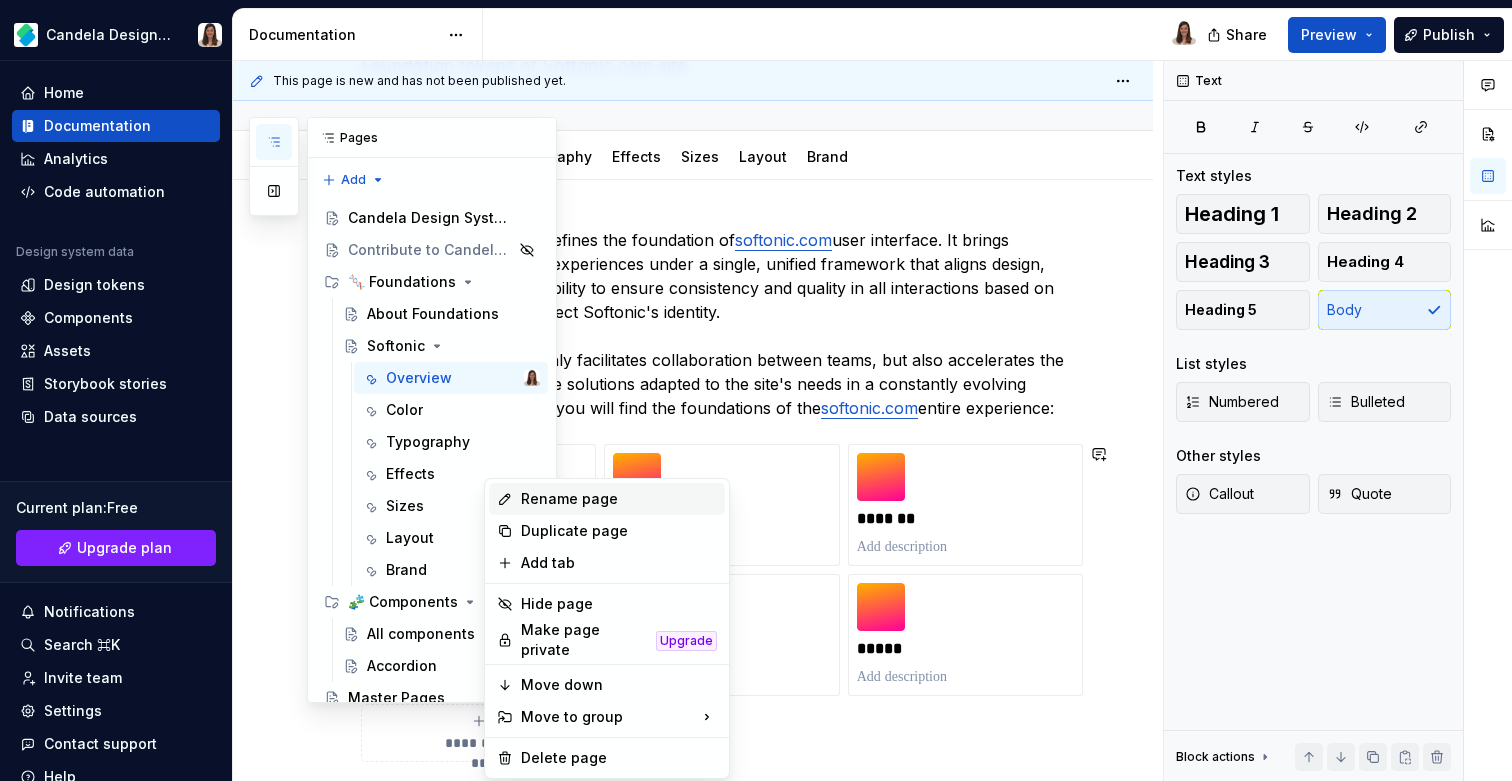 click on "Rename page" at bounding box center (619, 499) 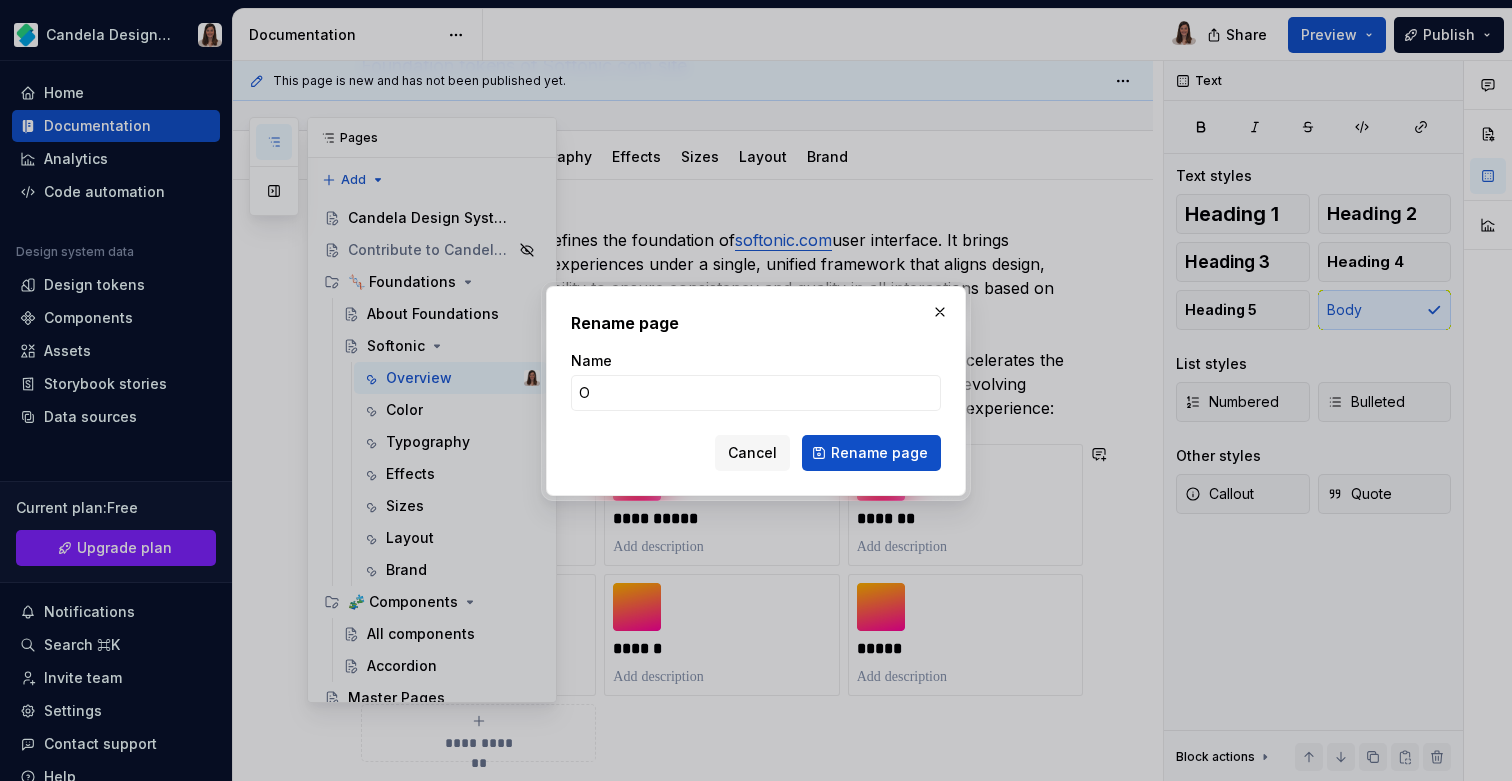 type on "Overview" 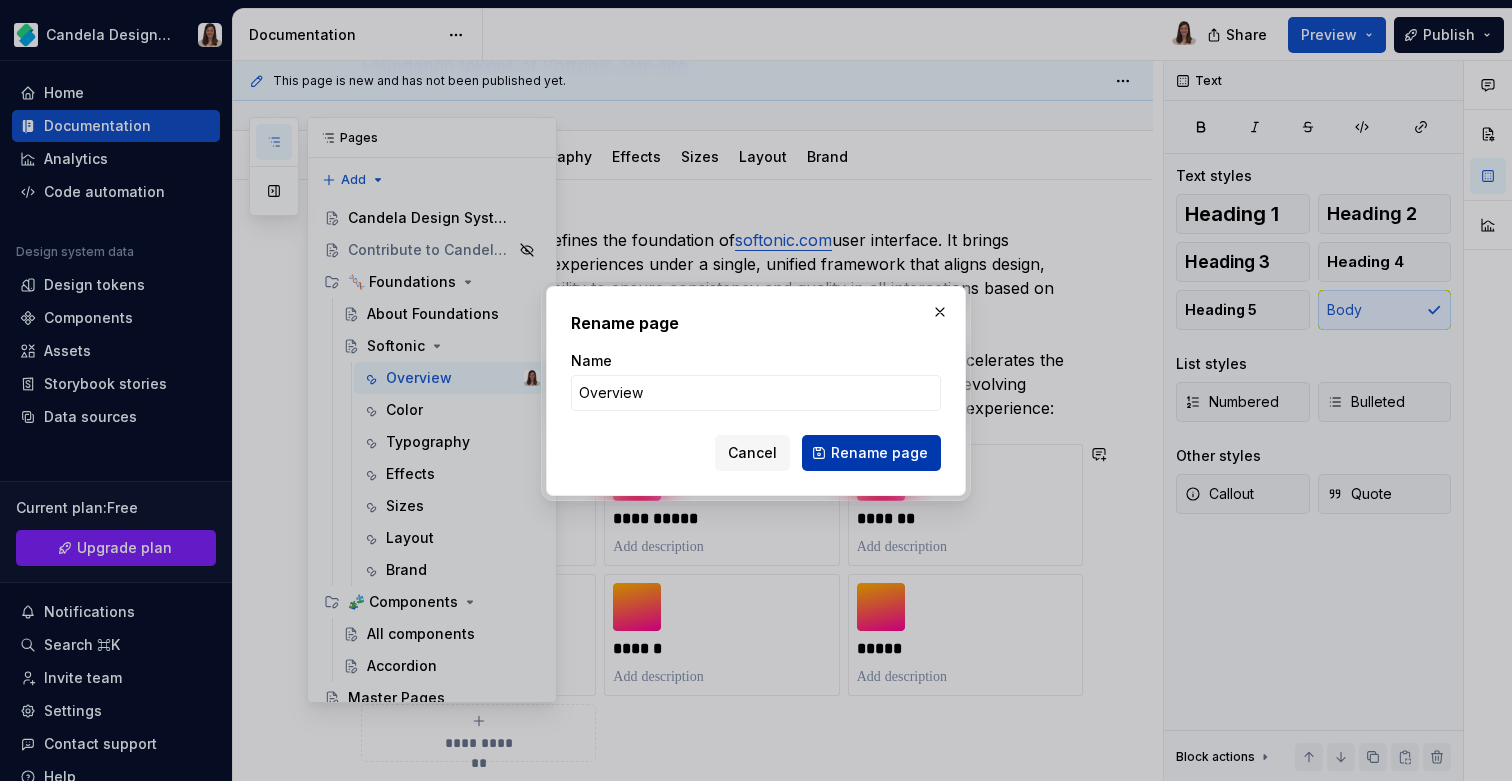 click on "Rename page" at bounding box center [879, 453] 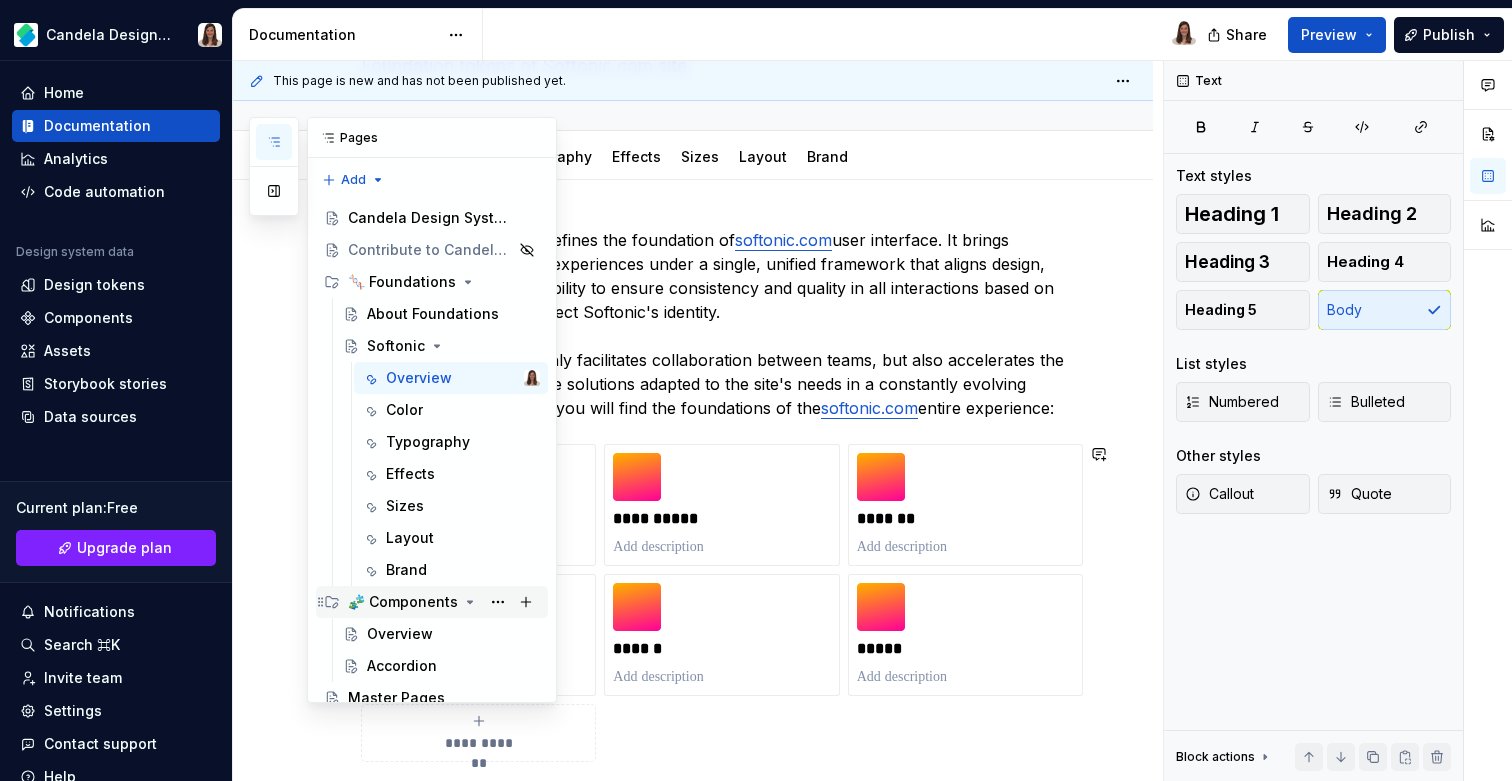 click on "🧩 Components" at bounding box center (403, 602) 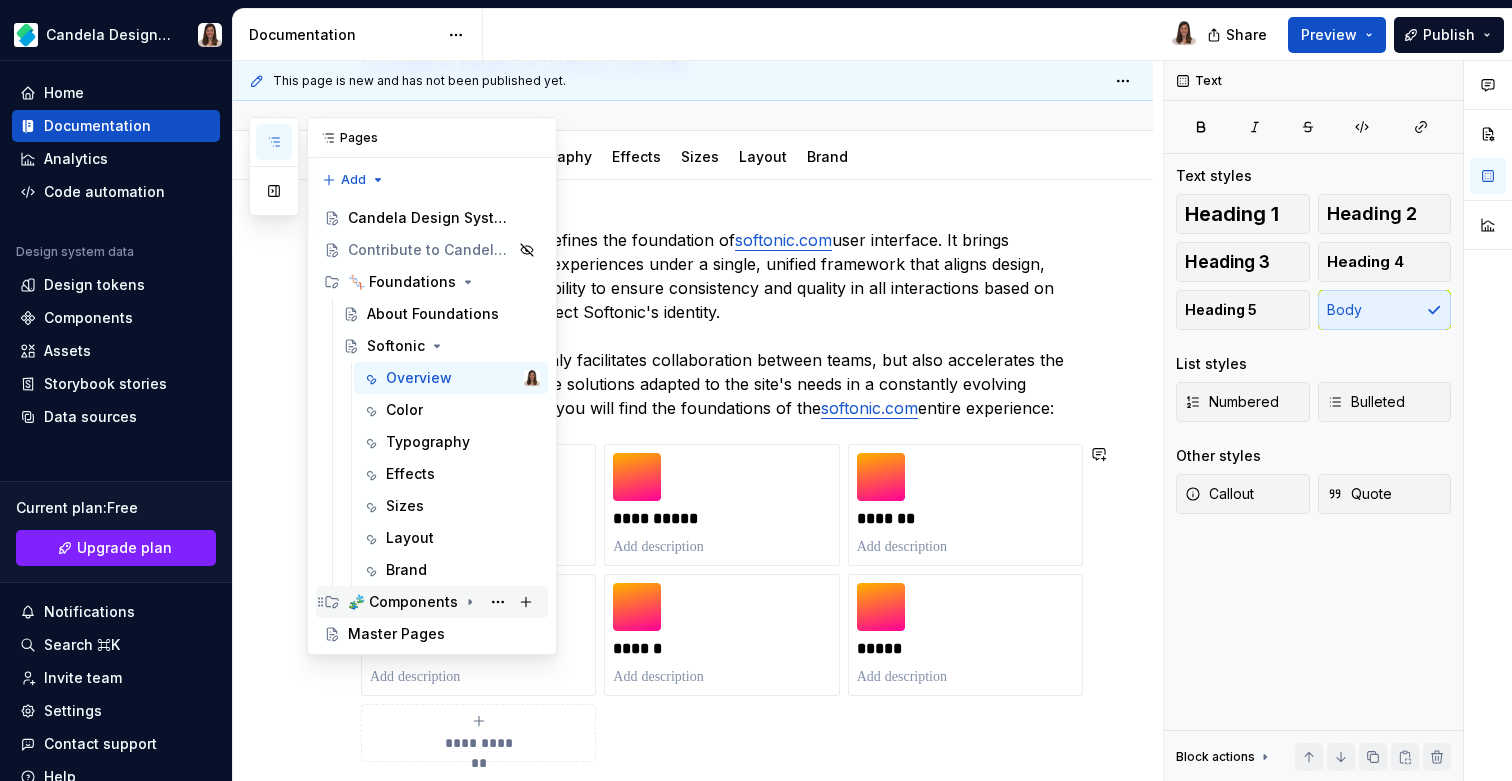 click on "🧩 Components" at bounding box center [444, 602] 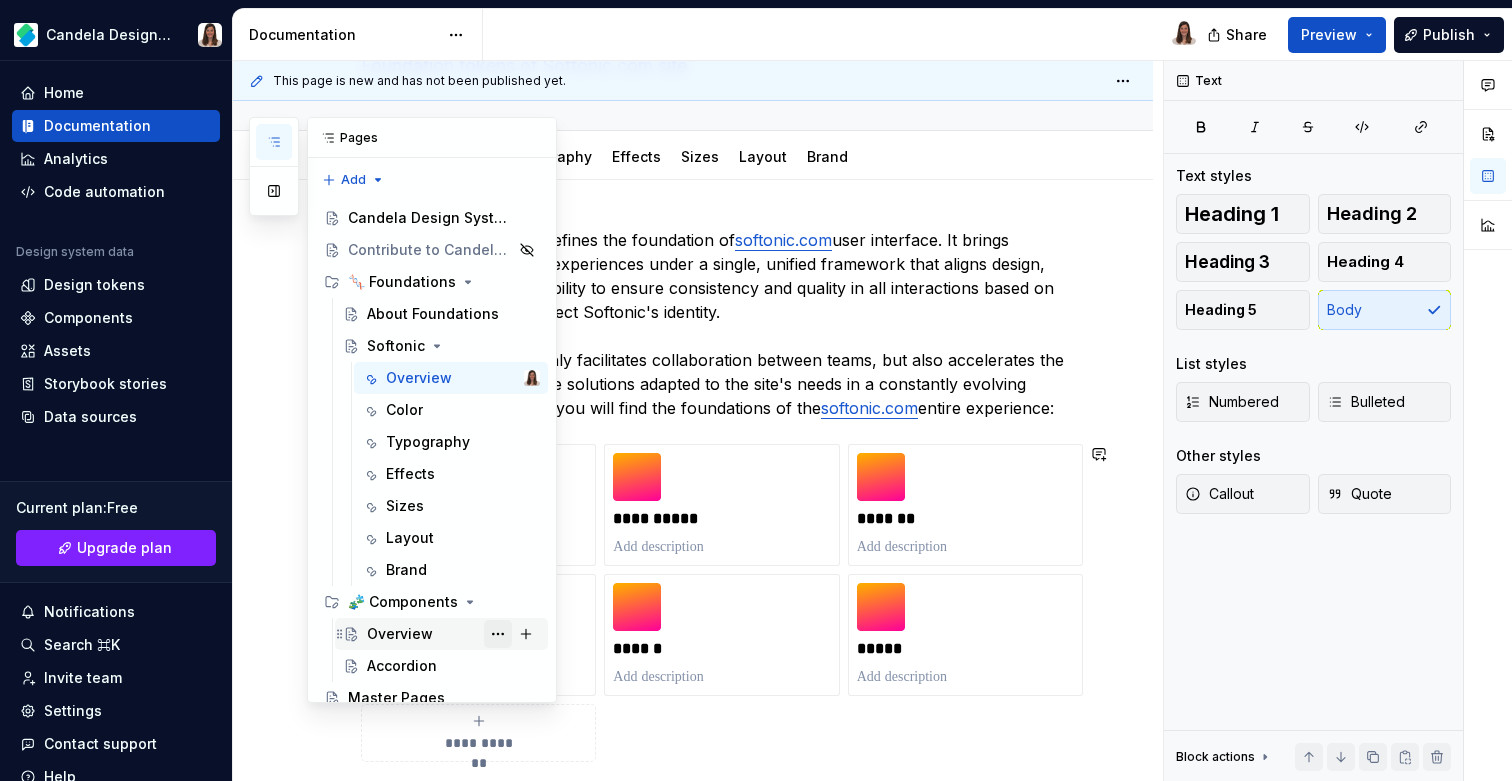 click at bounding box center [498, 634] 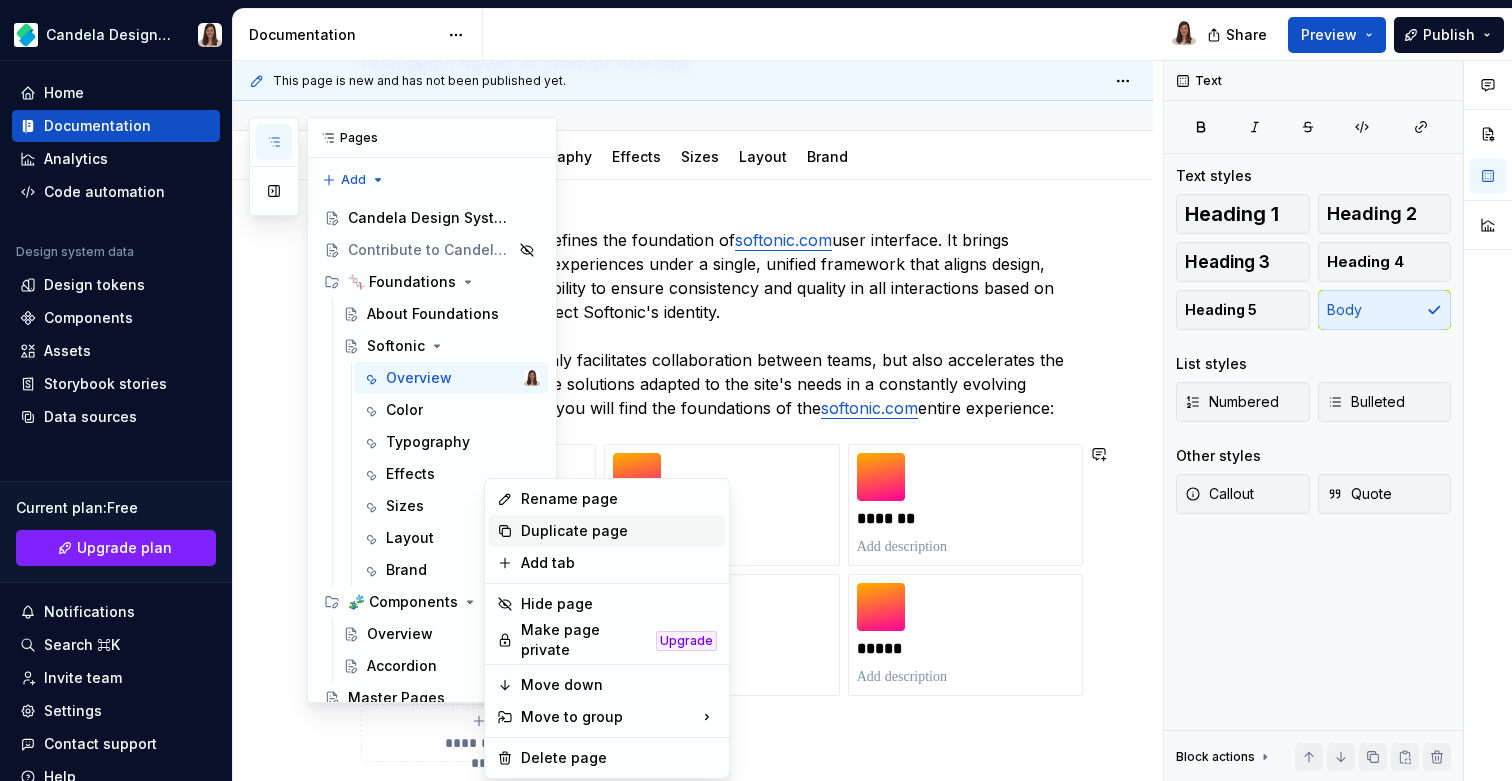 type on "*" 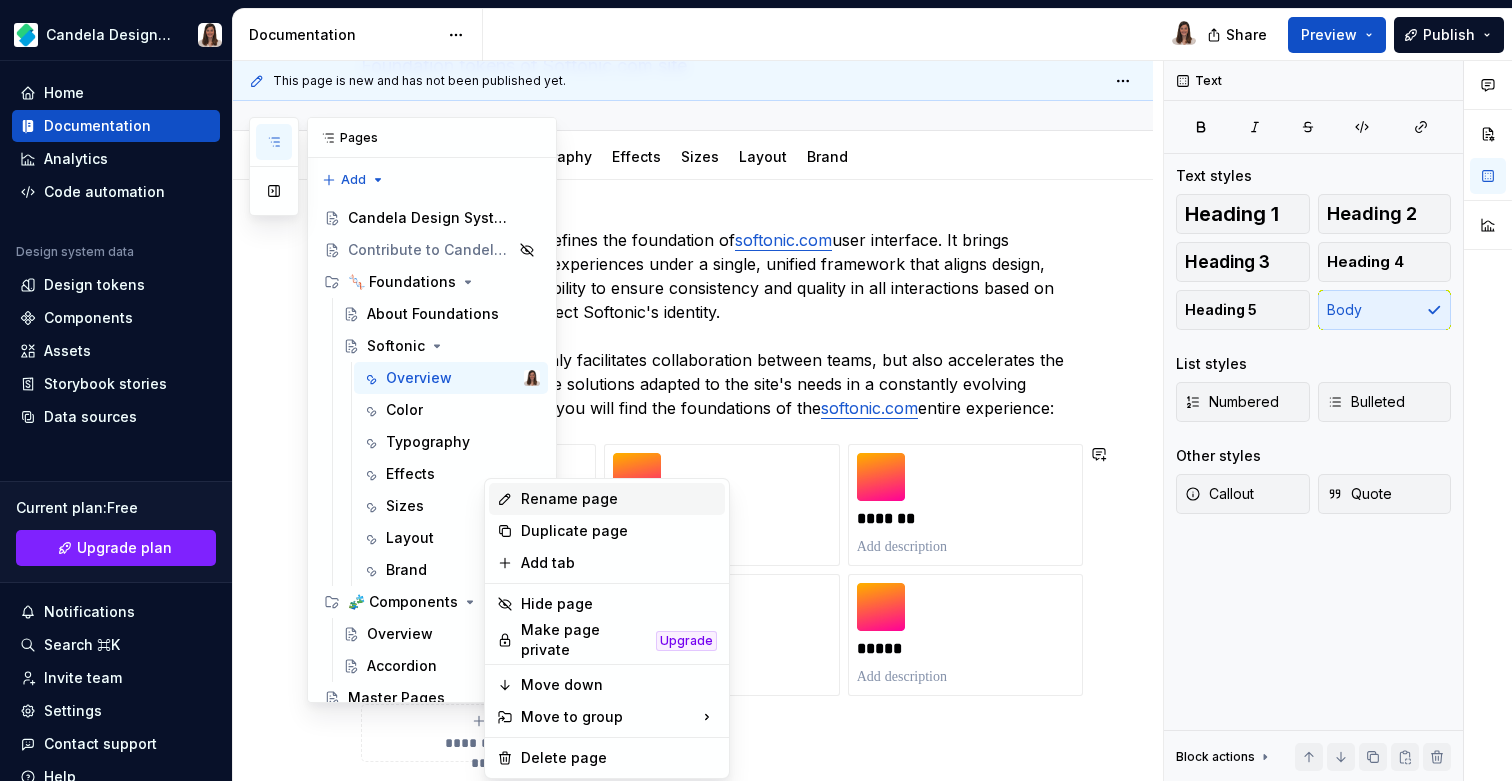 click on "Rename page" at bounding box center (619, 499) 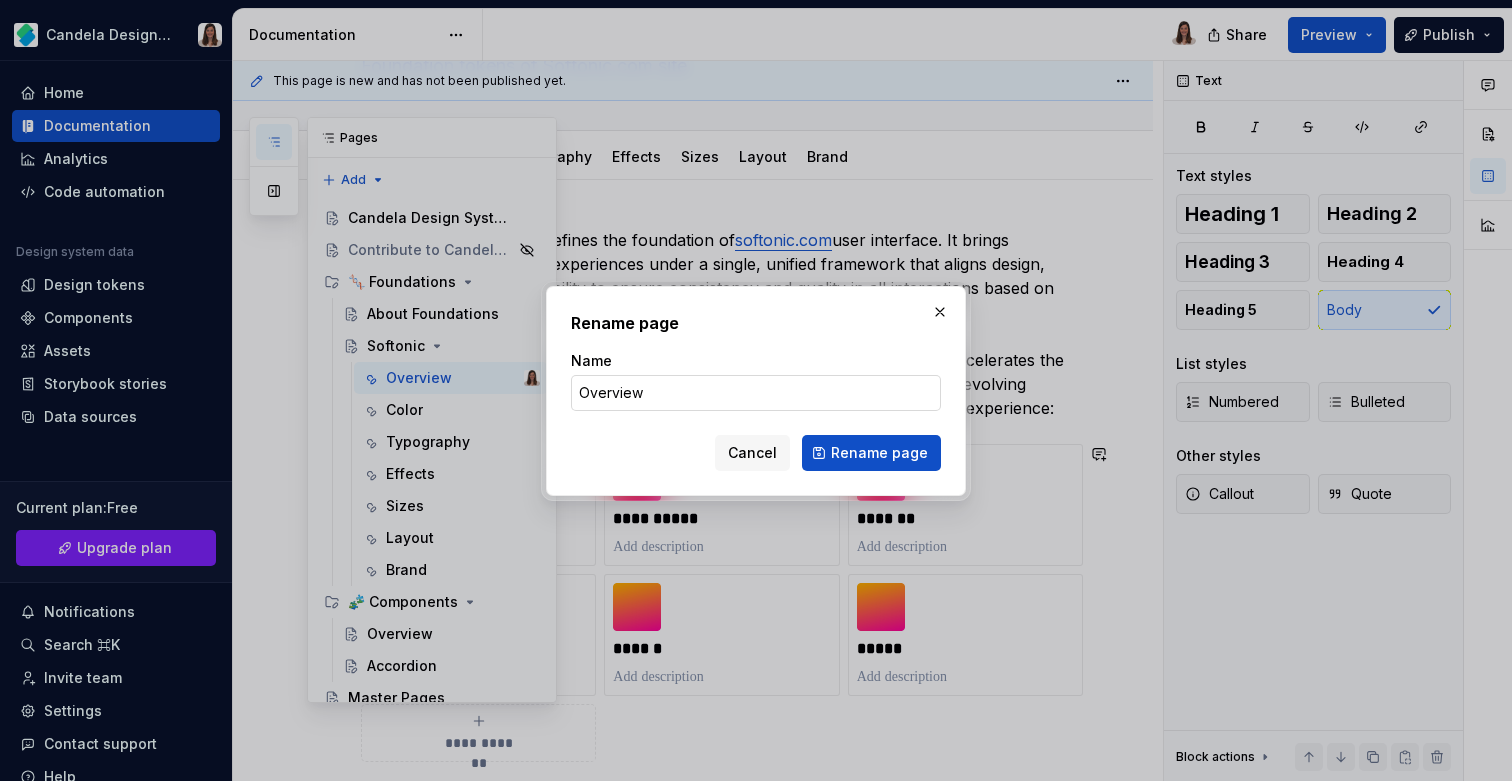 drag, startPoint x: 589, startPoint y: 394, endPoint x: 574, endPoint y: 394, distance: 15 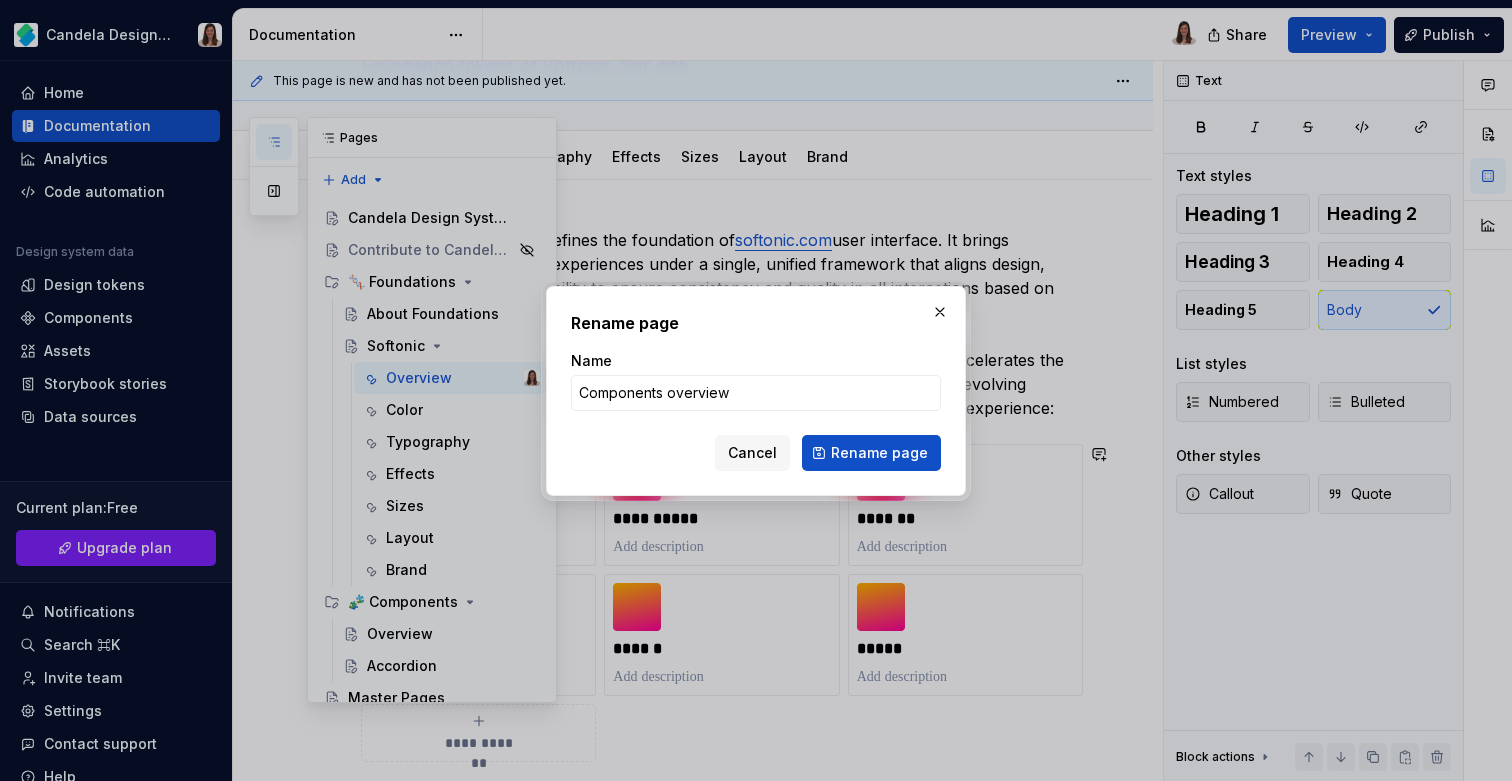 type on "Components overview" 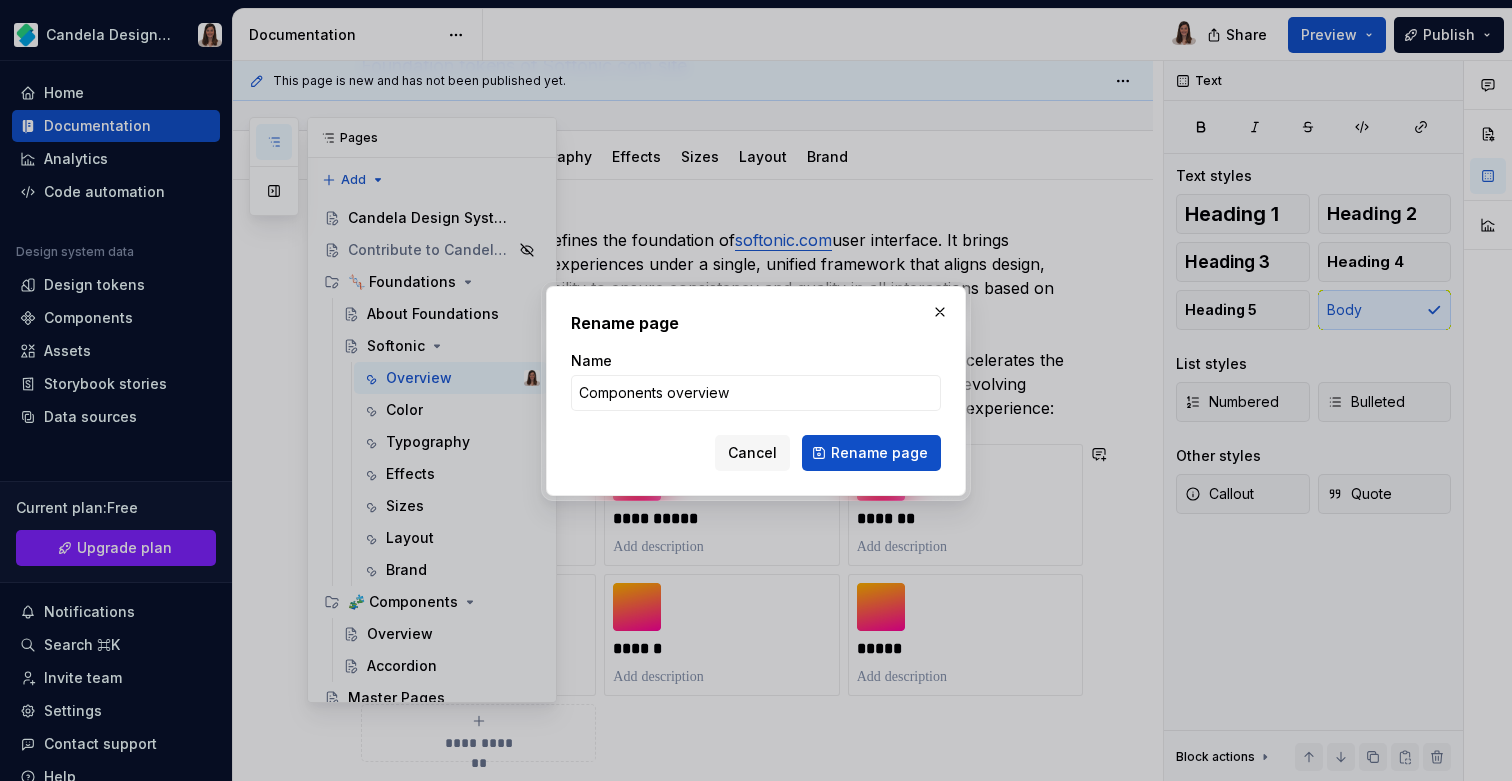 click on "Rename page" at bounding box center (871, 453) 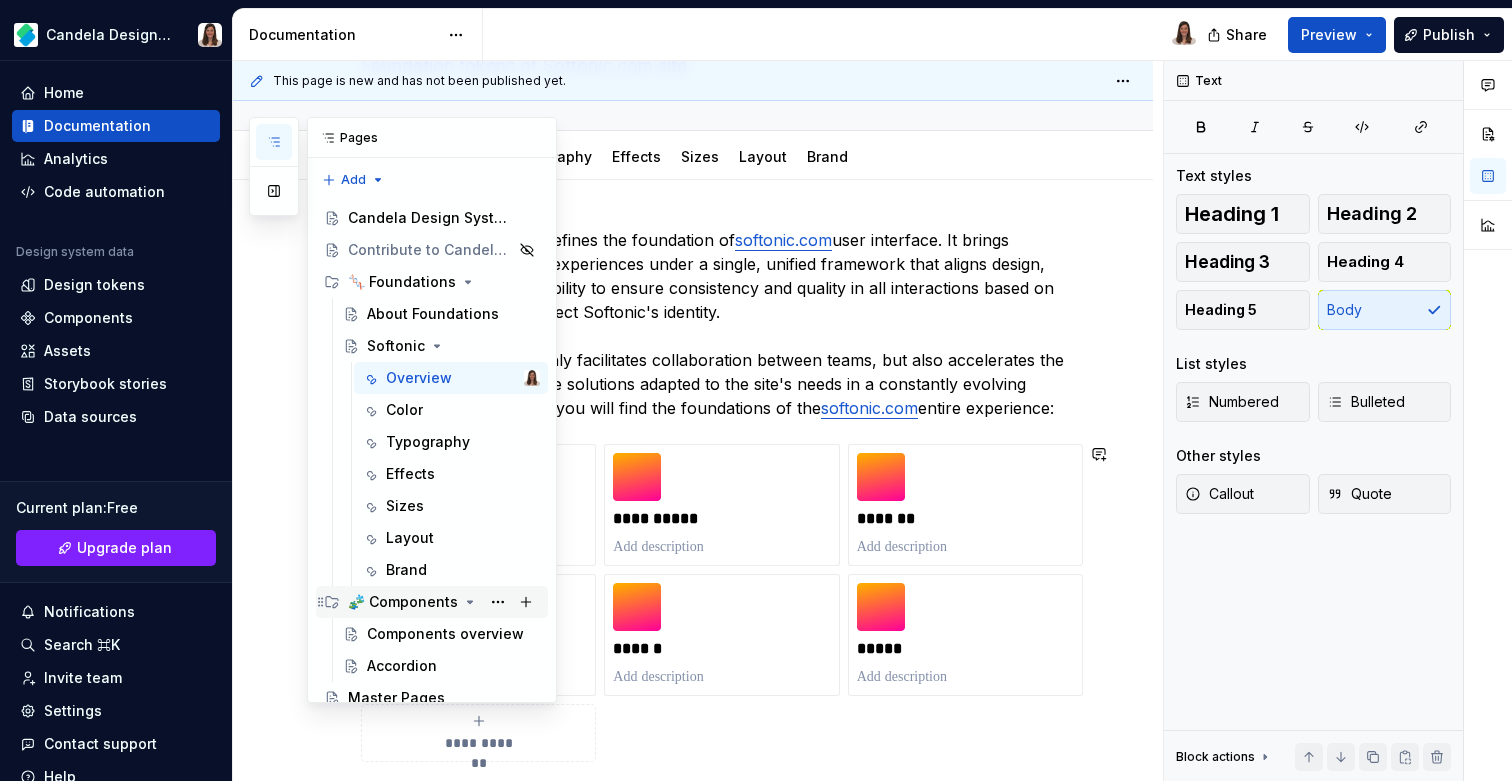 click 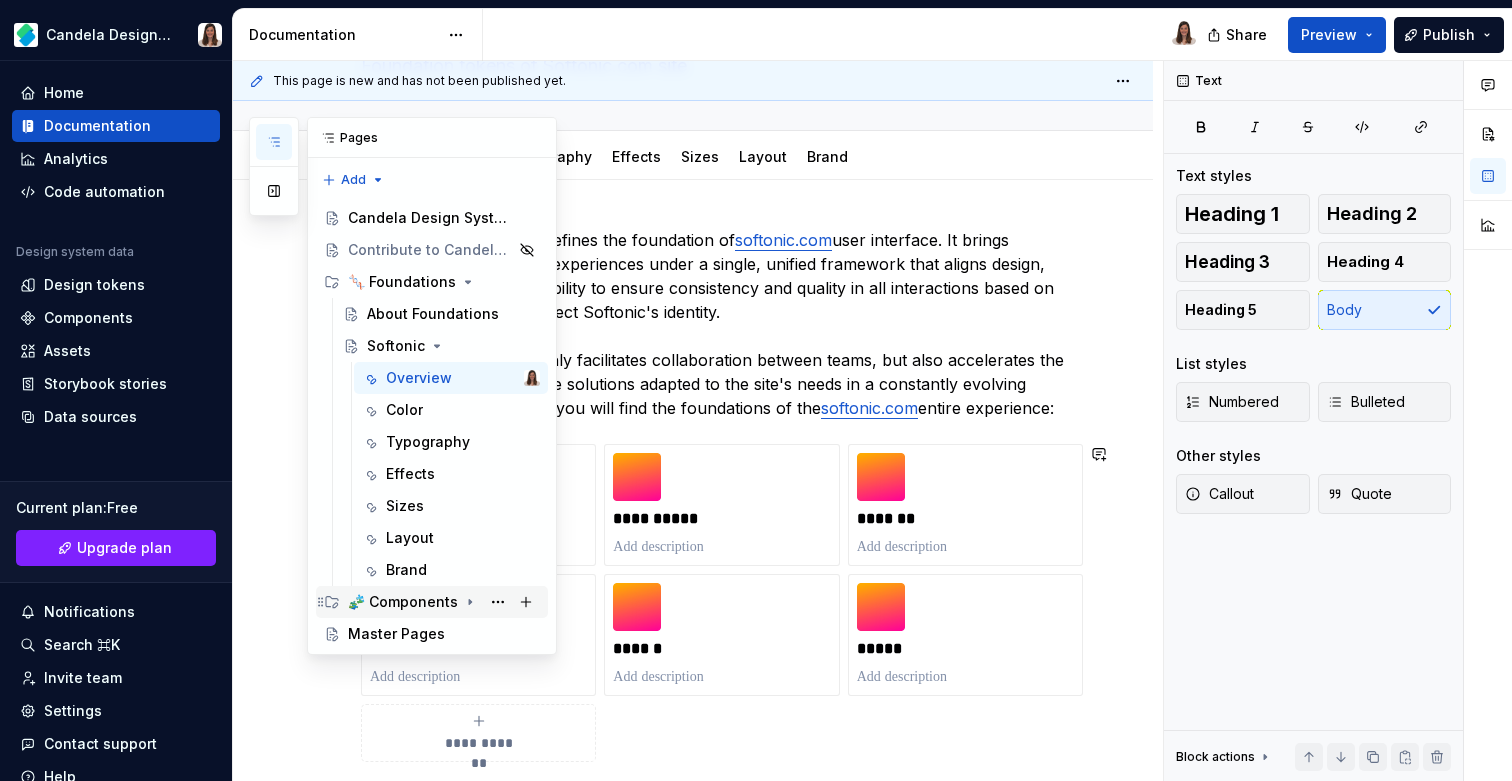 click 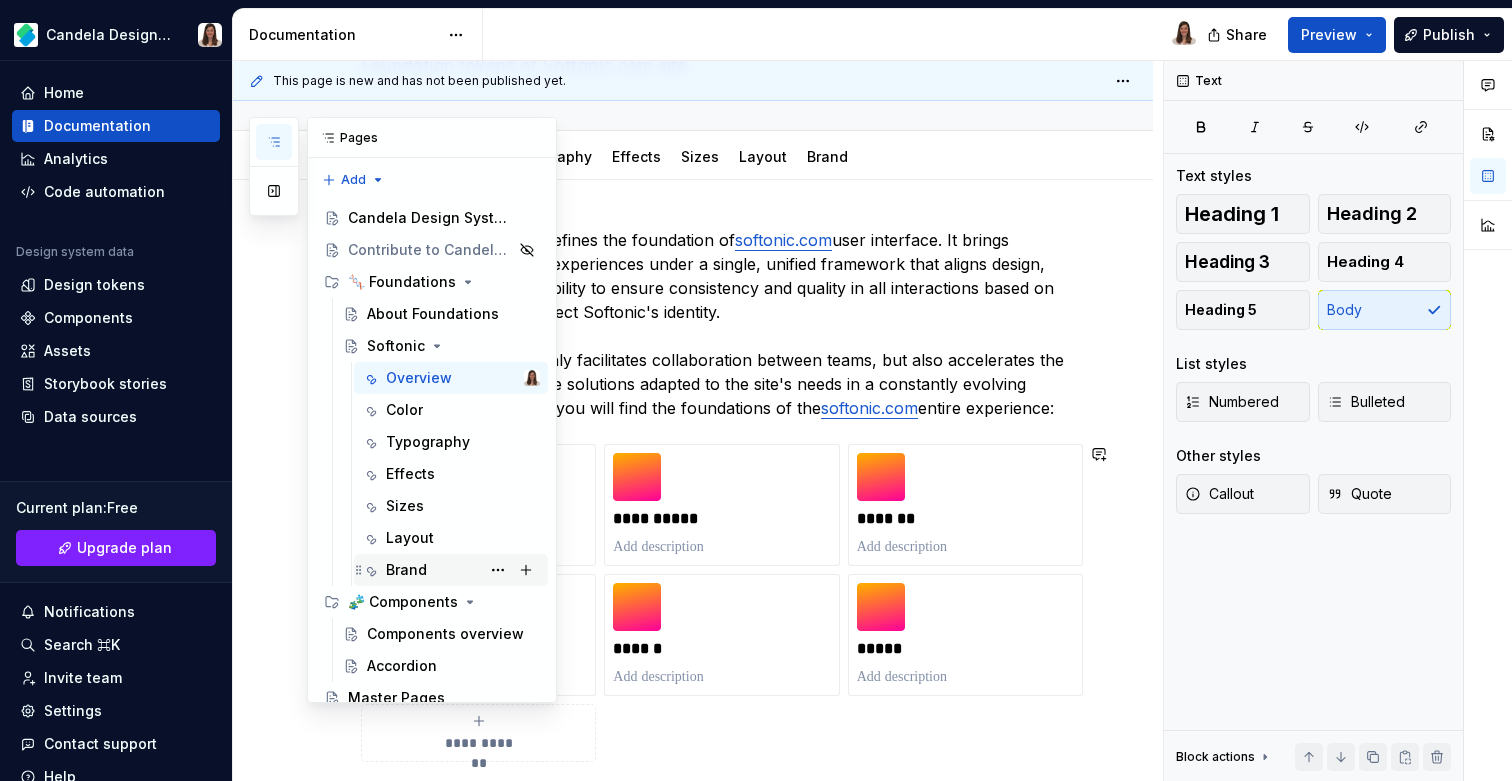 scroll, scrollTop: 16, scrollLeft: 0, axis: vertical 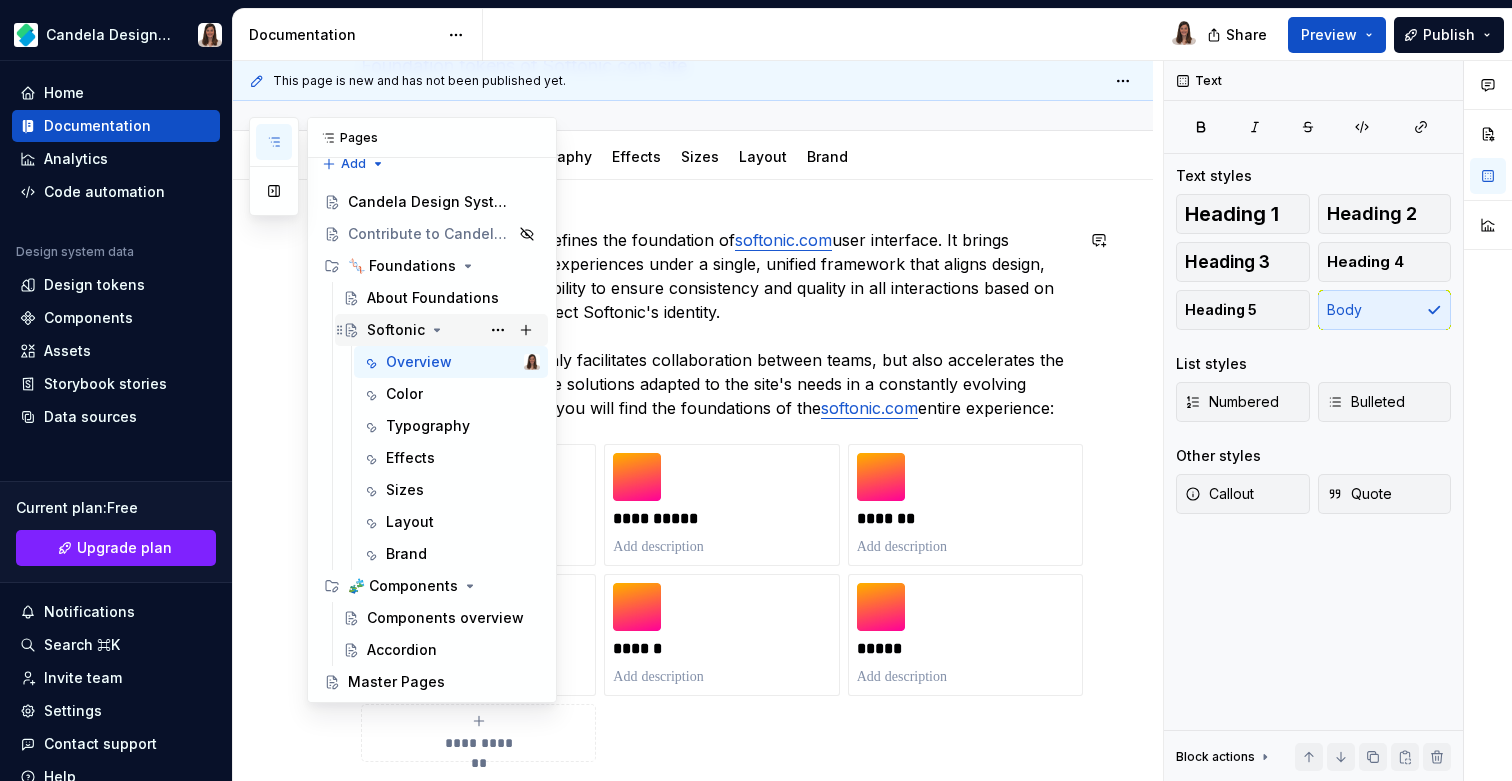 click 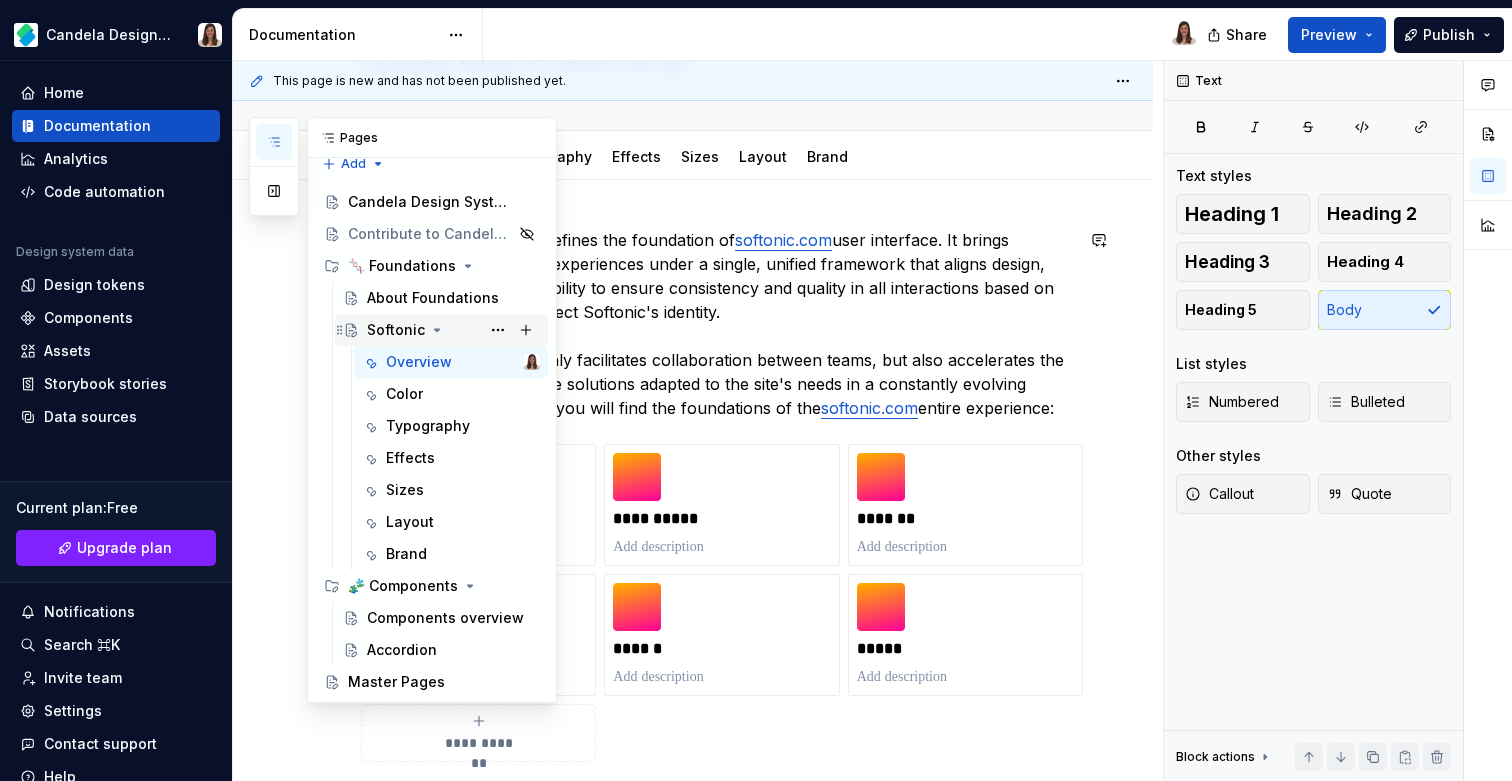 scroll, scrollTop: 0, scrollLeft: 0, axis: both 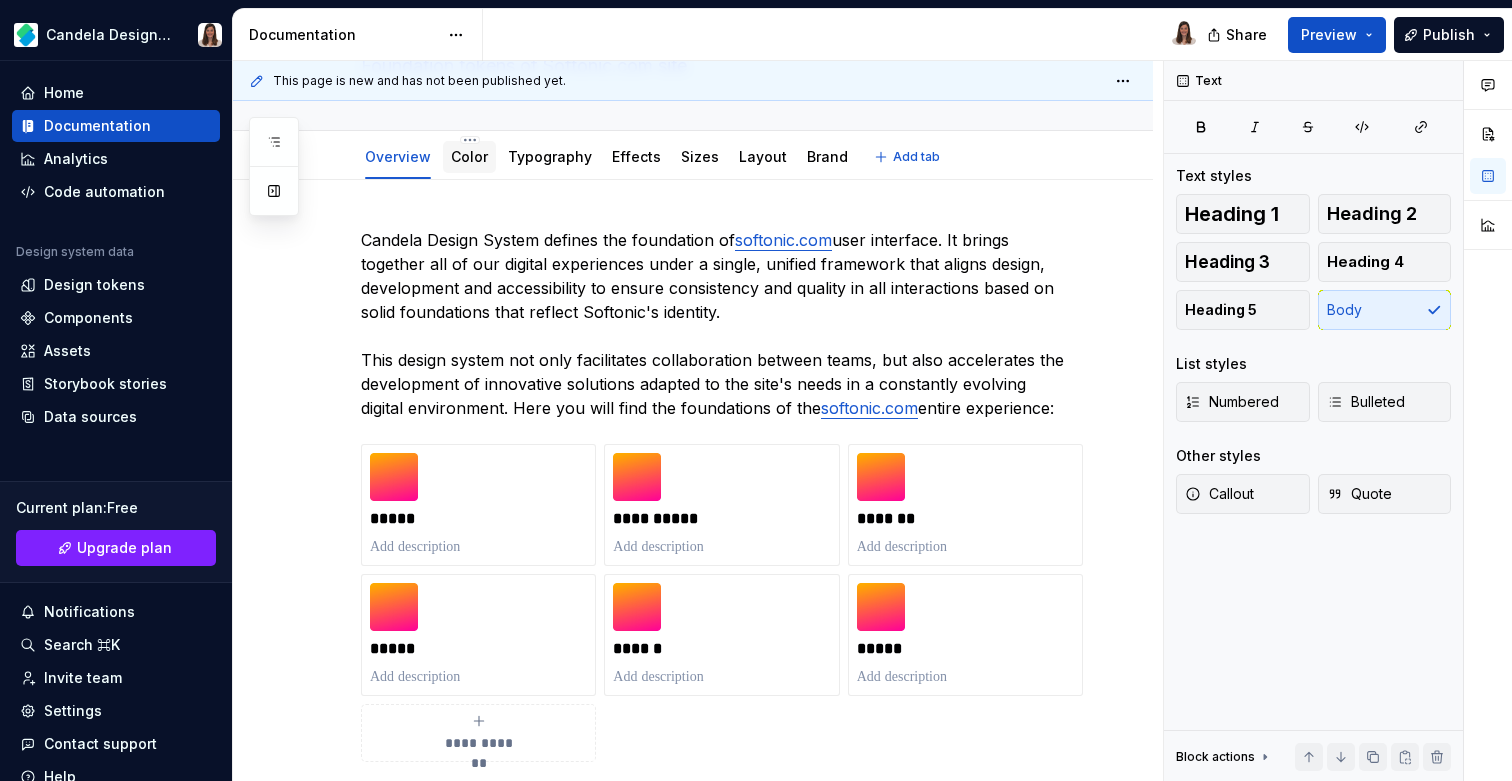 click on "Color" at bounding box center (469, 156) 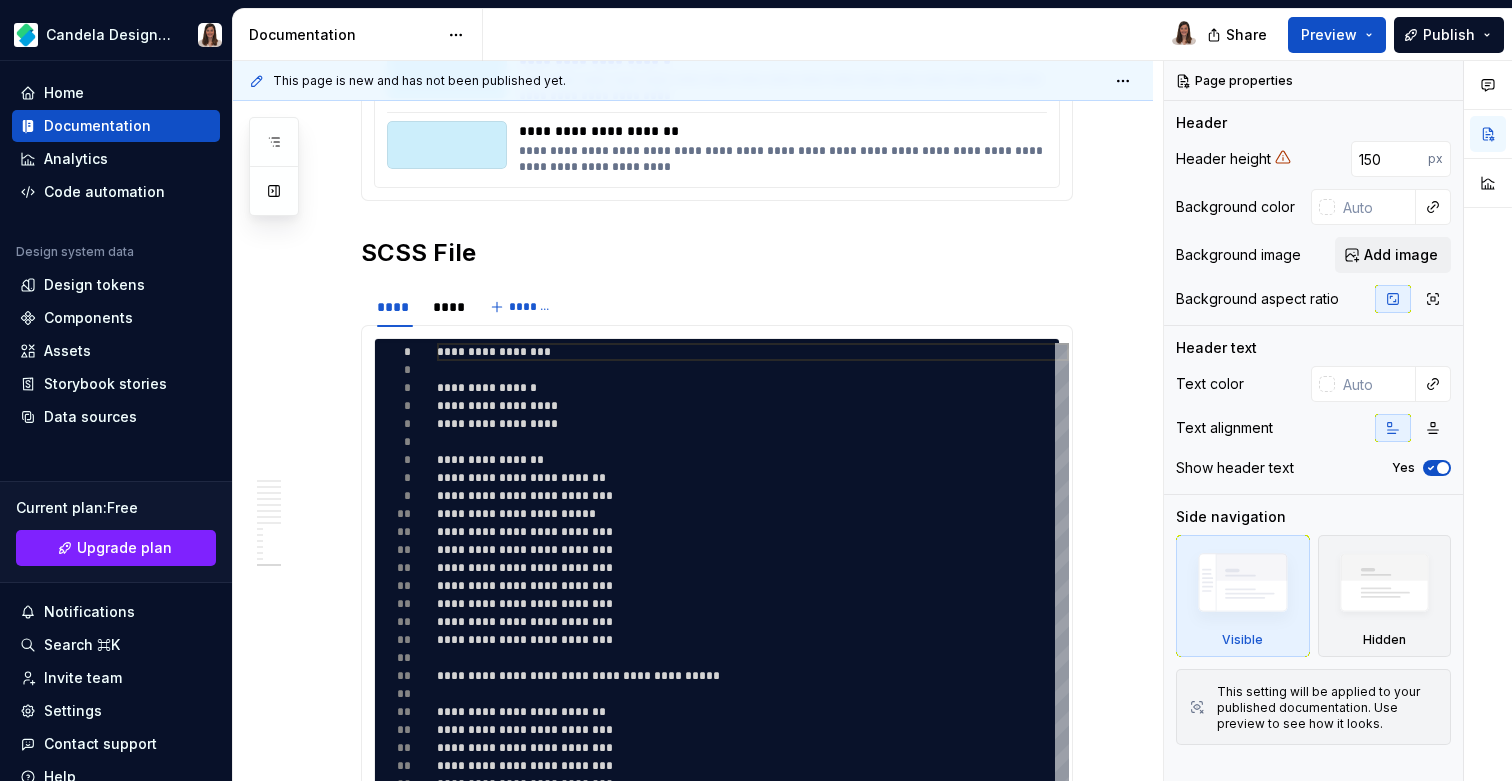 scroll, scrollTop: 4415, scrollLeft: 0, axis: vertical 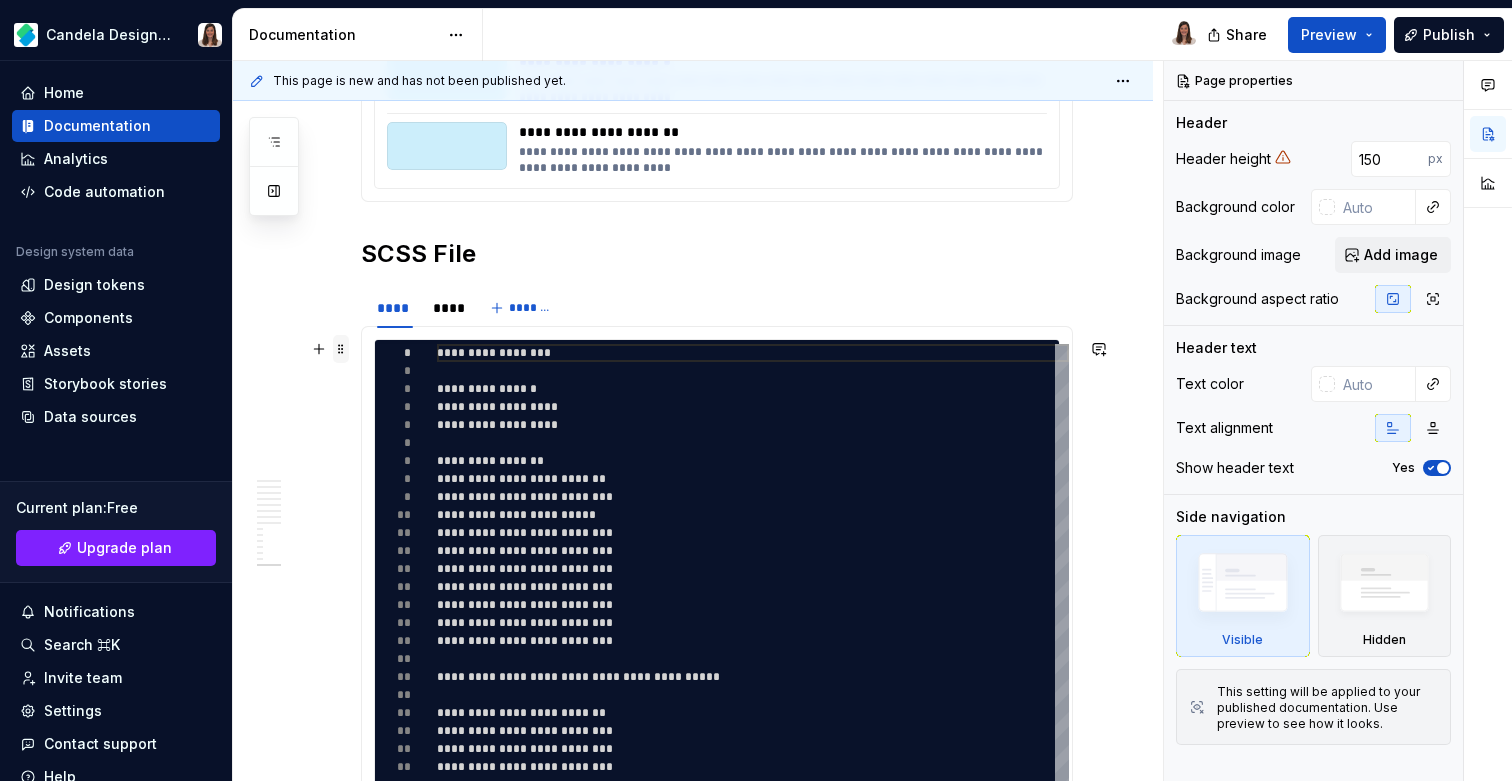 click at bounding box center [341, 349] 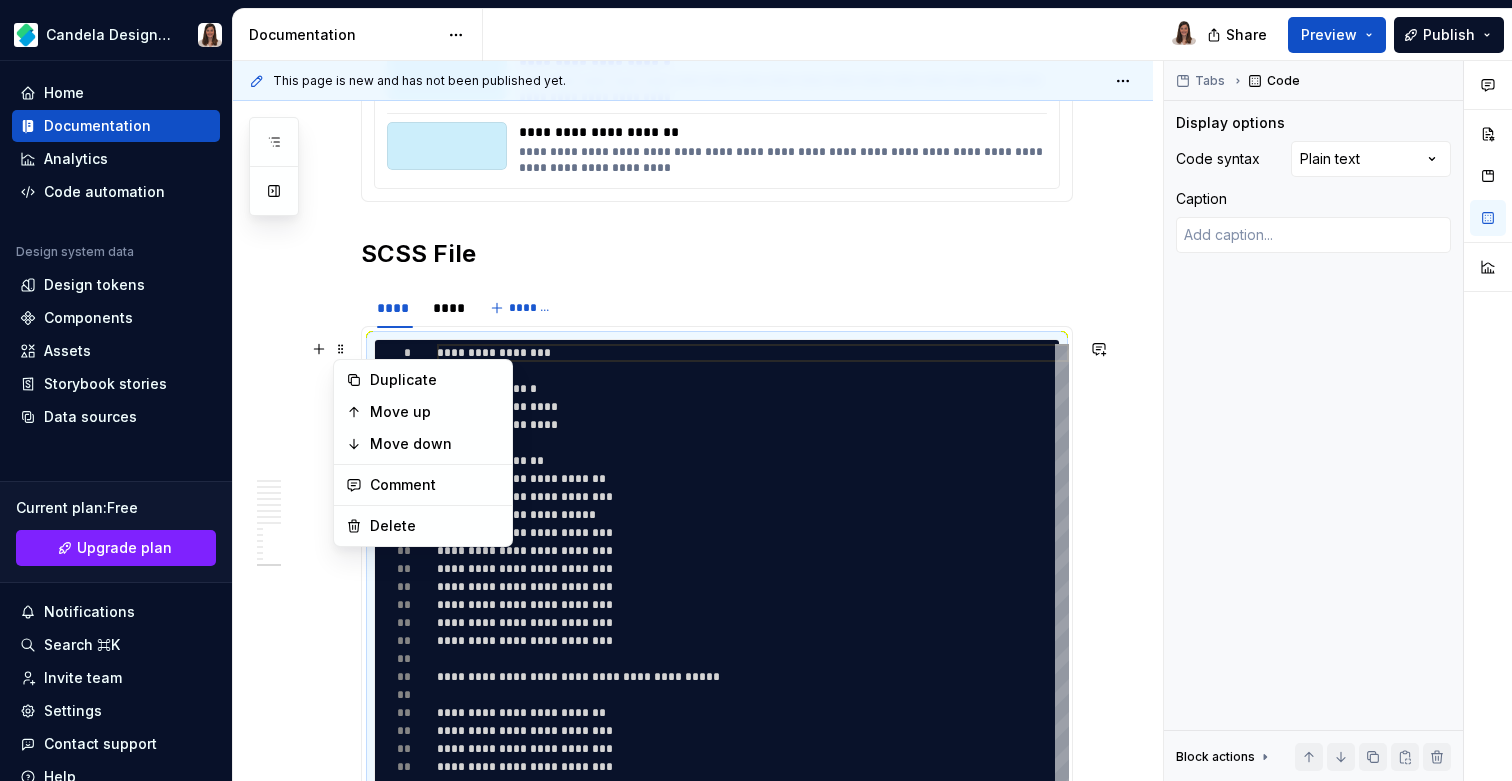 click on "**** **** *******" at bounding box center (717, 308) 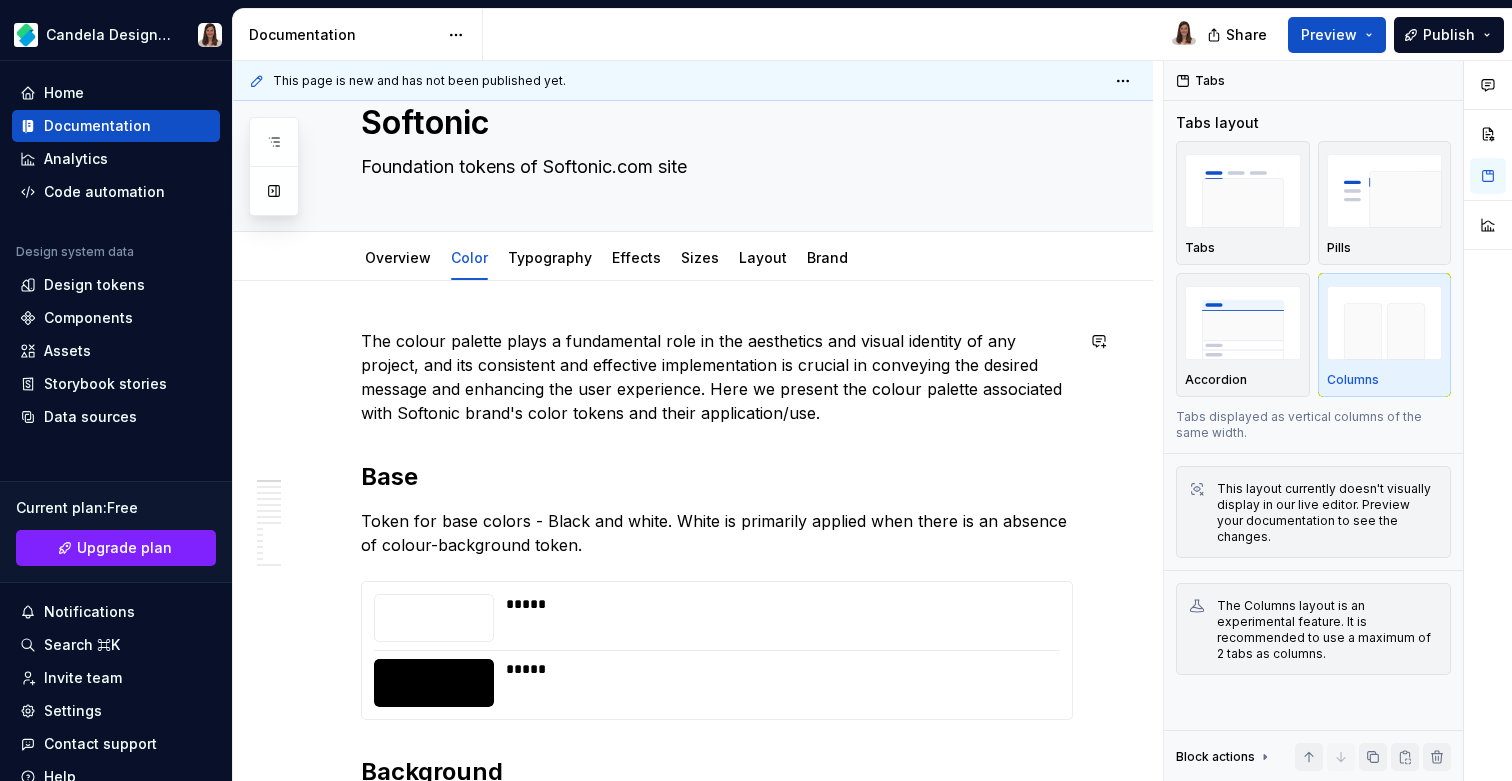 scroll, scrollTop: 0, scrollLeft: 0, axis: both 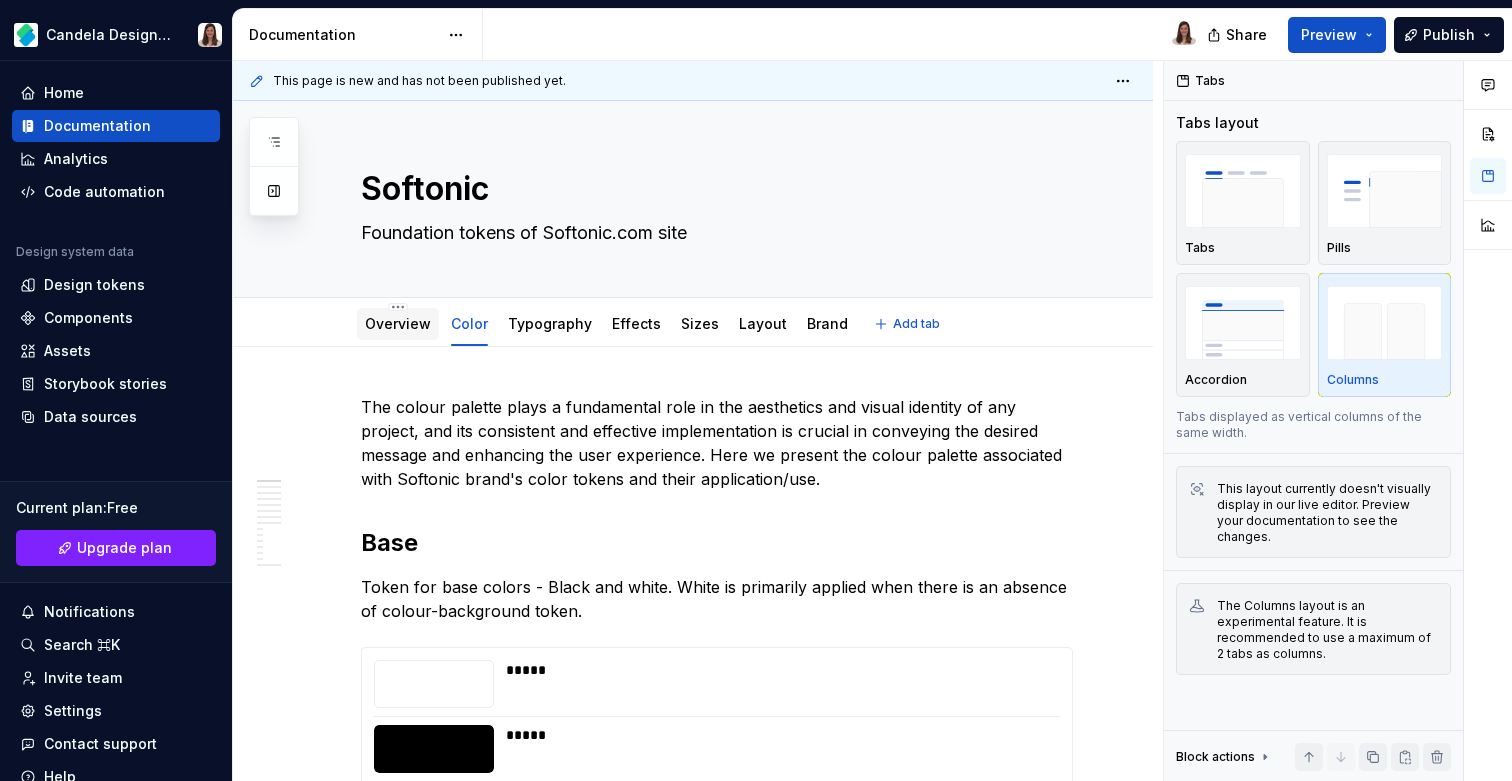 click on "Overview" at bounding box center [398, 323] 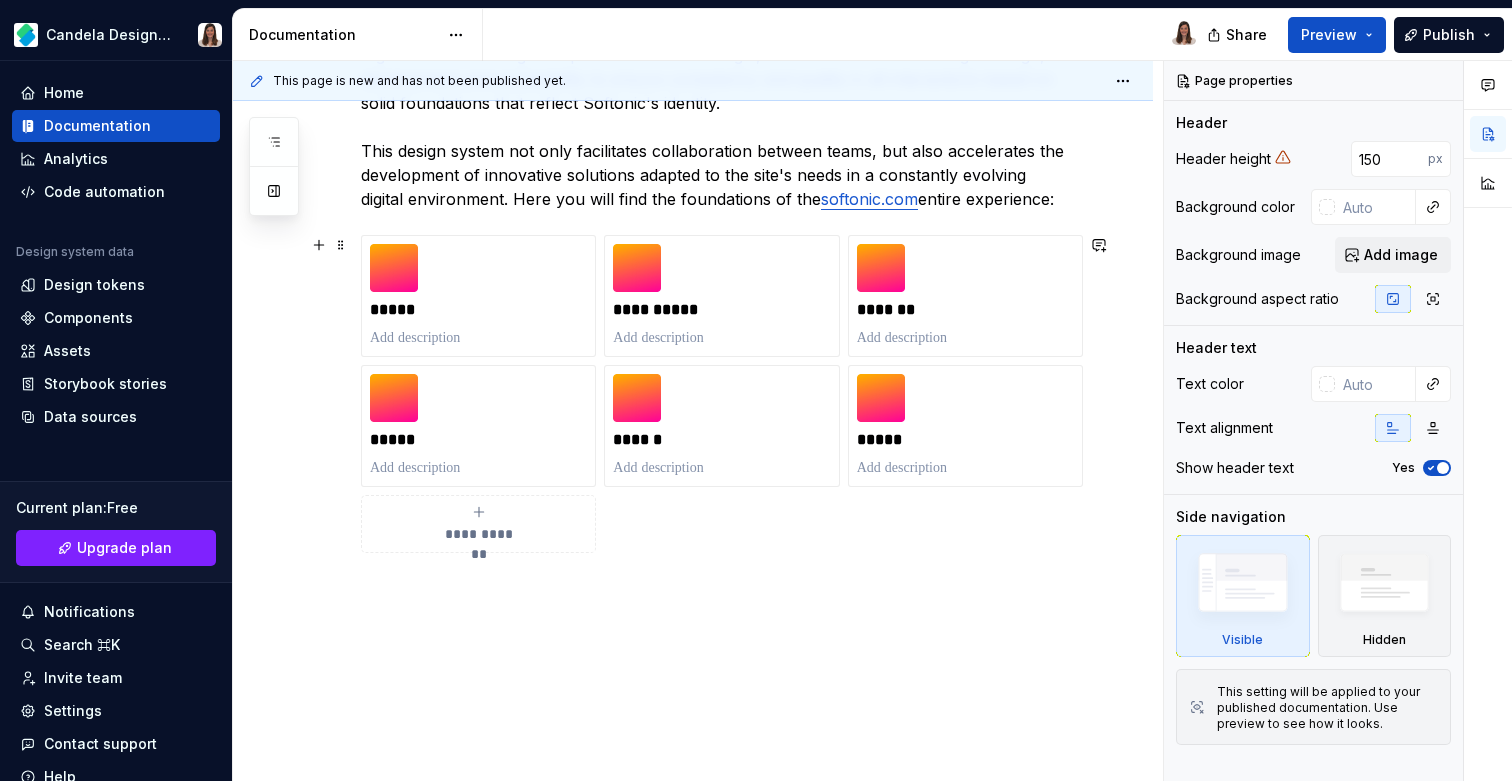 scroll, scrollTop: 384, scrollLeft: 0, axis: vertical 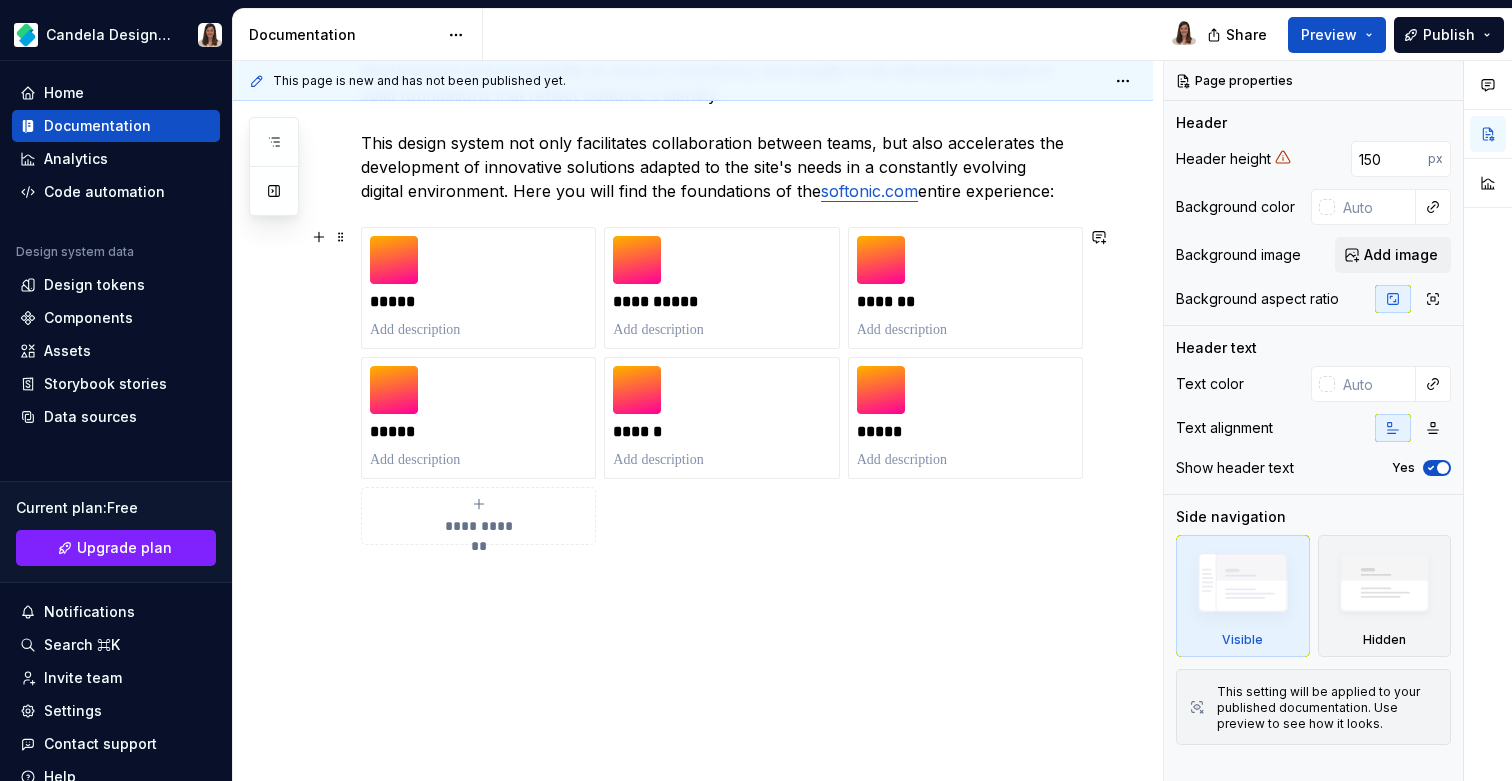 click on "**********" at bounding box center (717, 386) 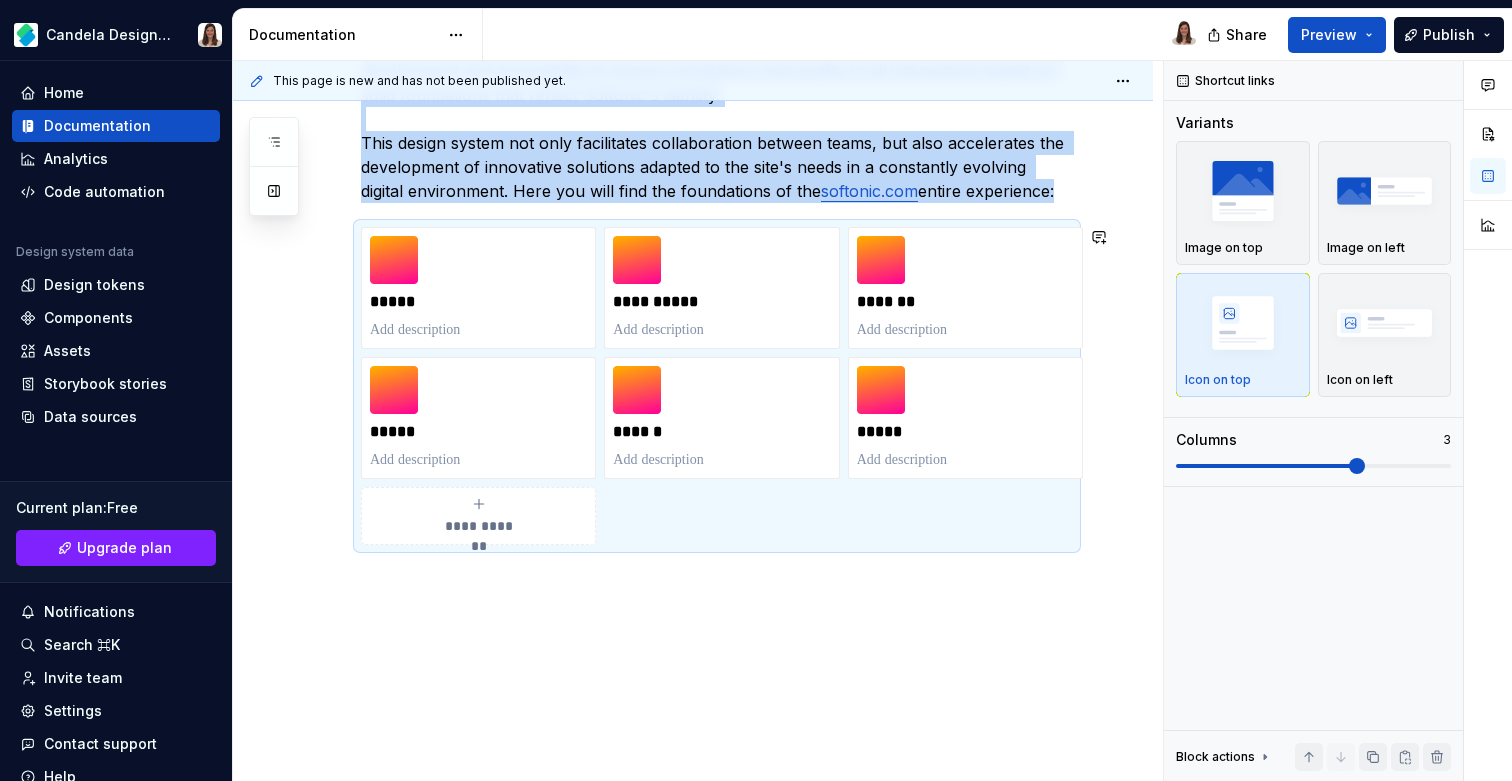 click on "**********" at bounding box center (693, 383) 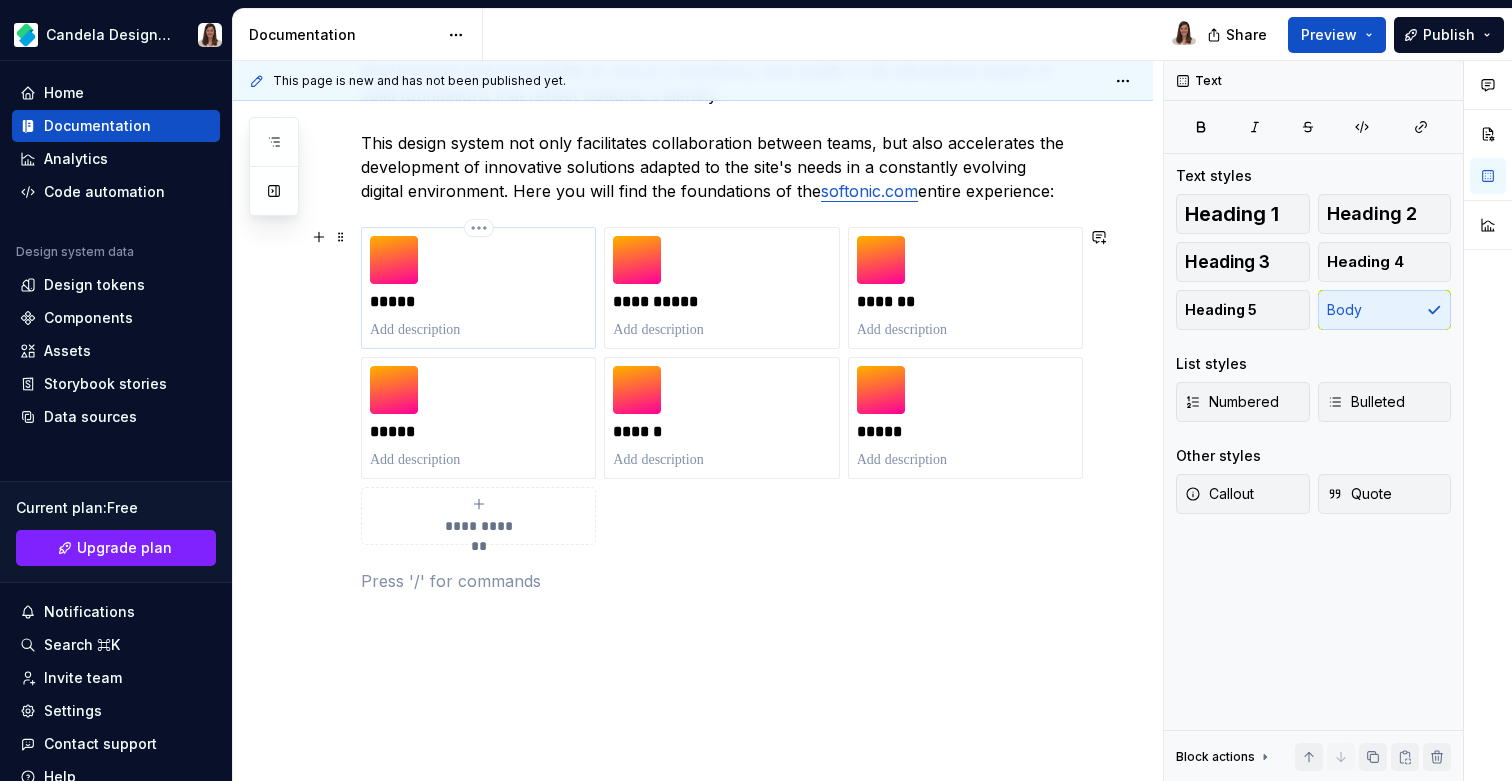 scroll, scrollTop: 0, scrollLeft: 0, axis: both 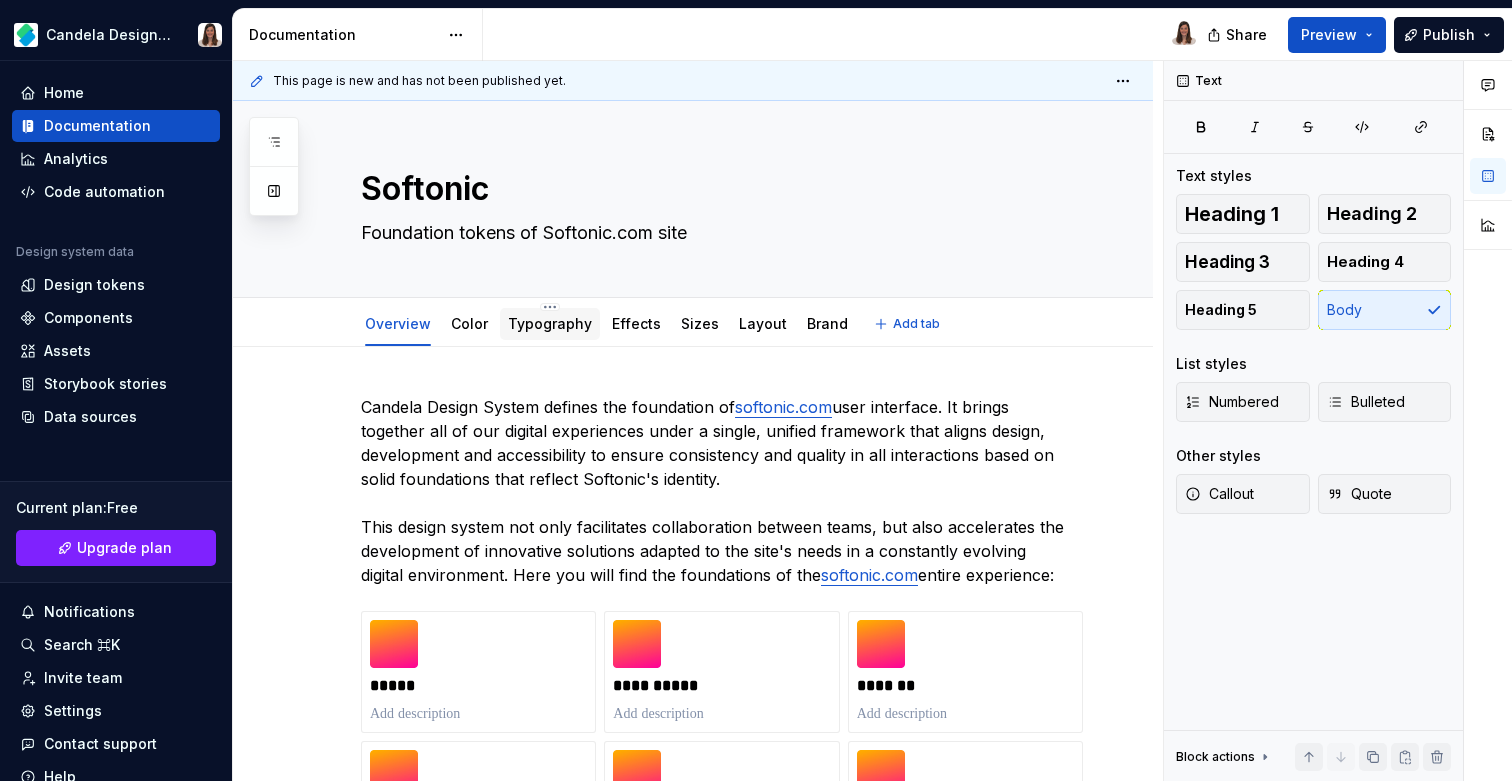 click on "Typography" at bounding box center (550, 323) 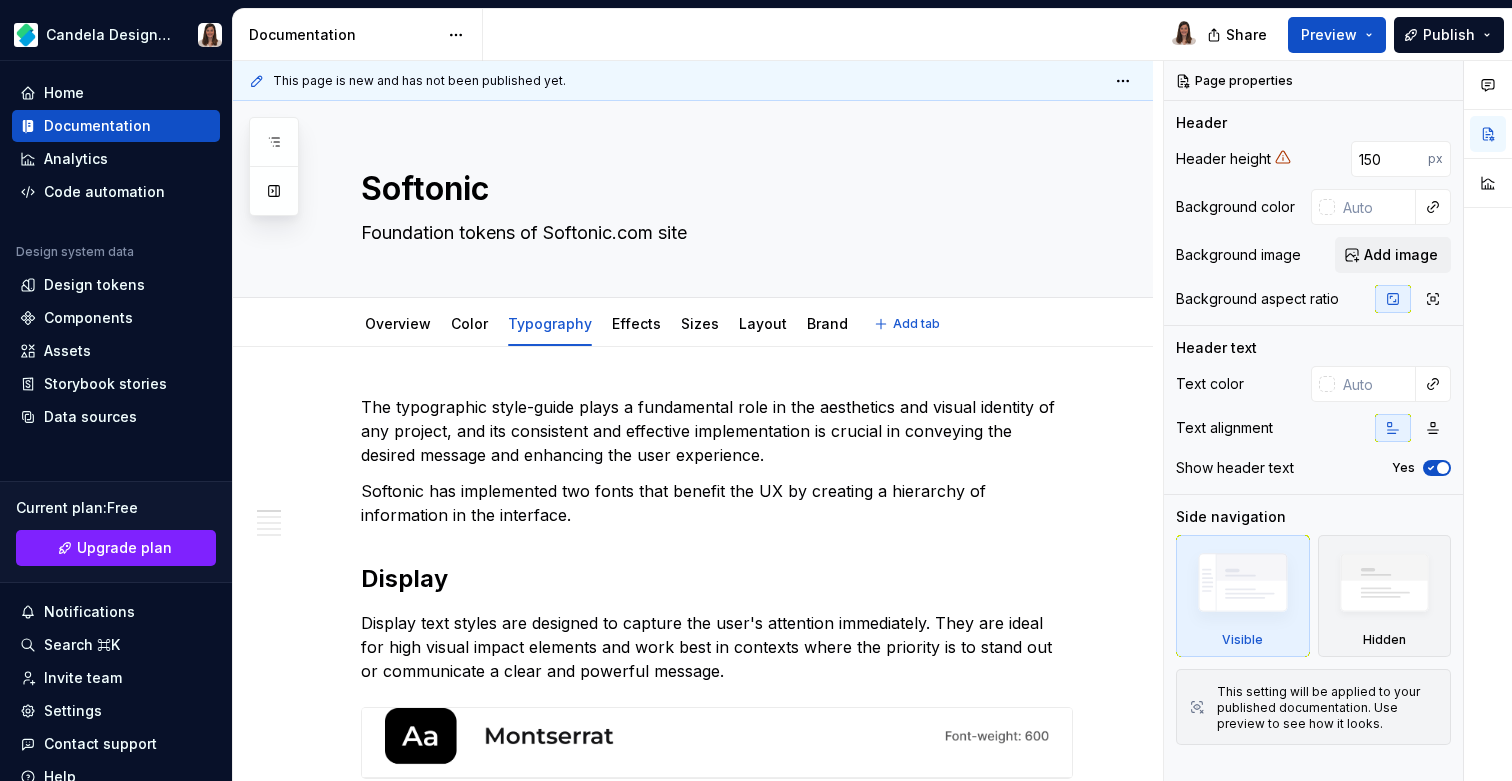 type on "*" 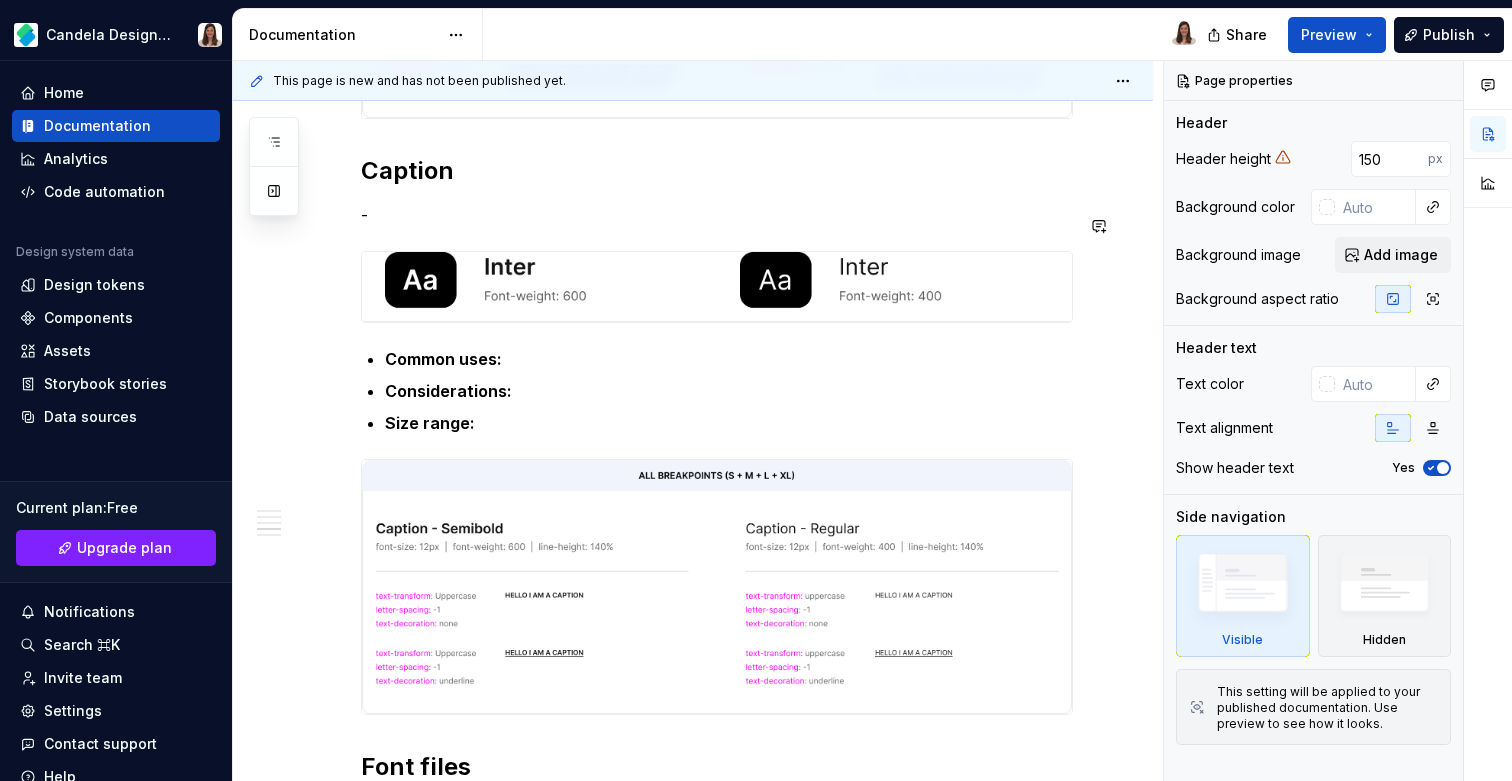 scroll, scrollTop: 4036, scrollLeft: 0, axis: vertical 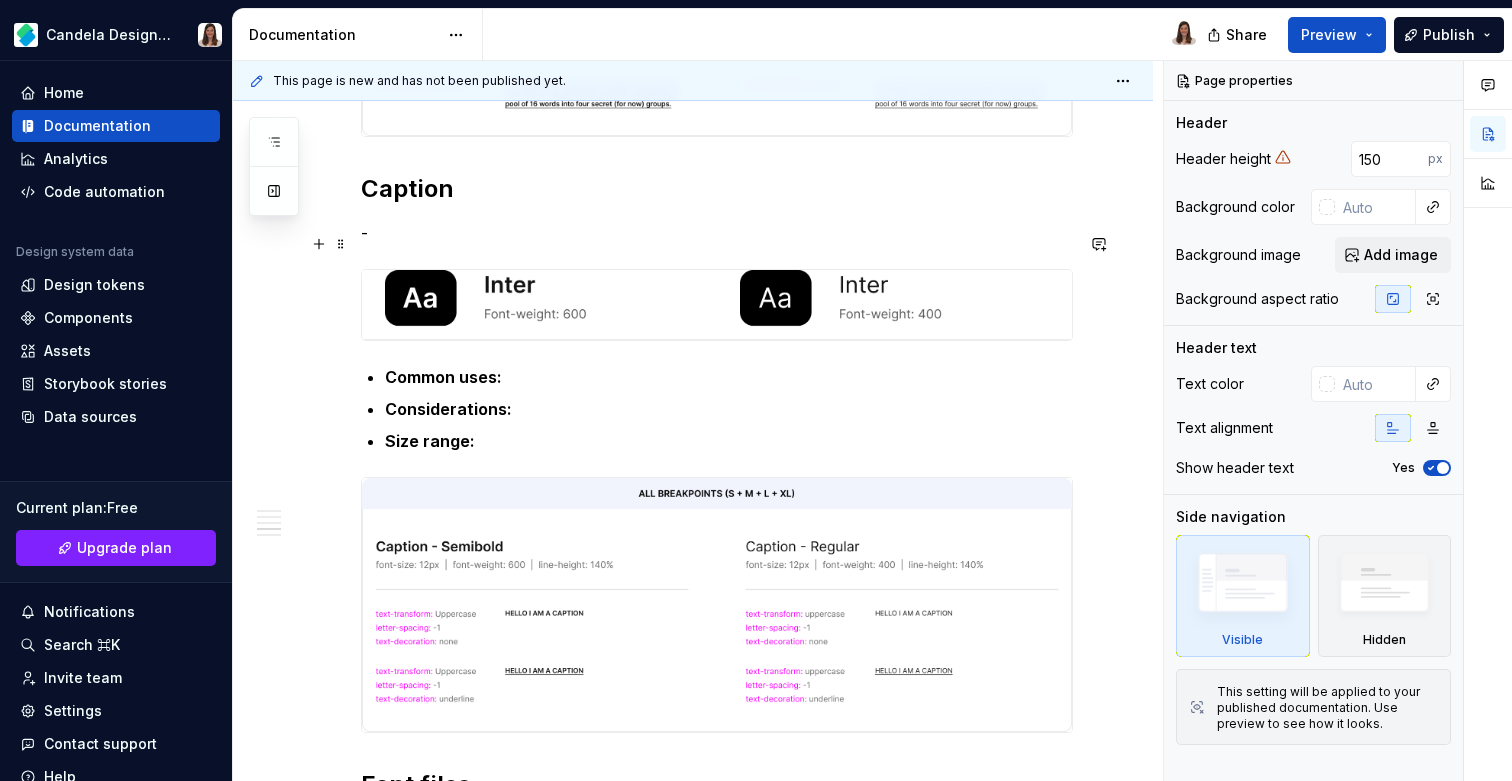 click on "-" at bounding box center (717, 233) 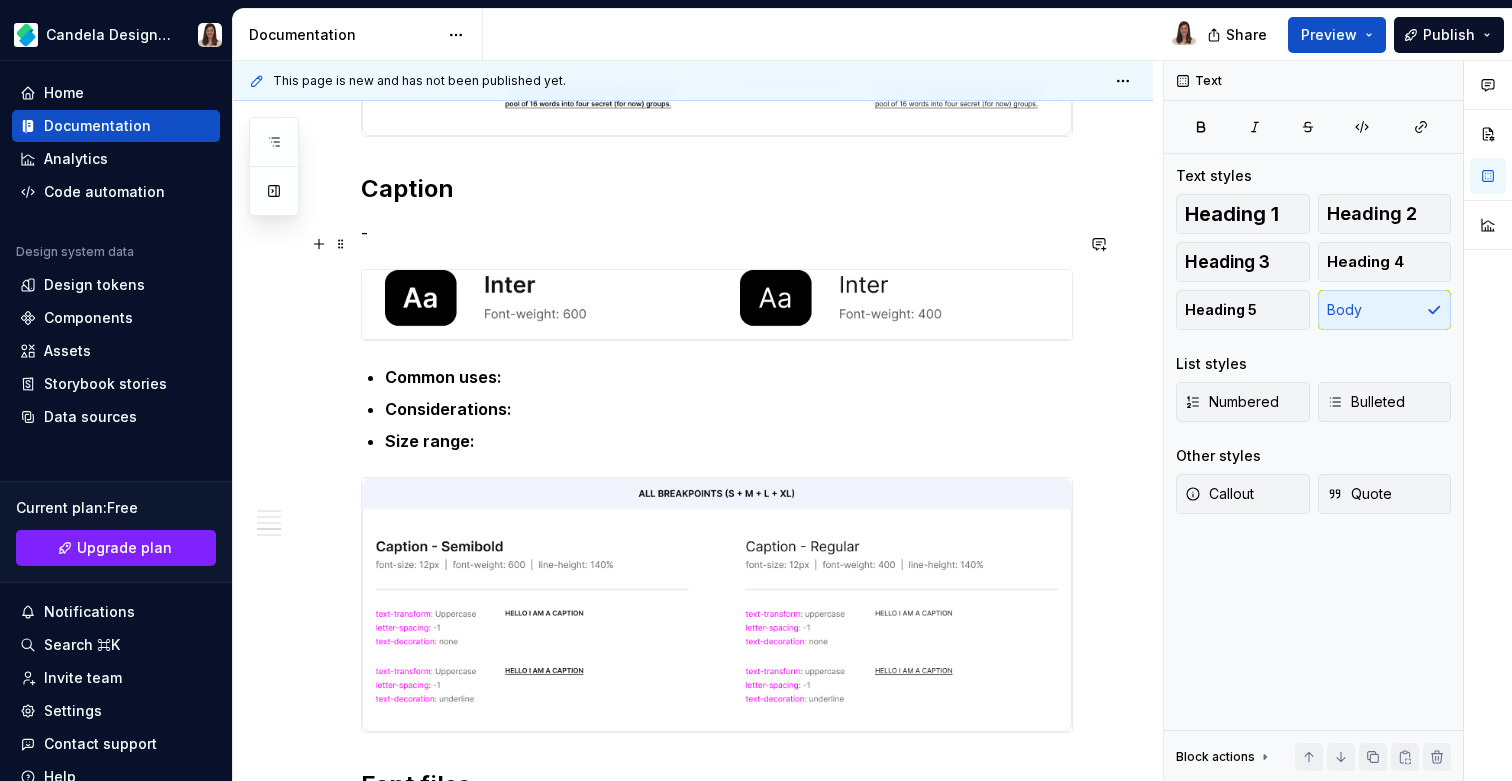 click on "-" at bounding box center [717, 233] 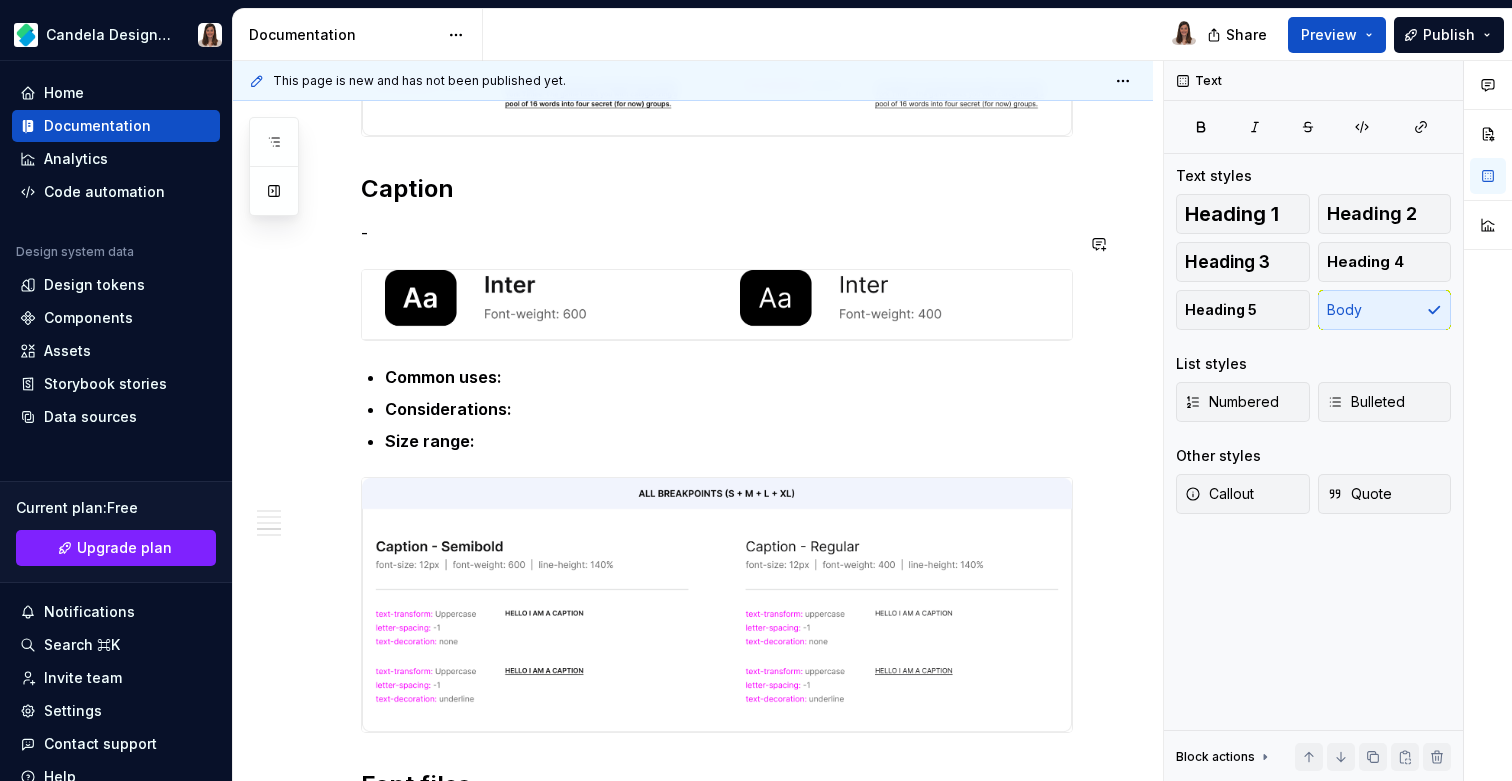 paste 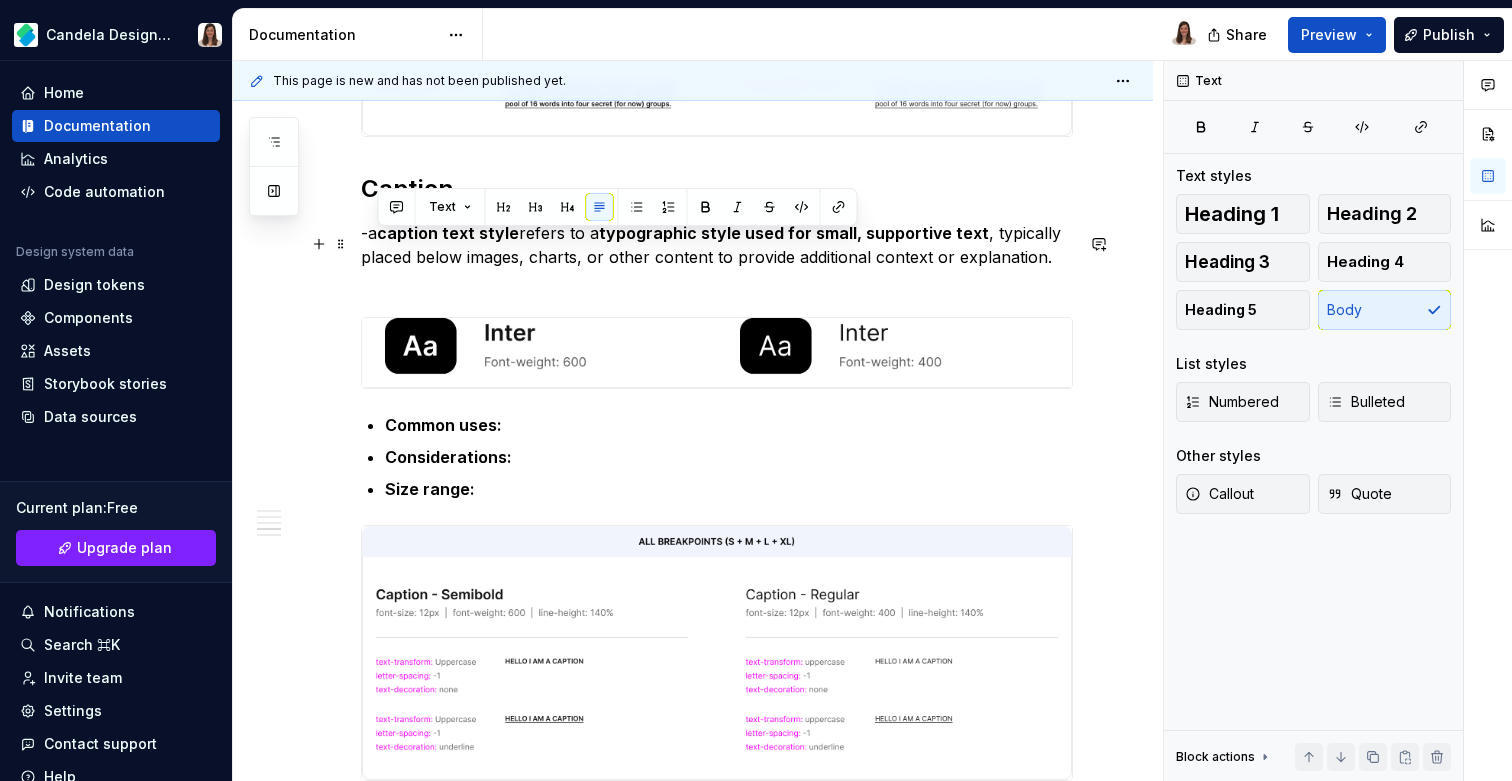 drag, startPoint x: 380, startPoint y: 245, endPoint x: 361, endPoint y: 245, distance: 19 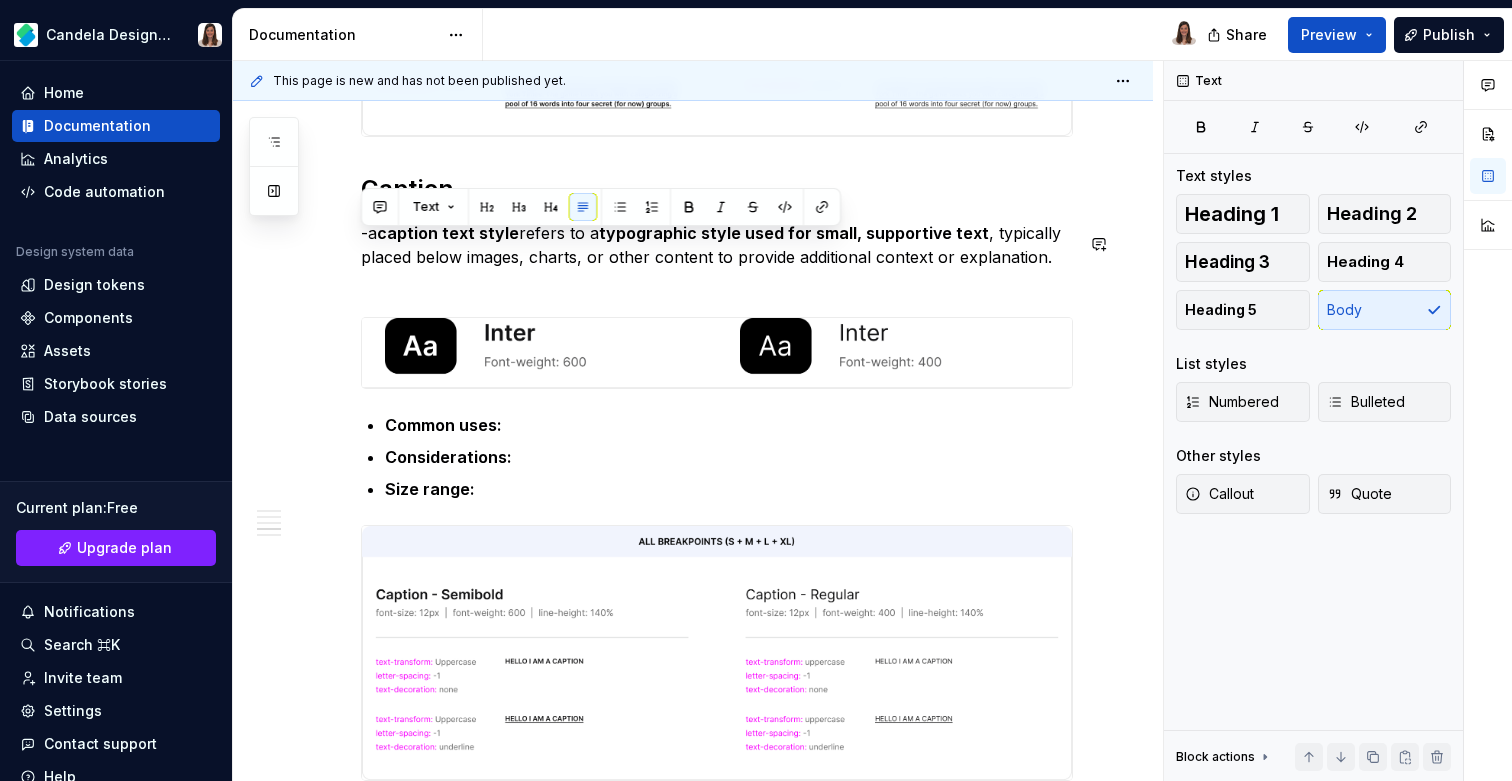 type 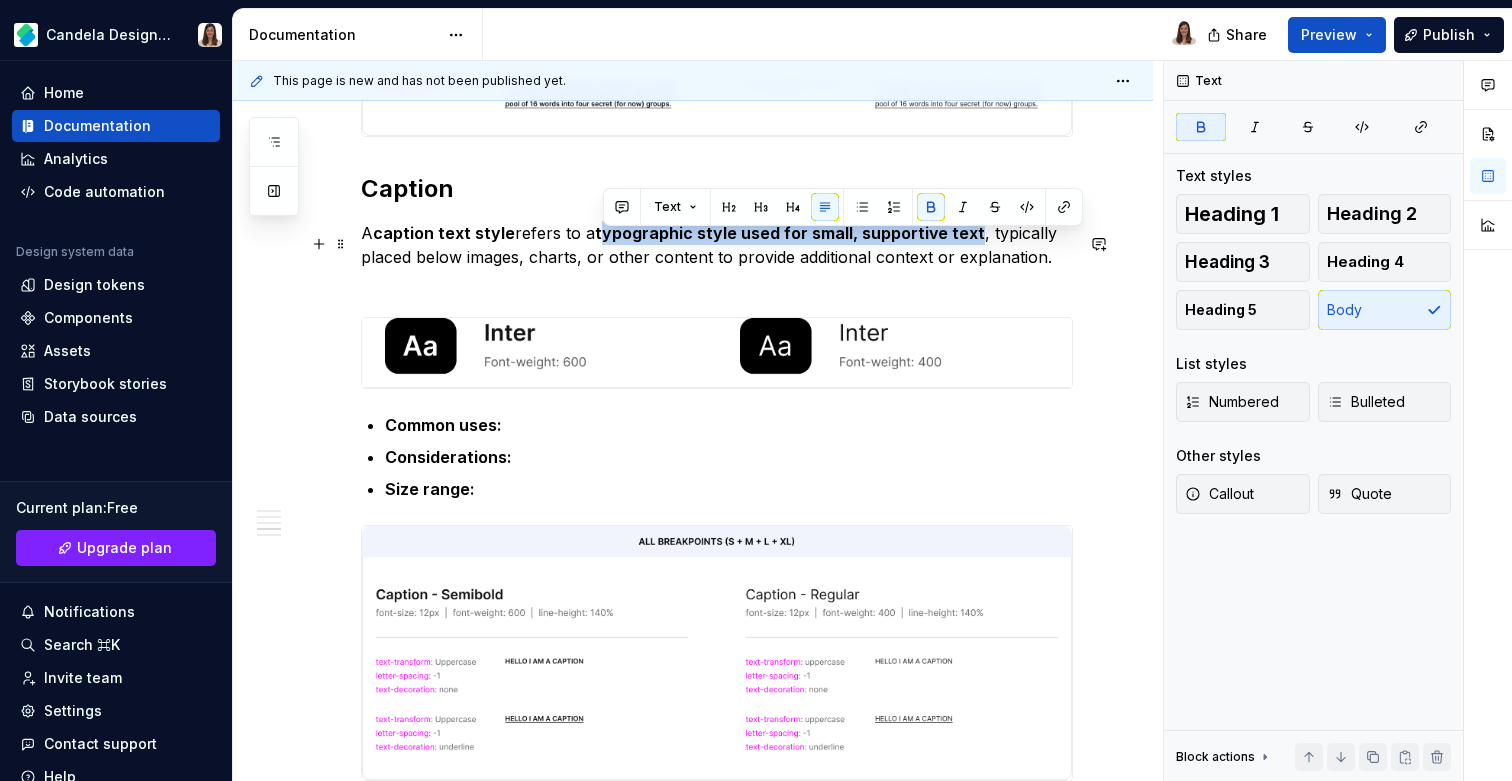 drag, startPoint x: 602, startPoint y: 240, endPoint x: 975, endPoint y: 242, distance: 373.00537 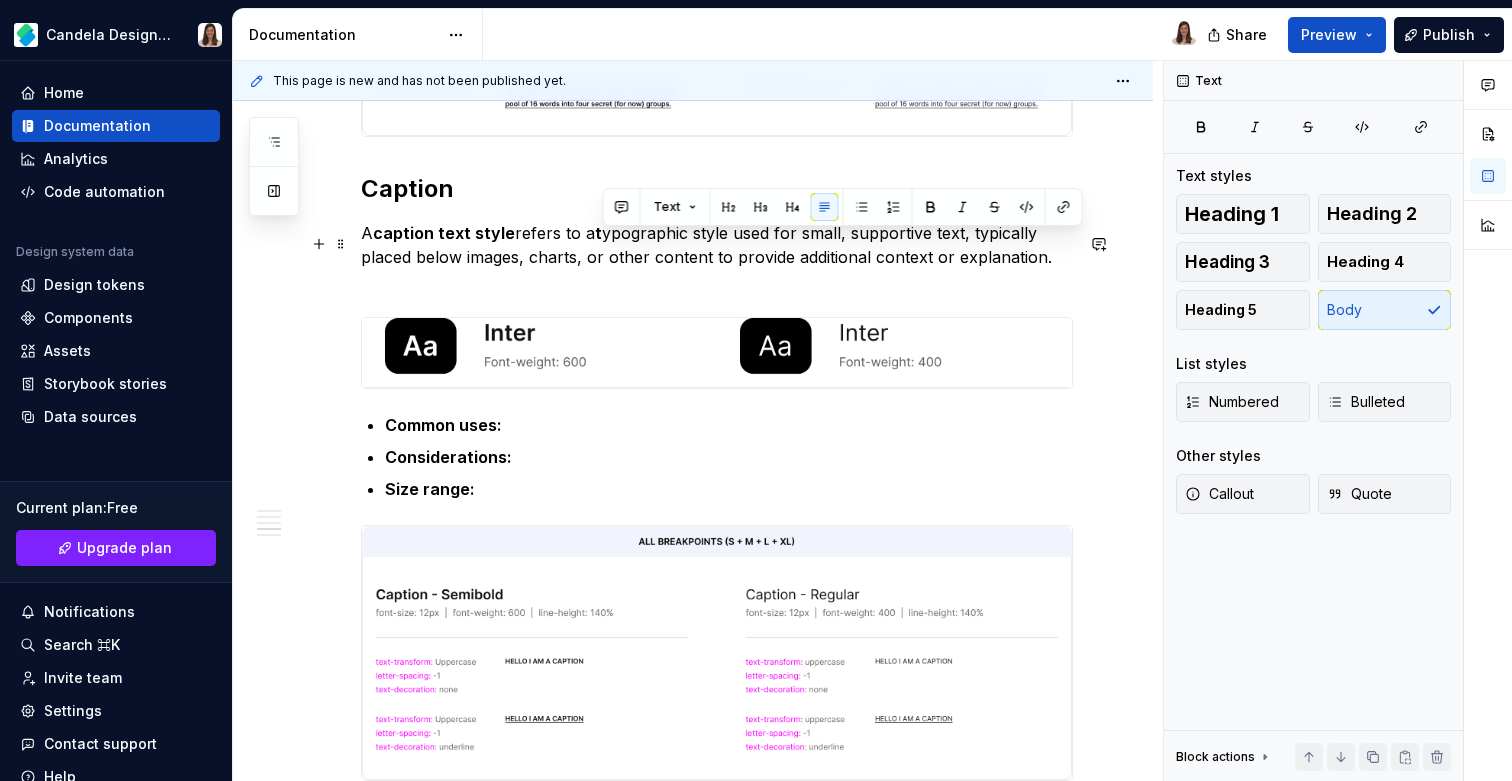 click on "A  caption text style  refers to a  t ypographic style used for small, supportive text, typically placed below images, charts, or other content to provide additional context or explanation." at bounding box center [717, 257] 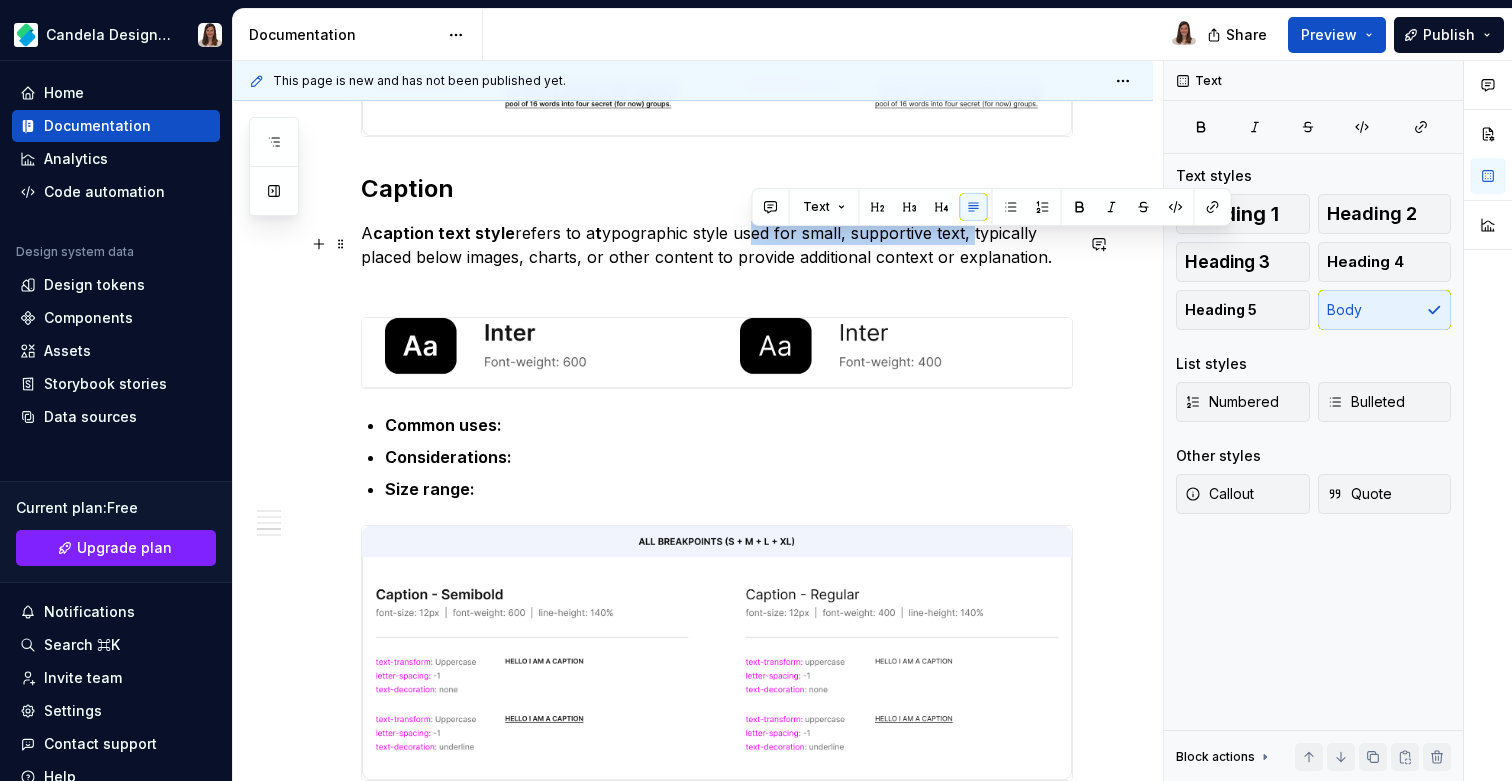 drag, startPoint x: 970, startPoint y: 244, endPoint x: 748, endPoint y: 247, distance: 222.02026 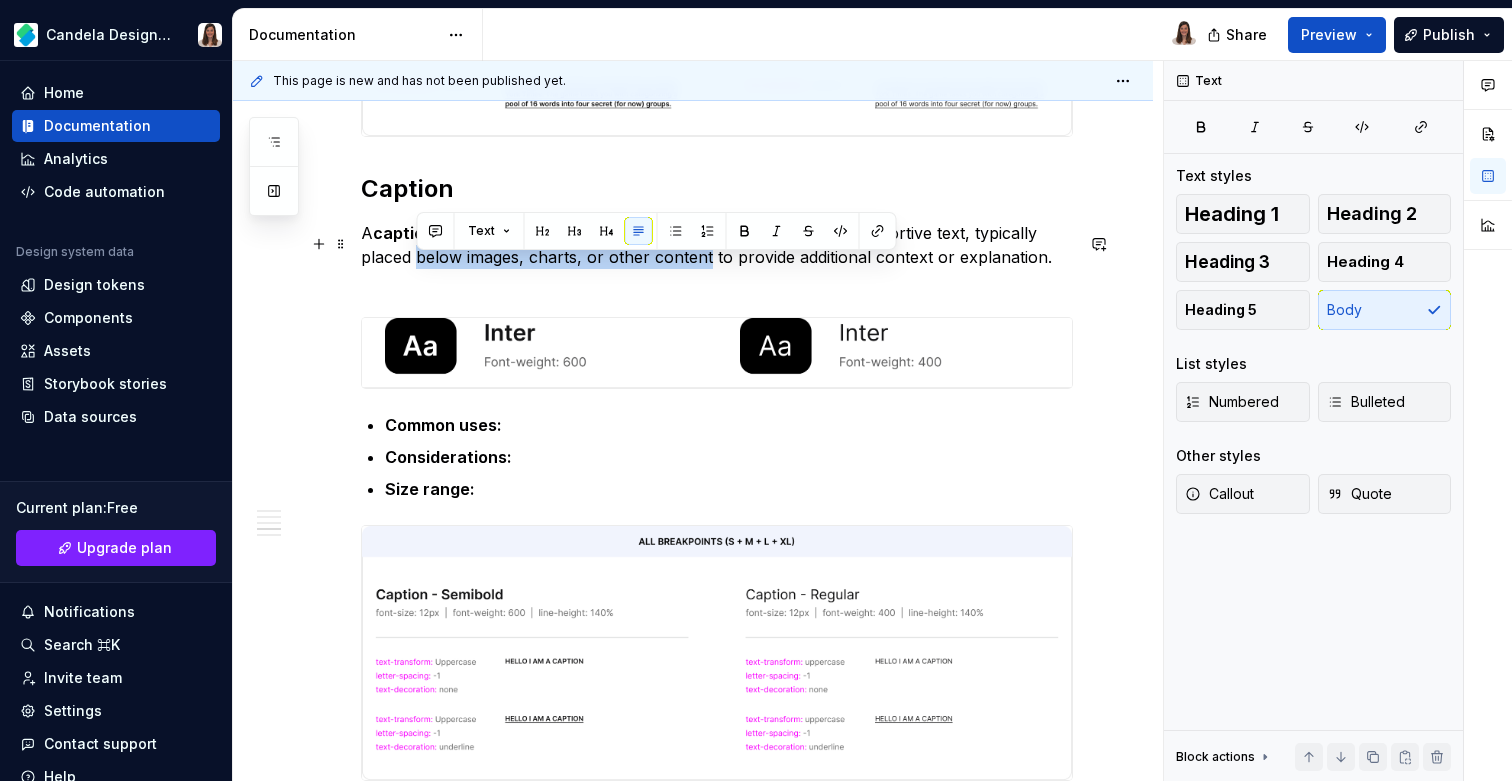 drag, startPoint x: 420, startPoint y: 269, endPoint x: 708, endPoint y: 276, distance: 288.08505 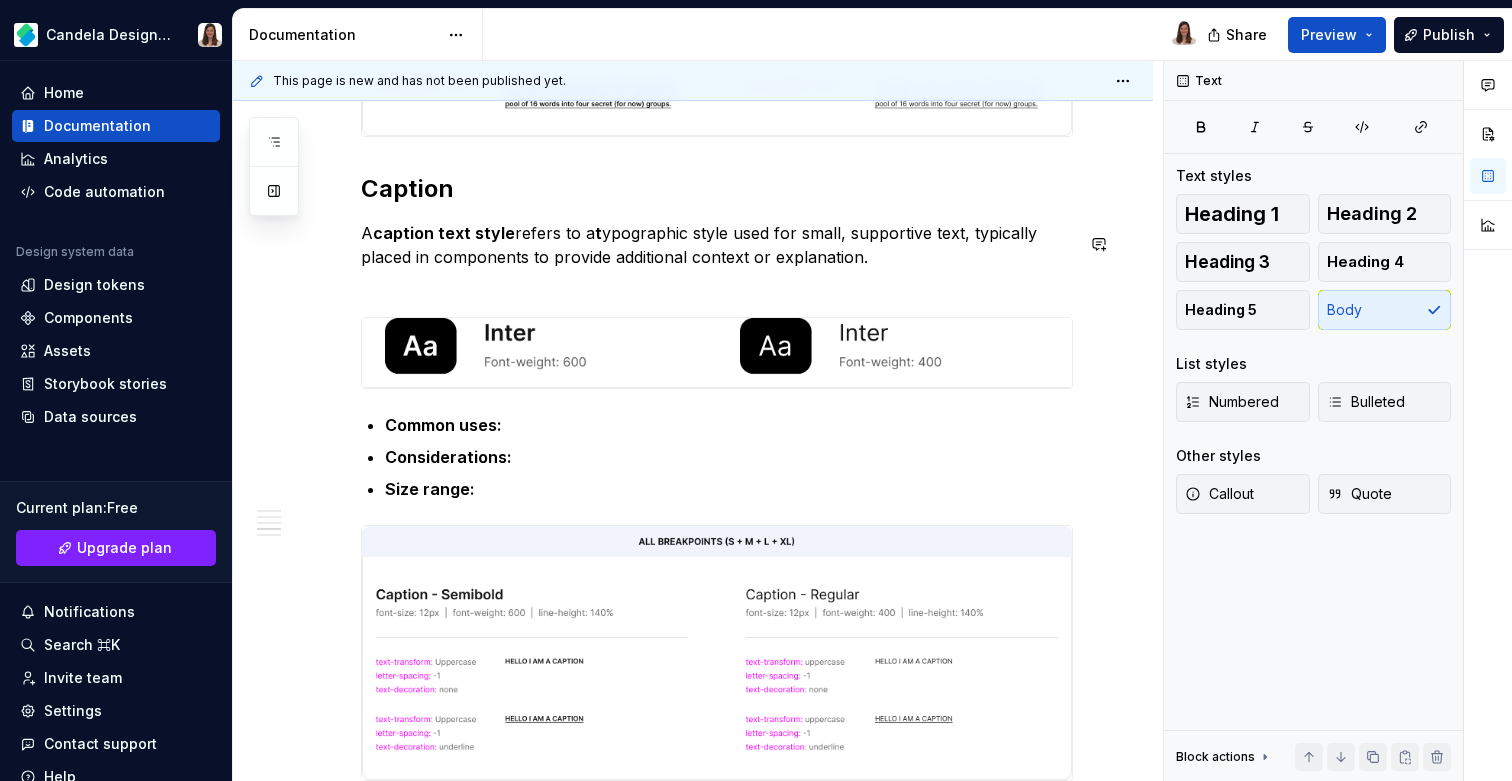 click on "The typographic style-guide plays a fundamental role in the aesthetics and visual identity of any project, and its consistent and effective implementation is crucial in conveying the desired message and enhancing the user experience. Softonic has implemented two fonts that benefit the UX by creating a hierarchy of information in the interface. Display Display text styles are designed to capture the user's attention immediately. They are ideal for high visual impact elements and work best in contexts where the priority is to stand out or communicate a clear and powerful message. Common uses:  Homepage or landing pages highlighted message. Considerations:  Use sparingly, as its size can become overwhelming if overused. Requires sufficient white space around it to ensure legibility and maintain a balanced design. Size range:  Headline Common uses:  Page title, Section title or headings in combination with a display text. Considerations: Size range: Body Common uses: Considerations: Size range: Caption A  t" at bounding box center (717, -1322) 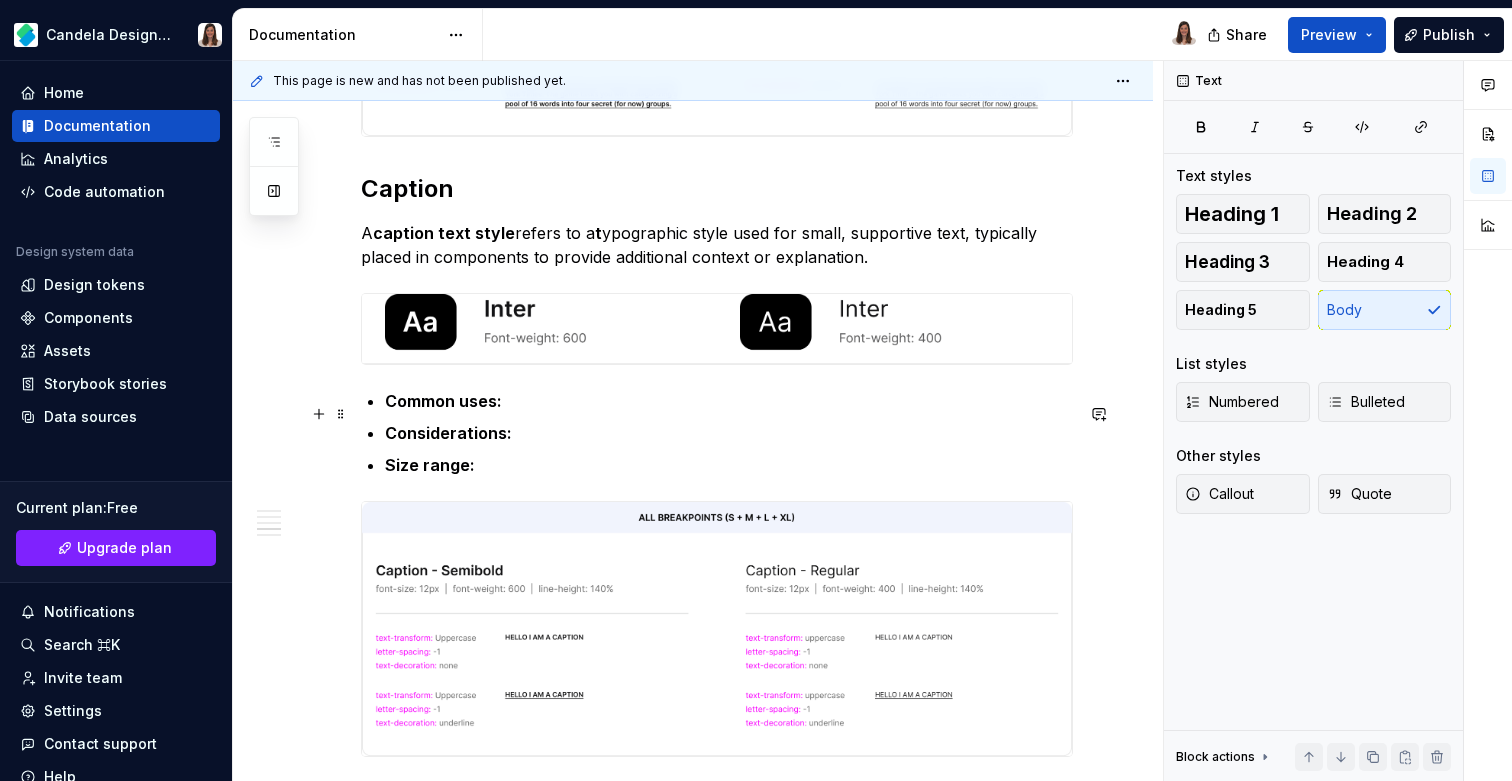 click on "Common uses:" at bounding box center (729, 401) 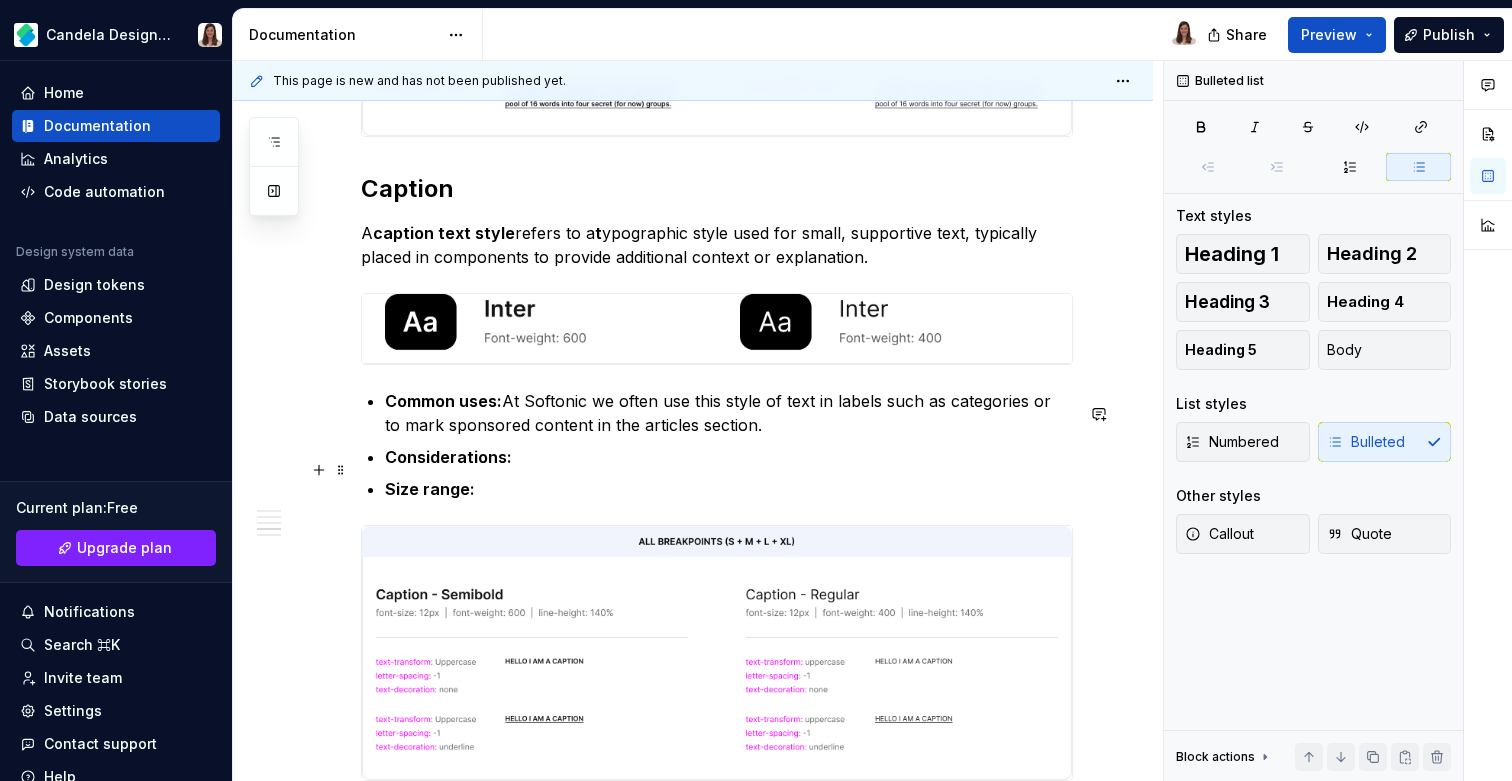 click on "Considerations:" at bounding box center [729, 457] 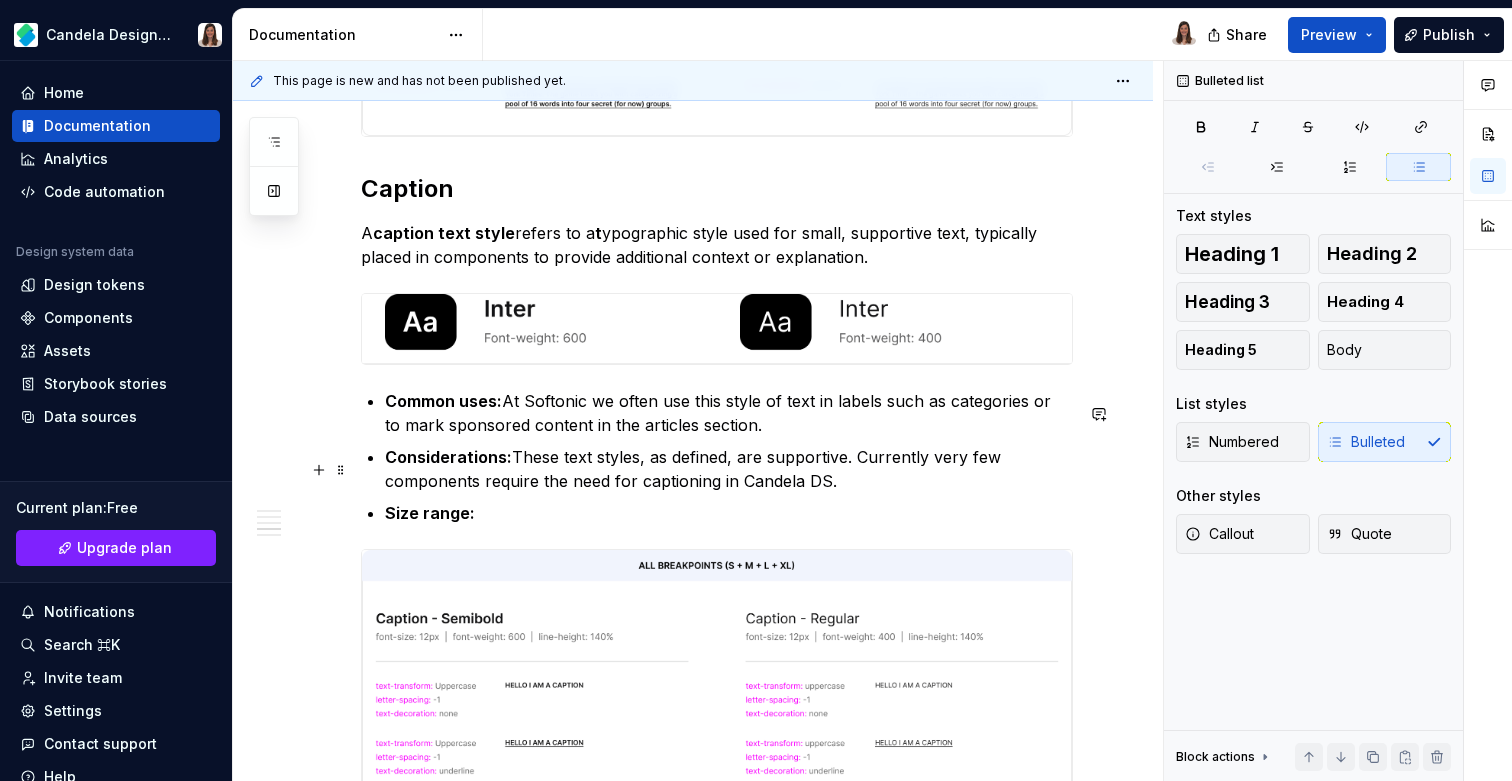 click on "Considerations:  These text styles, as defined, are supportive. Currently very few components require the need for captioning in Candela DS." at bounding box center [729, 469] 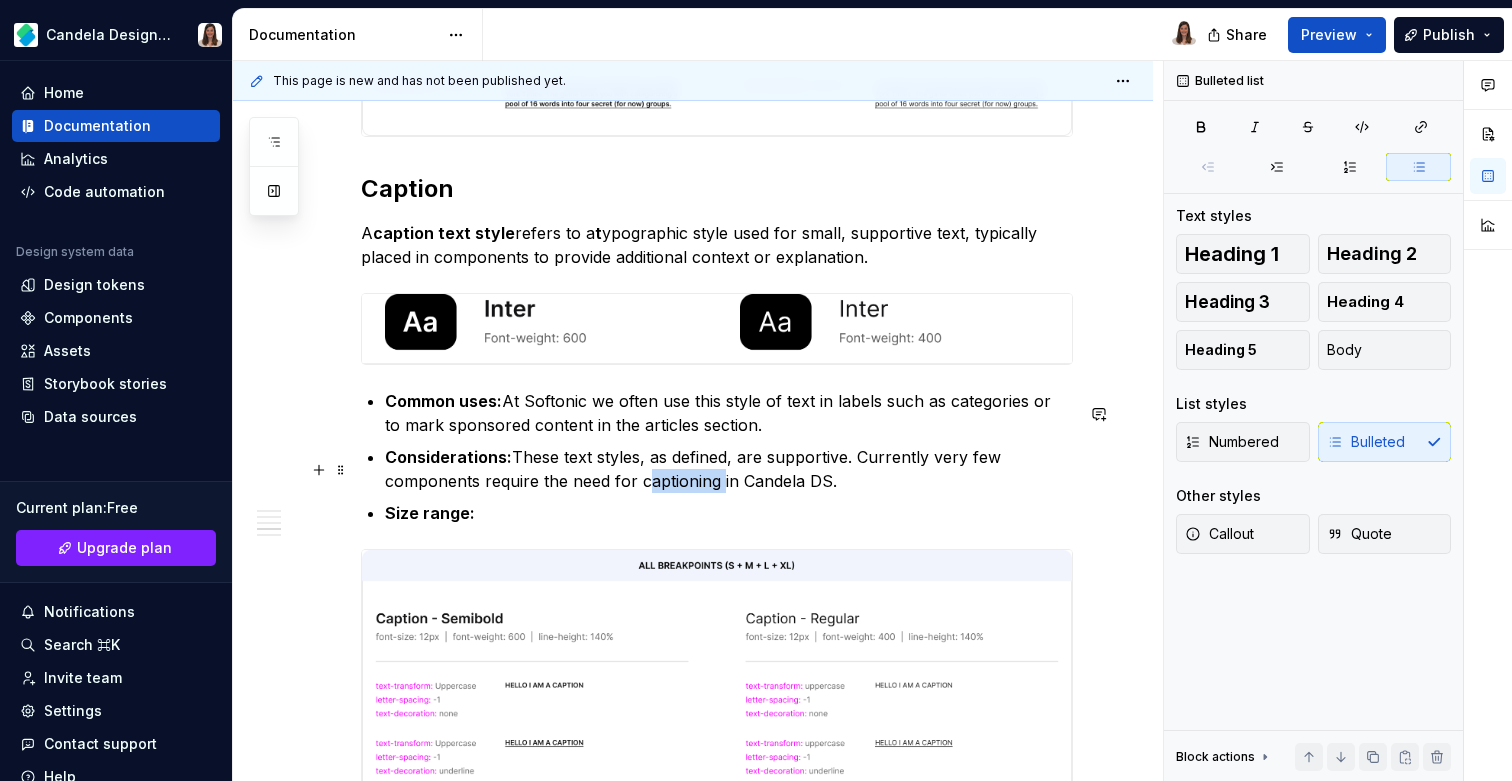 click on "Considerations:  These text styles, as defined, are supportive. Currently very few components require the need for captioning in Candela DS." at bounding box center (729, 469) 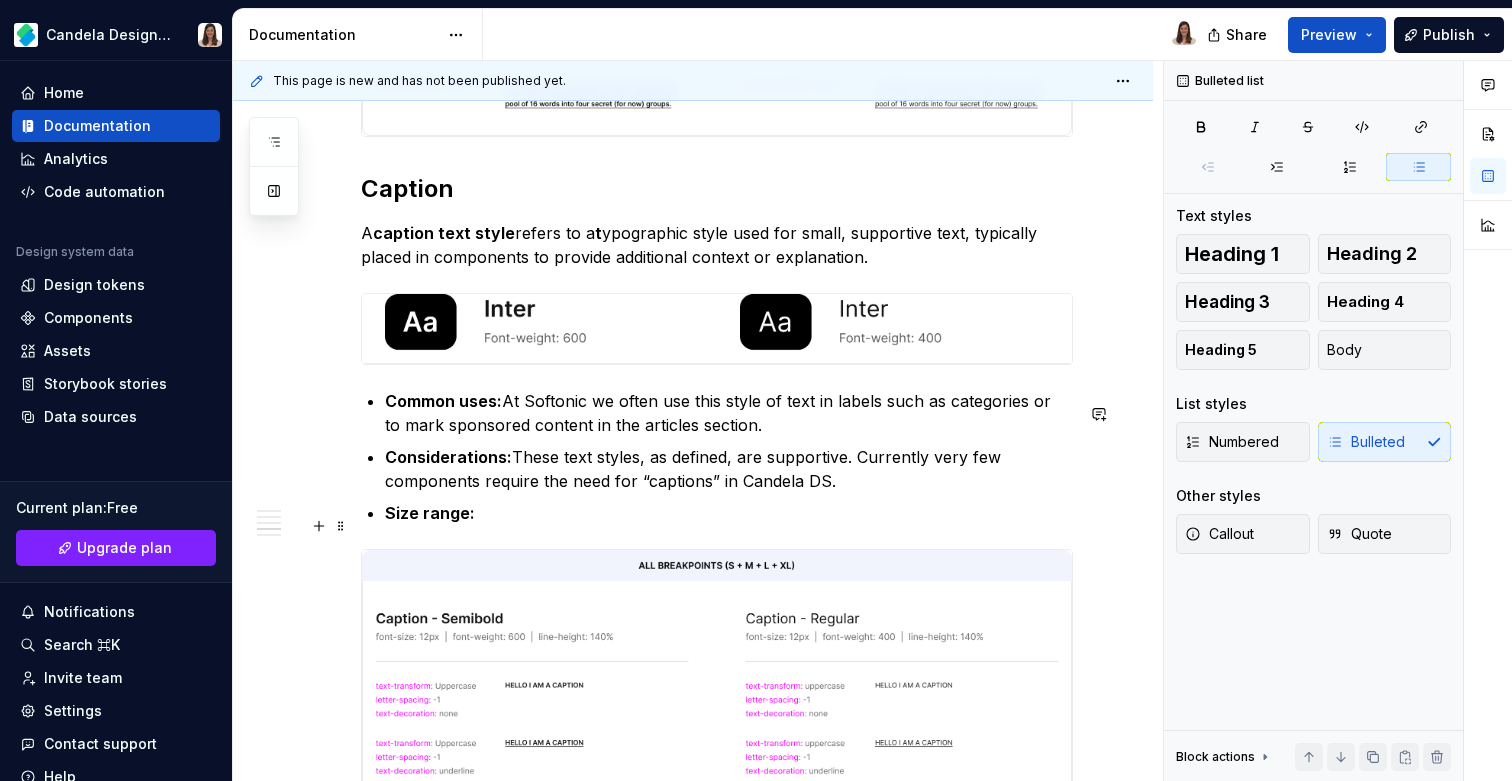 click on "Size range:" at bounding box center [729, 513] 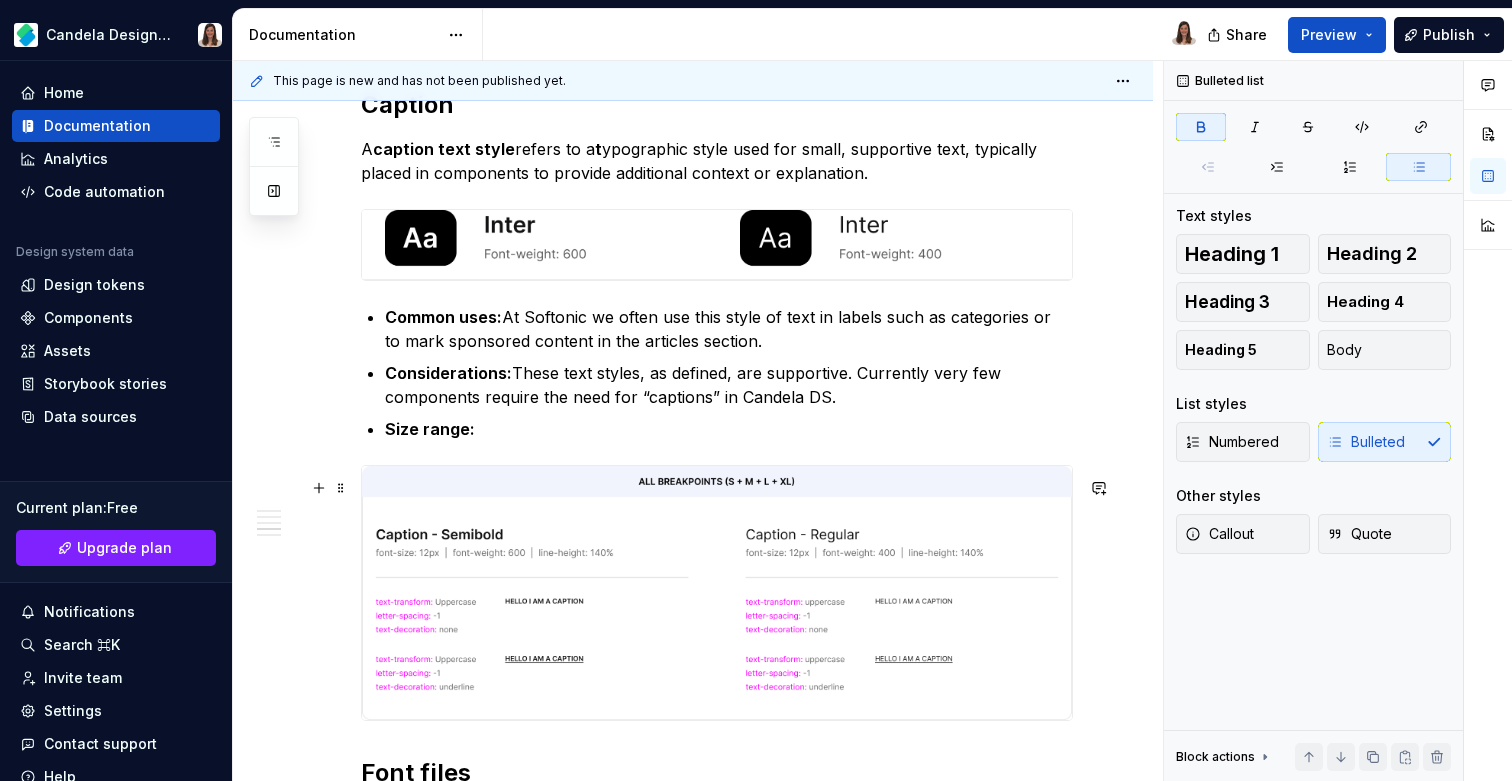 scroll, scrollTop: 4122, scrollLeft: 0, axis: vertical 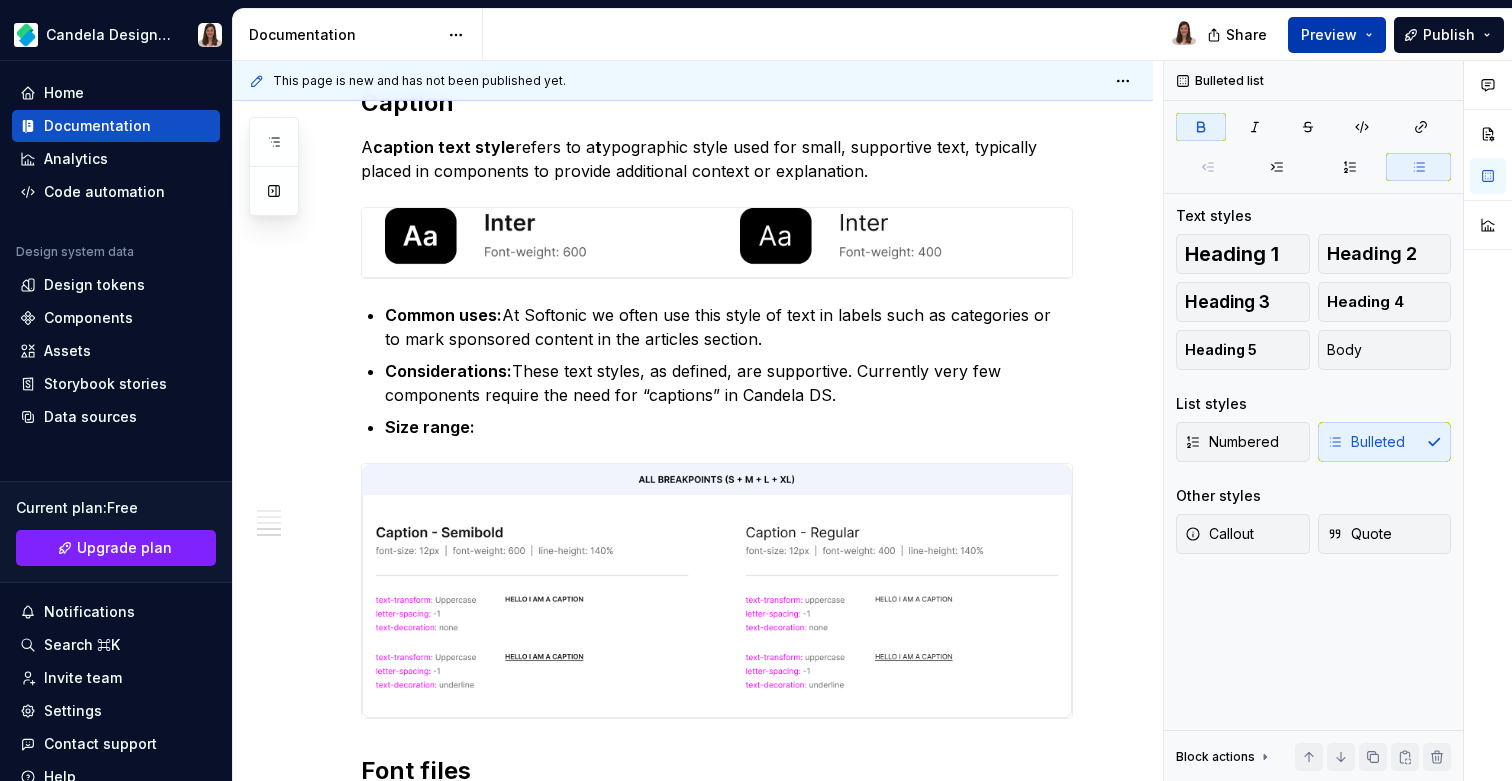 click on "Preview" at bounding box center [1329, 35] 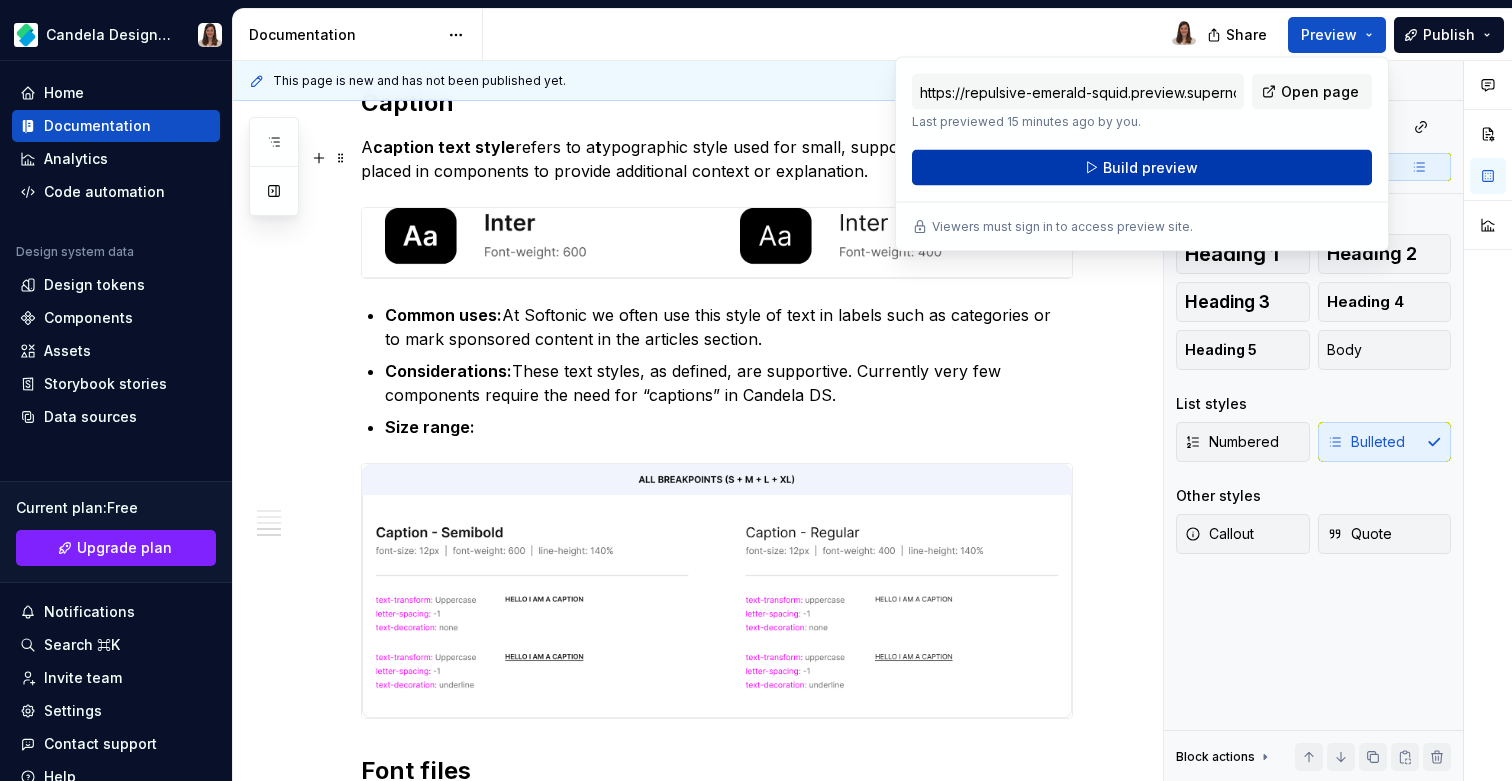 click on "Build preview" at bounding box center [1150, 168] 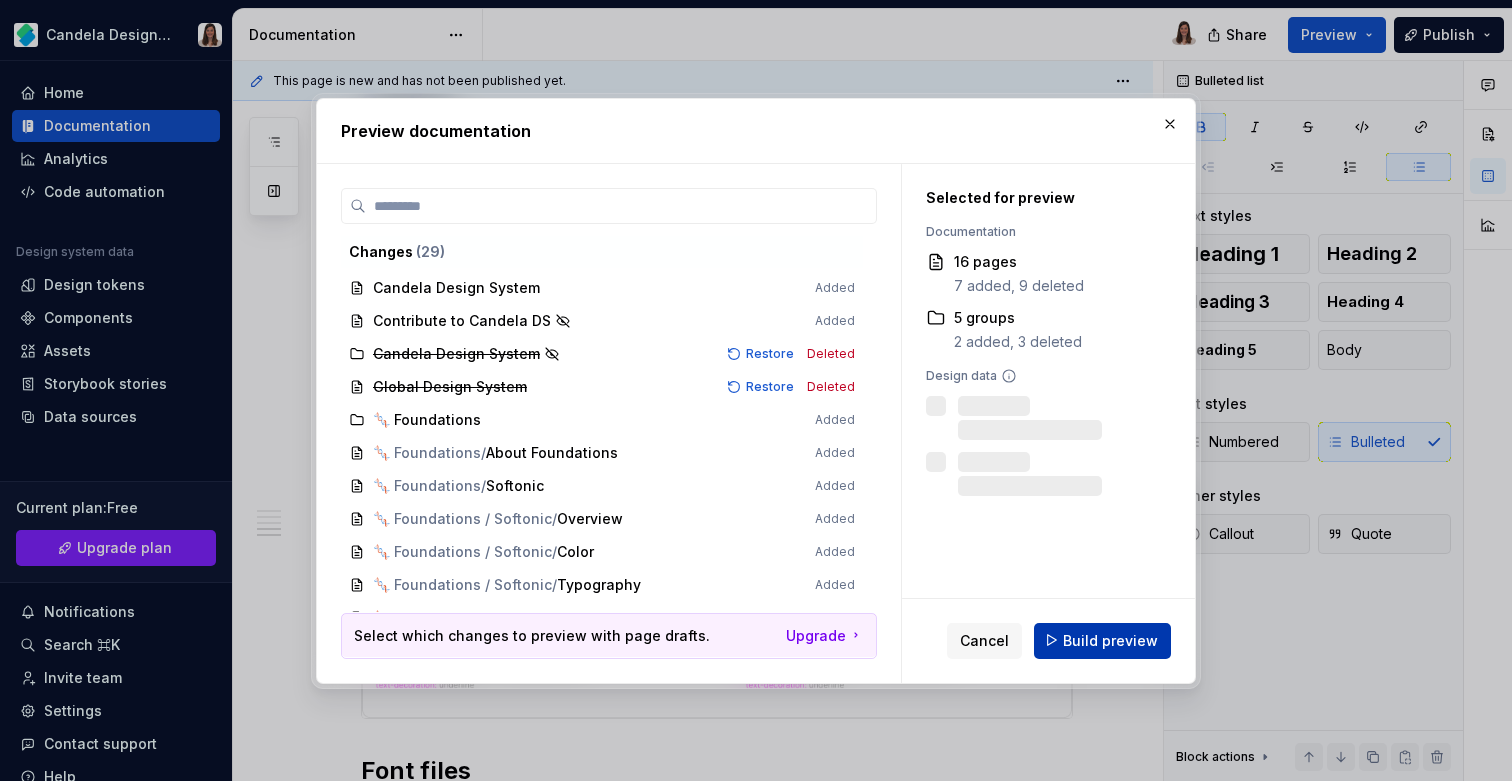 click on "Build preview" at bounding box center [1110, 640] 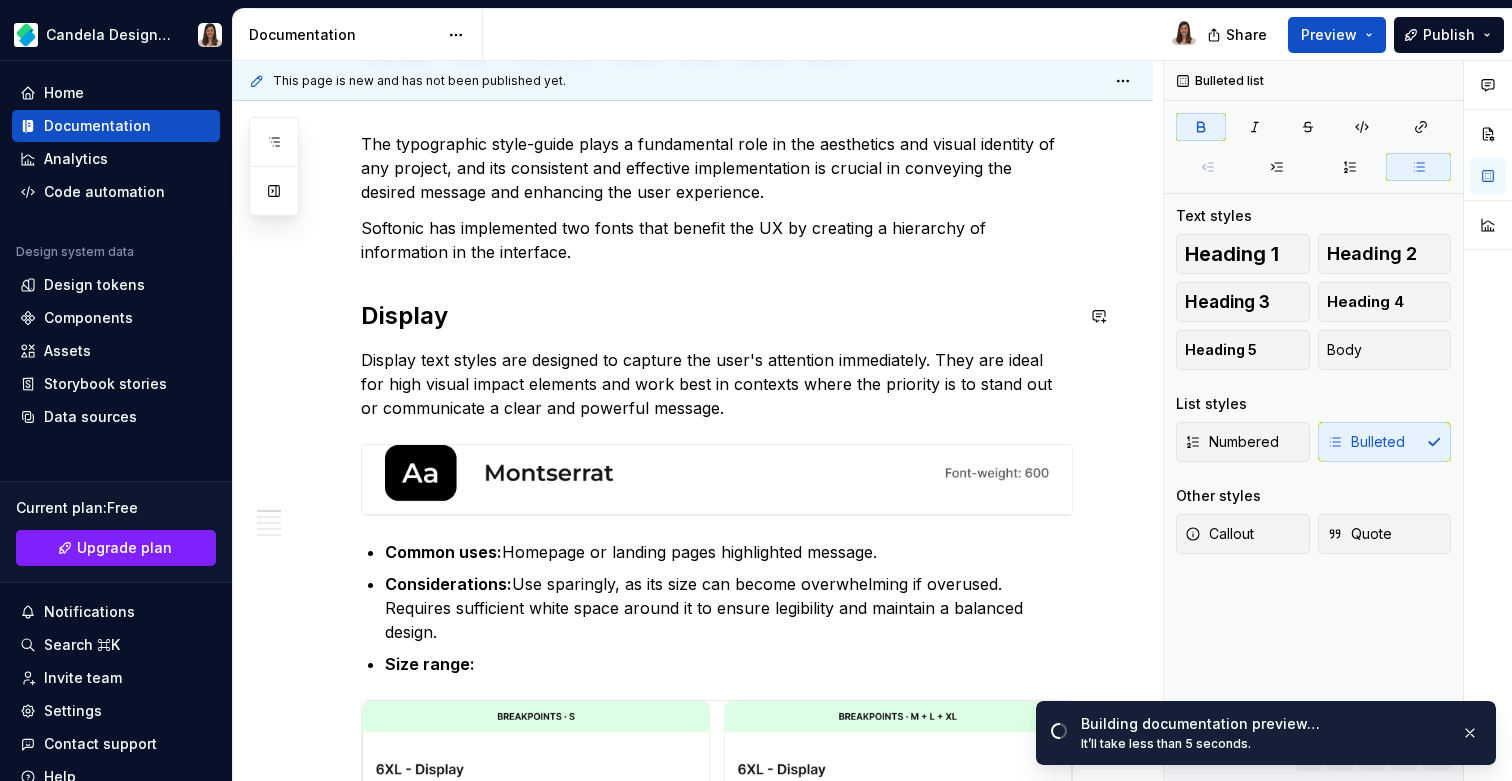 scroll, scrollTop: 0, scrollLeft: 0, axis: both 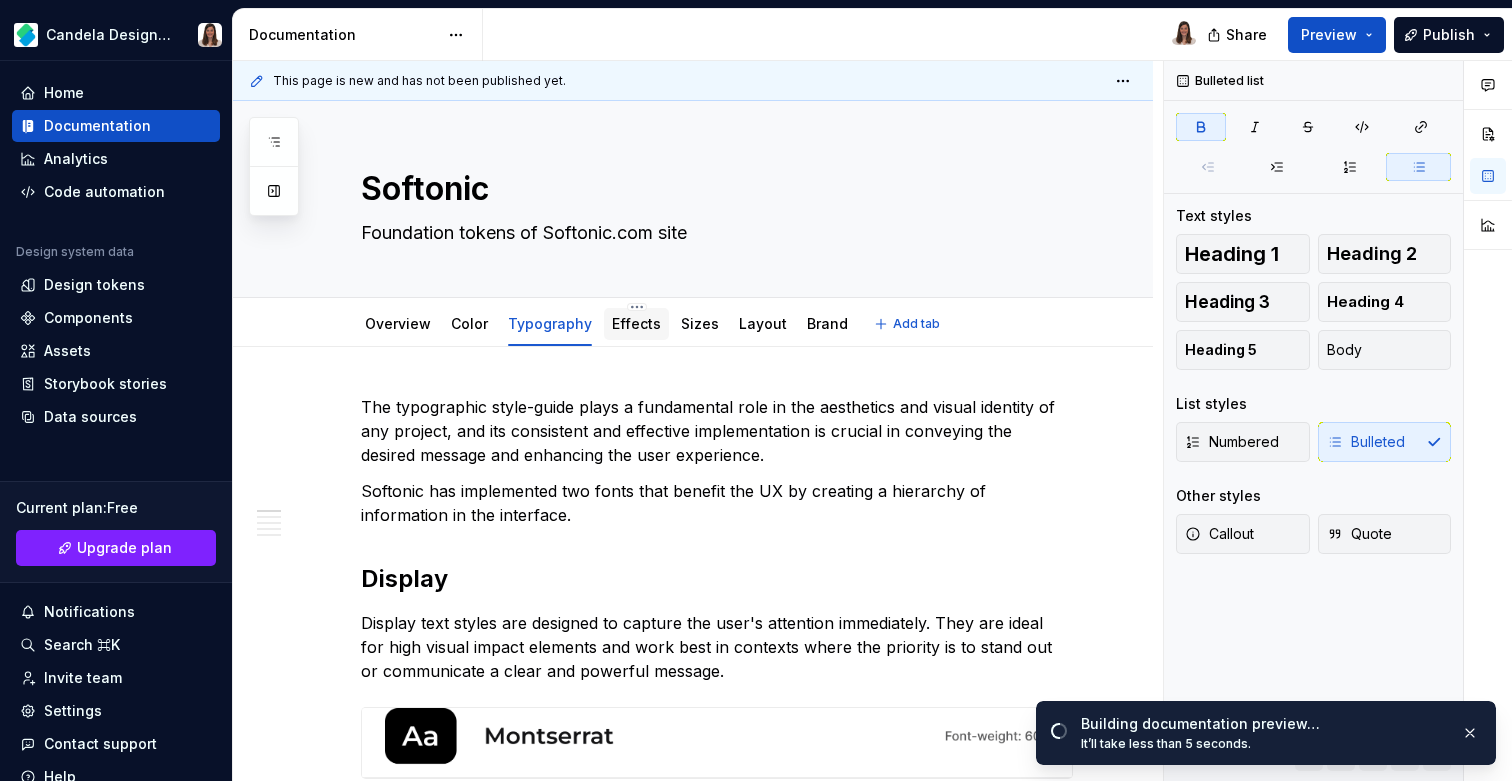 click on "Effects" at bounding box center (636, 323) 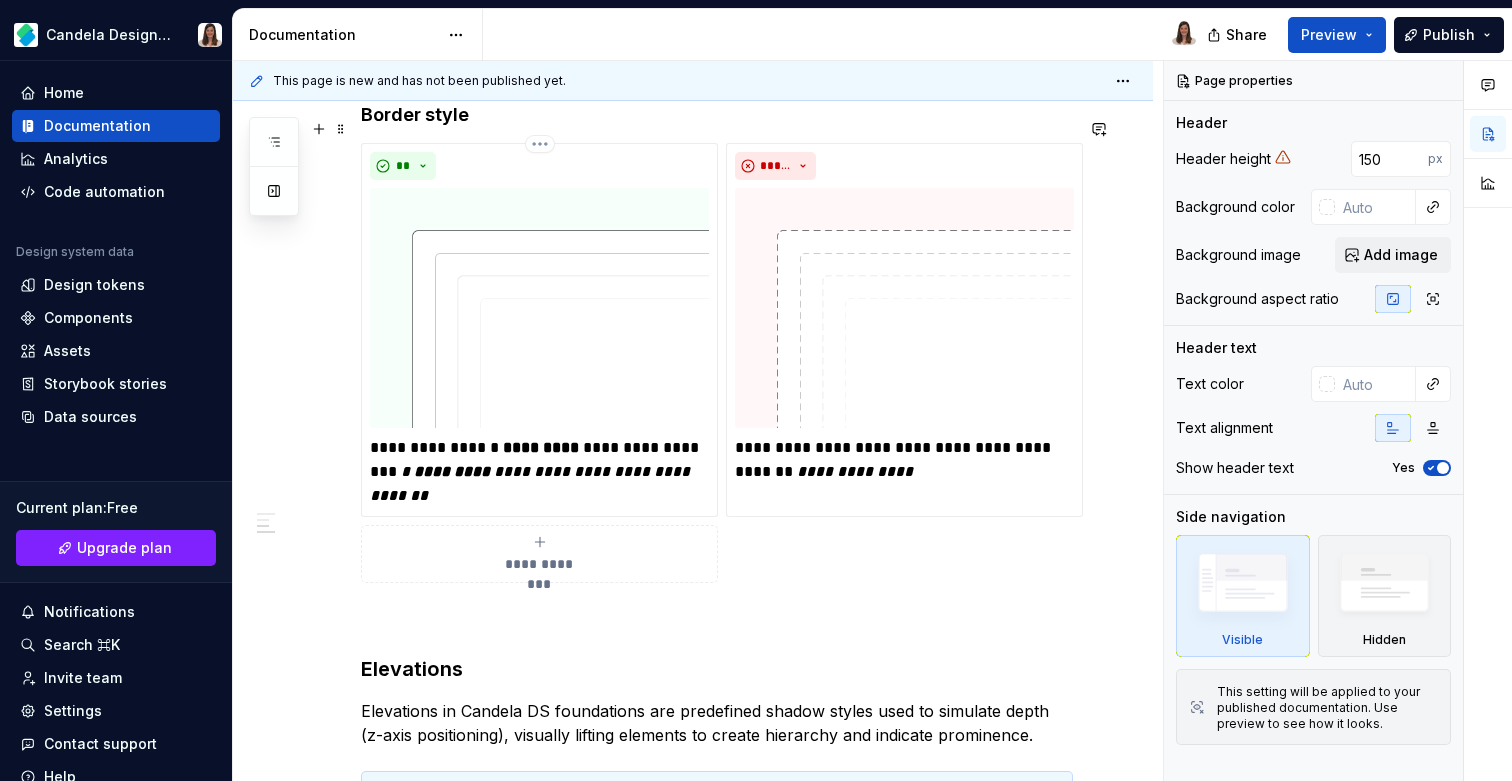scroll, scrollTop: 875, scrollLeft: 0, axis: vertical 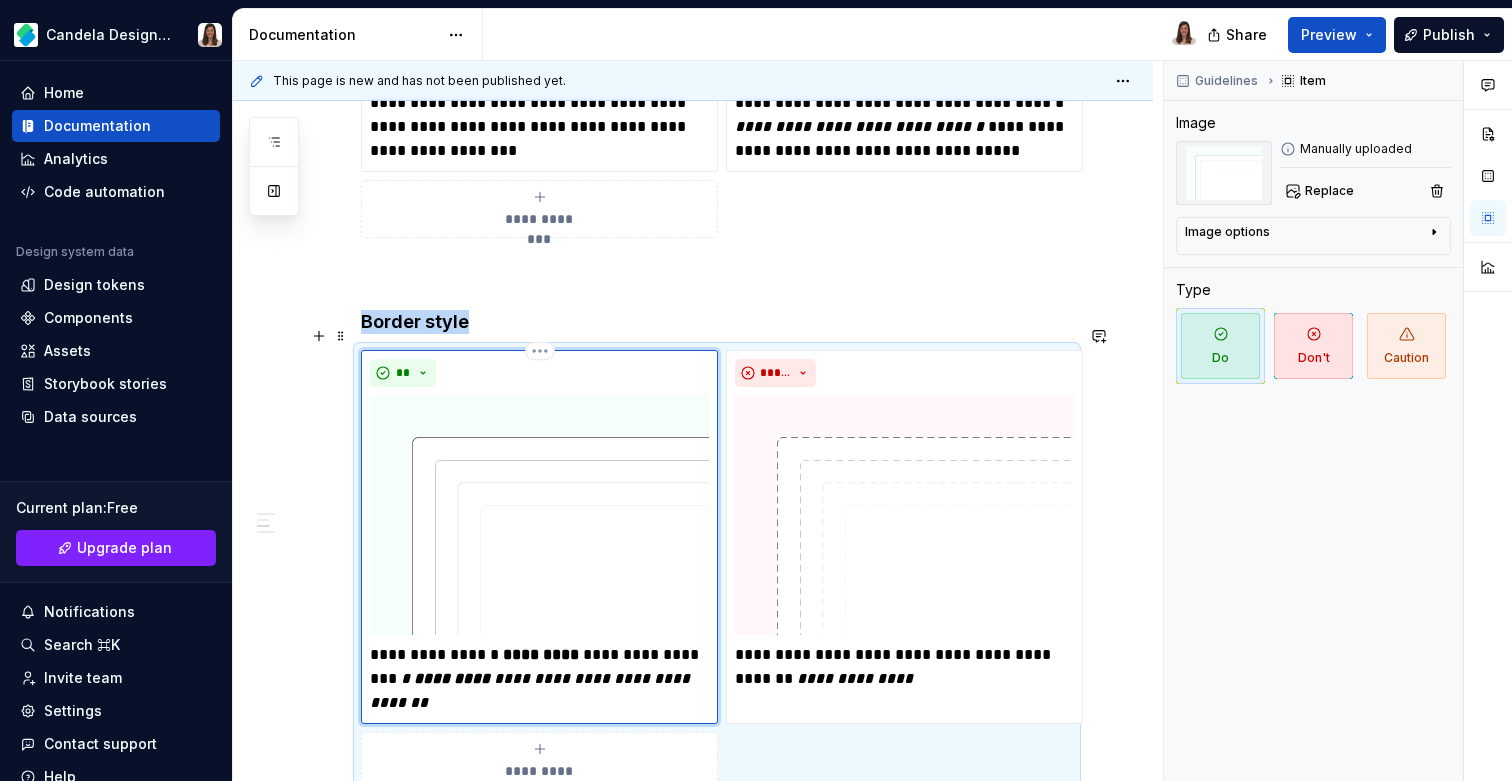 click on "**" at bounding box center (539, 373) 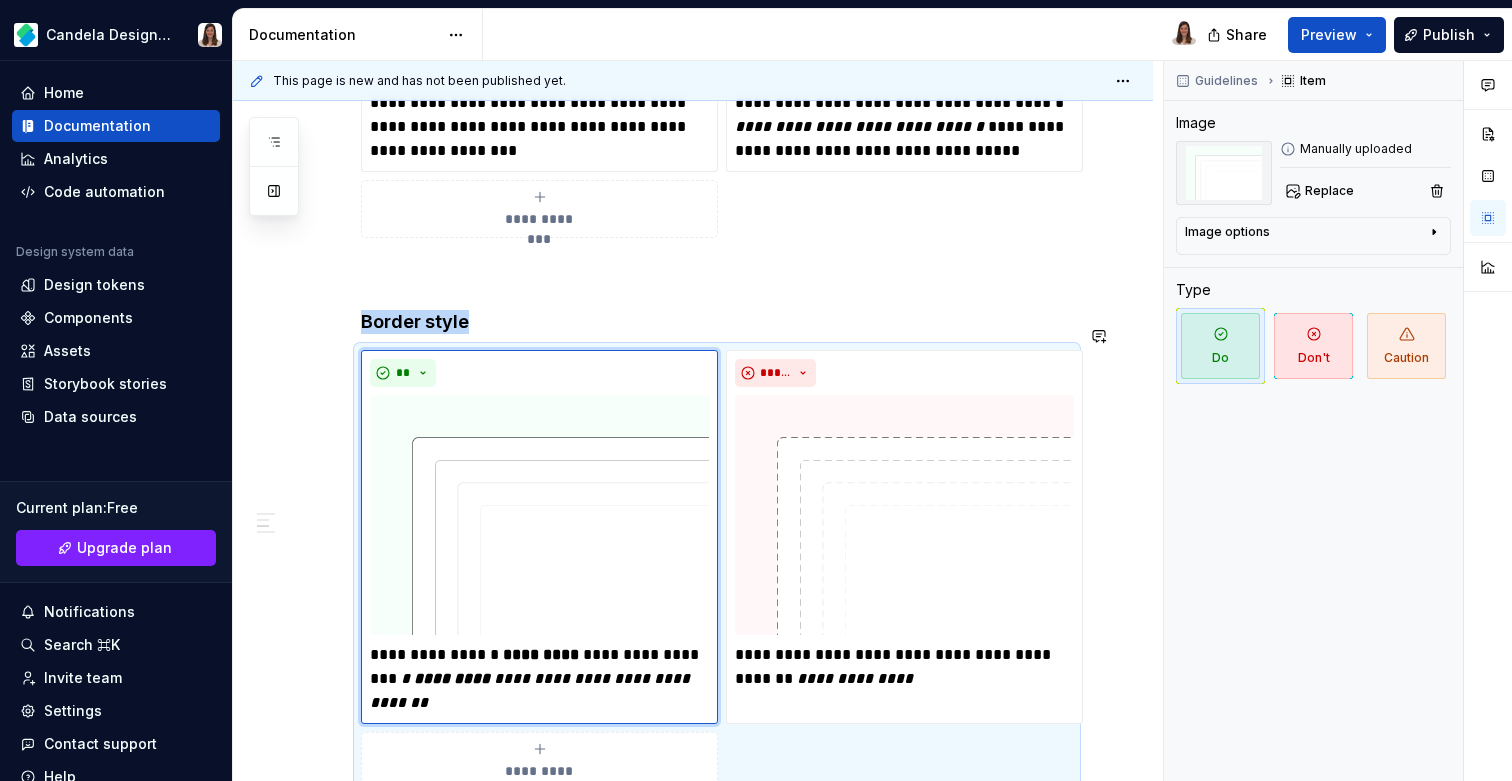 type on "*" 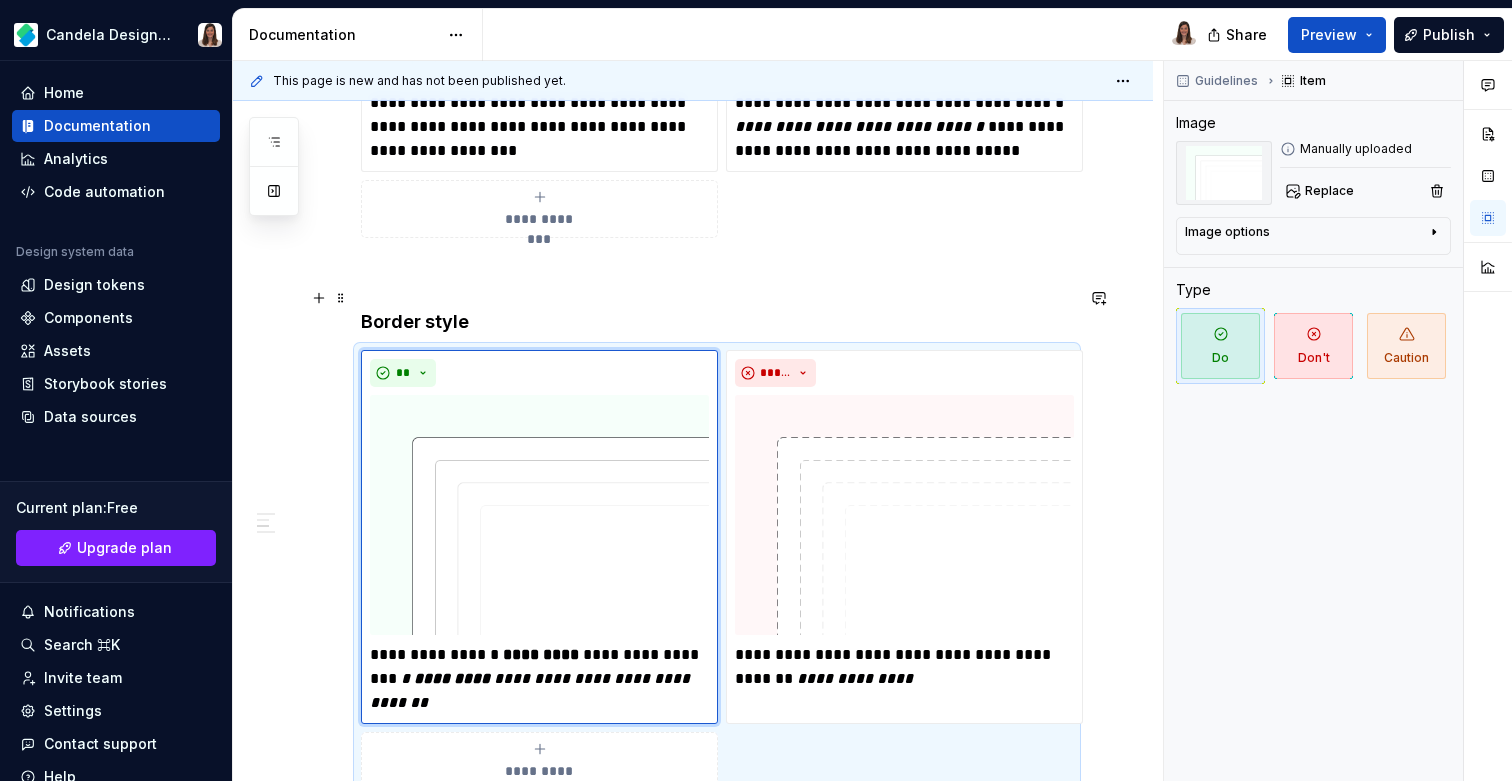 click on "Border style" at bounding box center (717, 322) 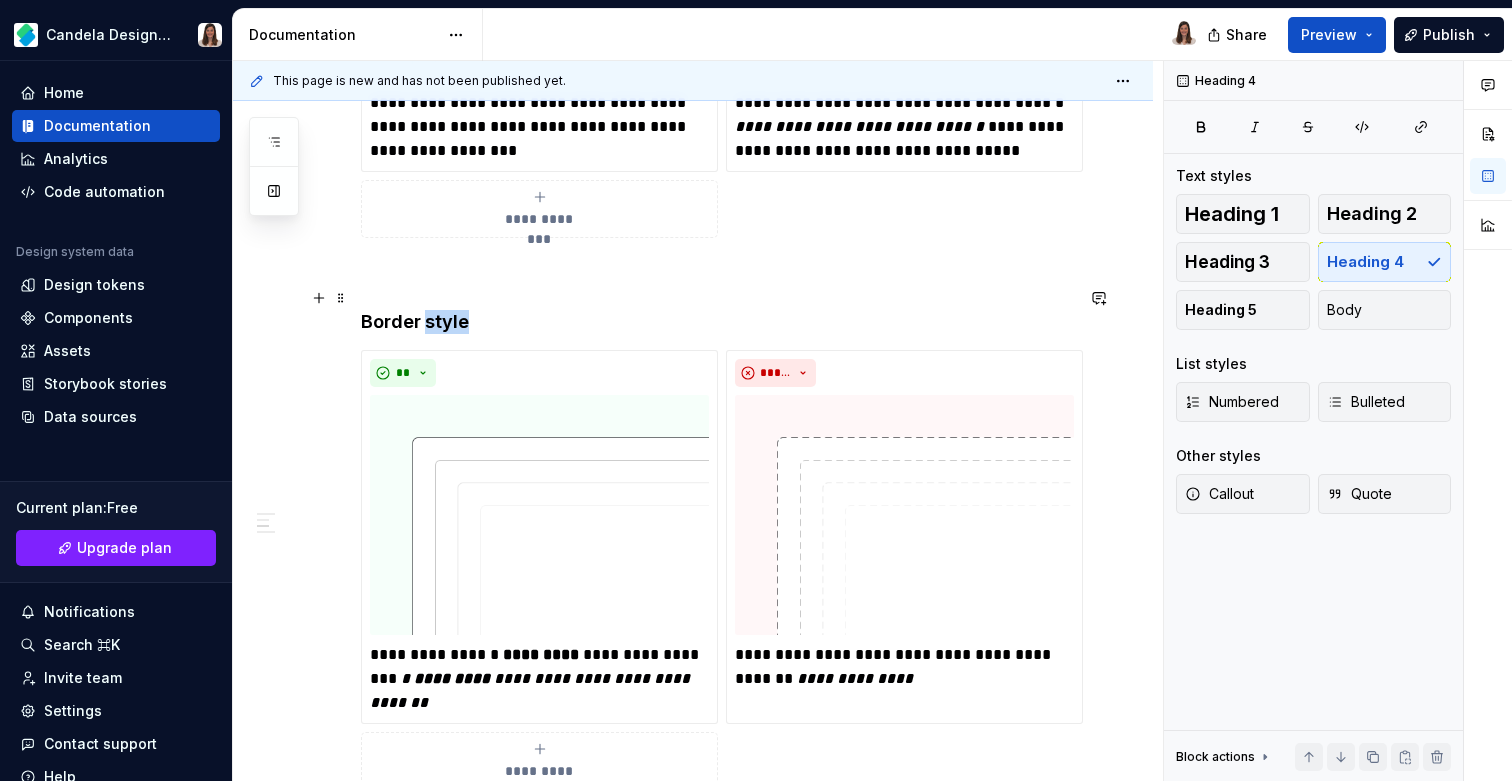 click on "Border style" at bounding box center [717, 322] 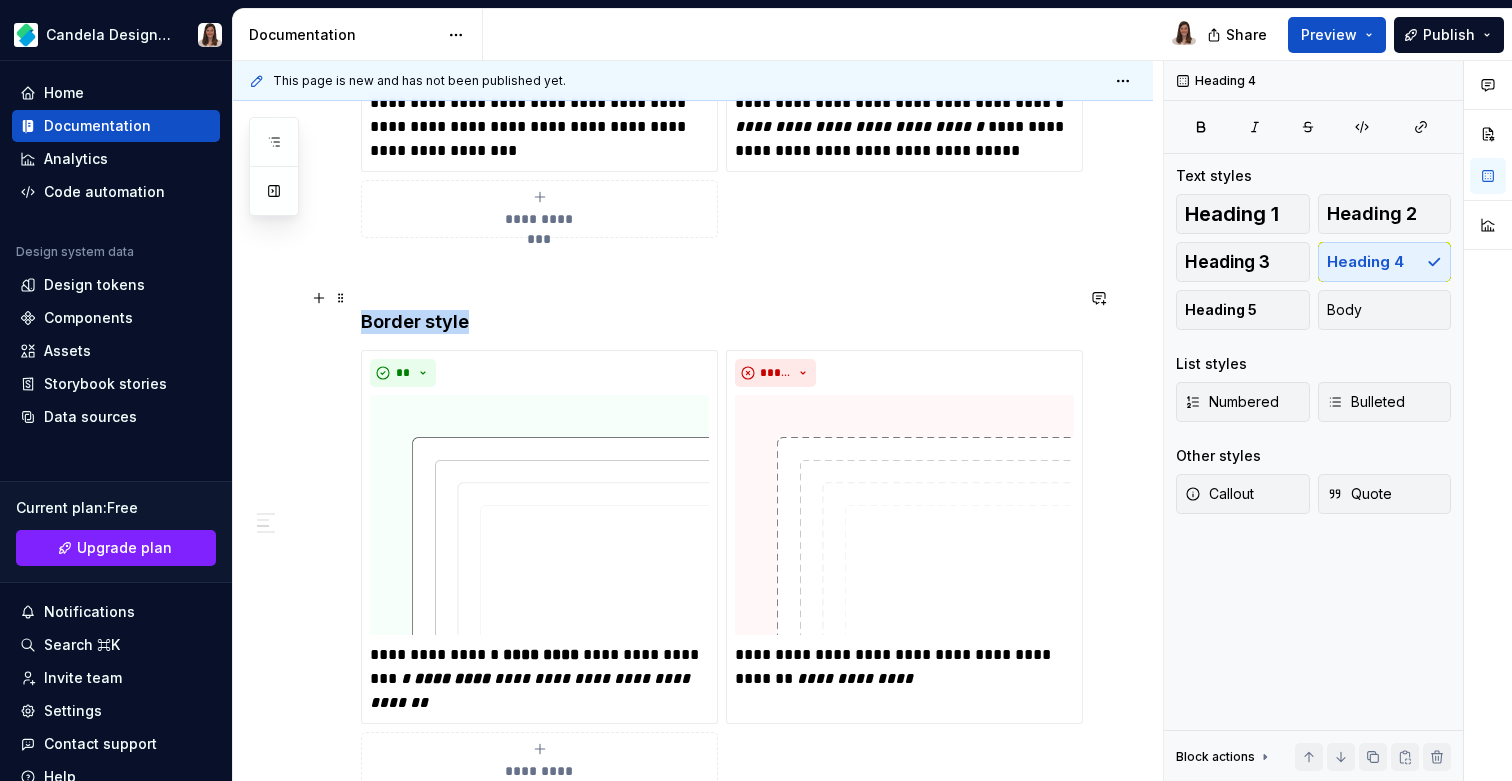 click on "Border style" at bounding box center (717, 322) 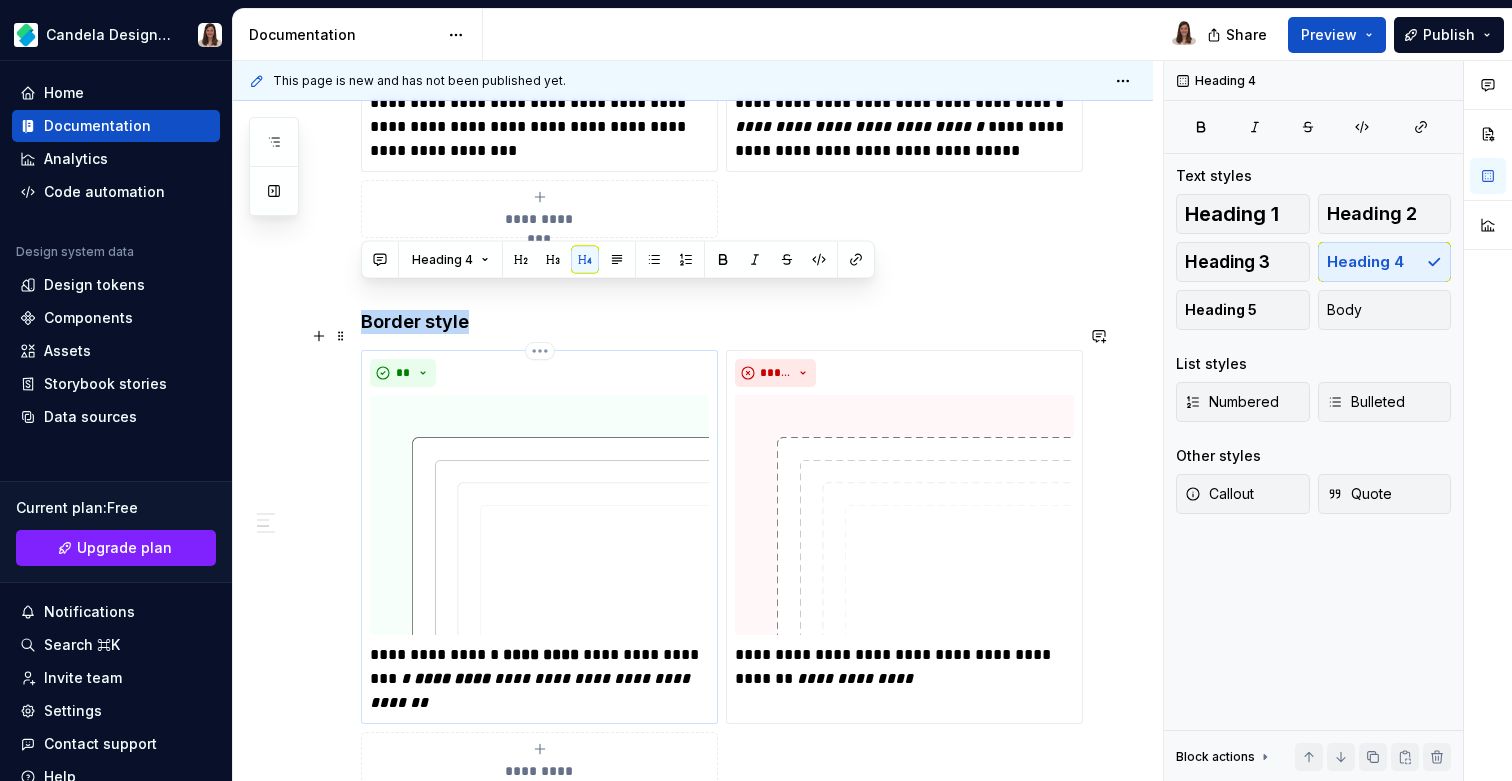 click on "**********" at bounding box center (539, 537) 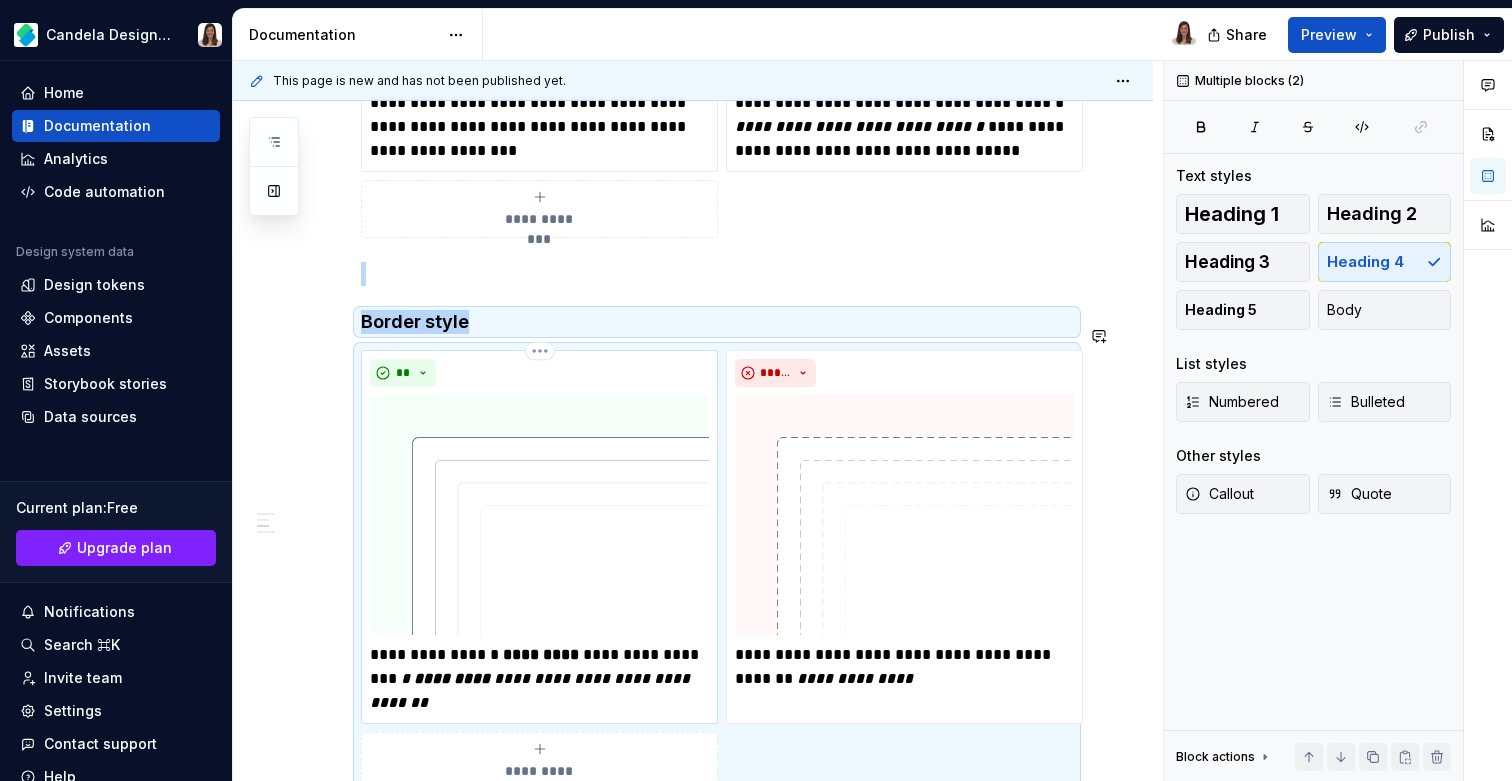 copy on "Border style" 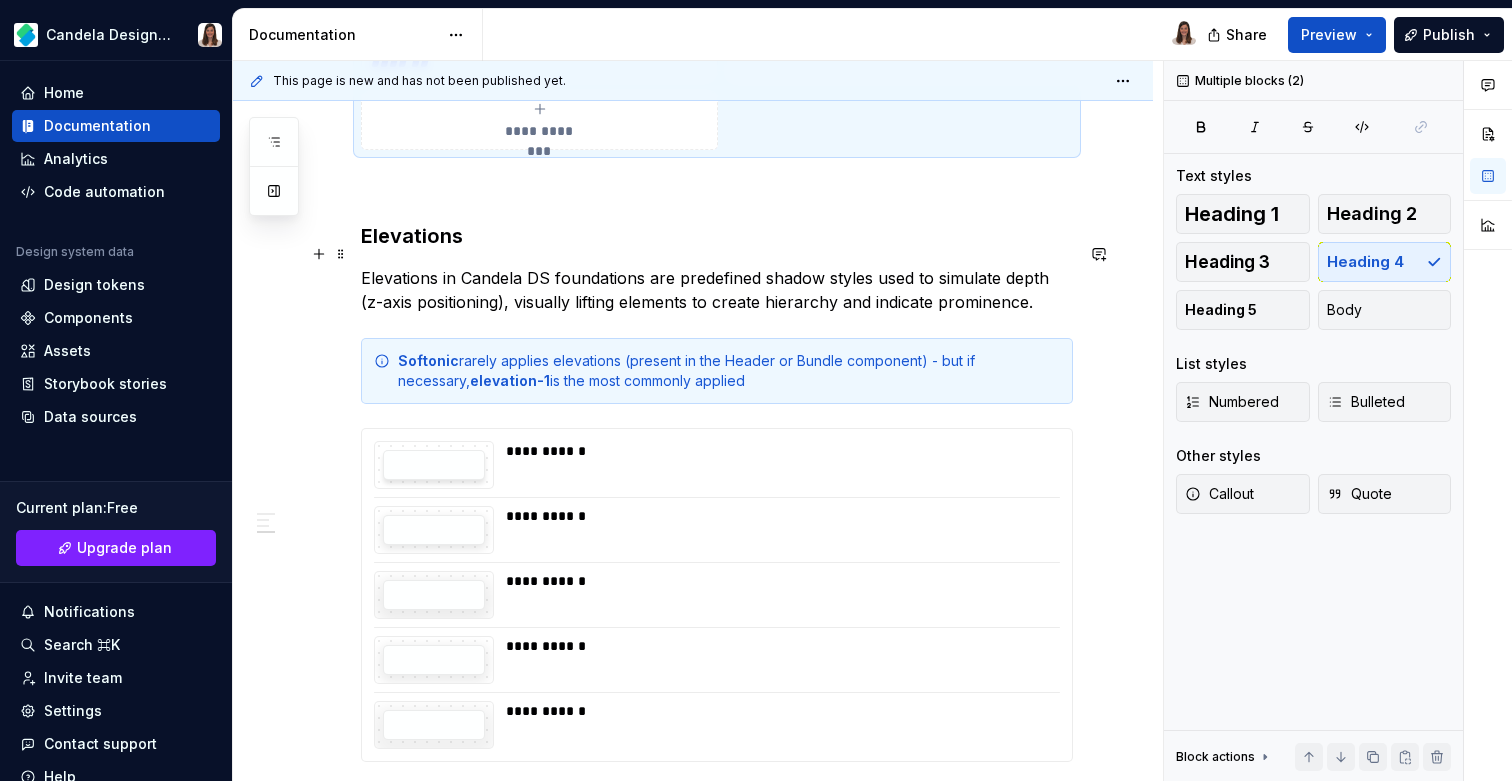 scroll, scrollTop: 1729, scrollLeft: 0, axis: vertical 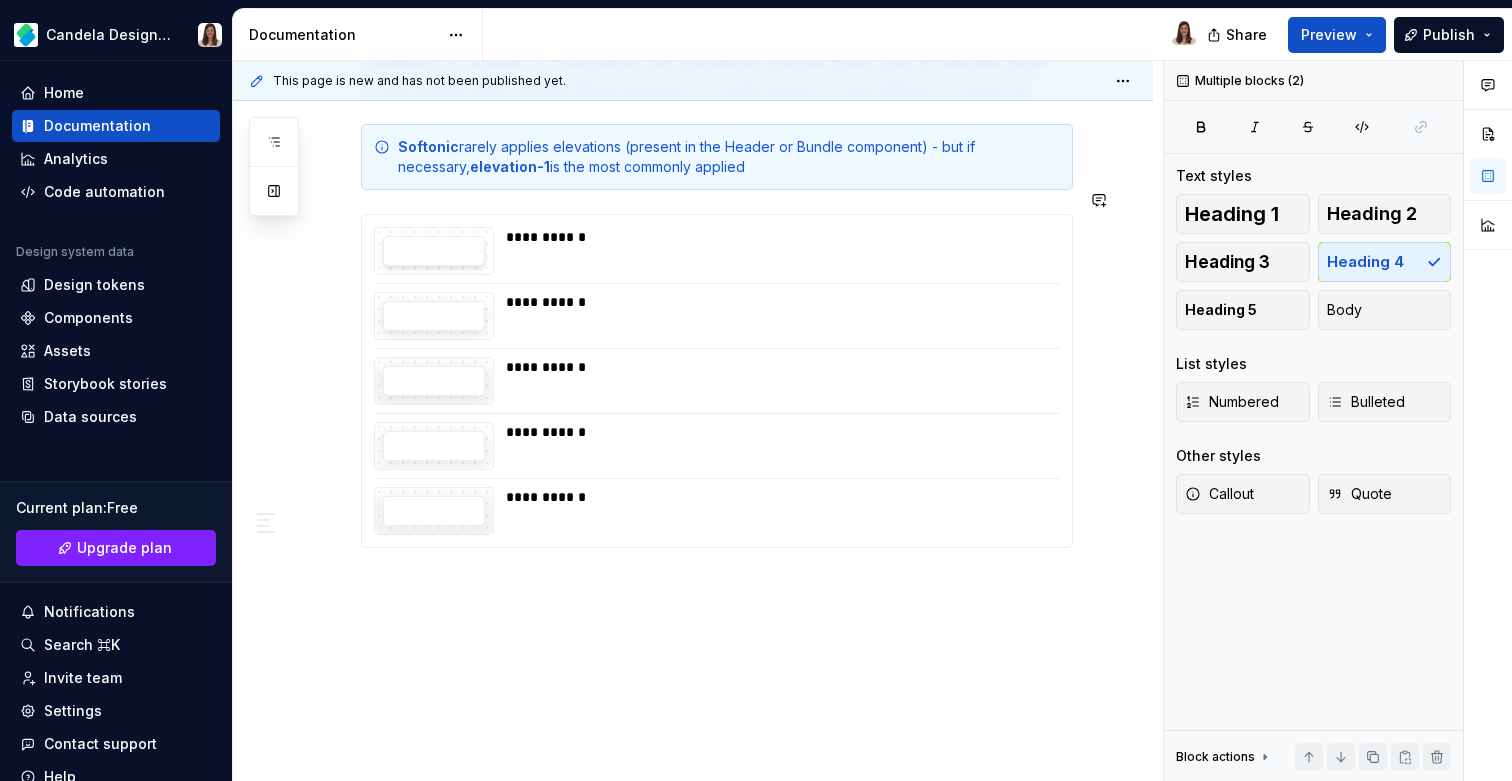 click on "**********" at bounding box center (693, -288) 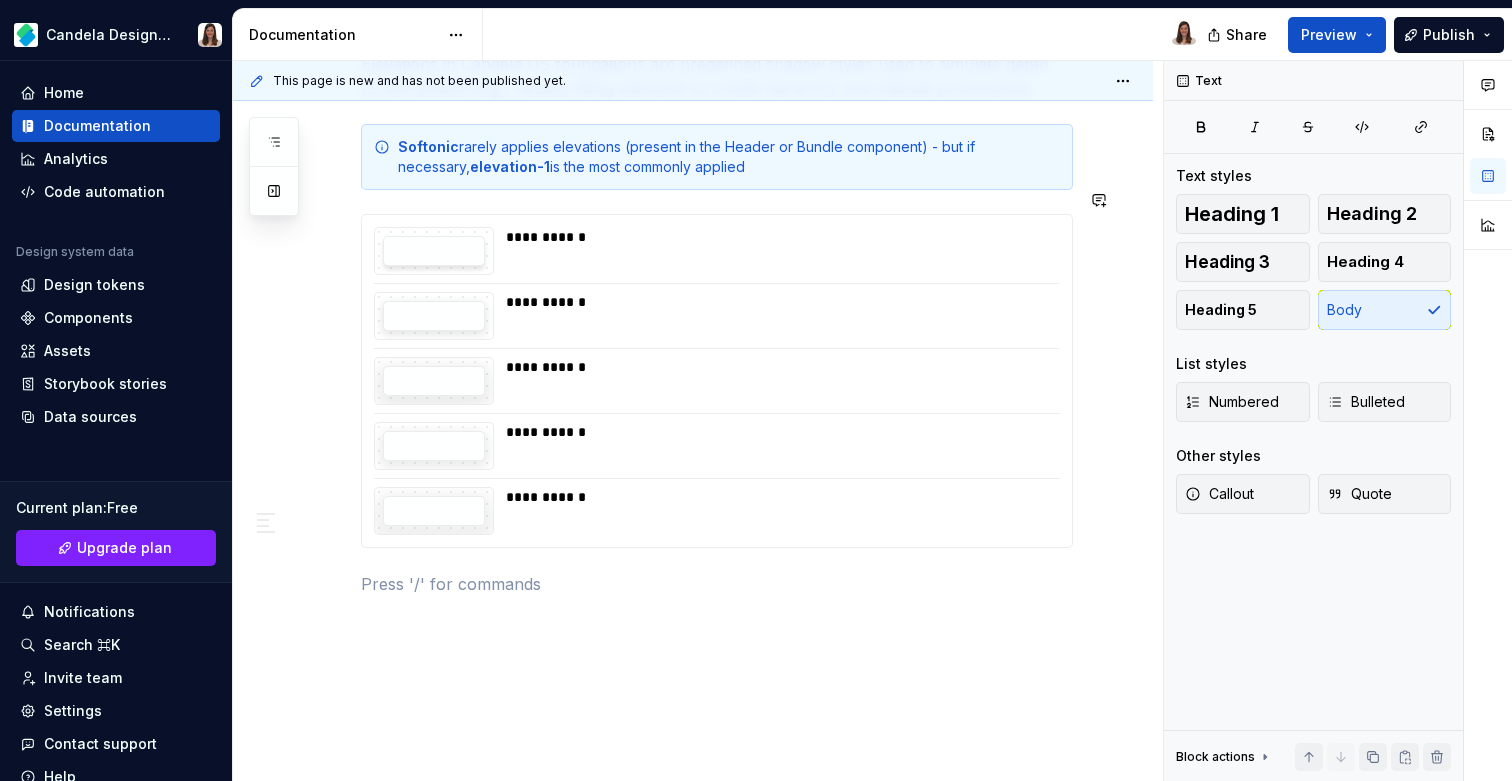 paste 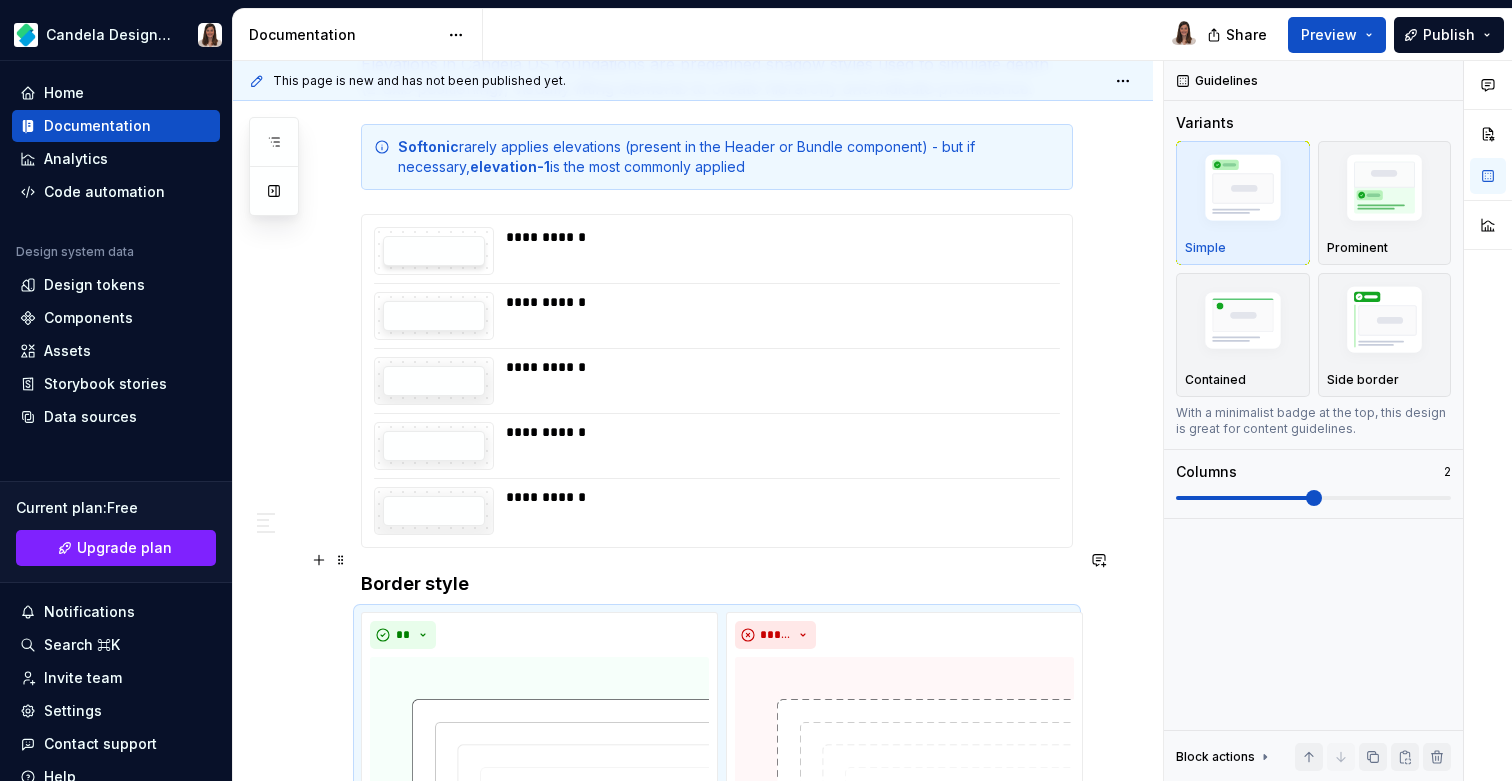 click on "Border style" at bounding box center [717, 584] 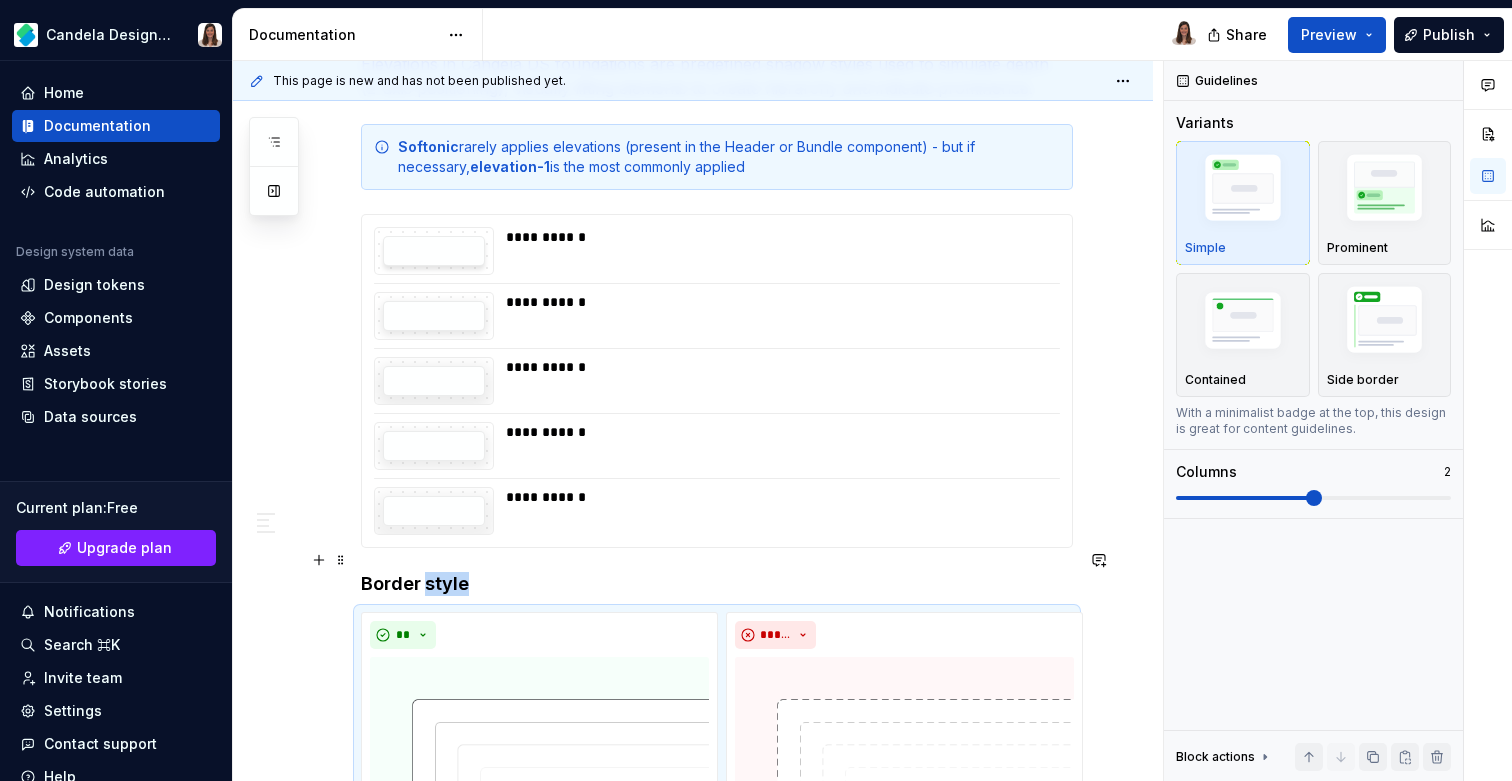 click on "Border style" at bounding box center [717, 584] 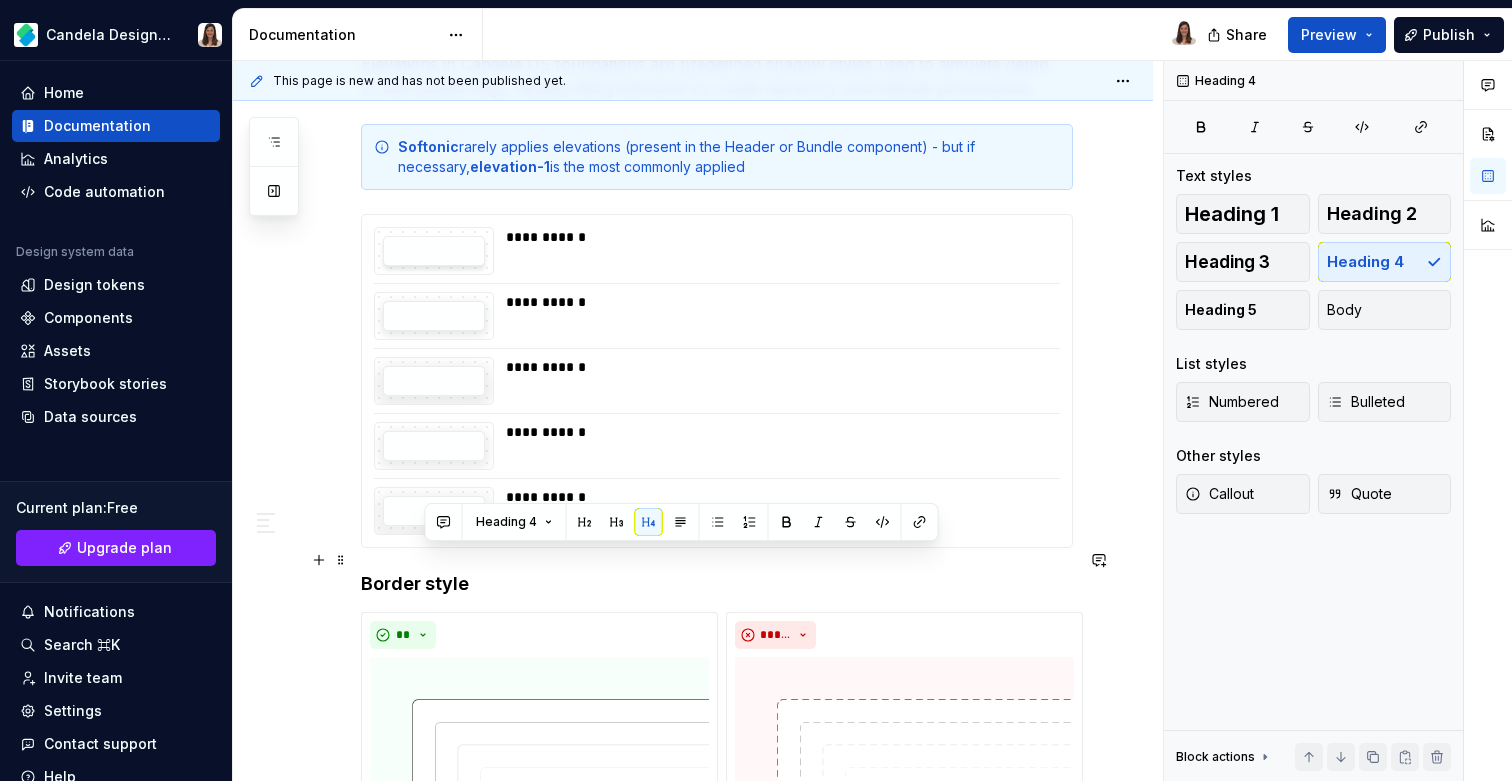 click on "Border style" at bounding box center [717, 584] 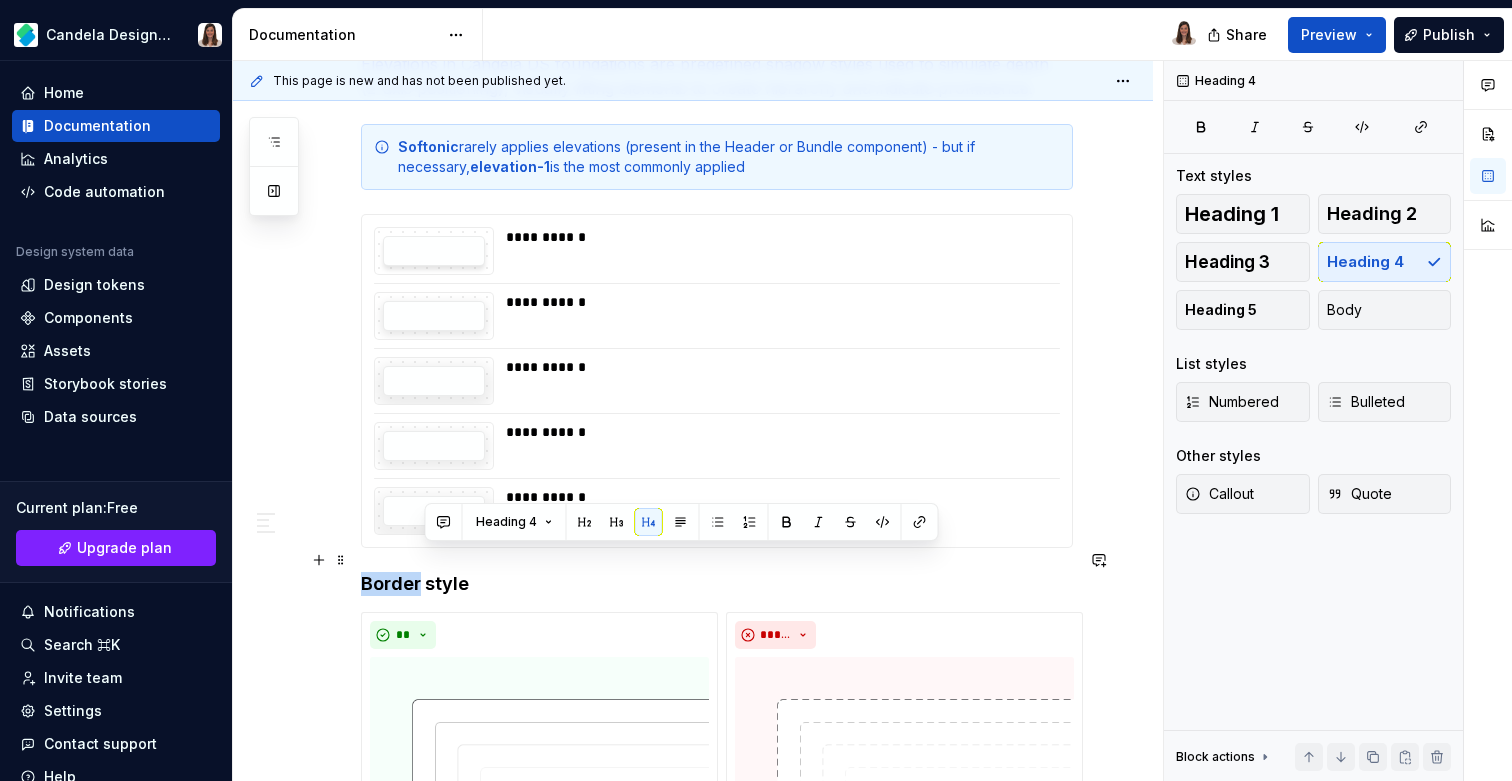click on "Border style" at bounding box center [717, 584] 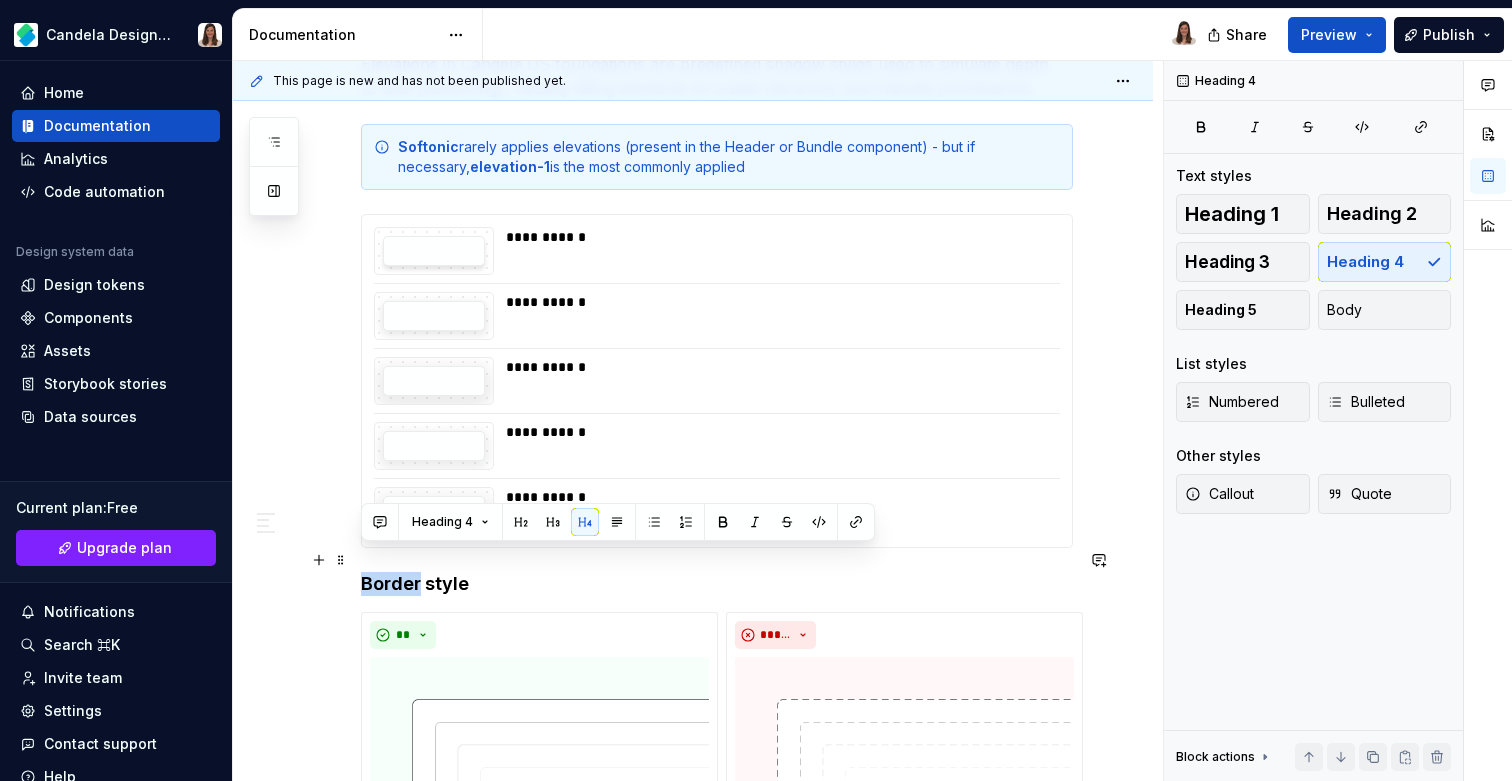 type 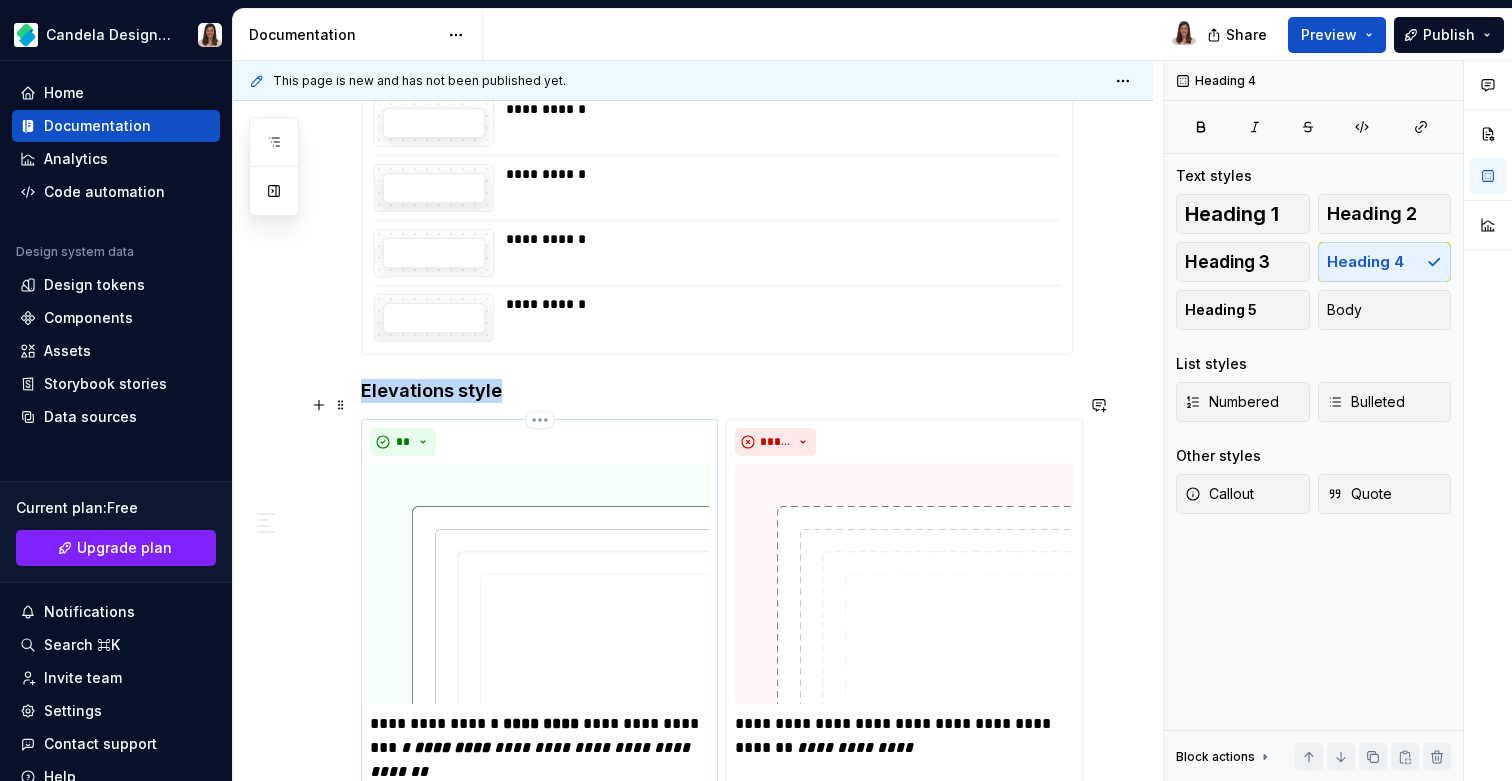 click at bounding box center (539, 584) 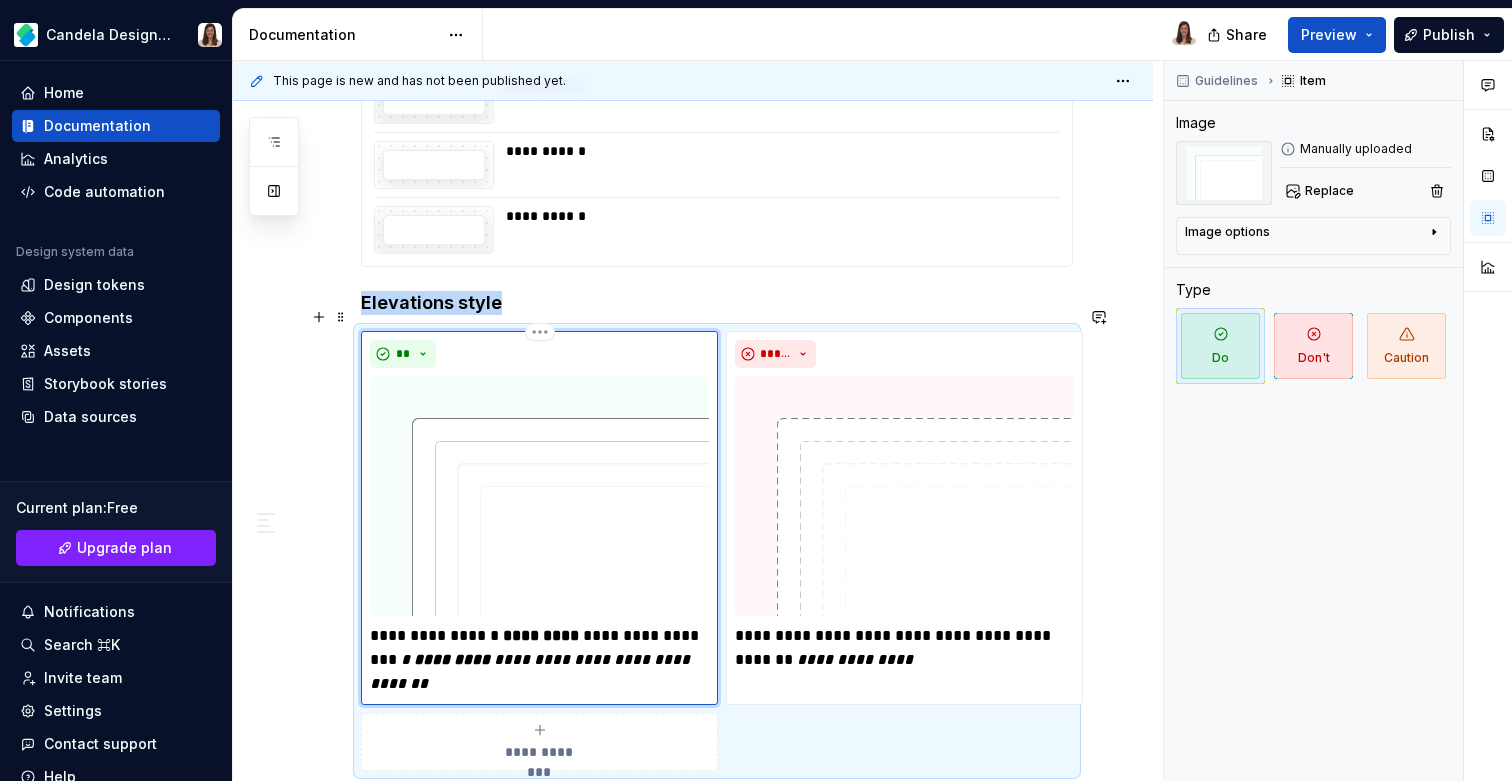 scroll, scrollTop: 2078, scrollLeft: 0, axis: vertical 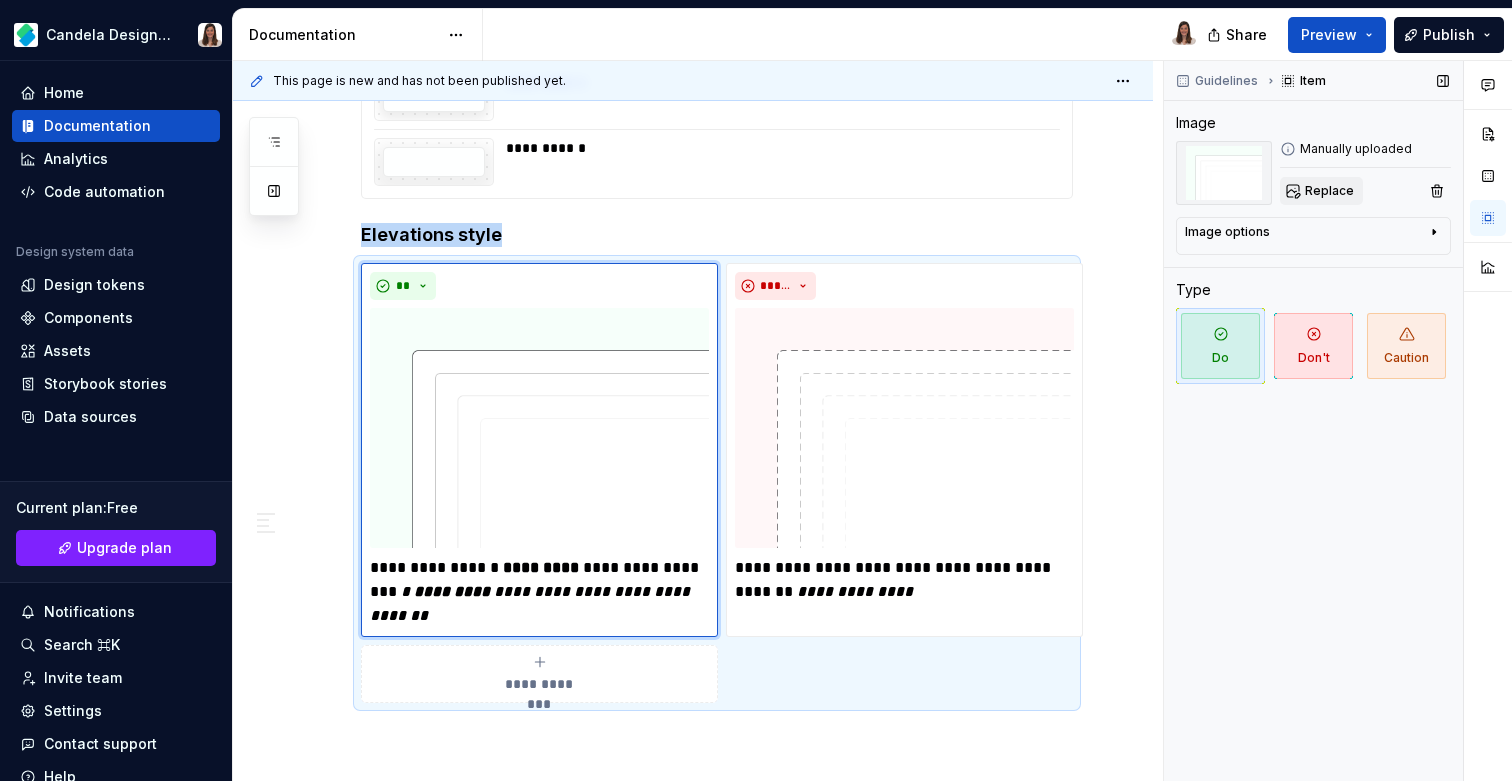 click on "Replace" at bounding box center (1329, 191) 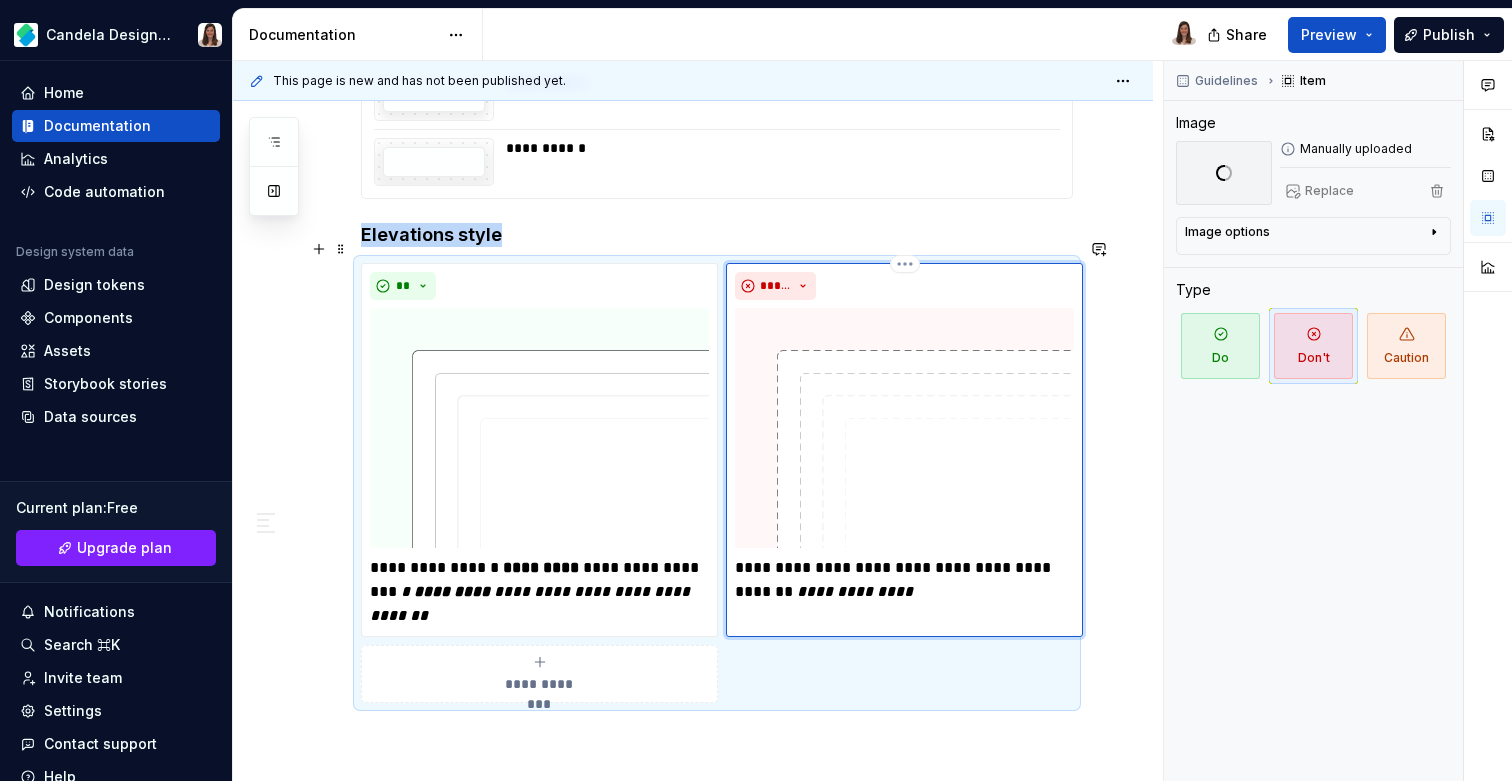 click at bounding box center [904, 428] 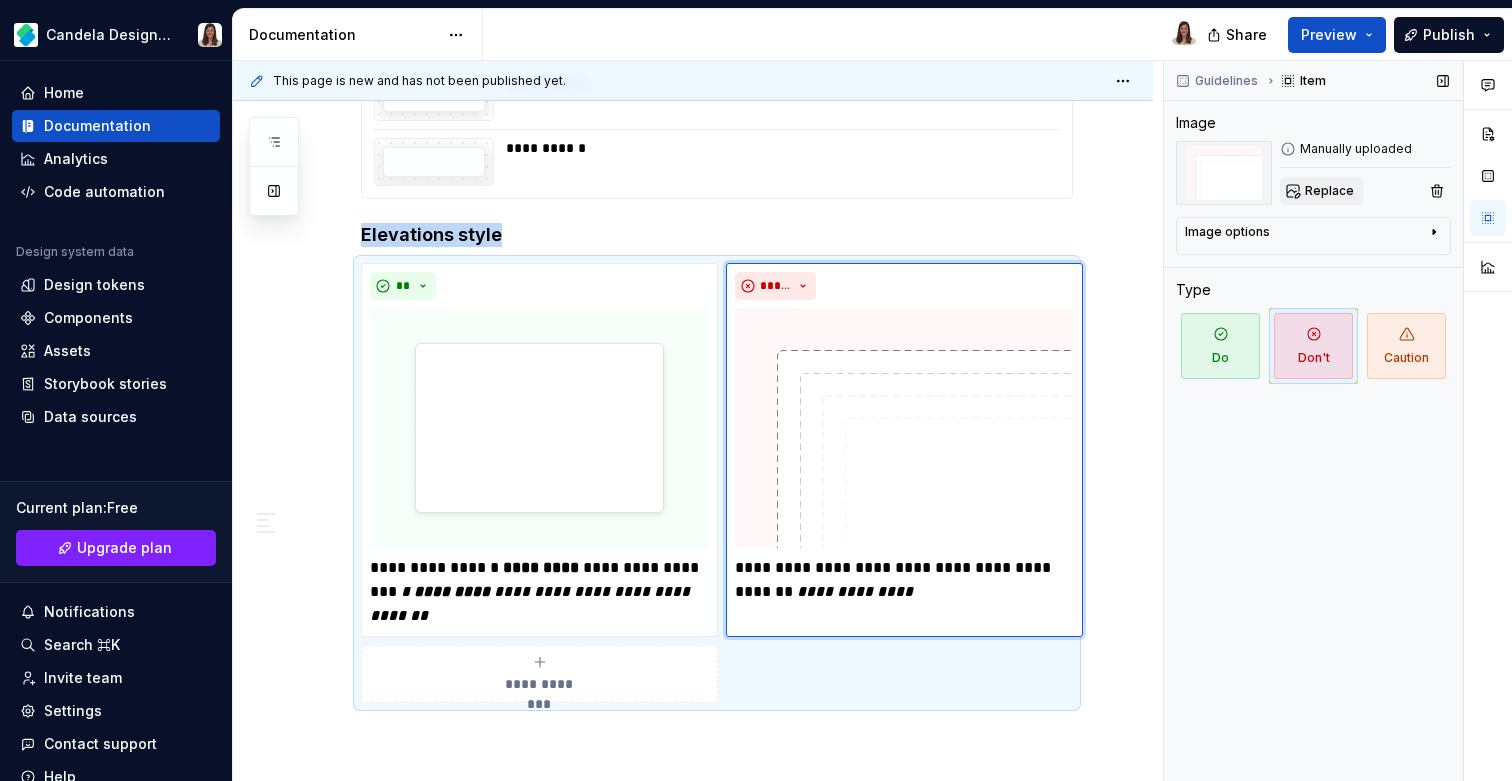 click on "Replace" at bounding box center [1329, 191] 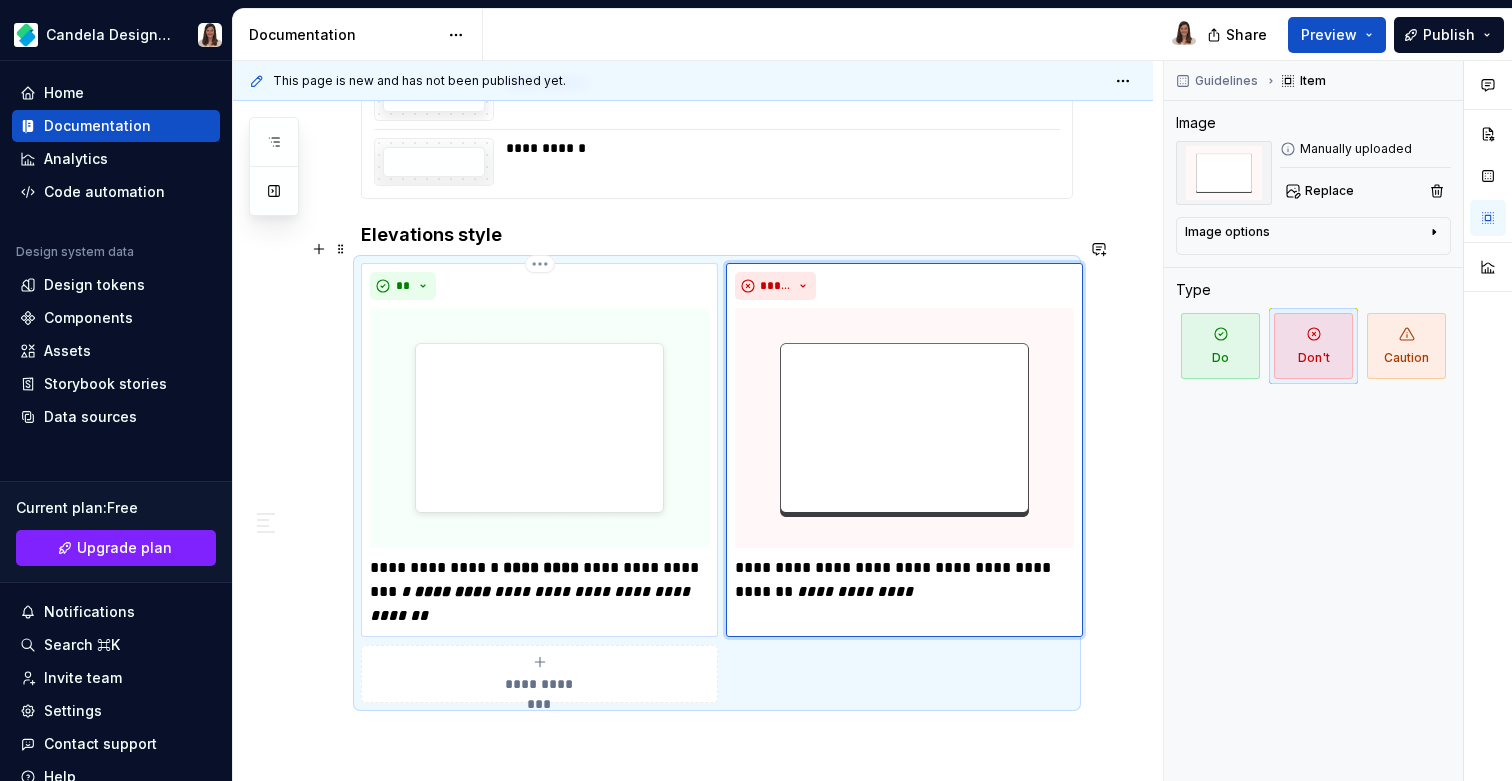 click on "*********" at bounding box center (452, 591) 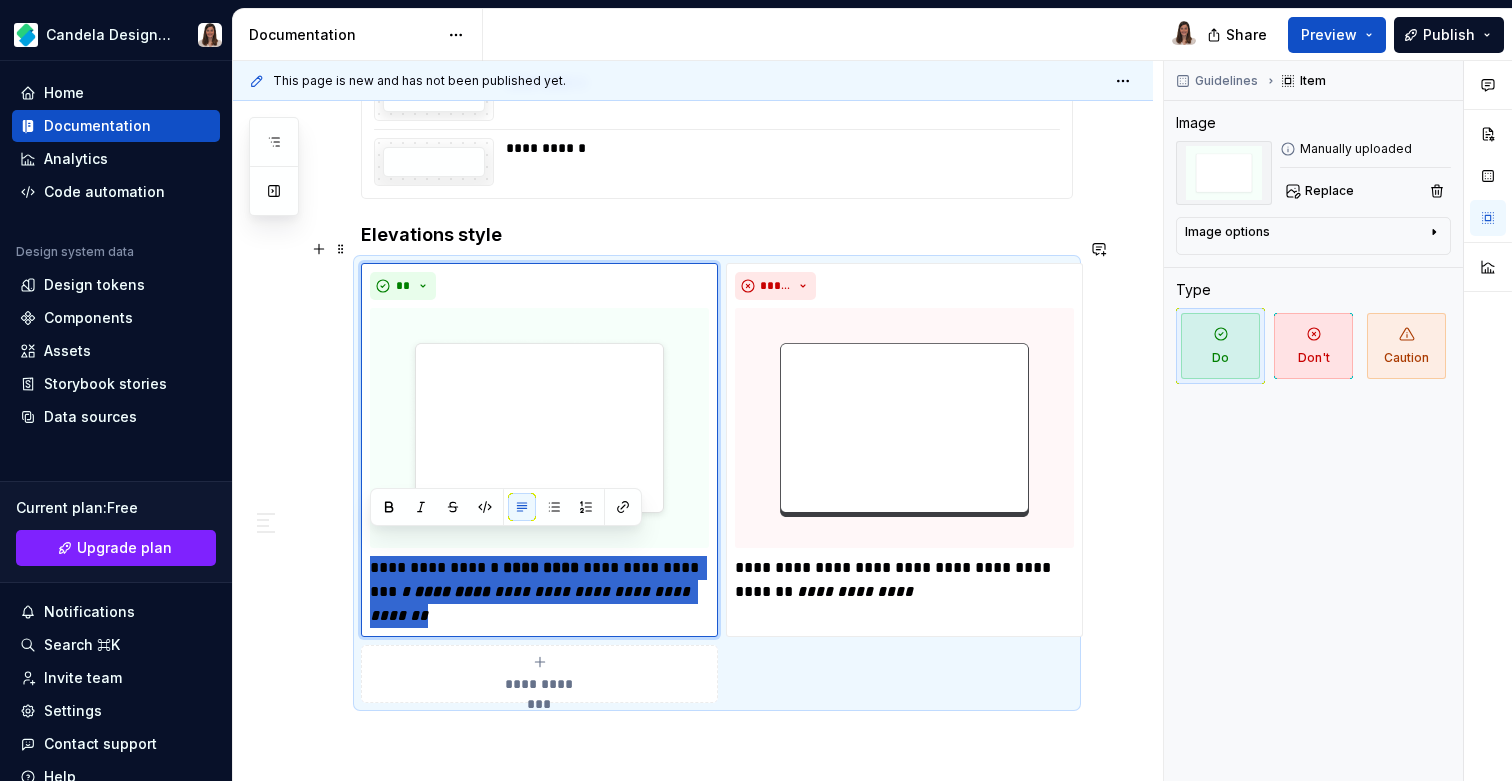 drag, startPoint x: 536, startPoint y: 596, endPoint x: 359, endPoint y: 535, distance: 187.21645 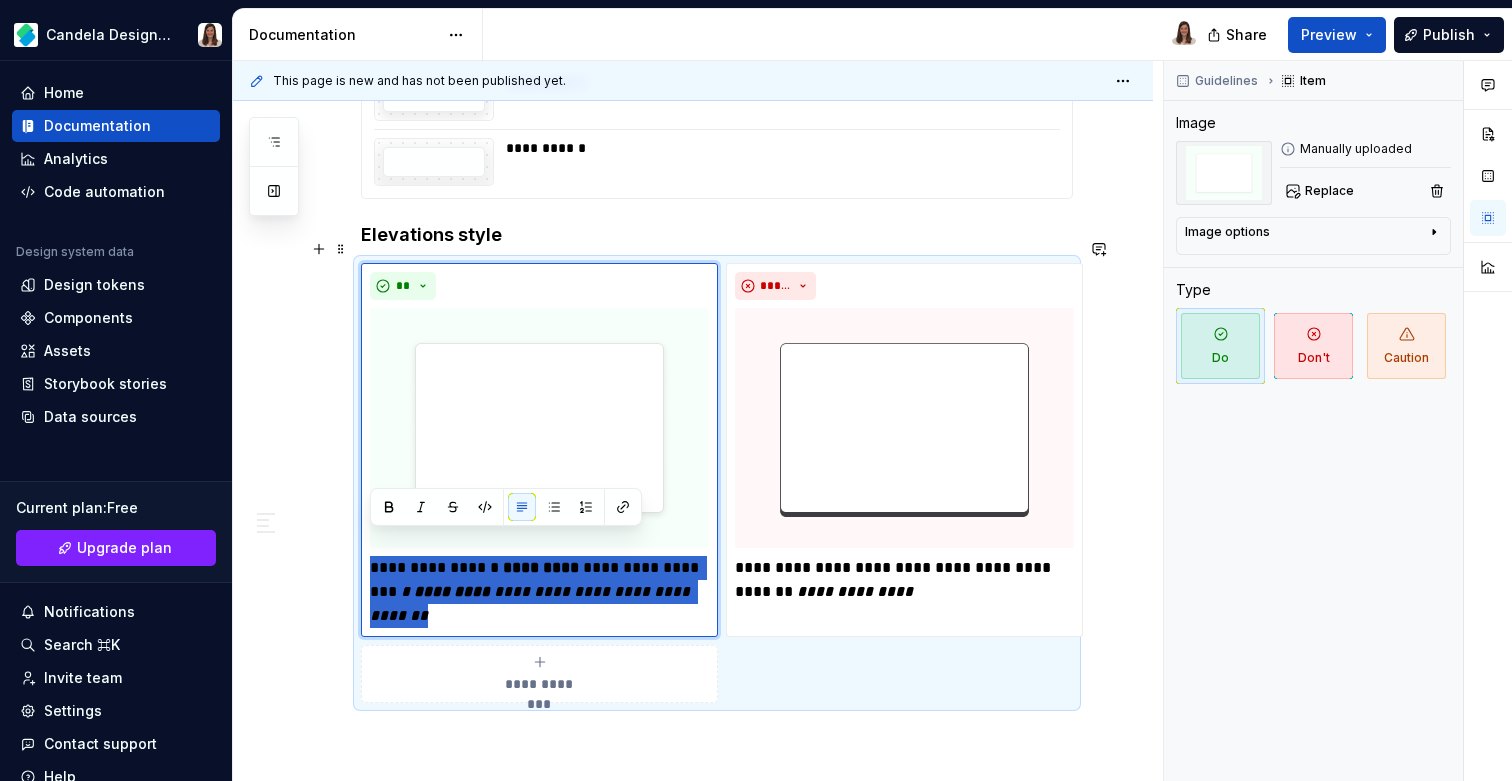click on "**********" at bounding box center (717, 483) 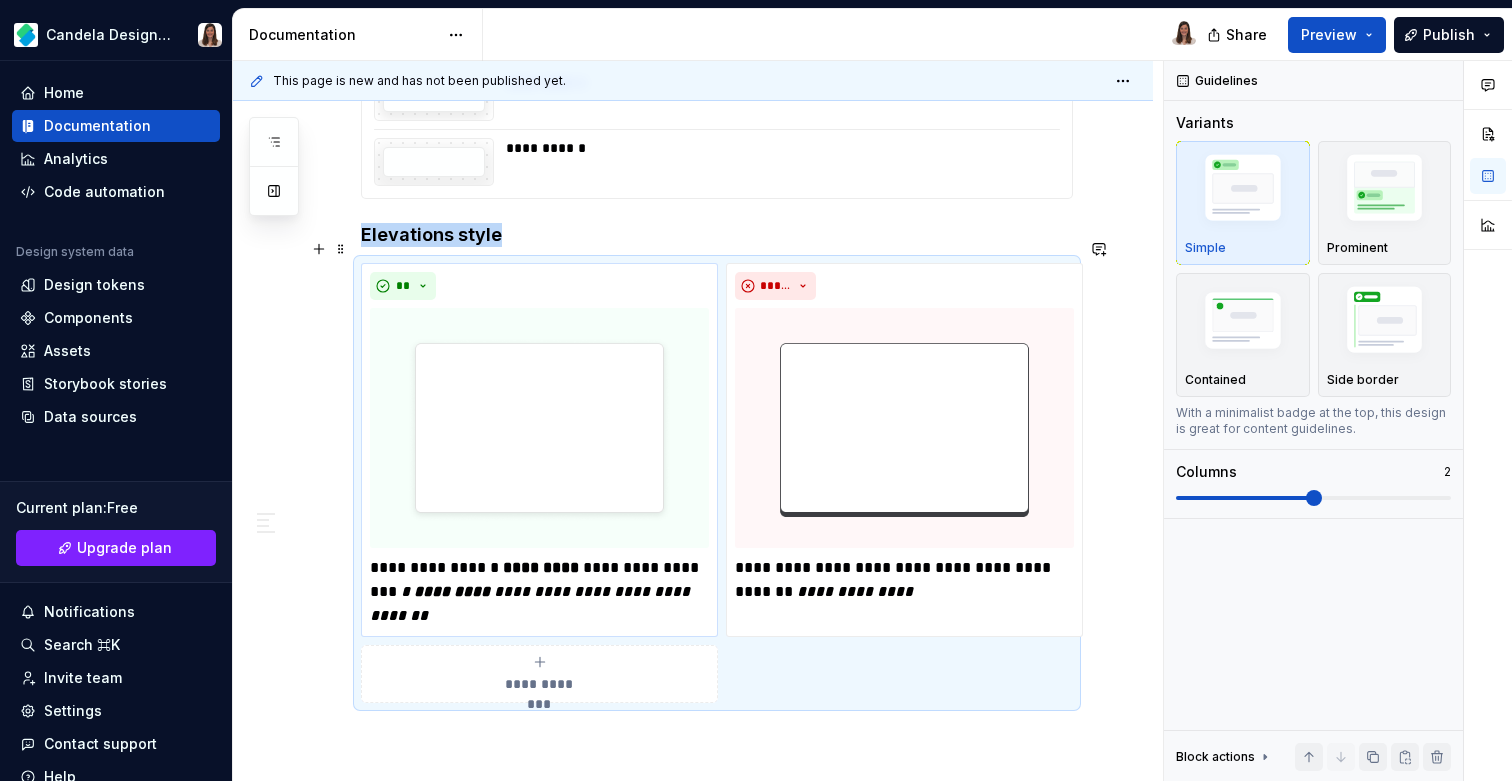 click on "**********" at bounding box center [539, 592] 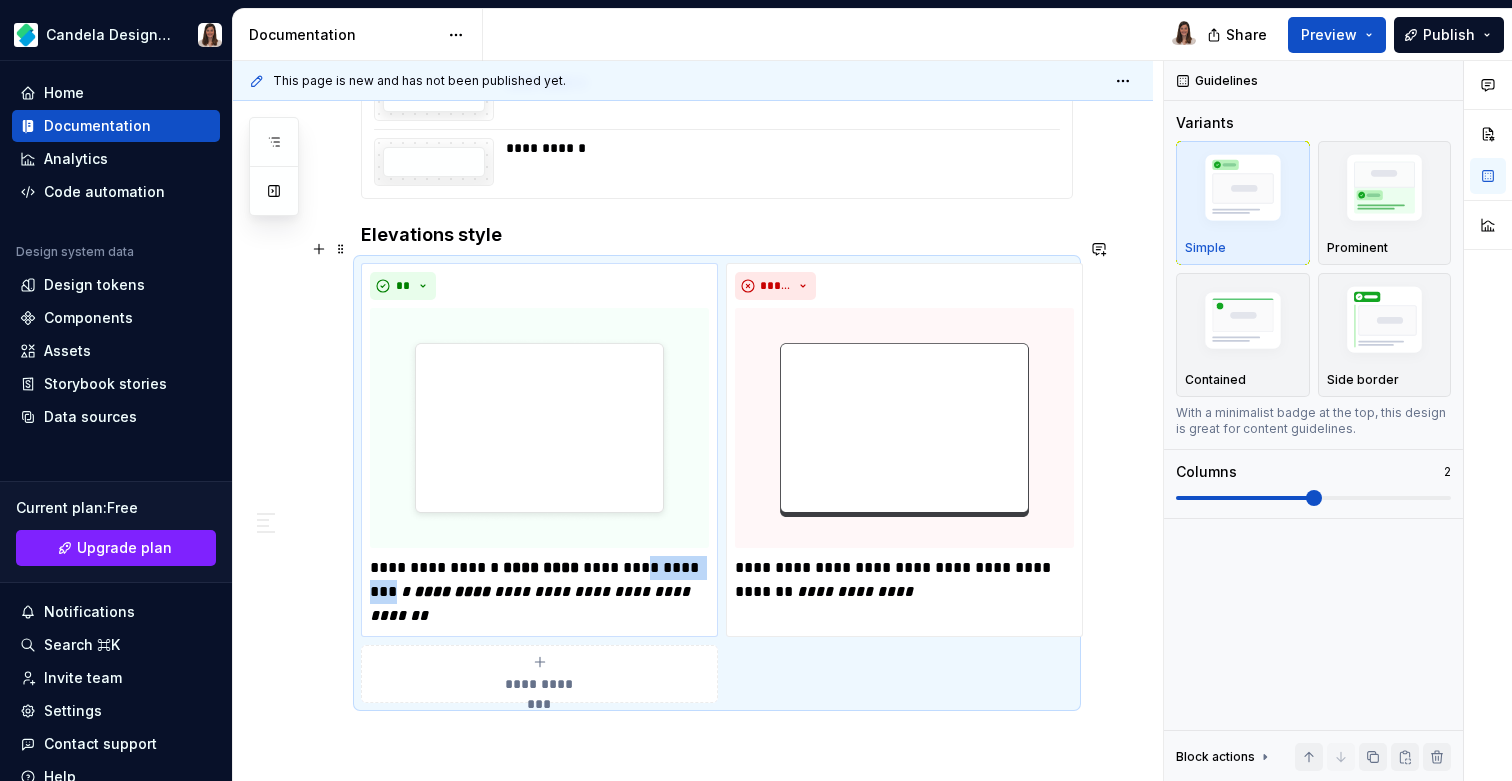 click on "**********" at bounding box center [539, 592] 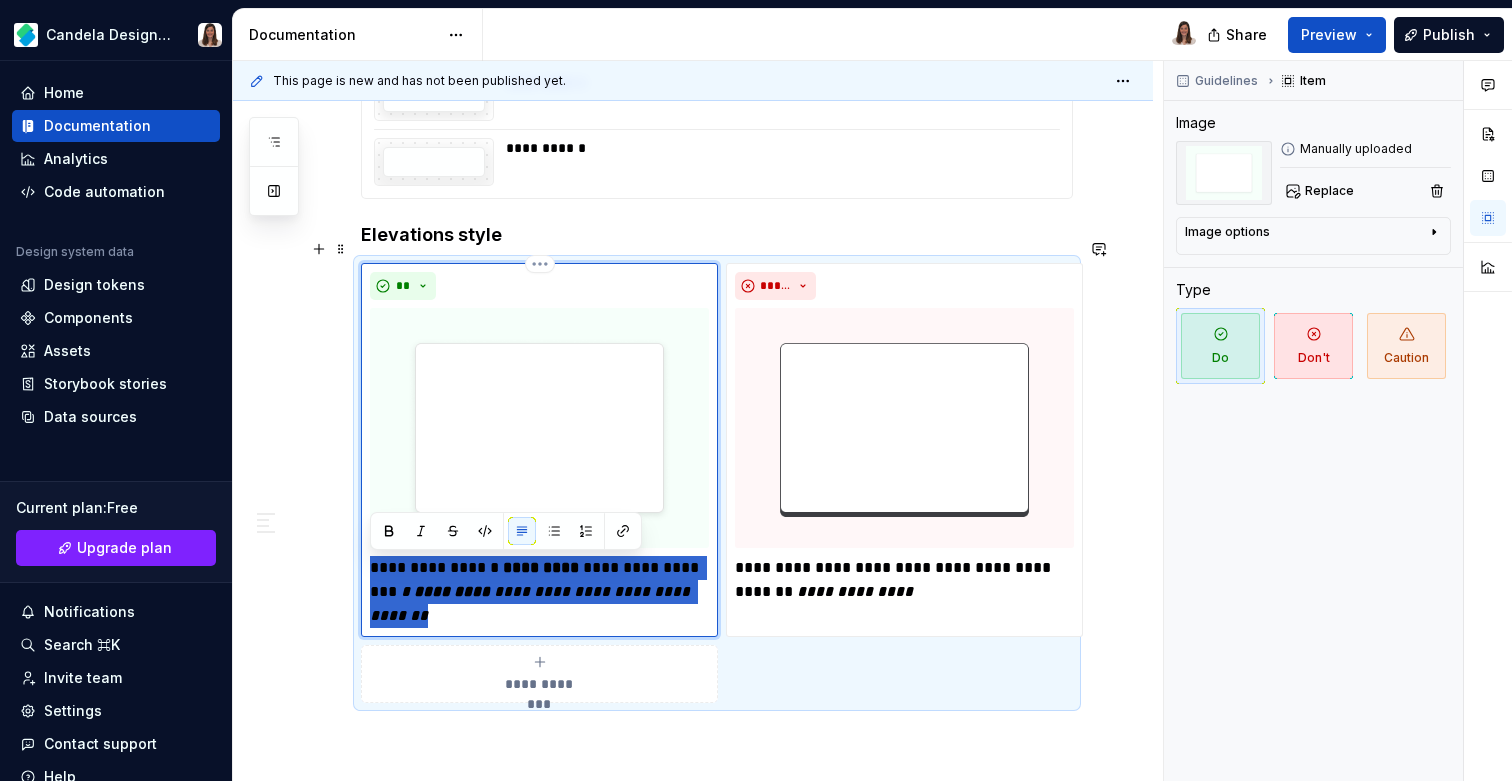 click on "**********" at bounding box center (539, 592) 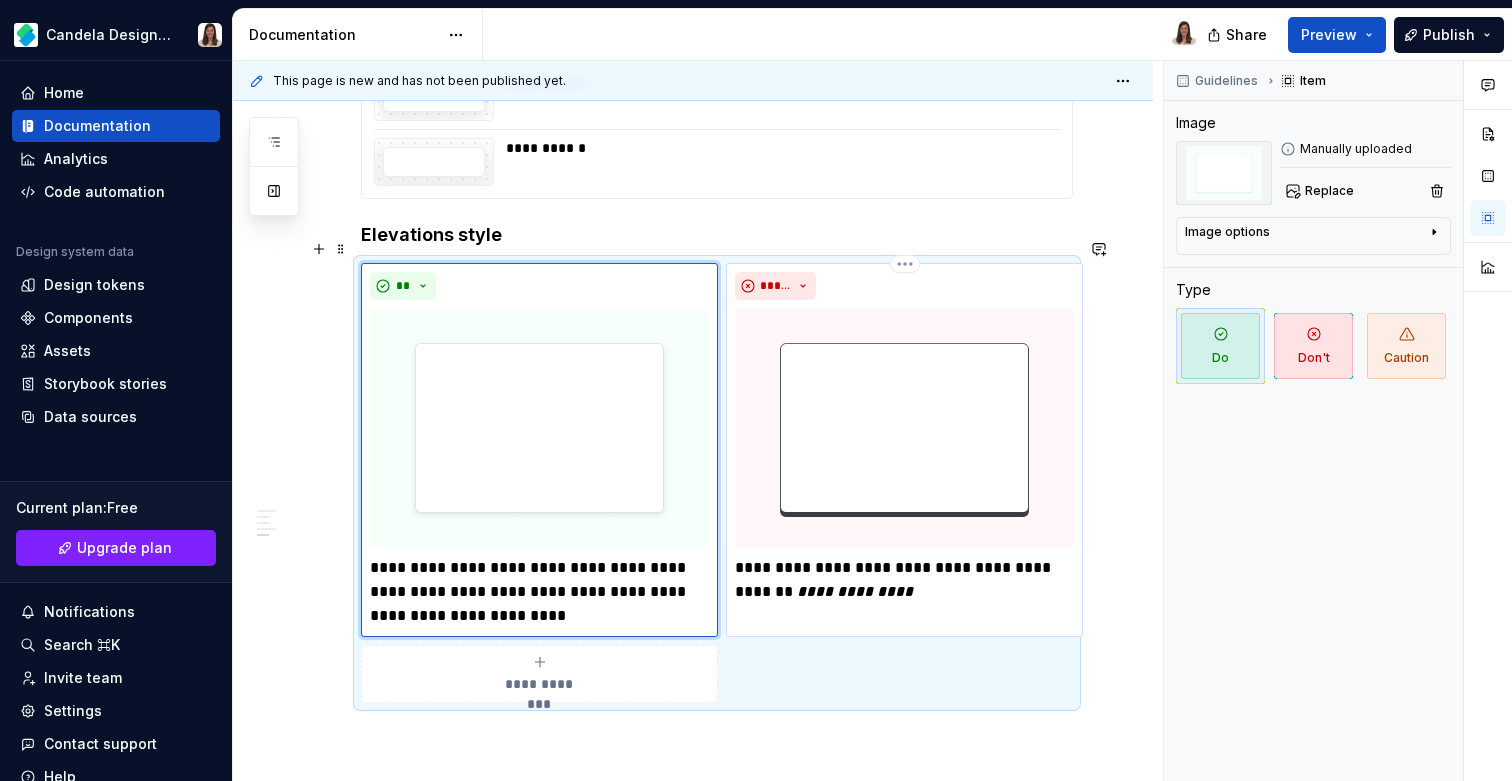 click on "**********" at bounding box center (855, 591) 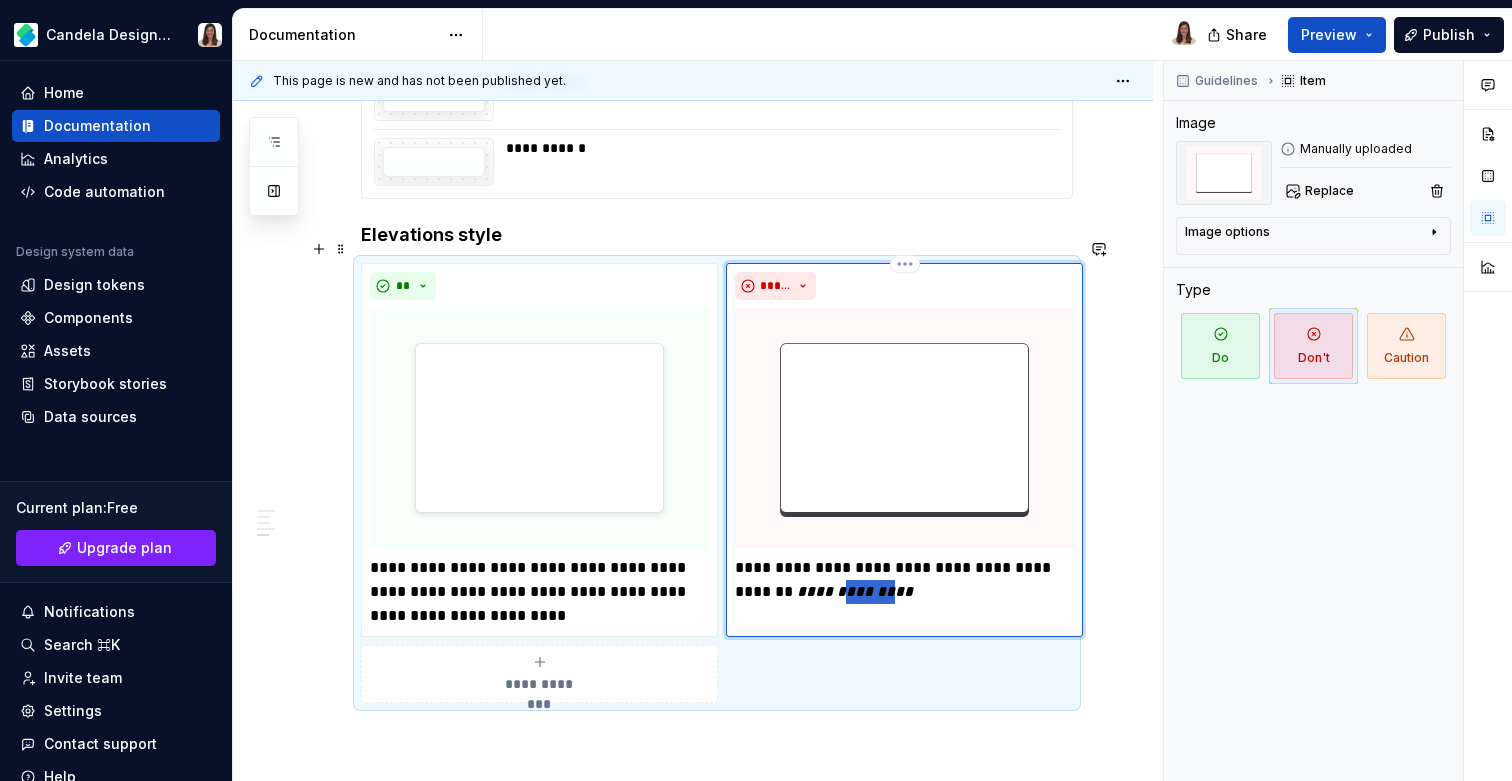 click on "**********" at bounding box center (855, 591) 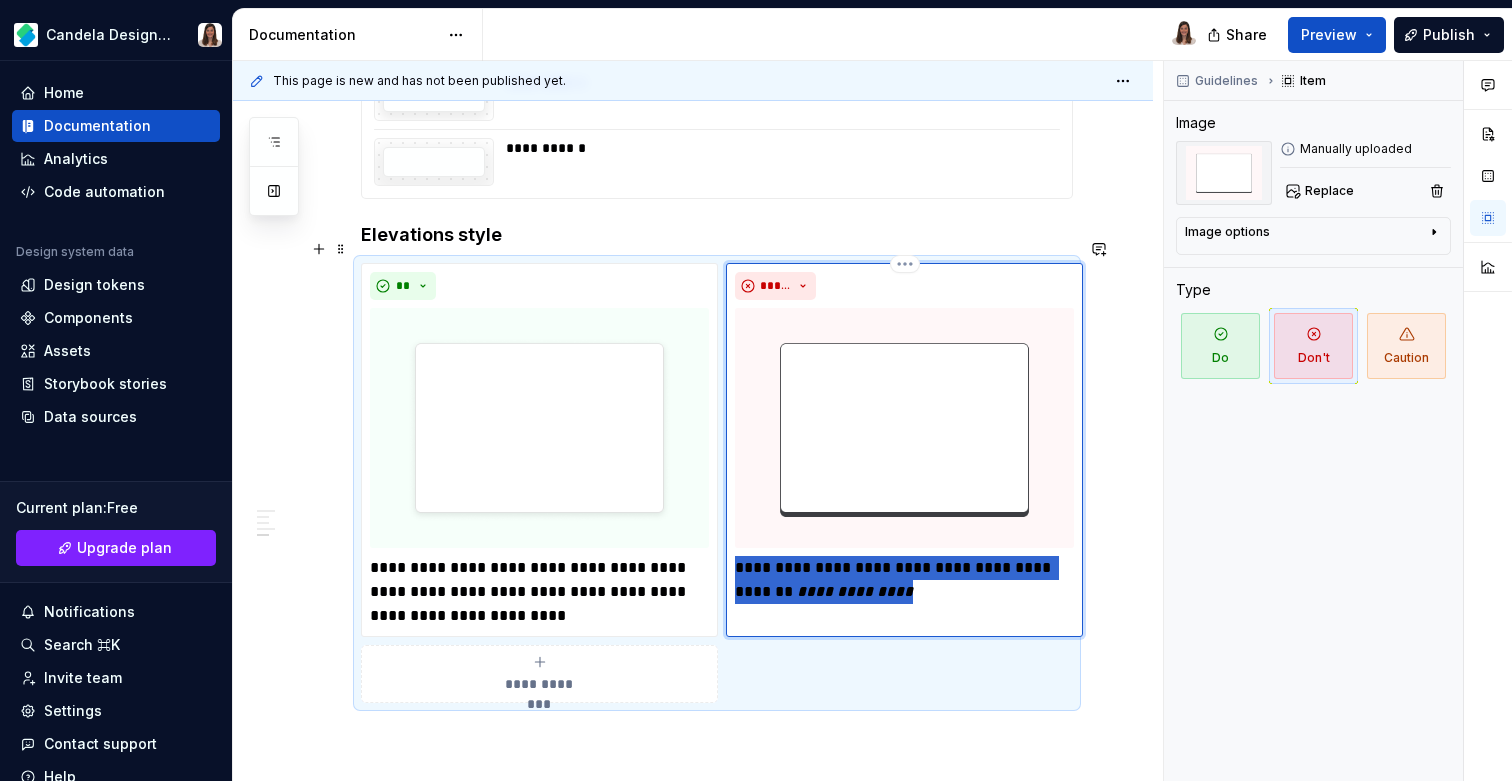 click on "**********" at bounding box center (855, 591) 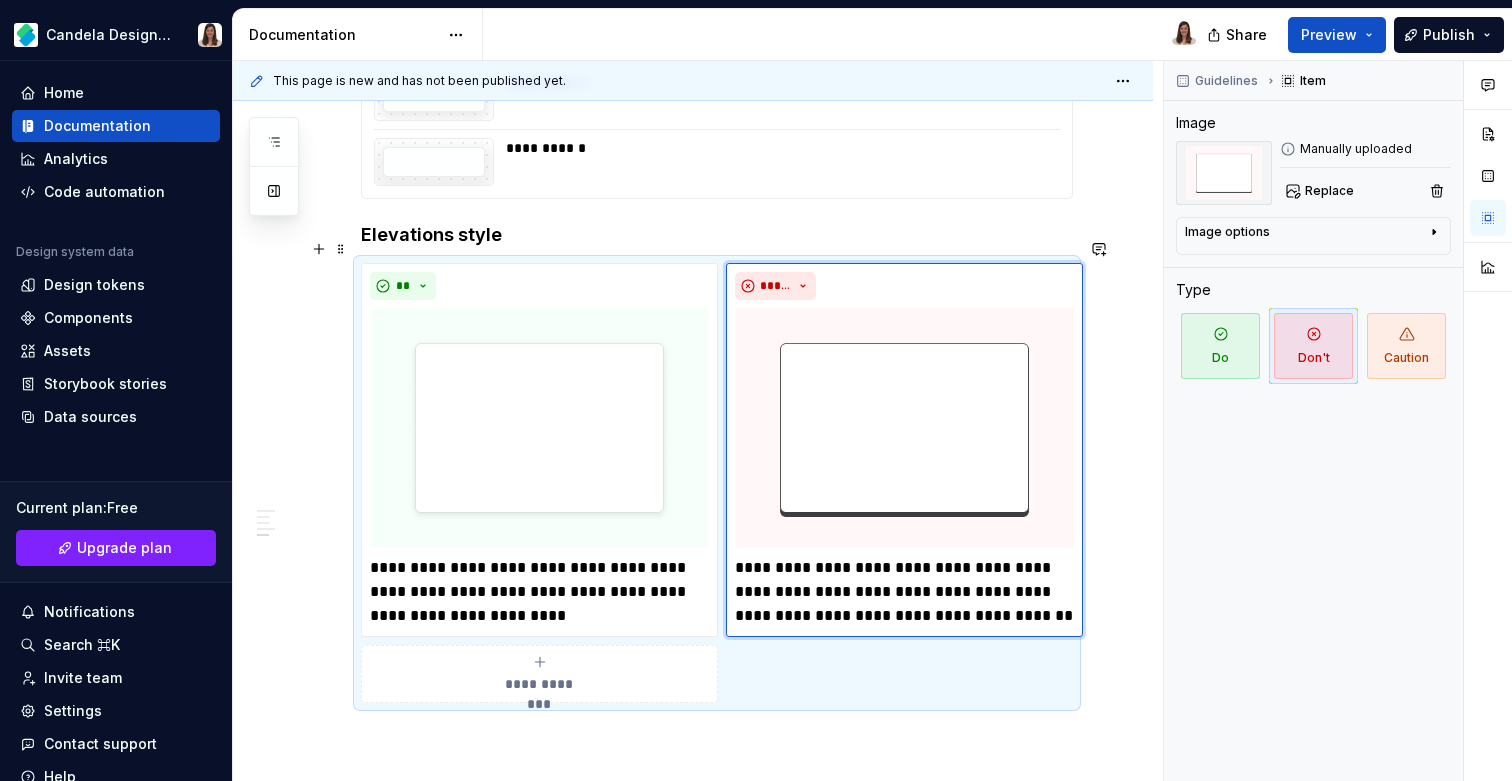 click on "**********" at bounding box center (693, -385) 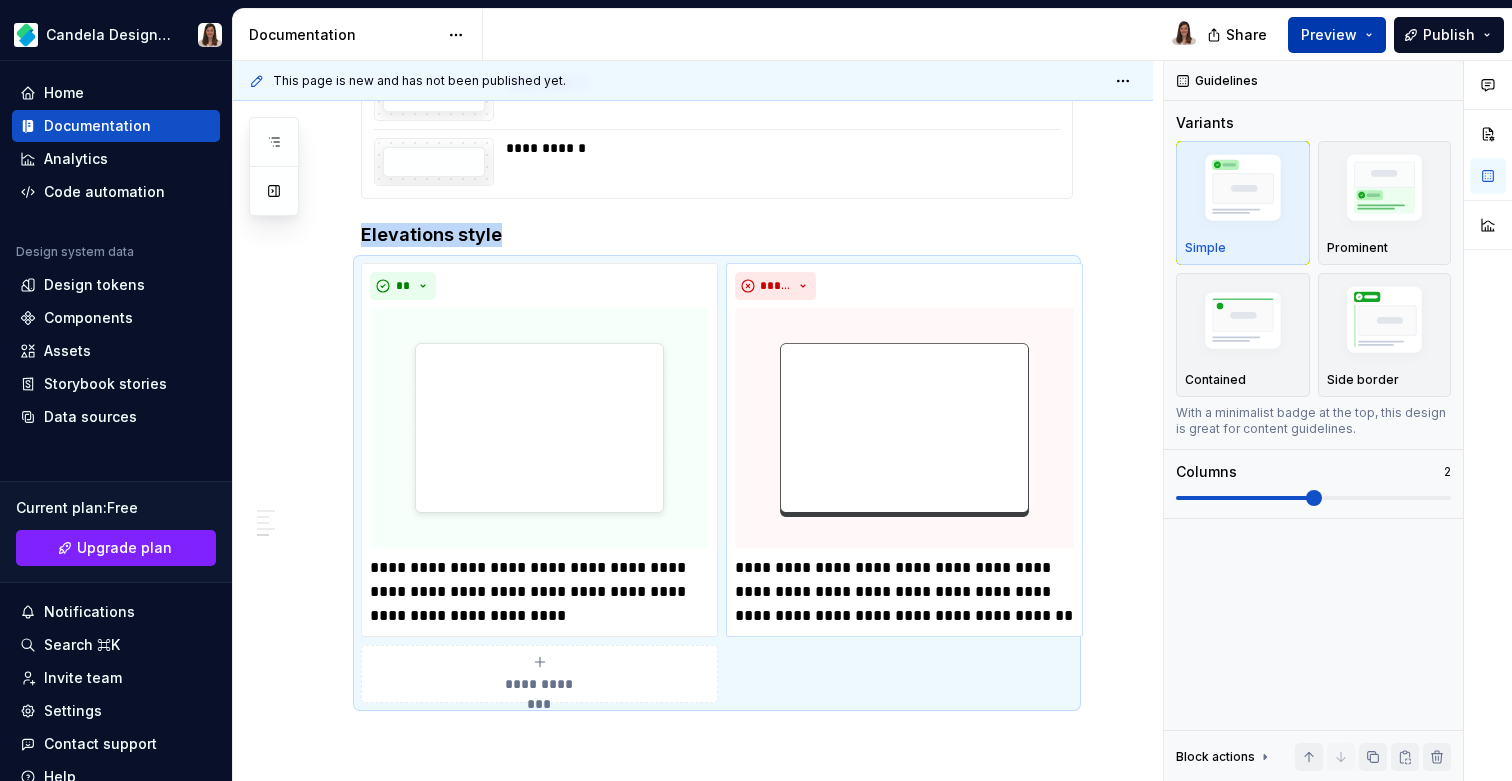 click on "Preview" at bounding box center [1329, 35] 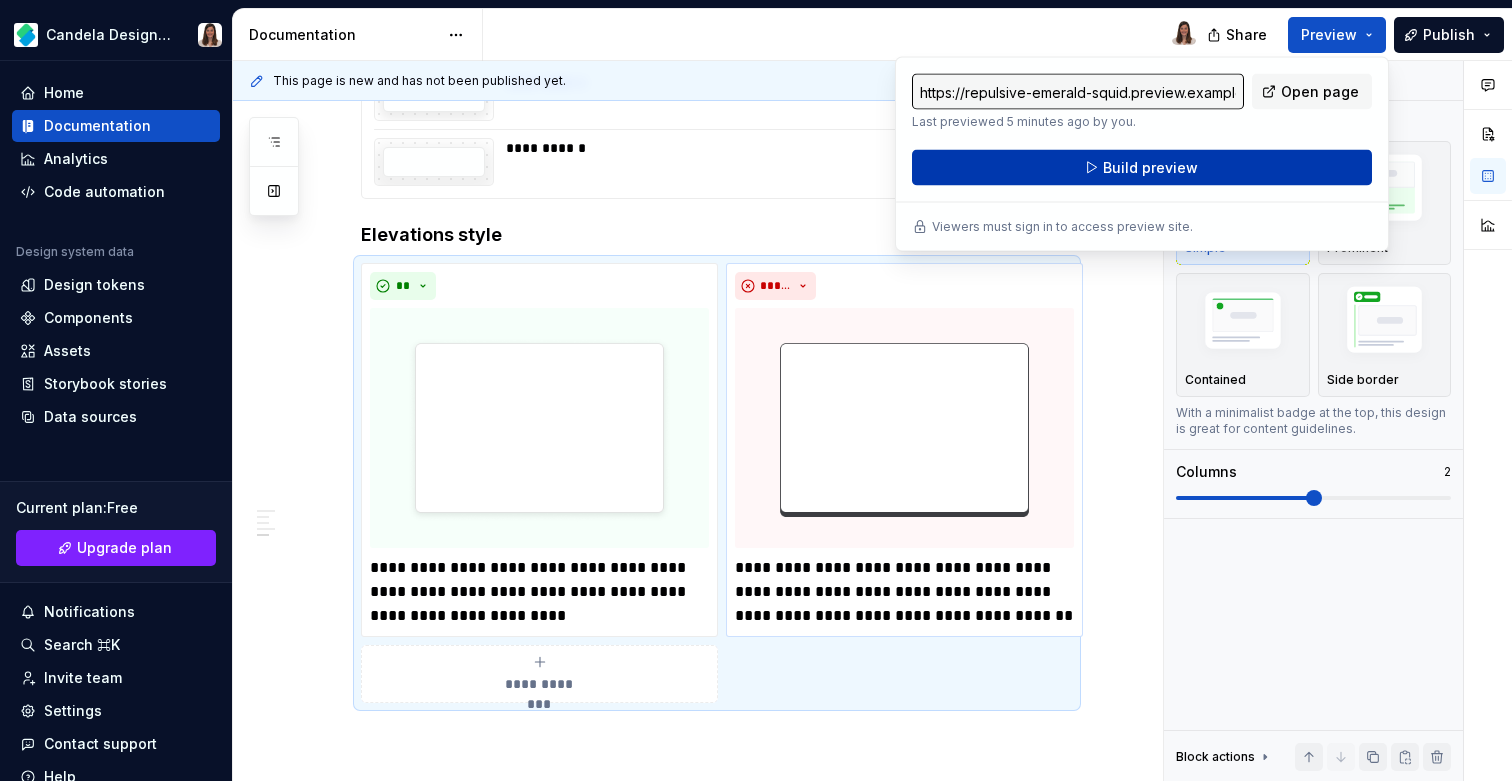 click on "Build preview" at bounding box center (1150, 168) 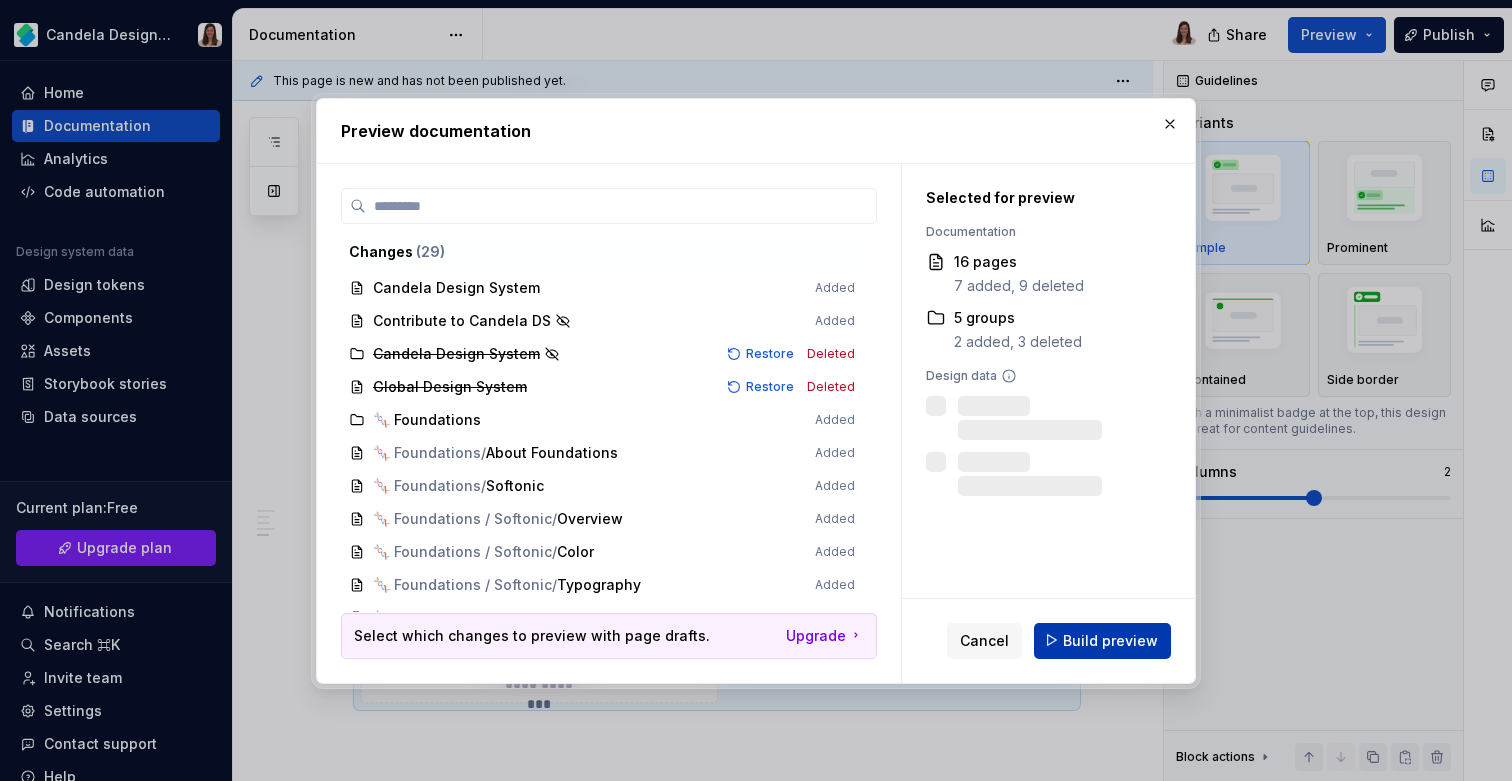 click on "Build preview" at bounding box center [1110, 640] 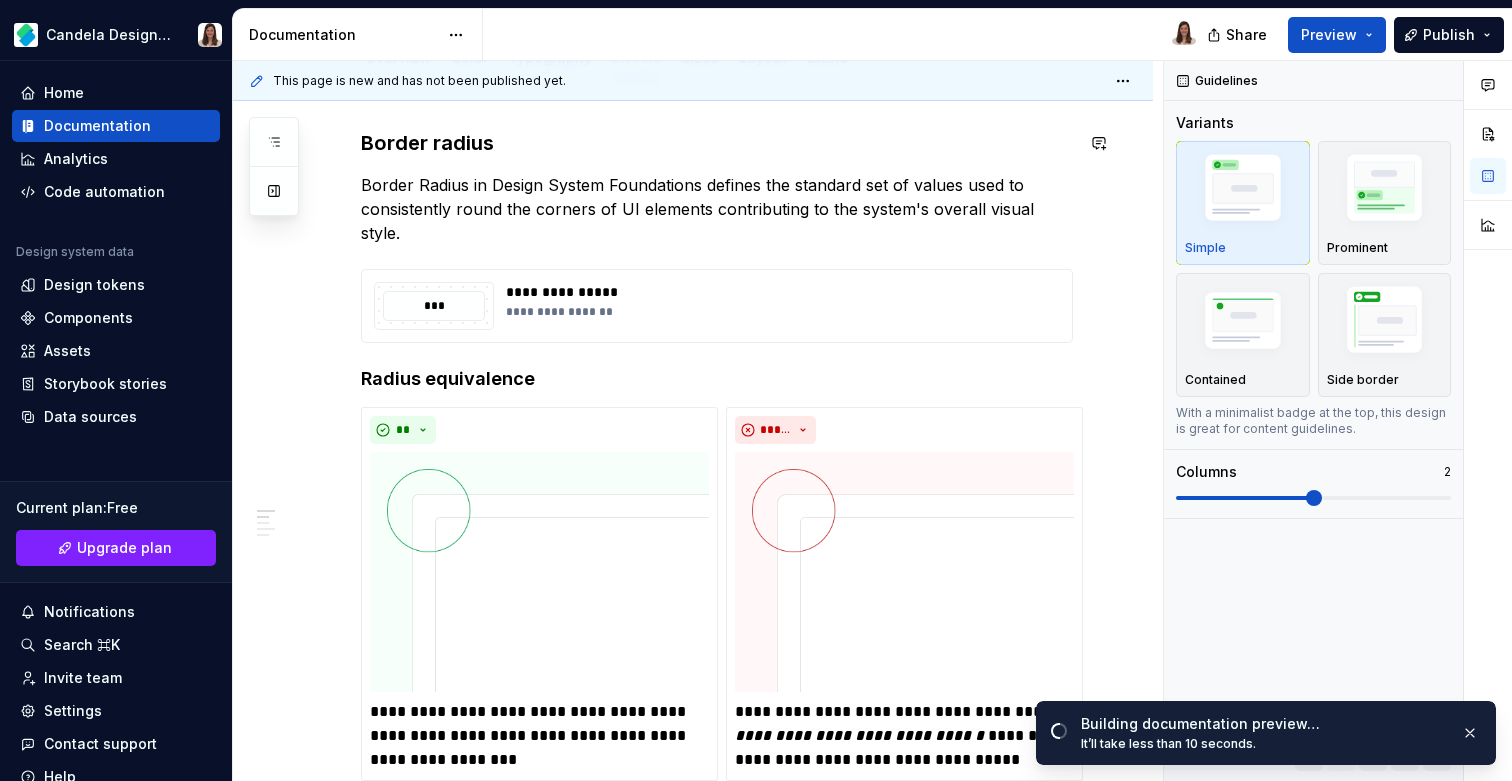 scroll, scrollTop: 0, scrollLeft: 0, axis: both 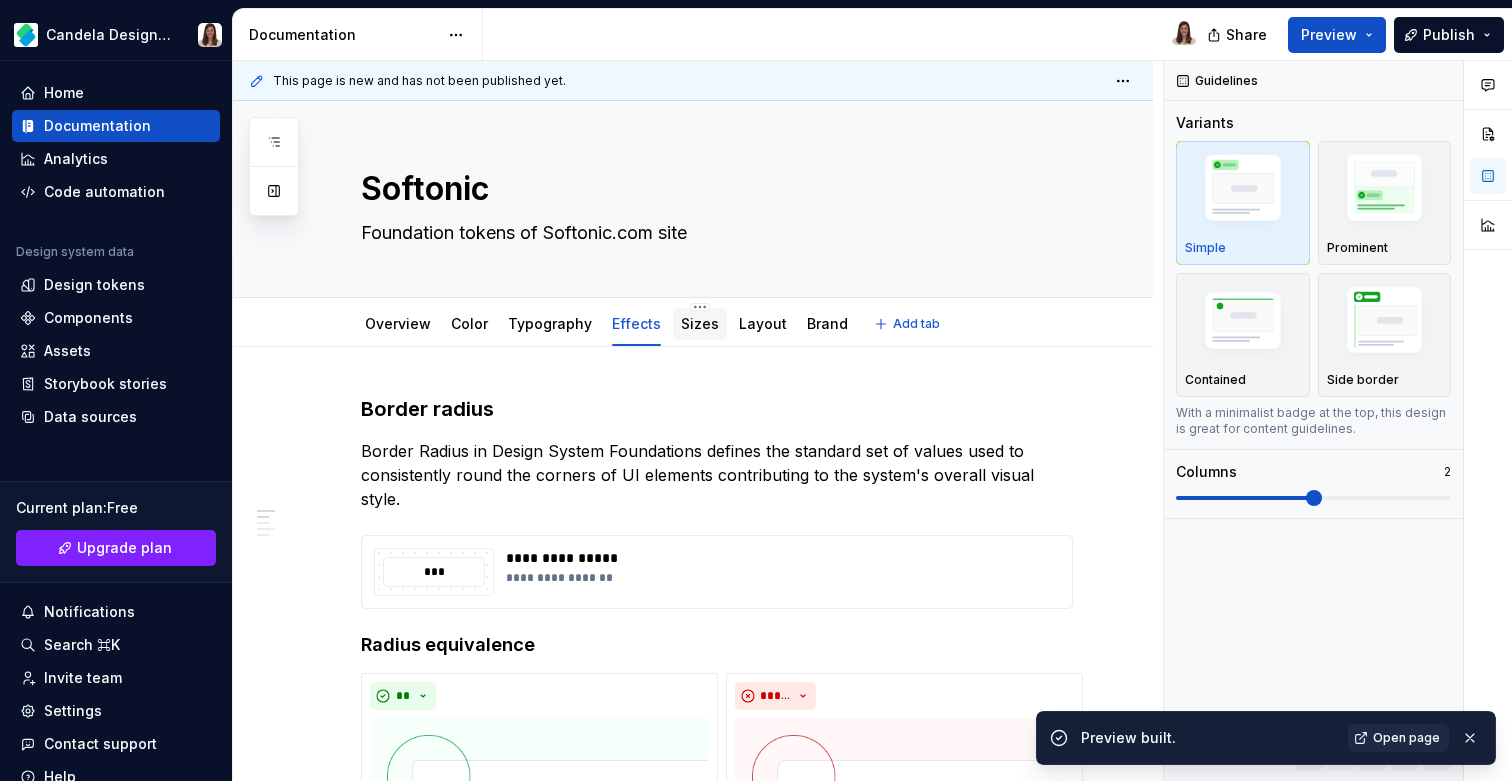 click on "Sizes" at bounding box center [700, 323] 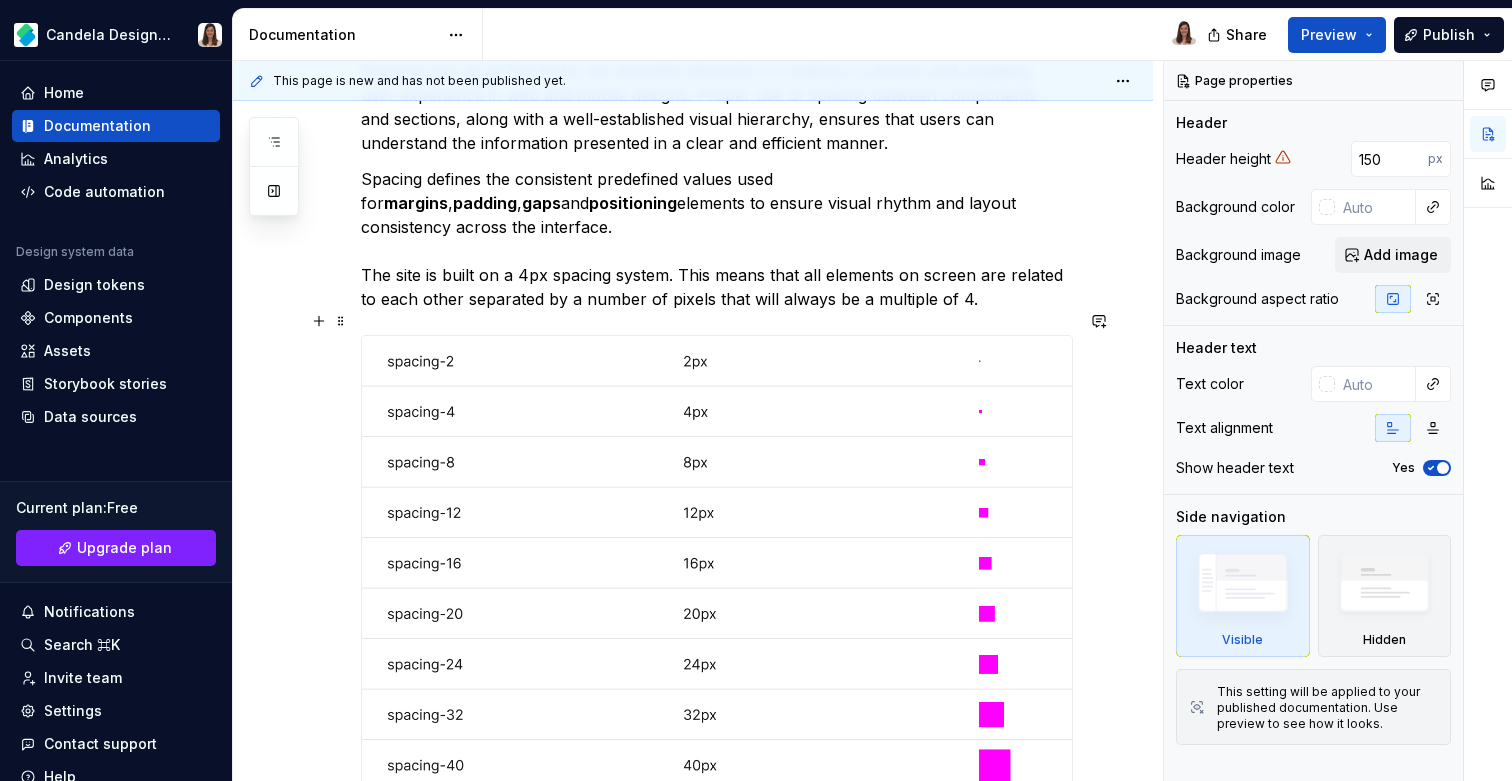 scroll, scrollTop: 347, scrollLeft: 0, axis: vertical 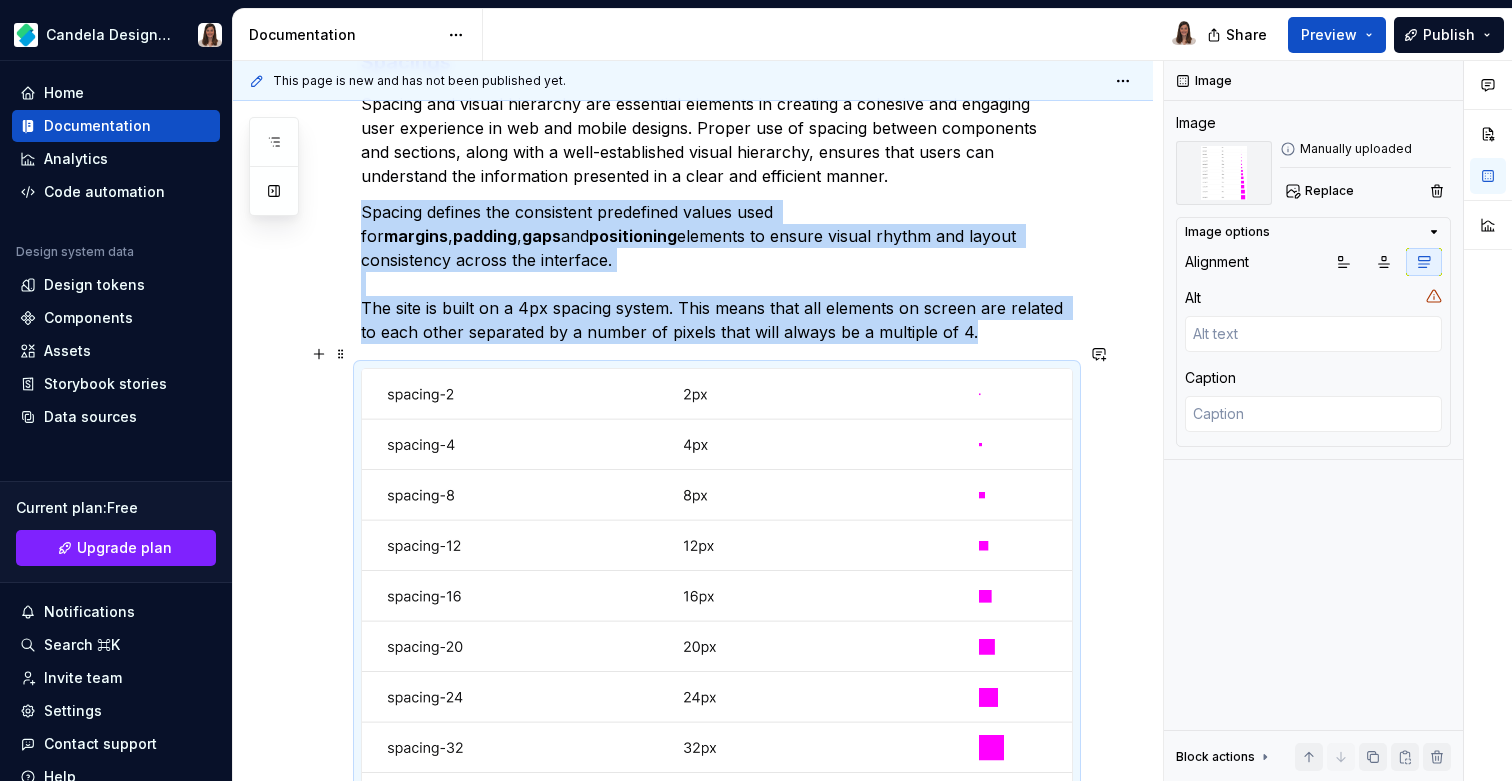 click at bounding box center (717, 778) 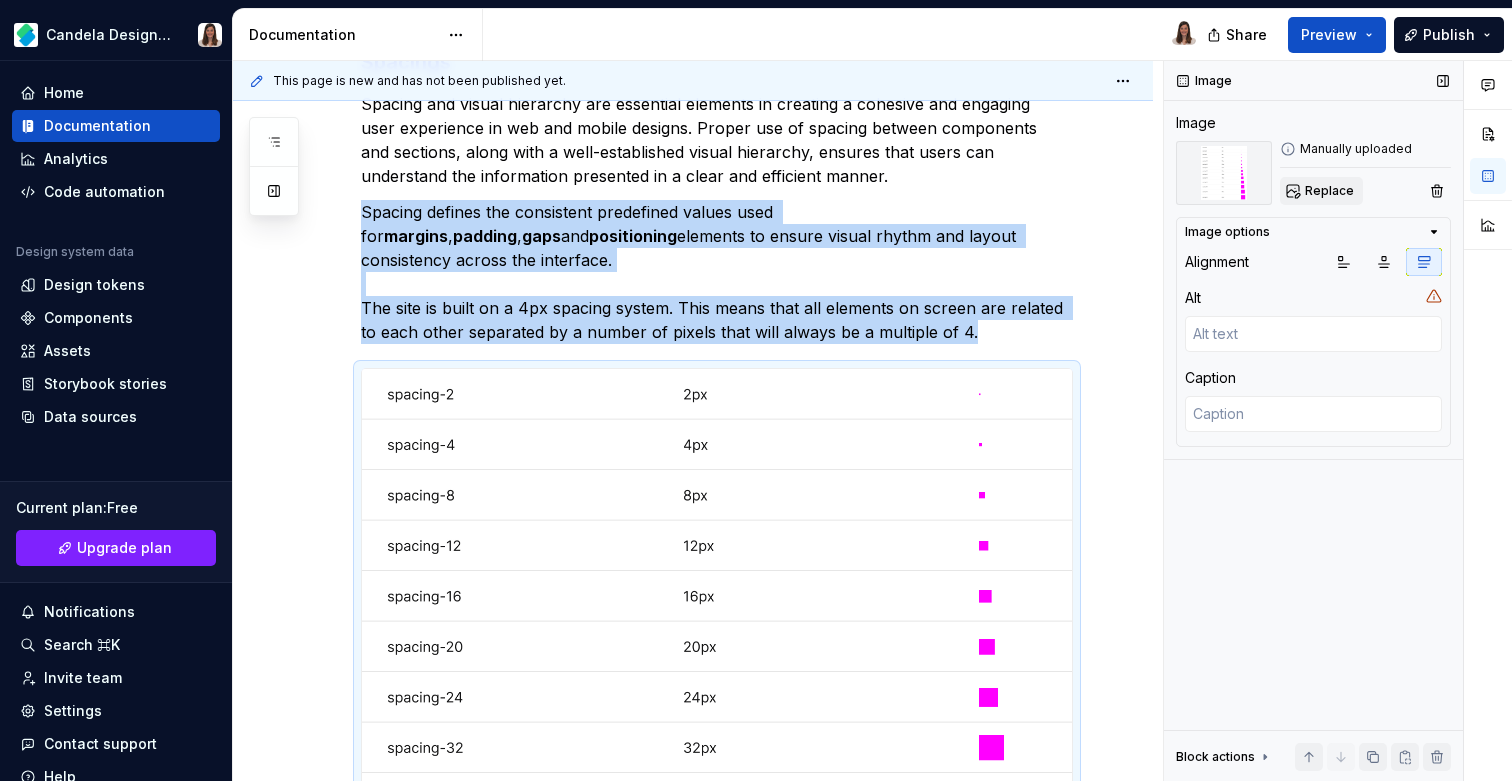click on "Replace" at bounding box center (1329, 191) 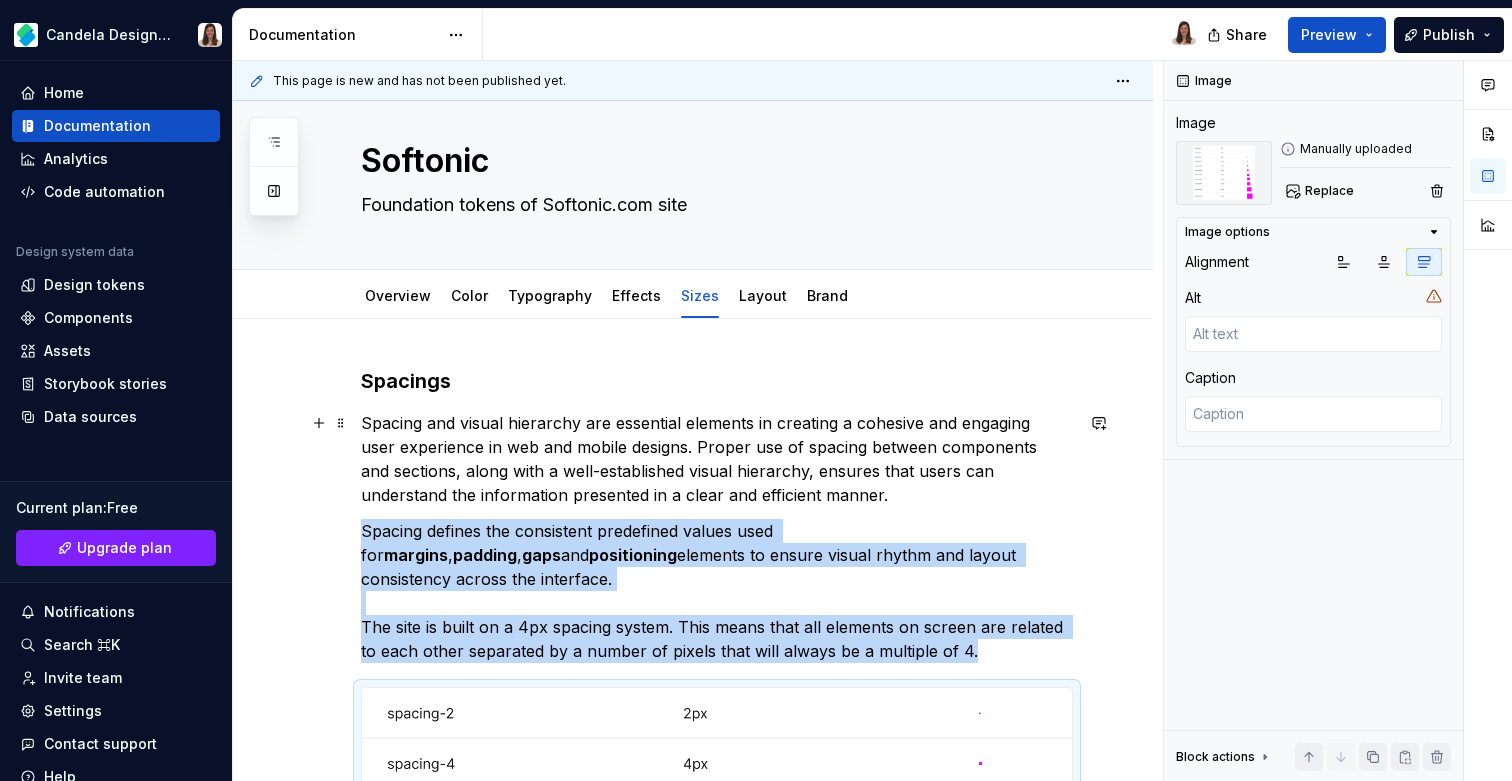 scroll, scrollTop: 0, scrollLeft: 0, axis: both 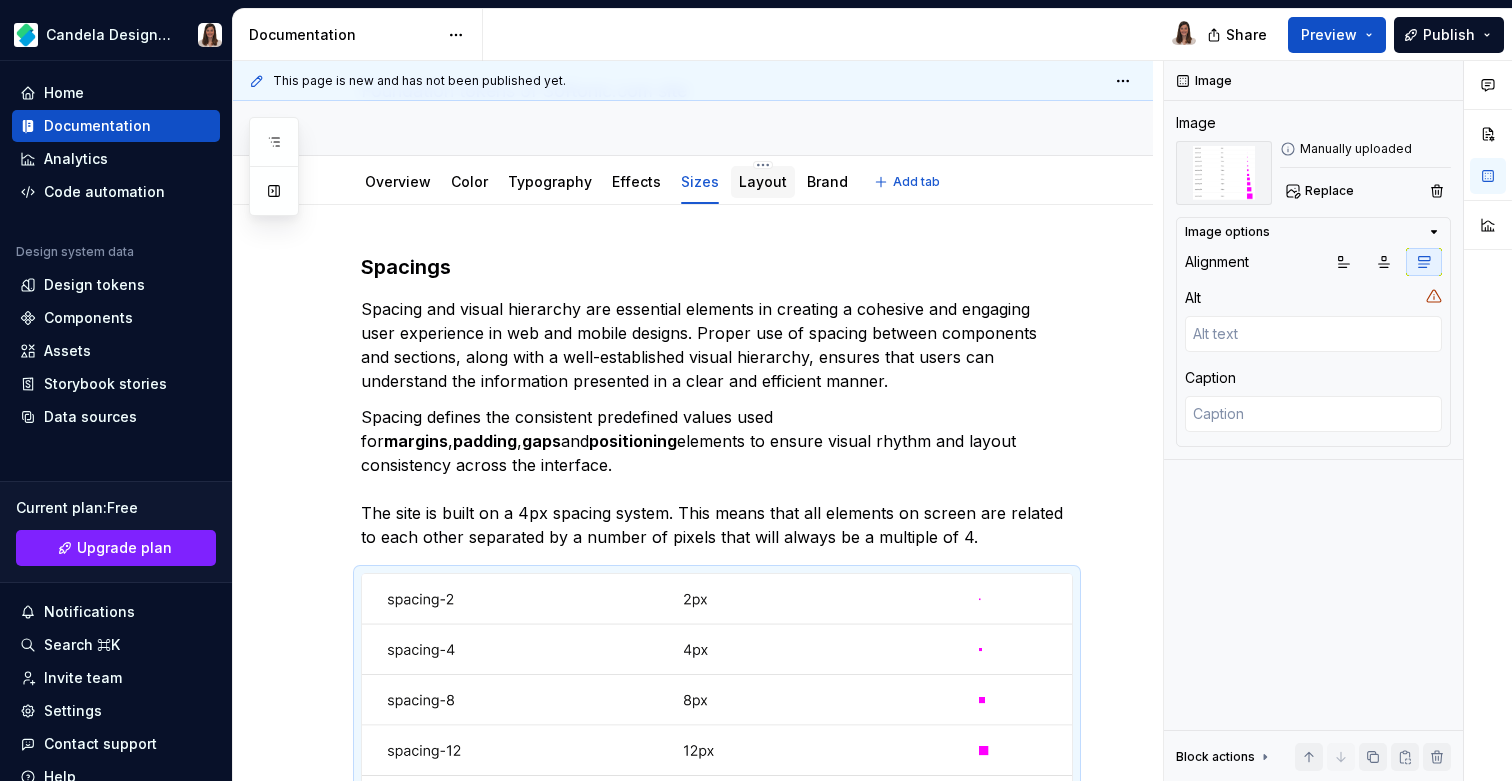 click on "Layout" at bounding box center [763, 182] 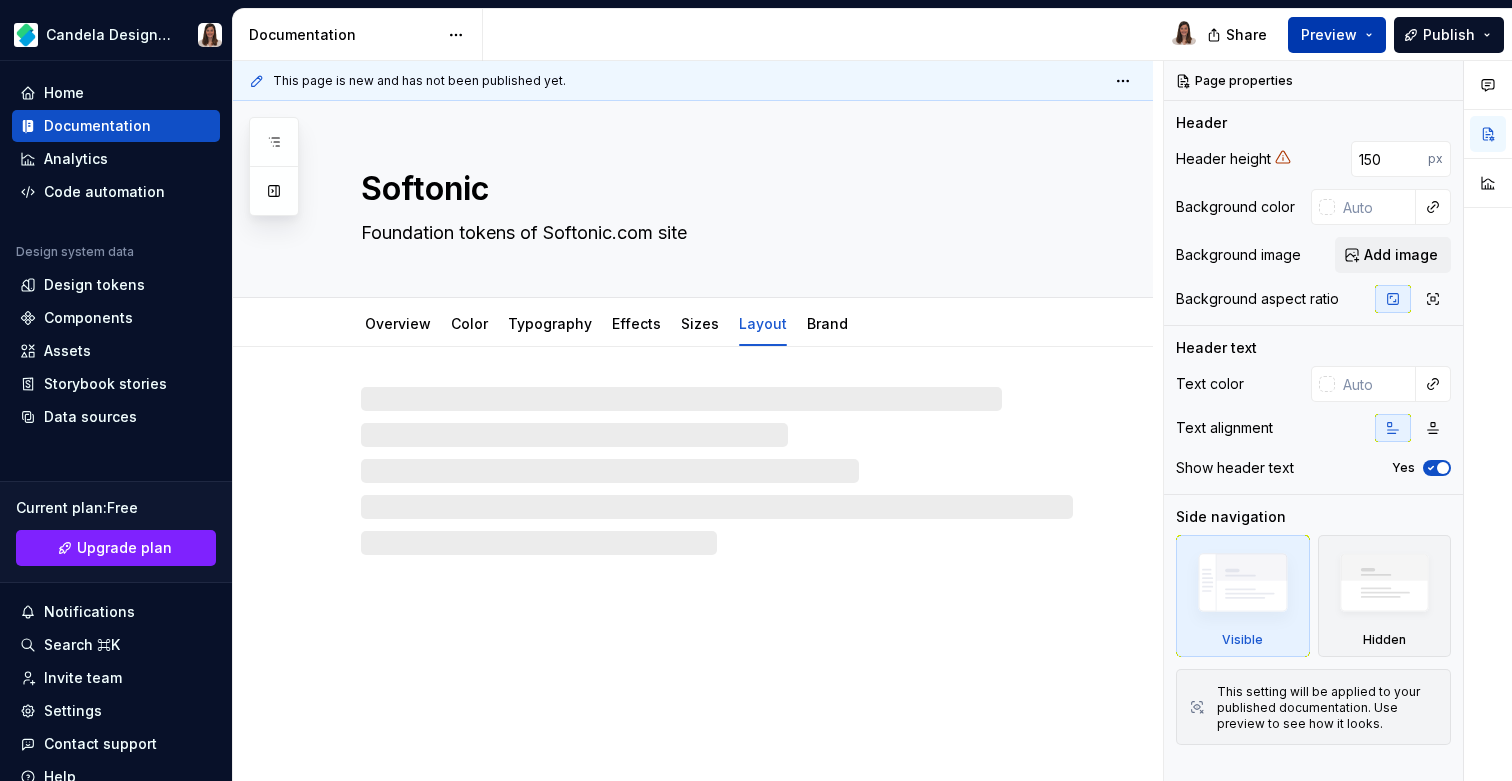 click on "Preview" at bounding box center (1329, 35) 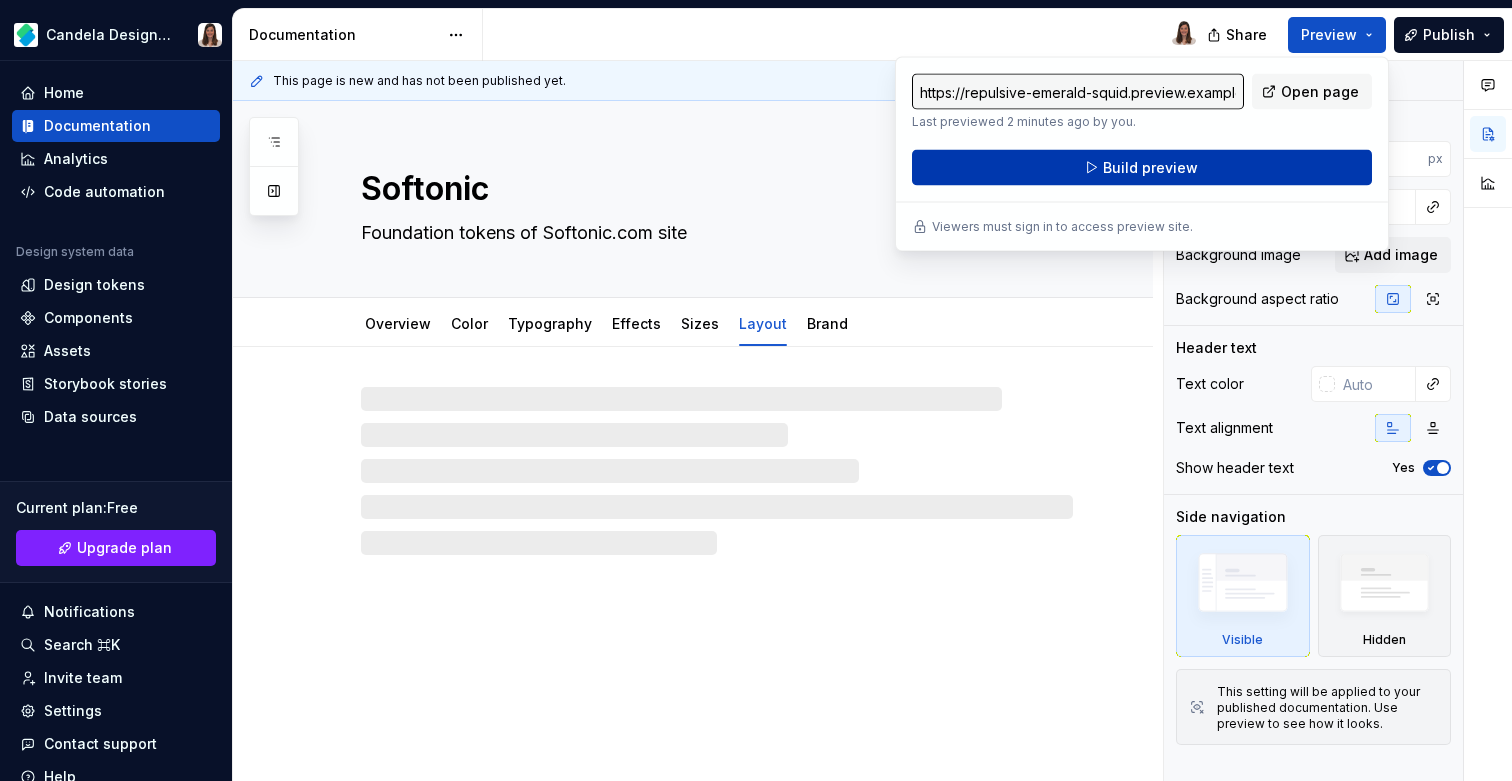 click on "Build preview" at bounding box center (1142, 168) 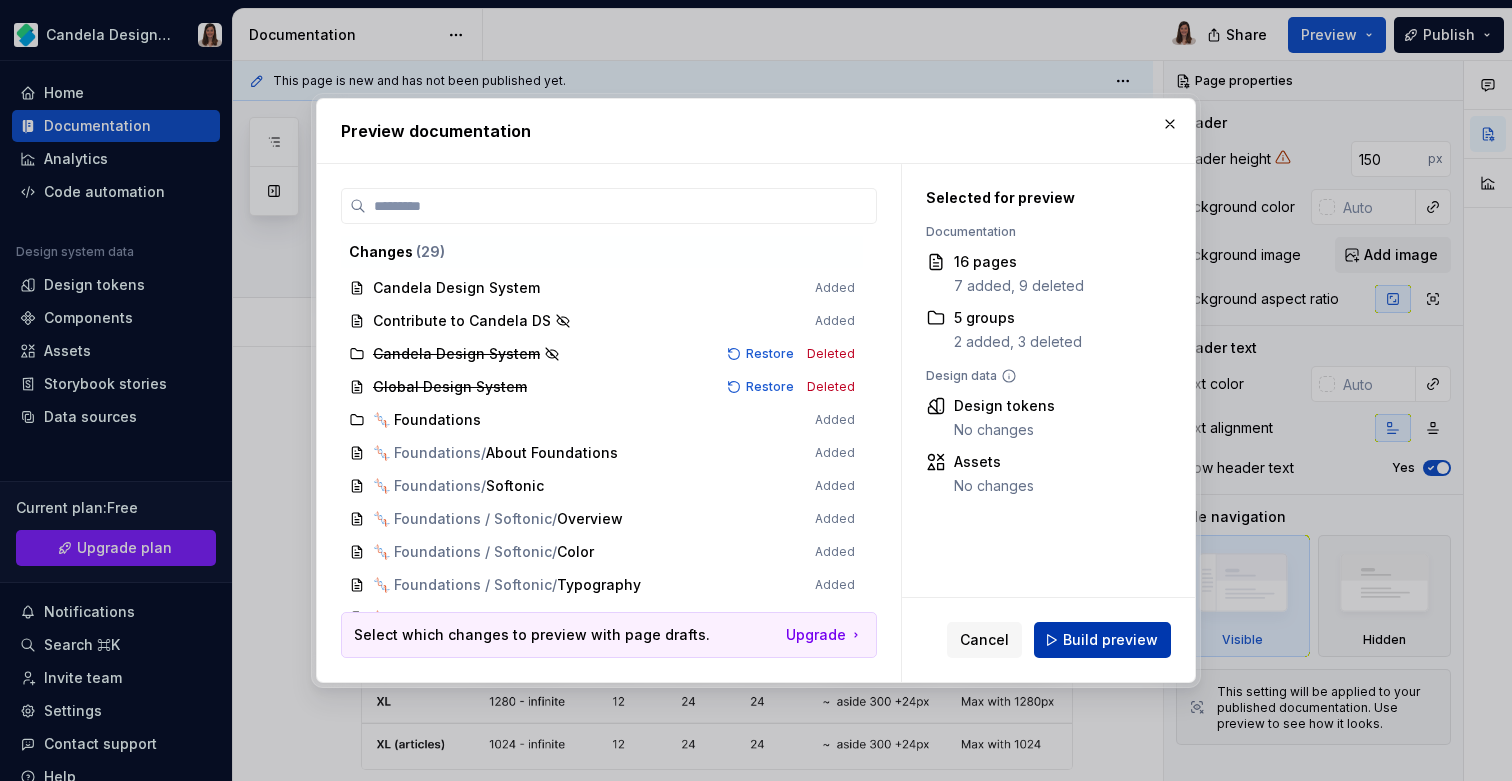 click on "Build preview" at bounding box center [1110, 640] 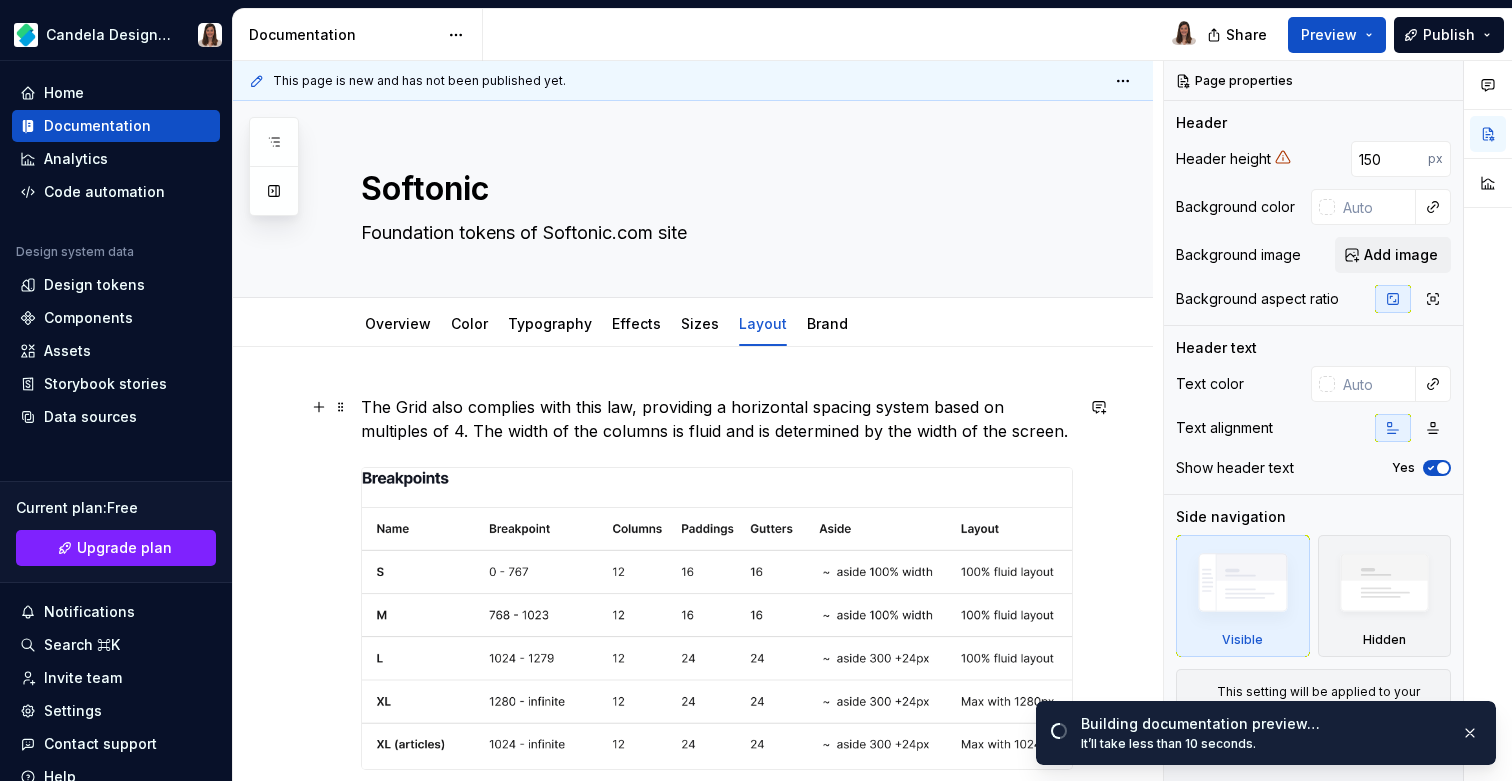 click on "The Grid also complies with this law, providing a horizontal spacing system based on multiples of 4. The width of the columns is fluid and is determined by the width of the screen." at bounding box center (693, 687) 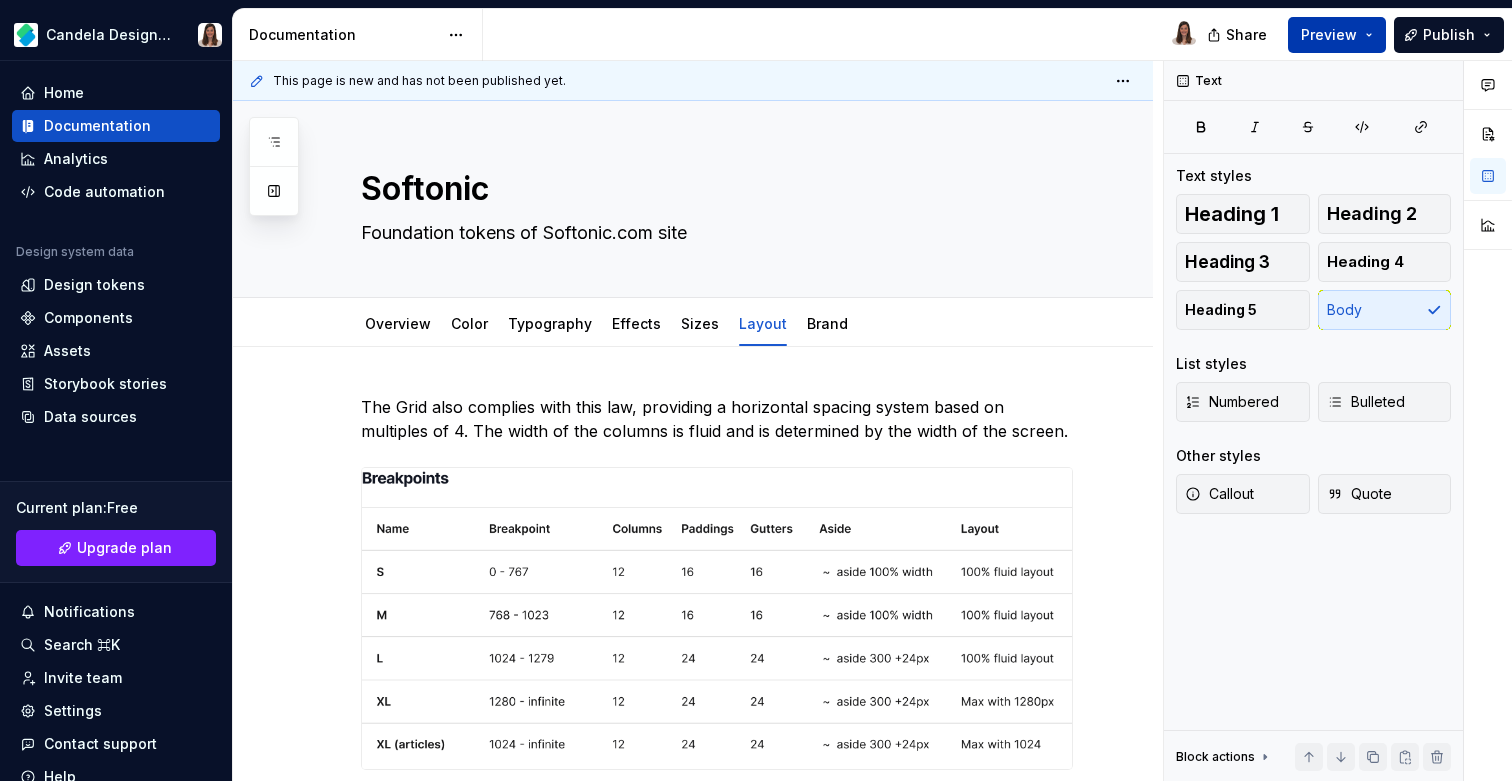 click on "Preview" at bounding box center [1329, 35] 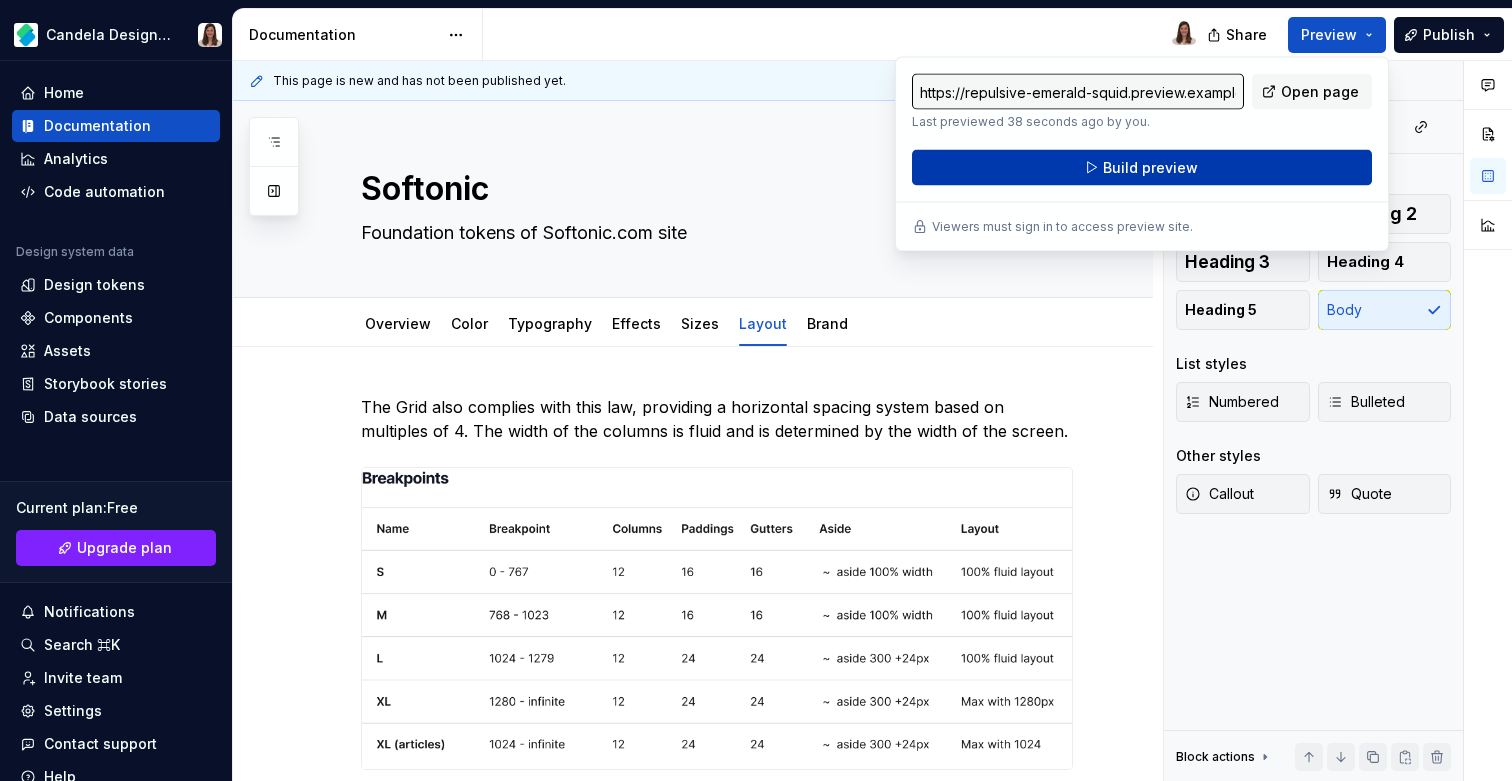 click on "Build preview" at bounding box center (1150, 168) 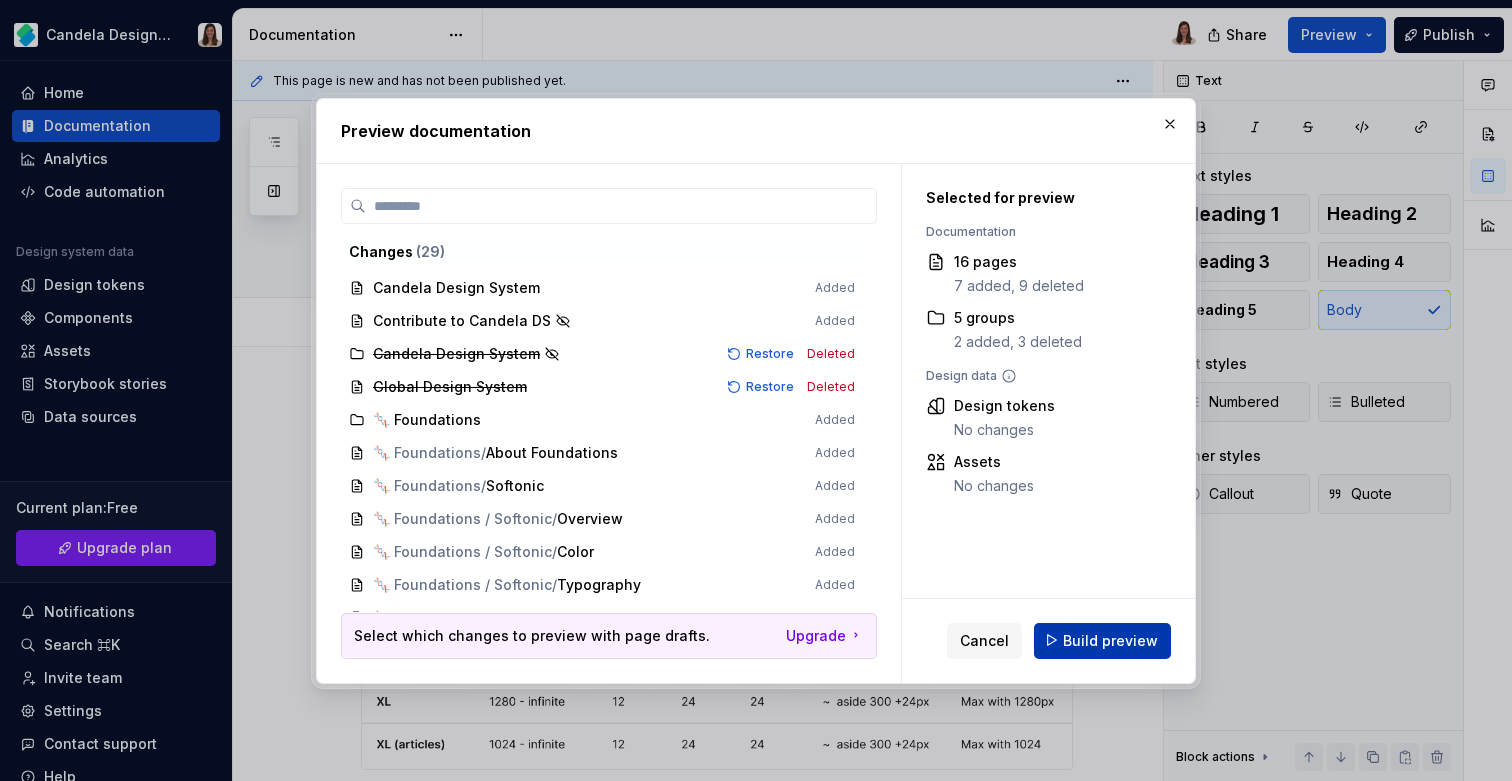 click on "Build preview" at bounding box center [1110, 640] 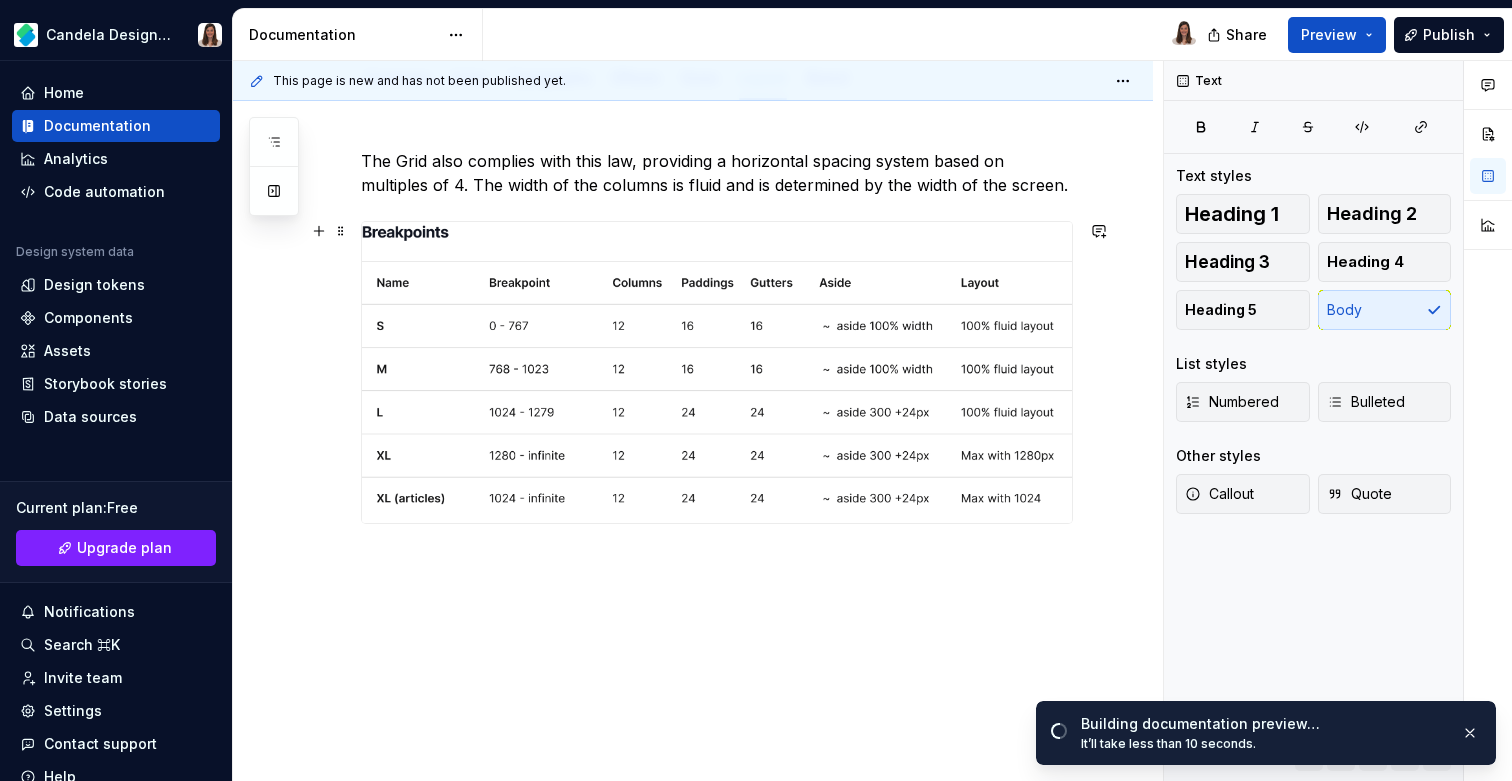 scroll, scrollTop: 0, scrollLeft: 0, axis: both 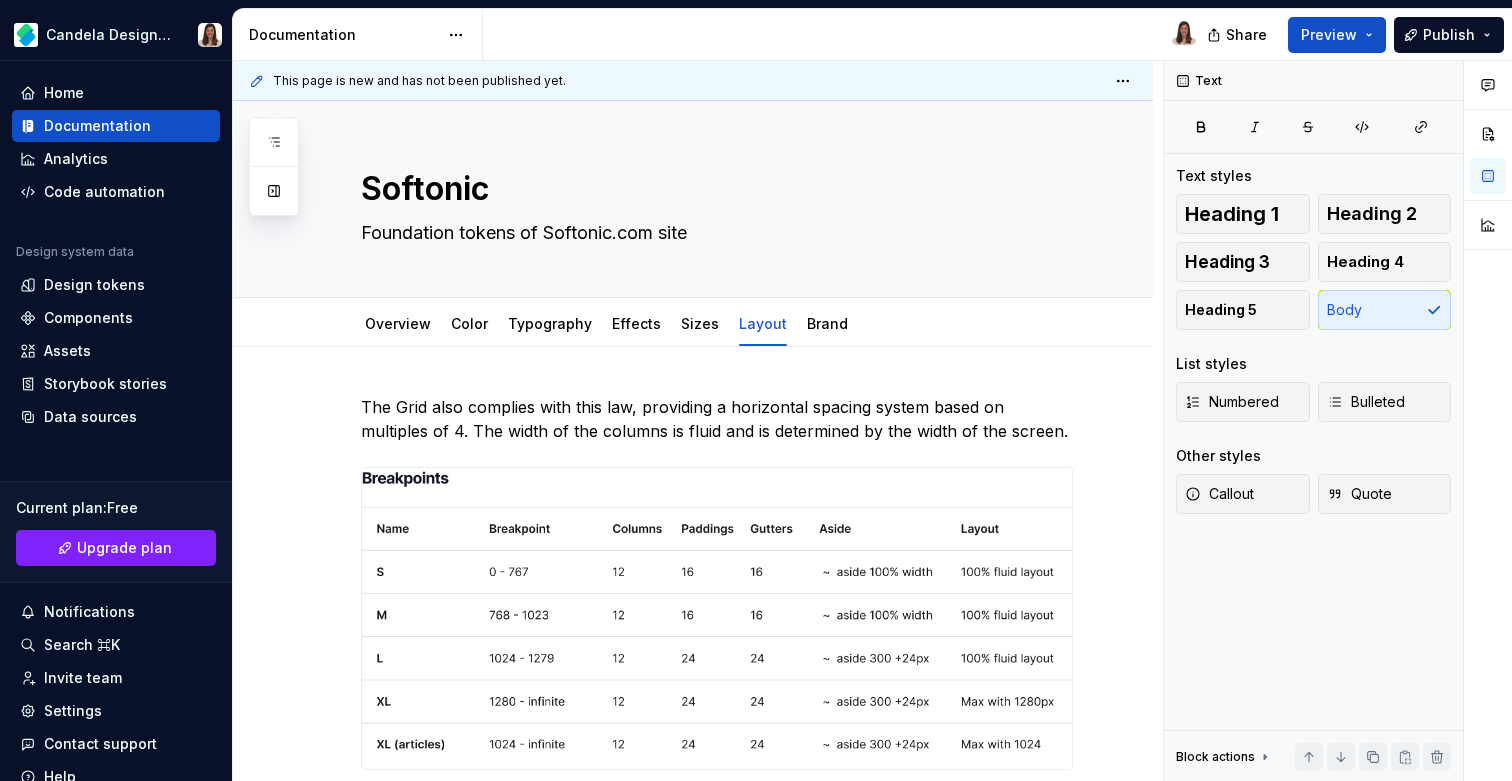 type on "*" 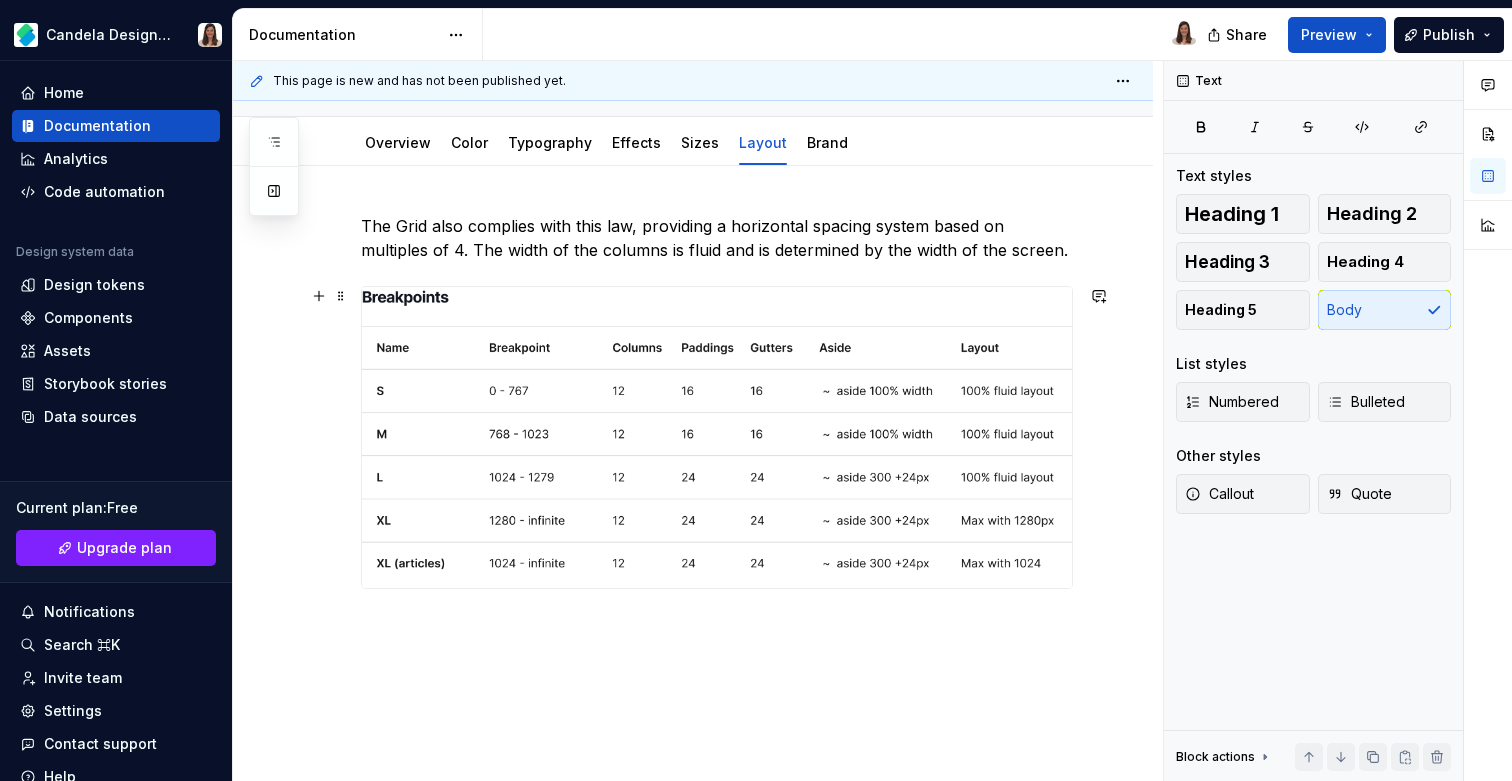 scroll, scrollTop: 195, scrollLeft: 0, axis: vertical 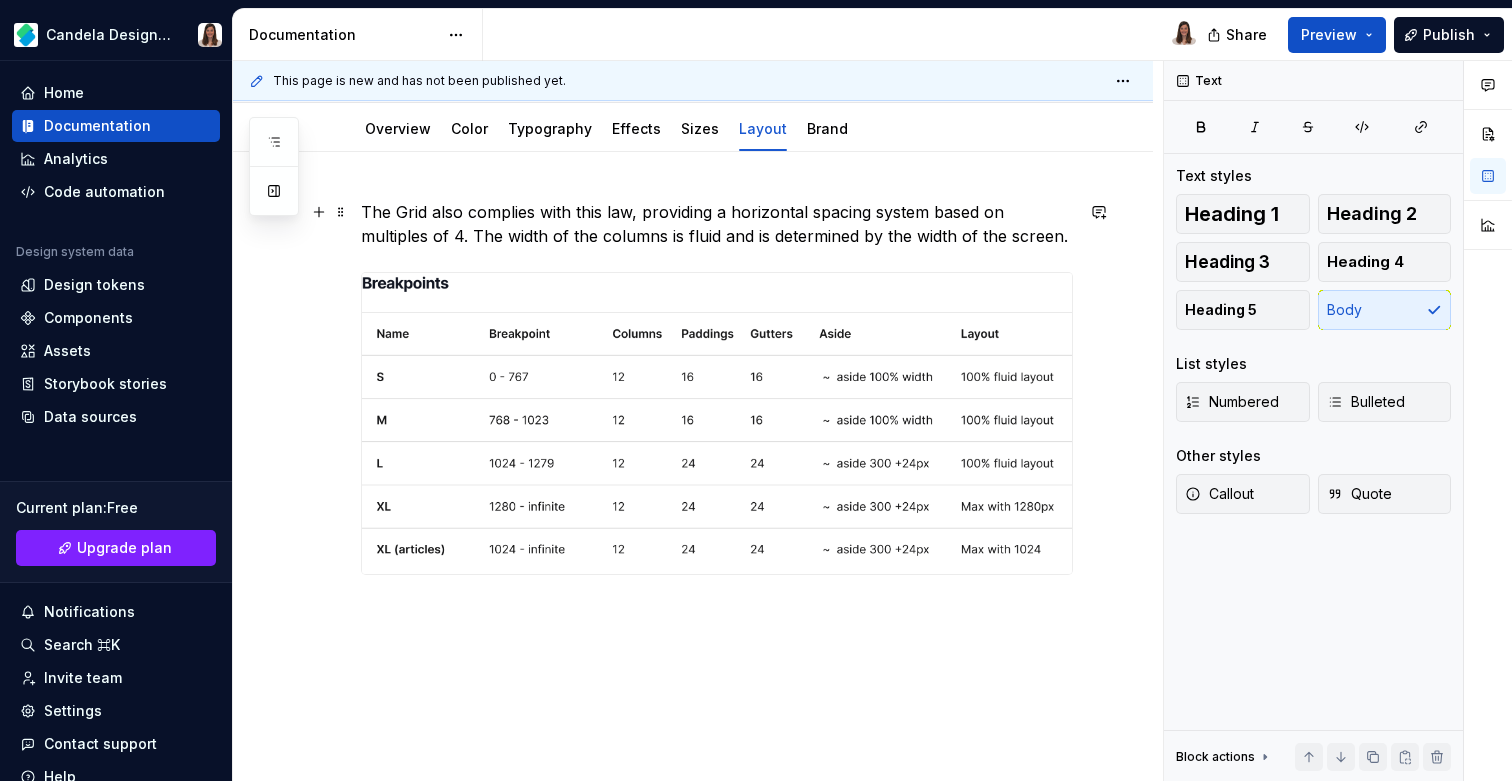 click on "The Grid also complies with this law, providing a horizontal spacing system based on multiples of 4. The width of the columns is fluid and is determined by the width of the screen." at bounding box center (717, 224) 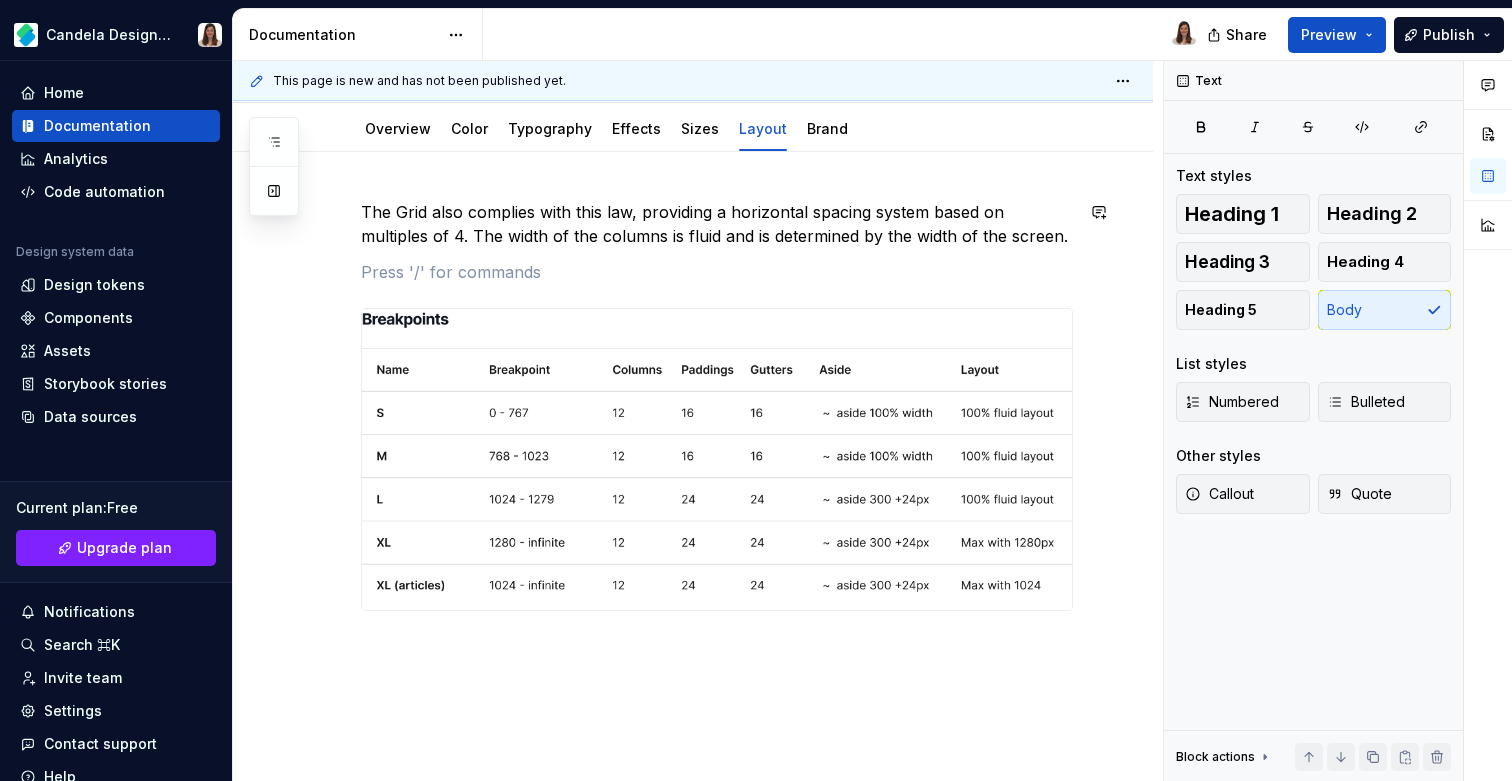 type 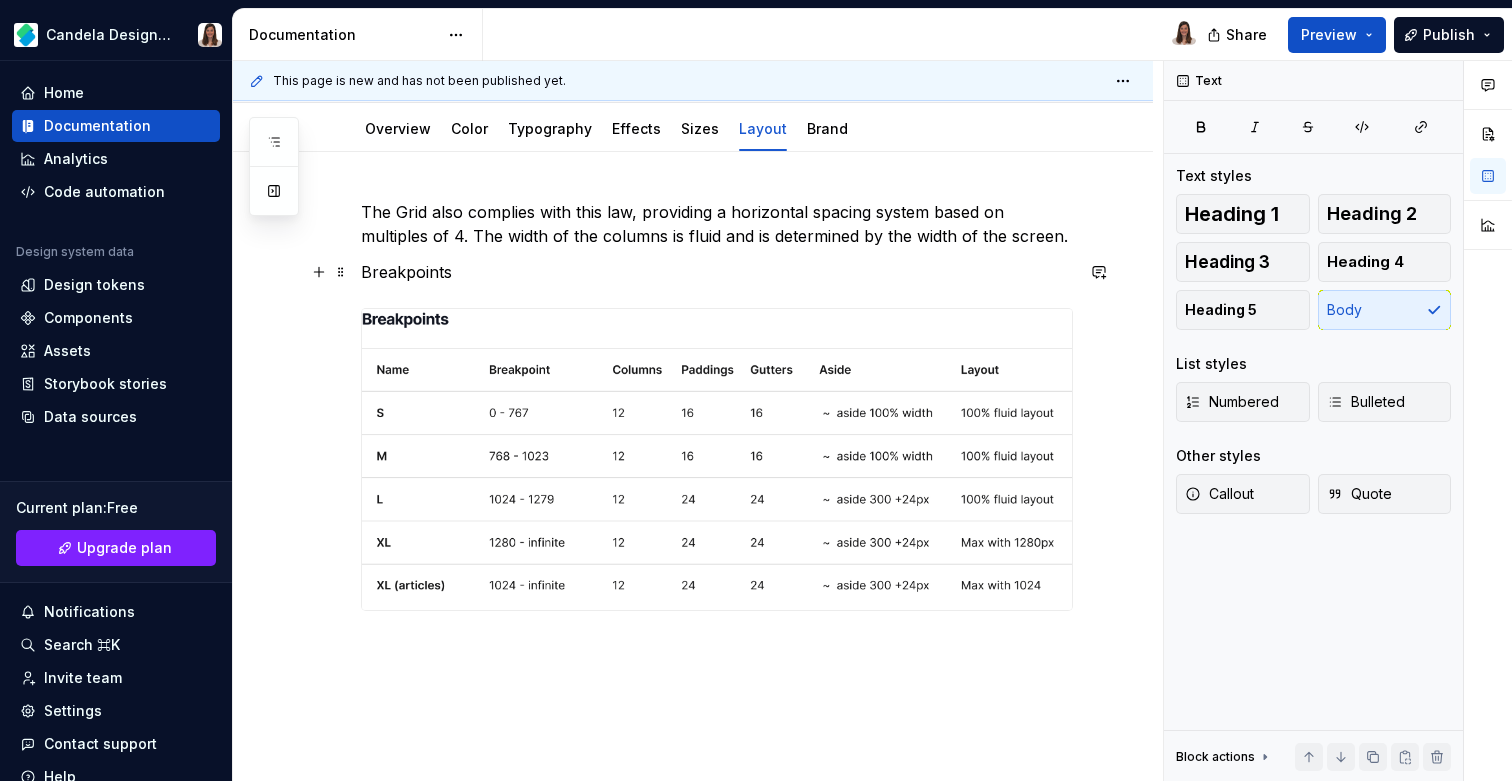 click on "Breakpoints" at bounding box center [717, 272] 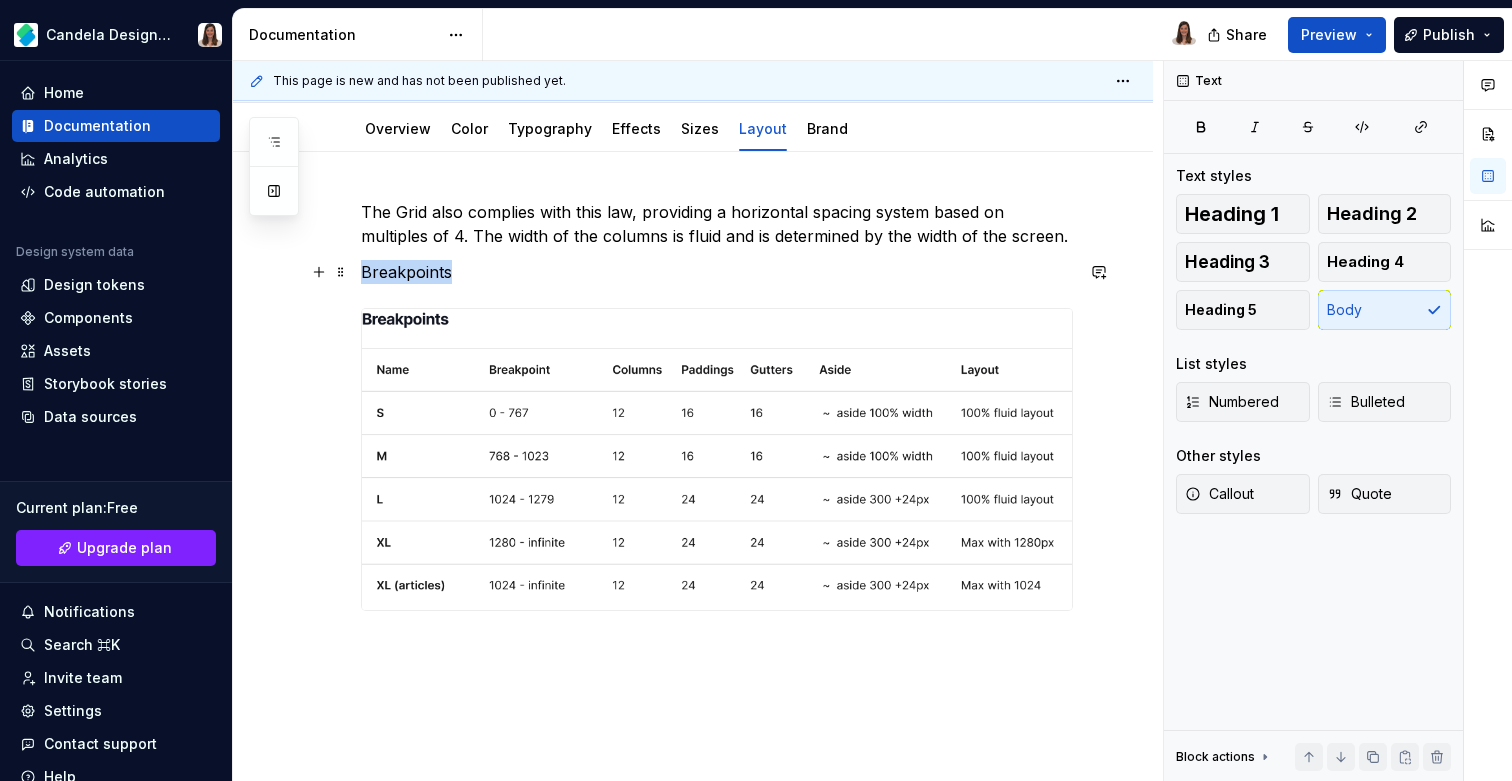 click on "Breakpoints" at bounding box center [717, 272] 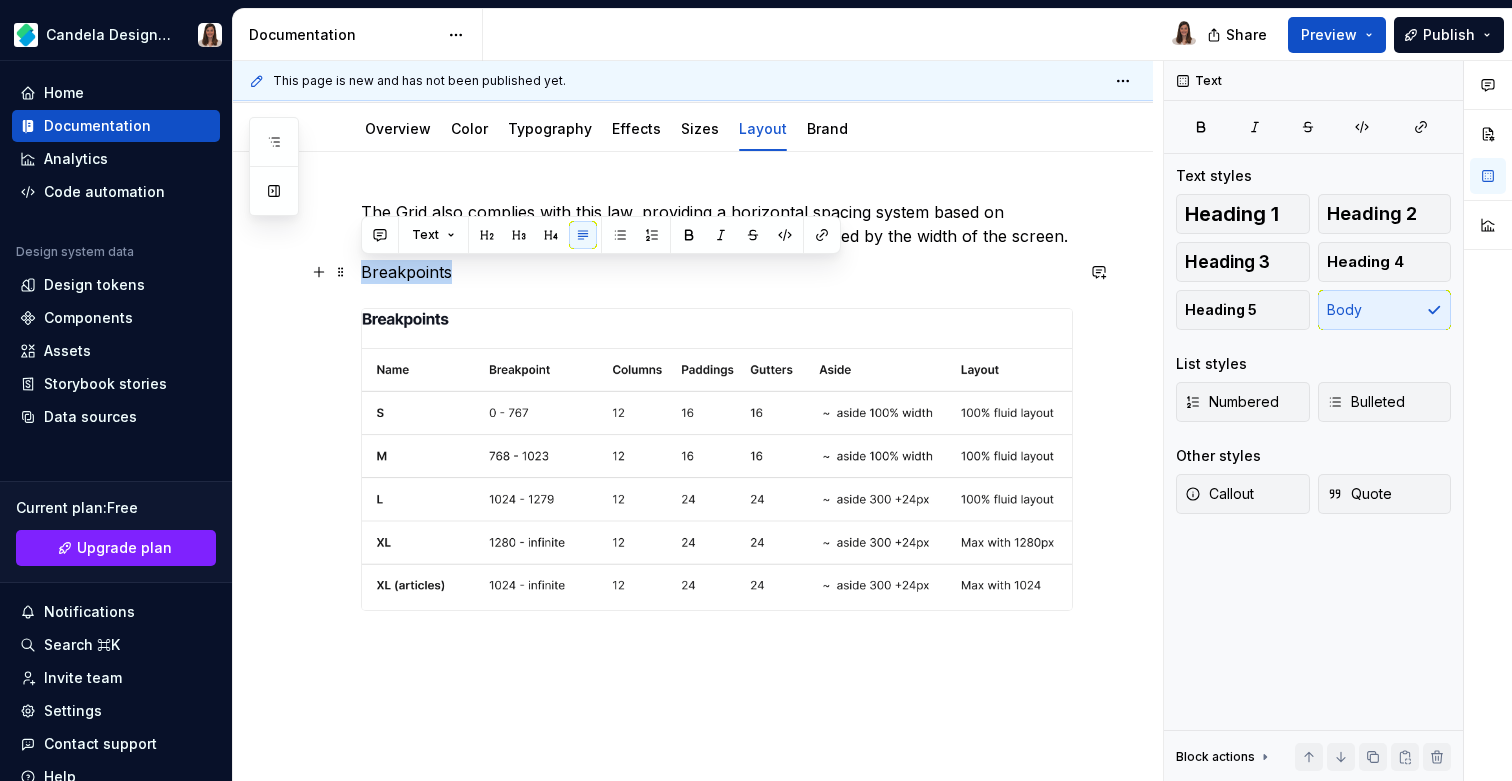 click on "Breakpoints" at bounding box center (717, 272) 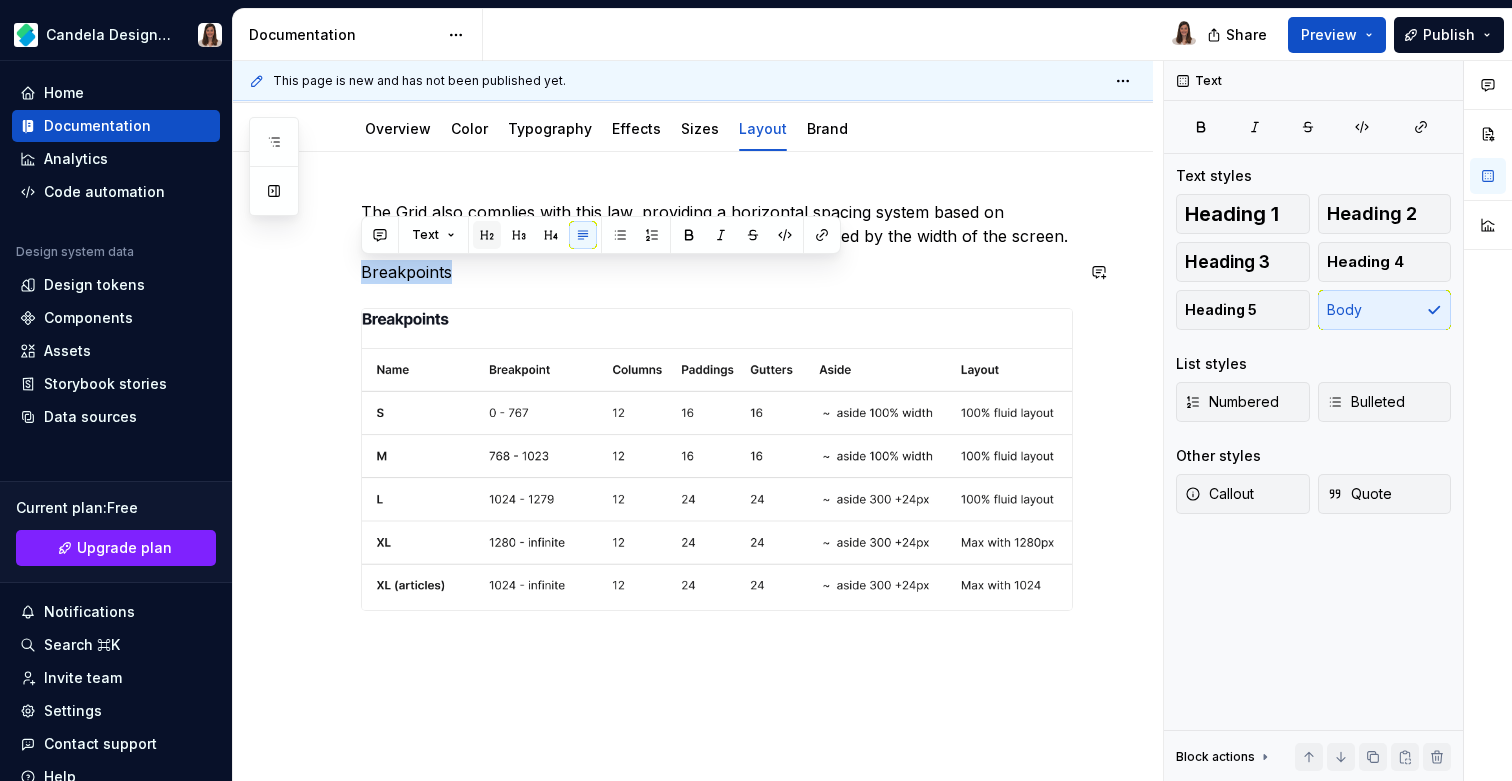 click at bounding box center [487, 235] 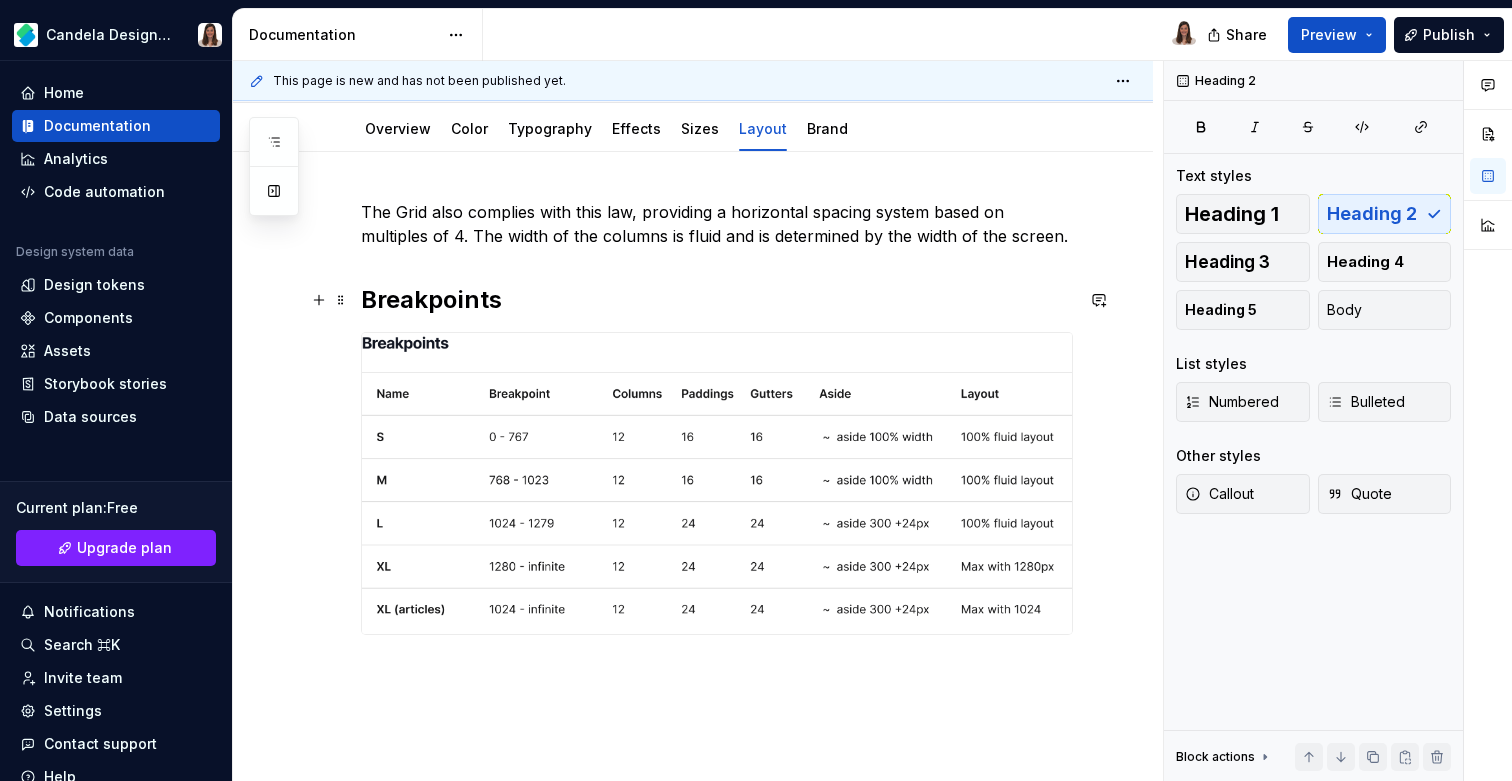 click on "Breakpoints" at bounding box center [717, 300] 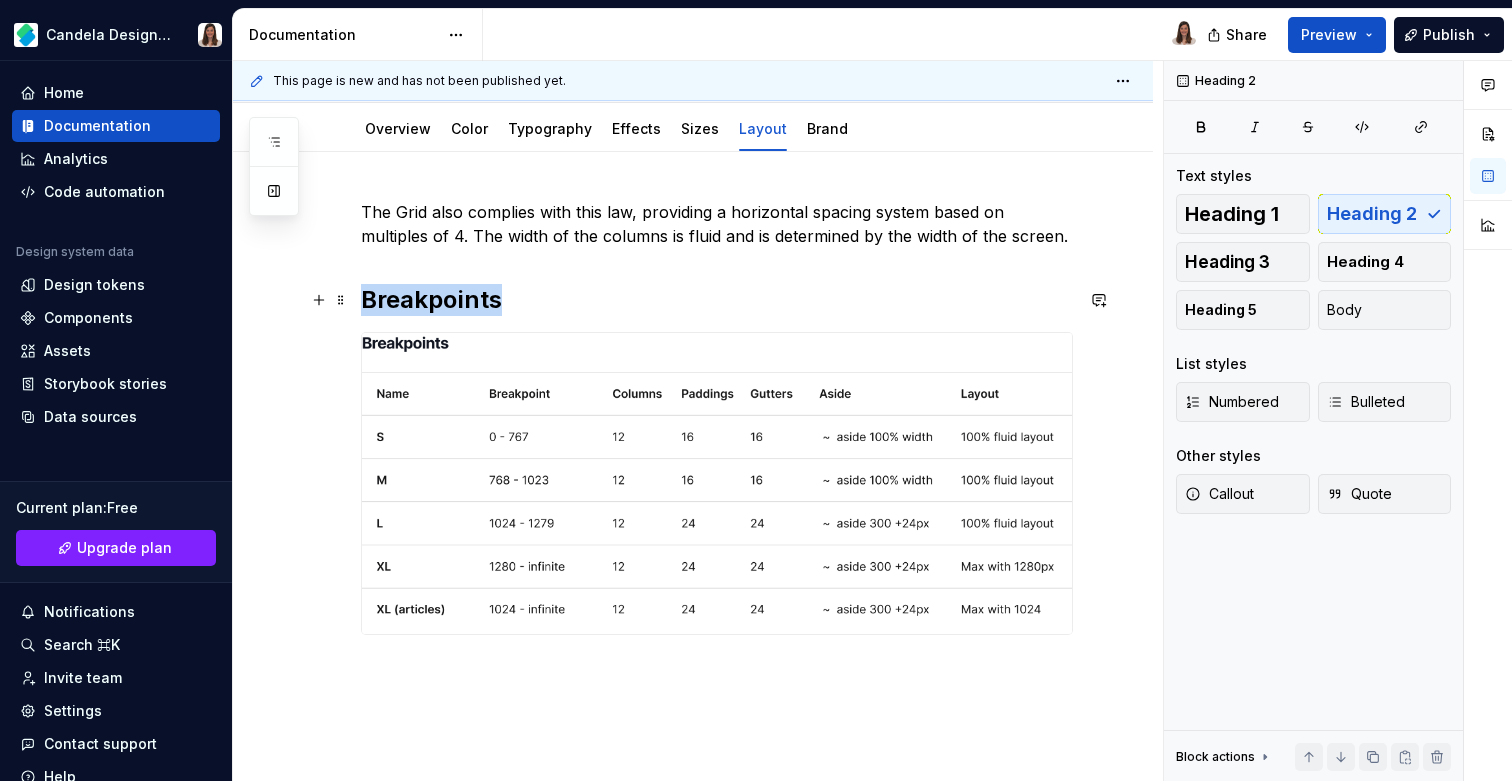 click on "Breakpoints" at bounding box center (717, 300) 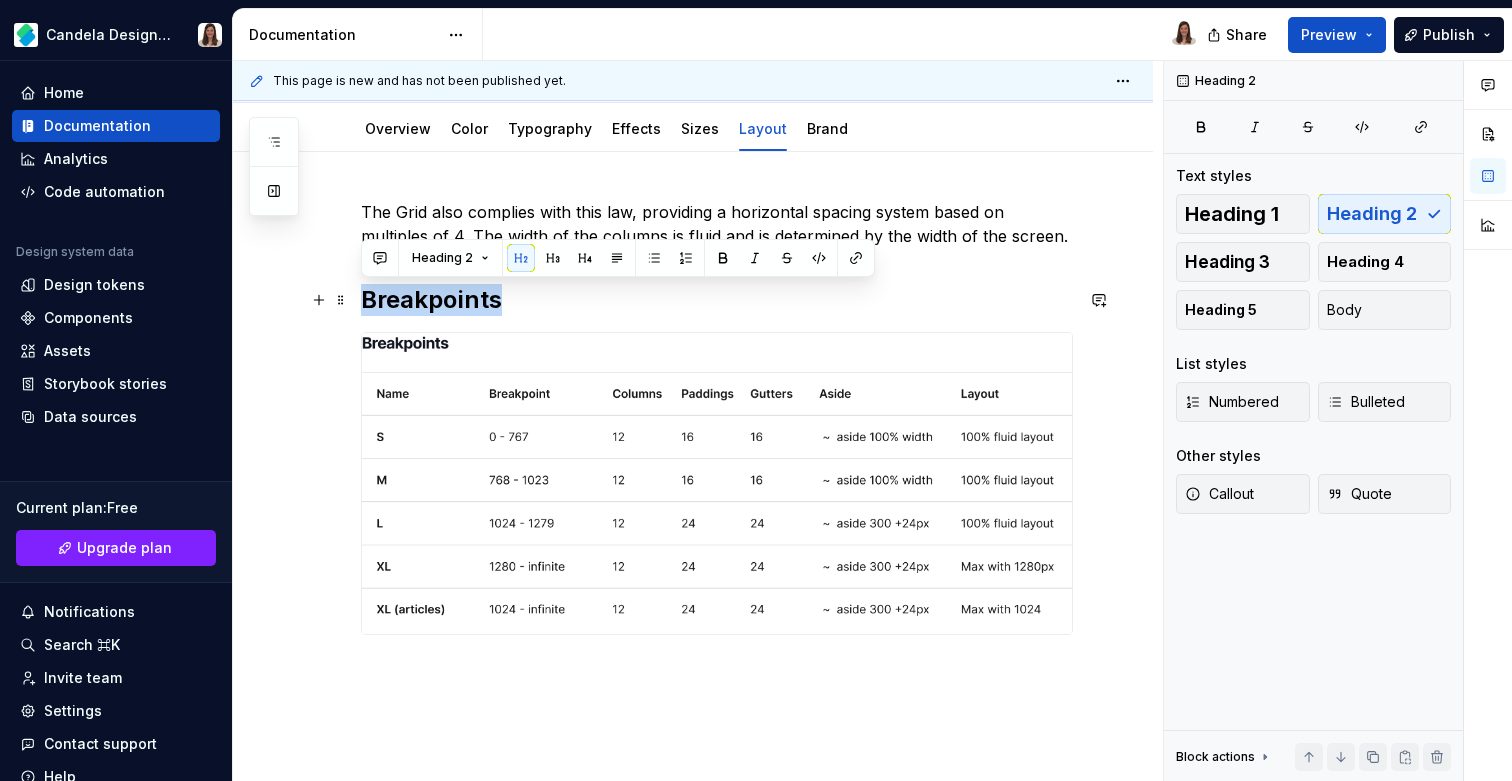 click on "Breakpoints" at bounding box center [717, 300] 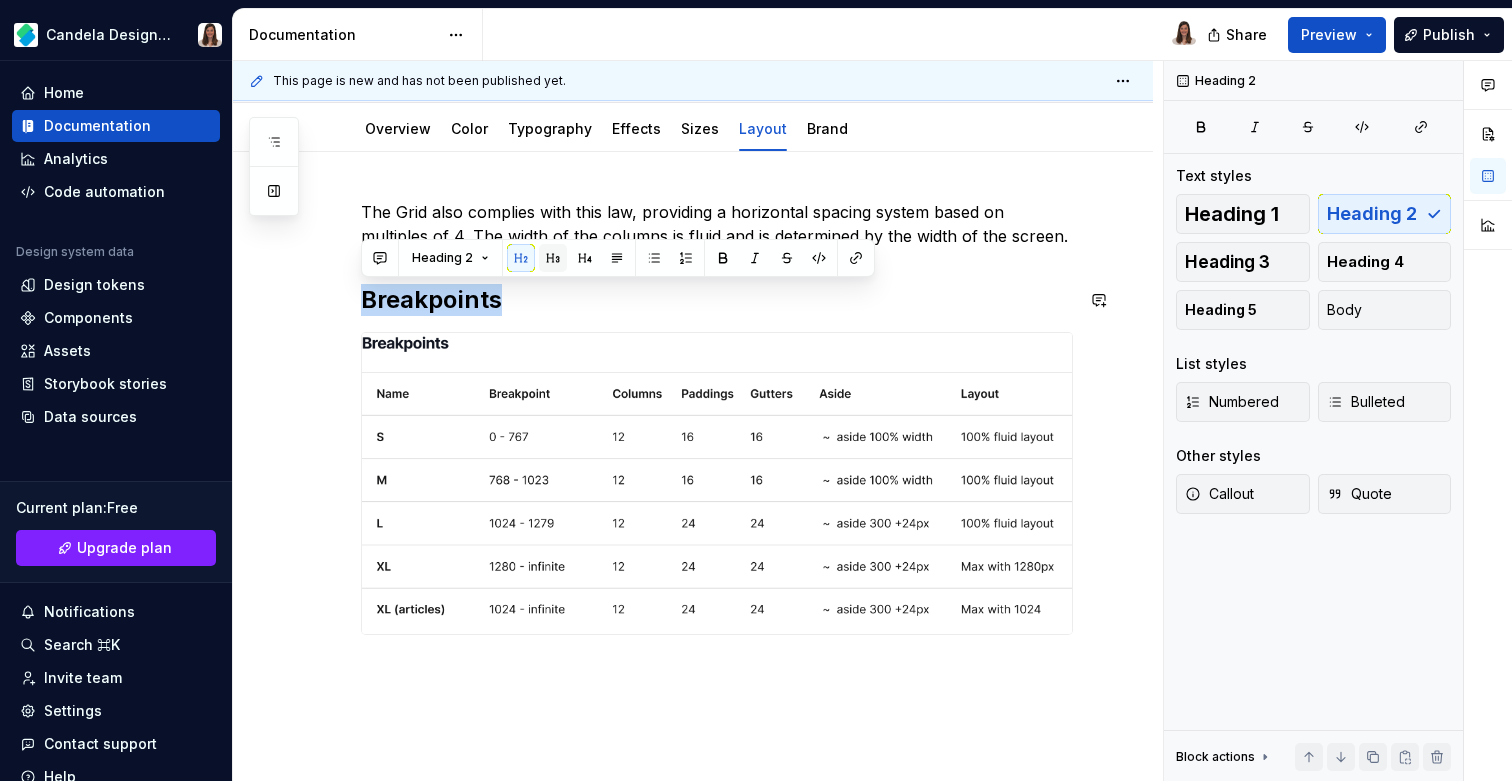 click at bounding box center [553, 258] 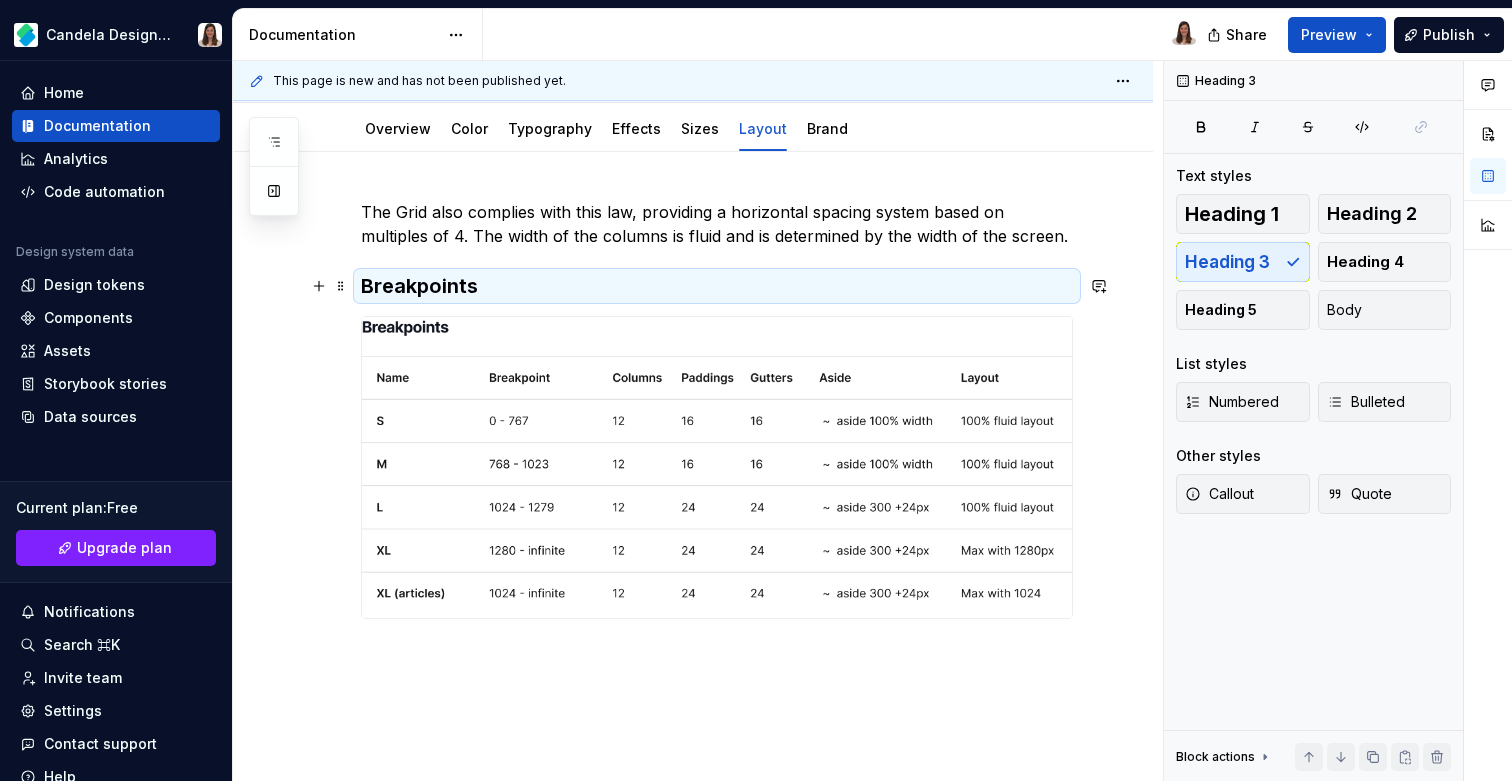 click on "Breakpoints" at bounding box center (717, 286) 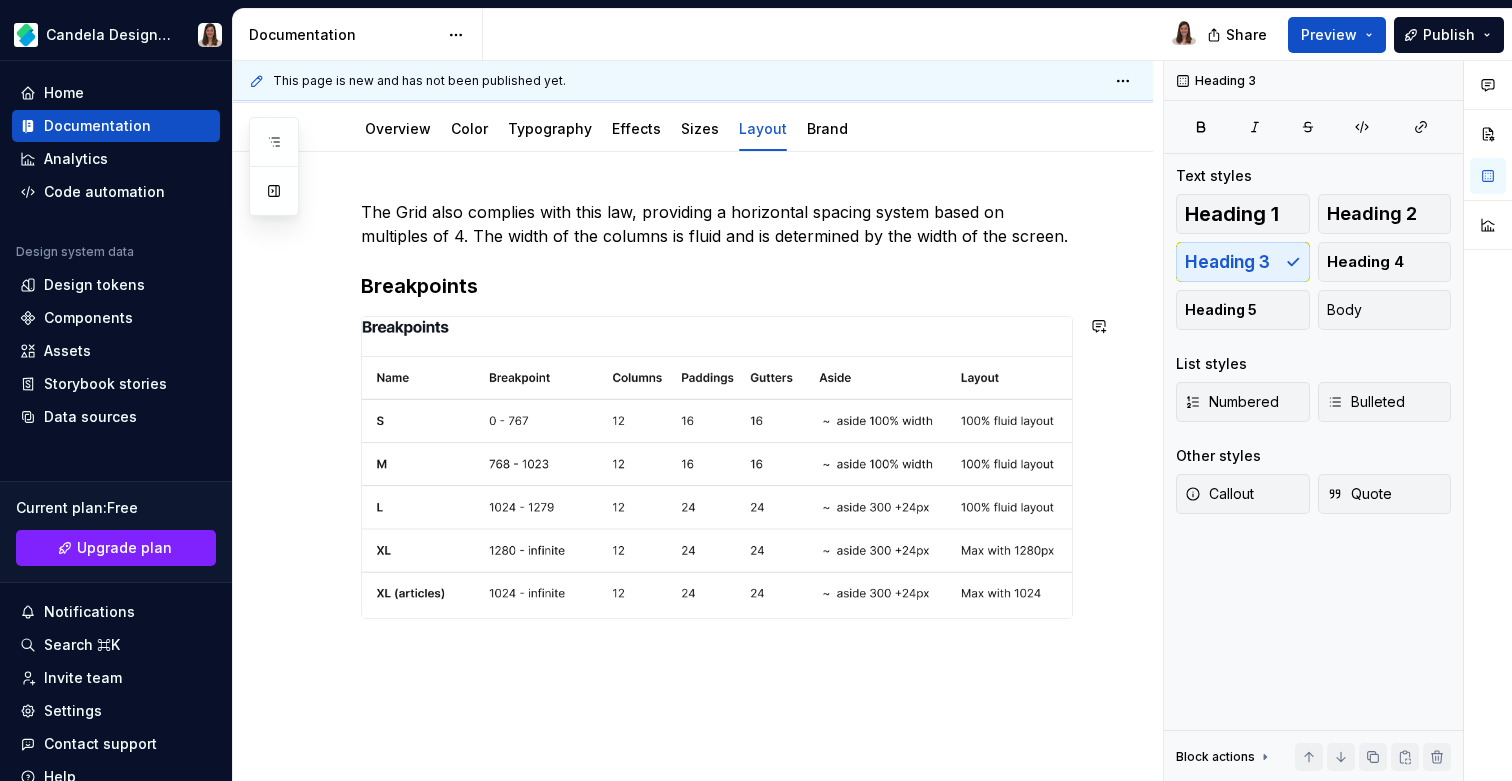 click on "The Grid also complies with this law, providing a horizontal spacing system based on multiples of 4. The width of the columns is fluid and is determined by the width of the screen. Breakpoints" at bounding box center (693, 514) 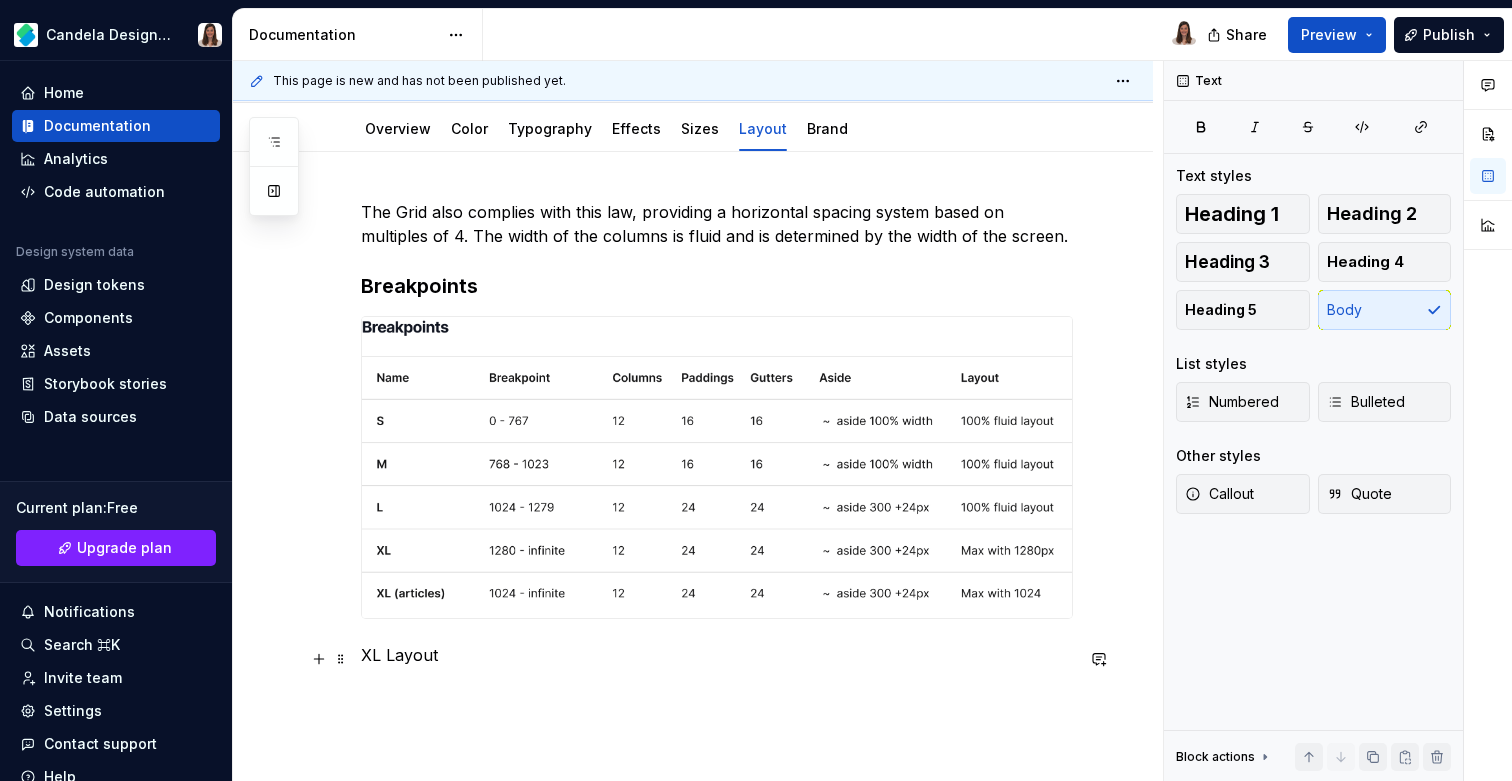 click on "XL Layout" at bounding box center (717, 655) 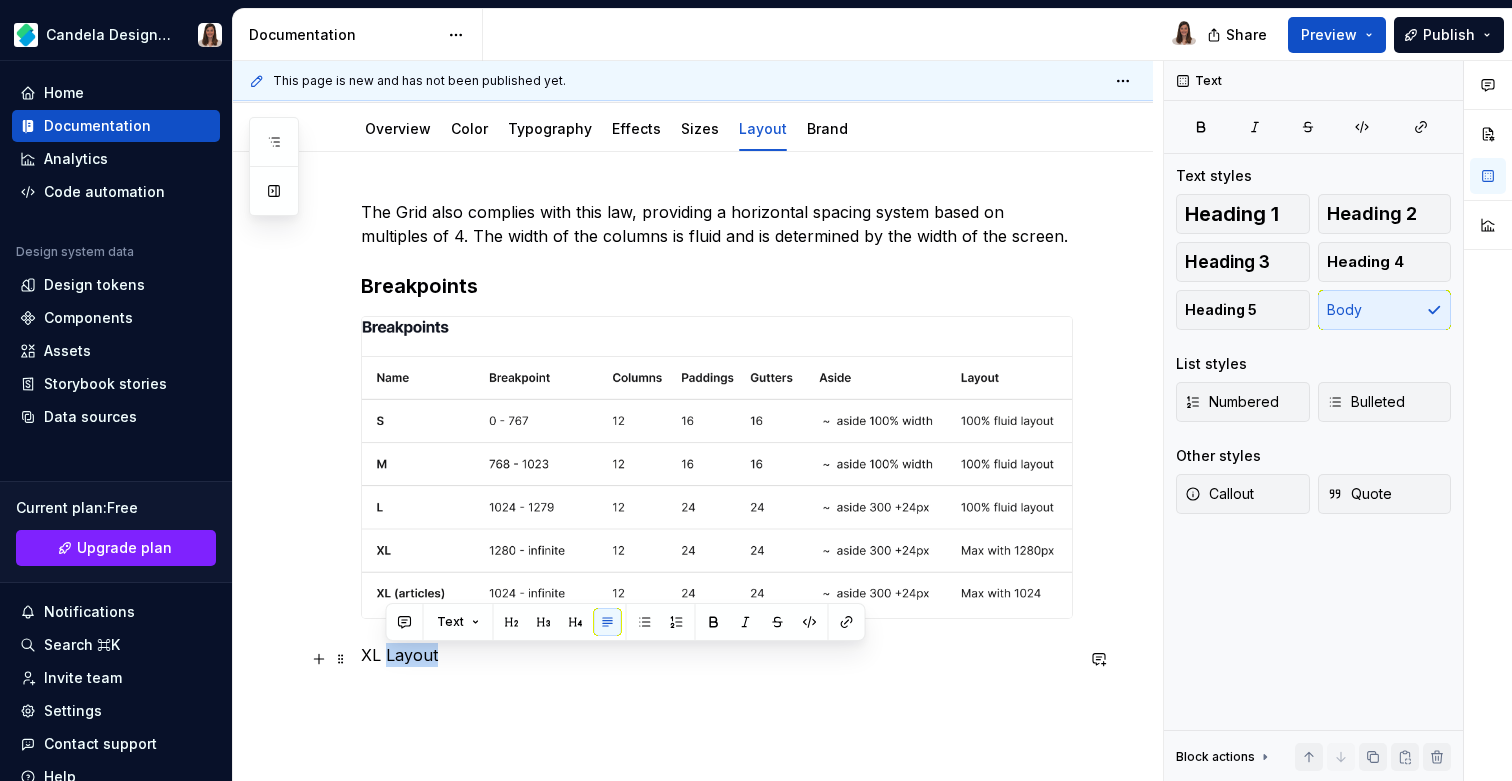 click on "XL Layout" at bounding box center [717, 655] 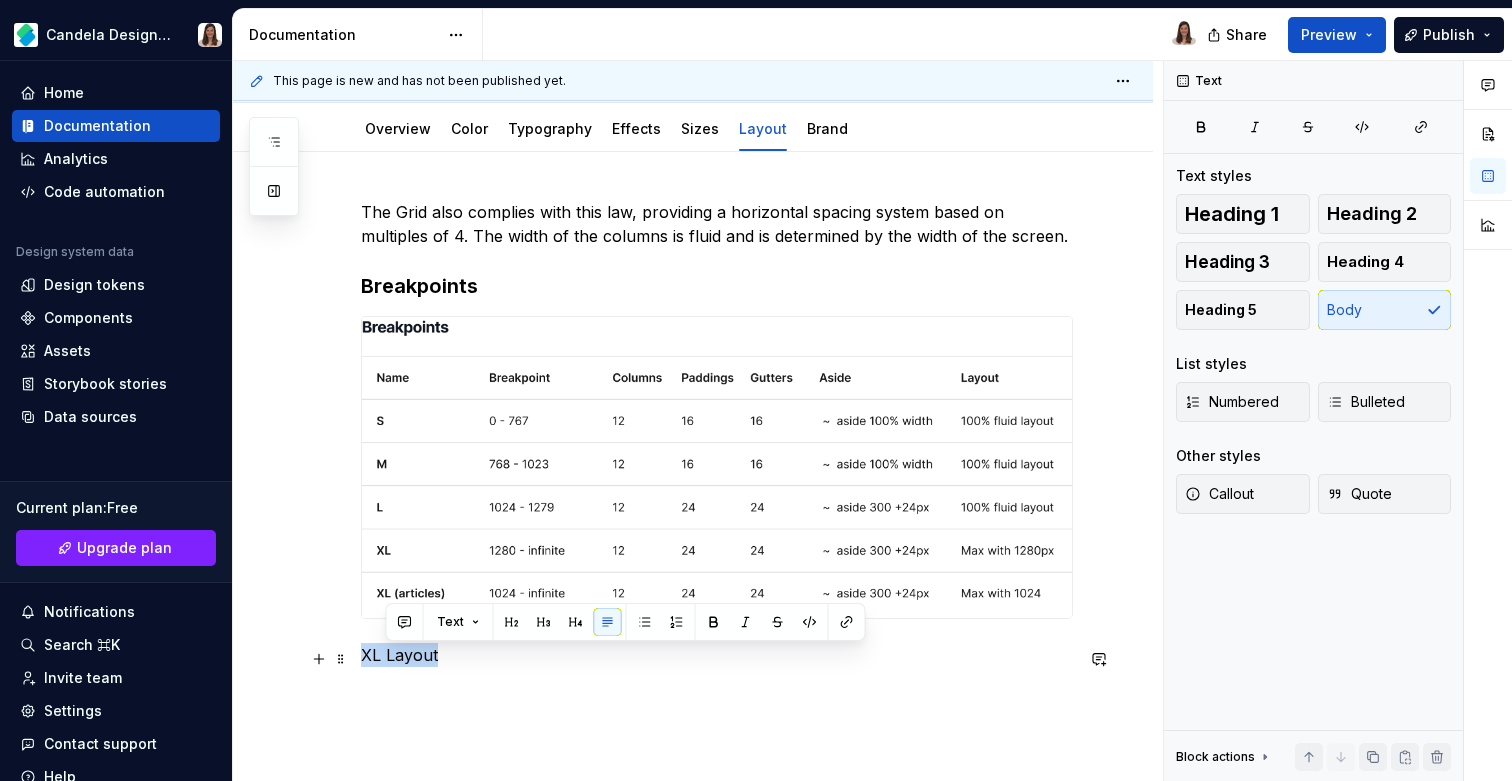 click on "XL Layout" at bounding box center (717, 655) 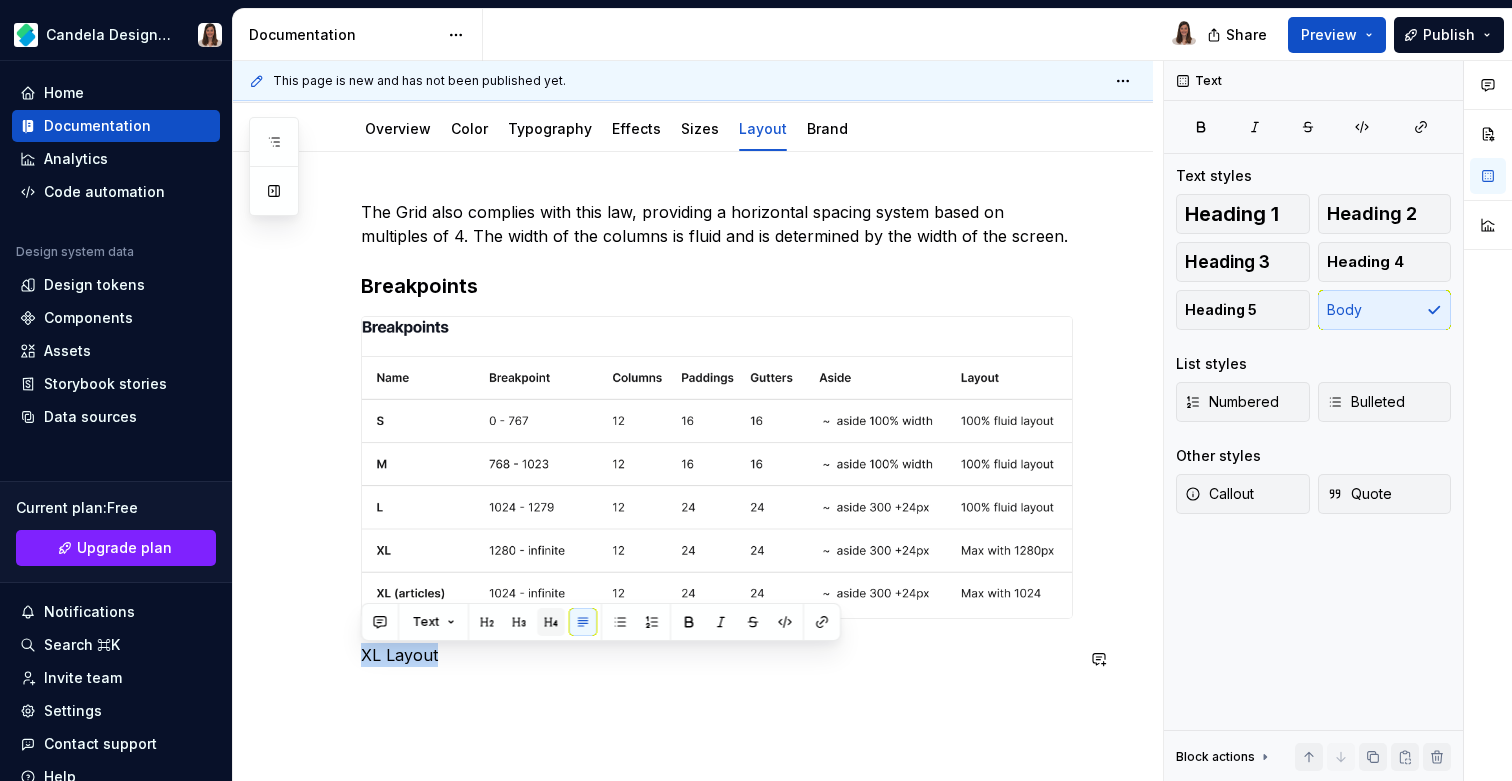 click at bounding box center (551, 622) 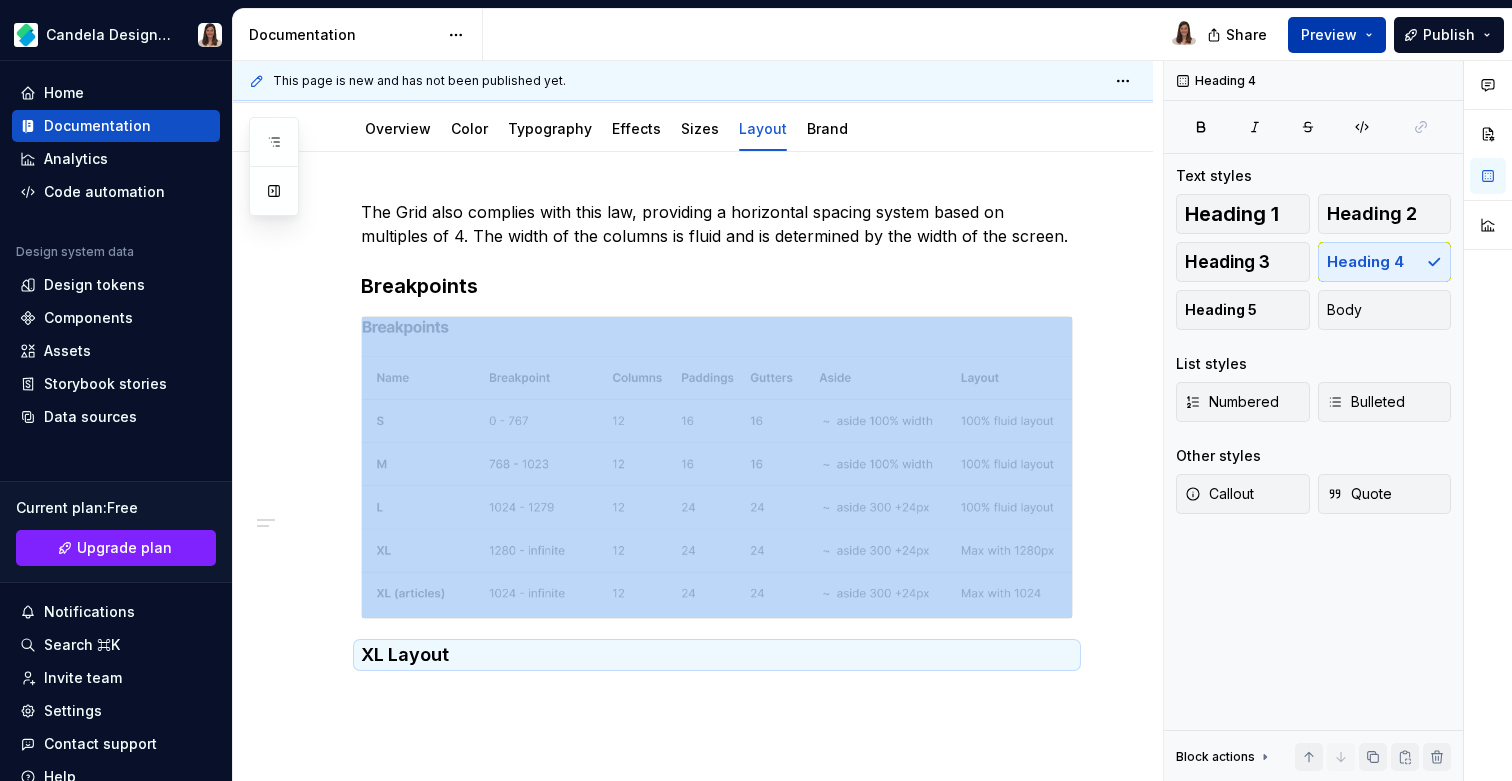 click on "Preview" at bounding box center (1337, 35) 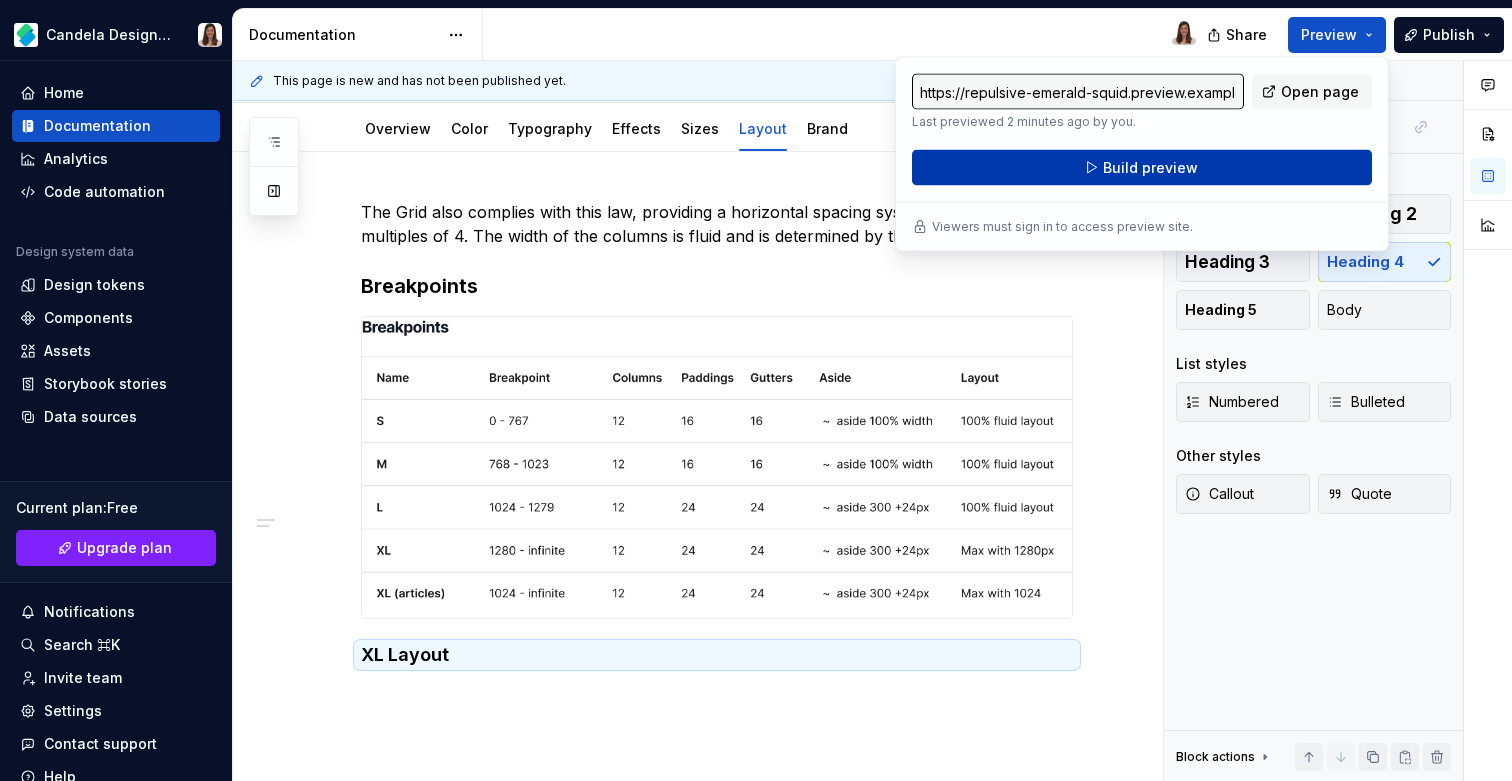 click on "Build preview" at bounding box center (1142, 168) 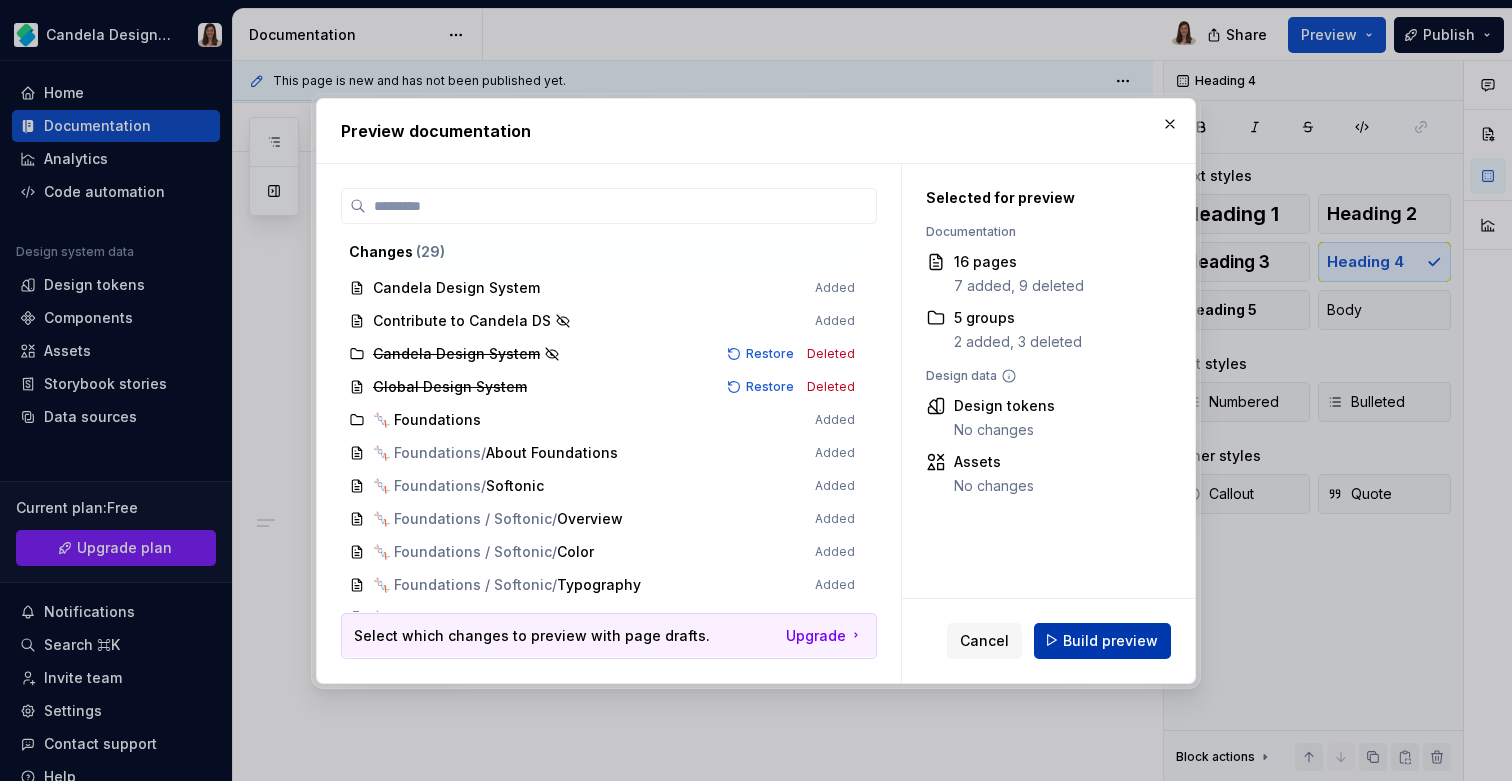 click on "Build preview" at bounding box center (1110, 640) 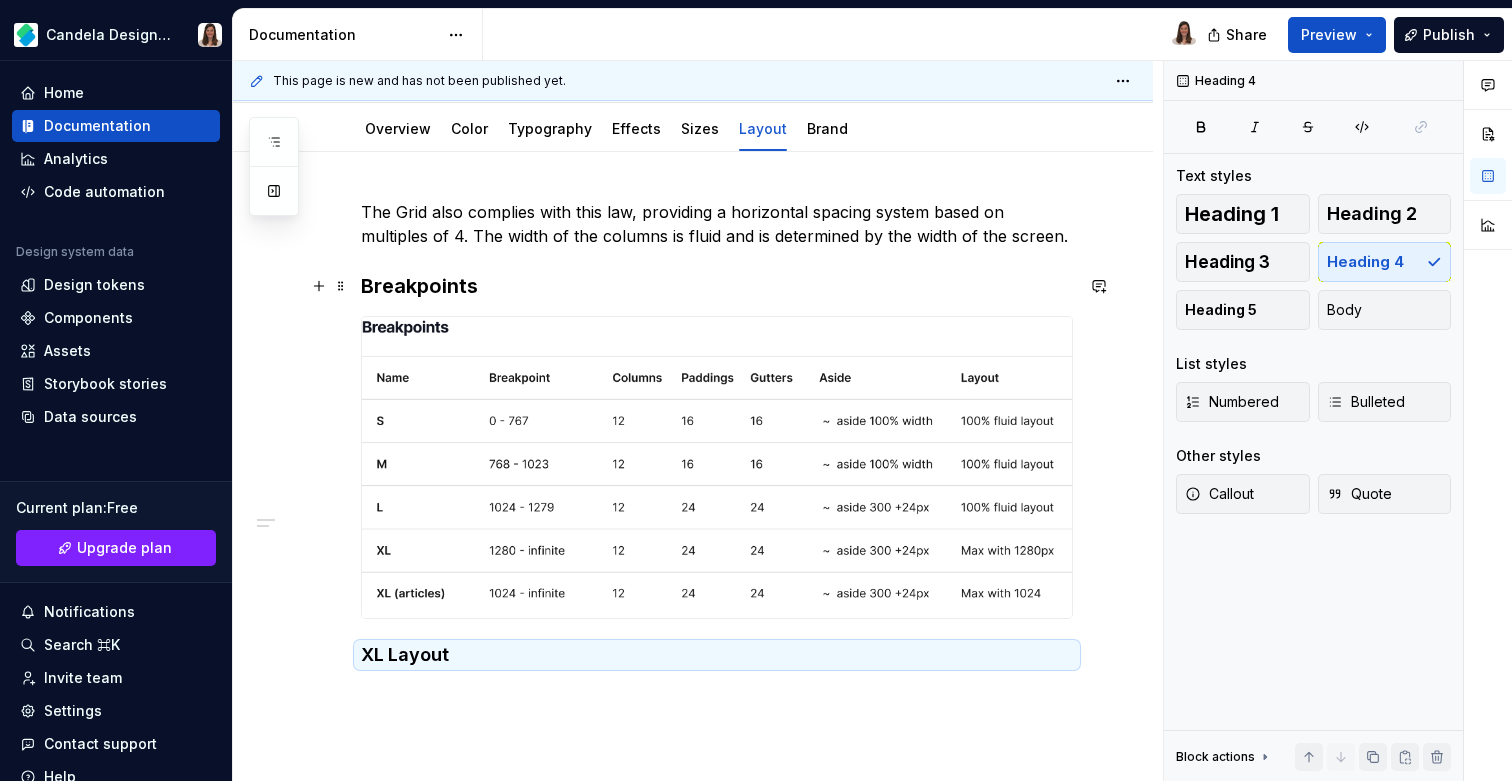 click on "Breakpoints" at bounding box center (717, 286) 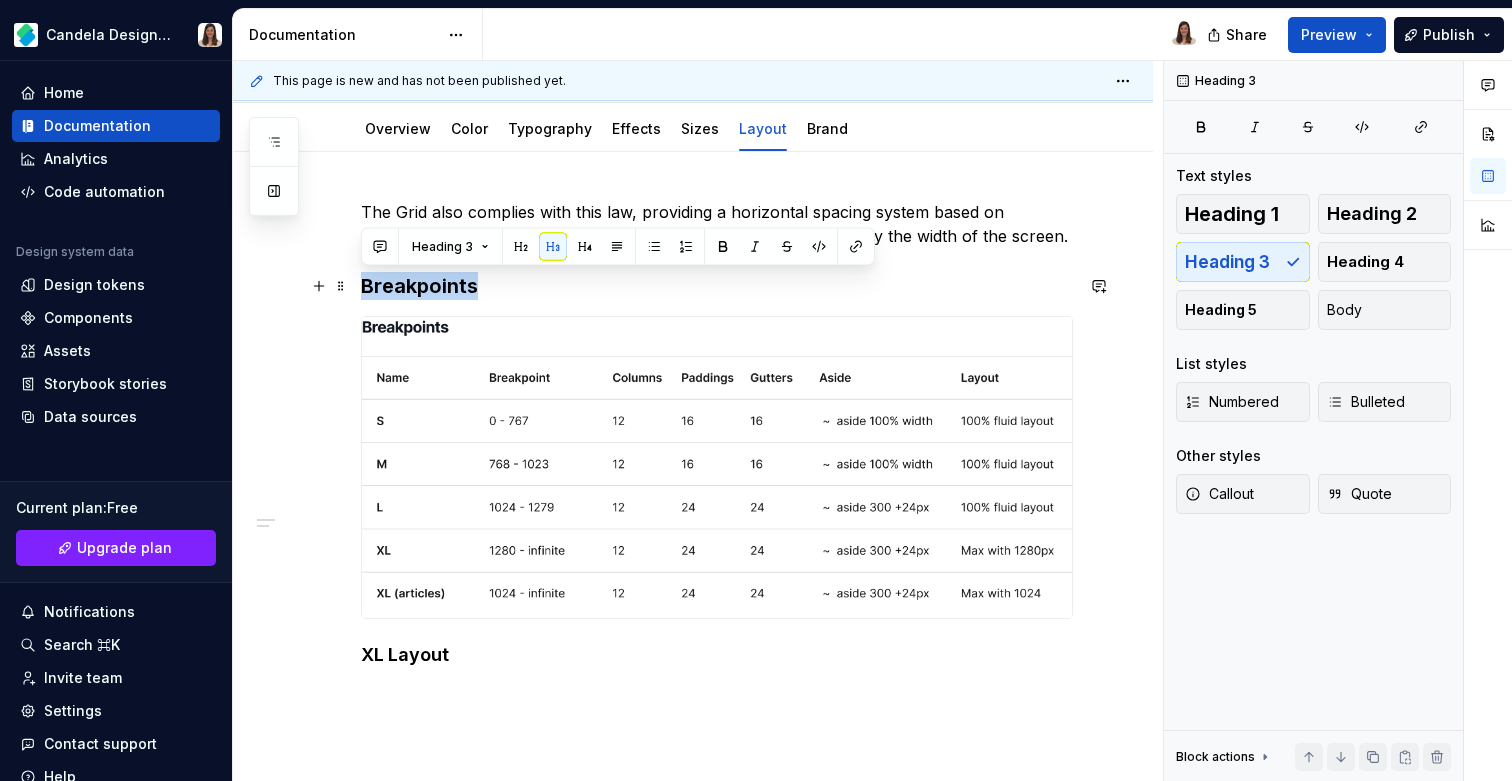 click on "Breakpoints" at bounding box center [717, 286] 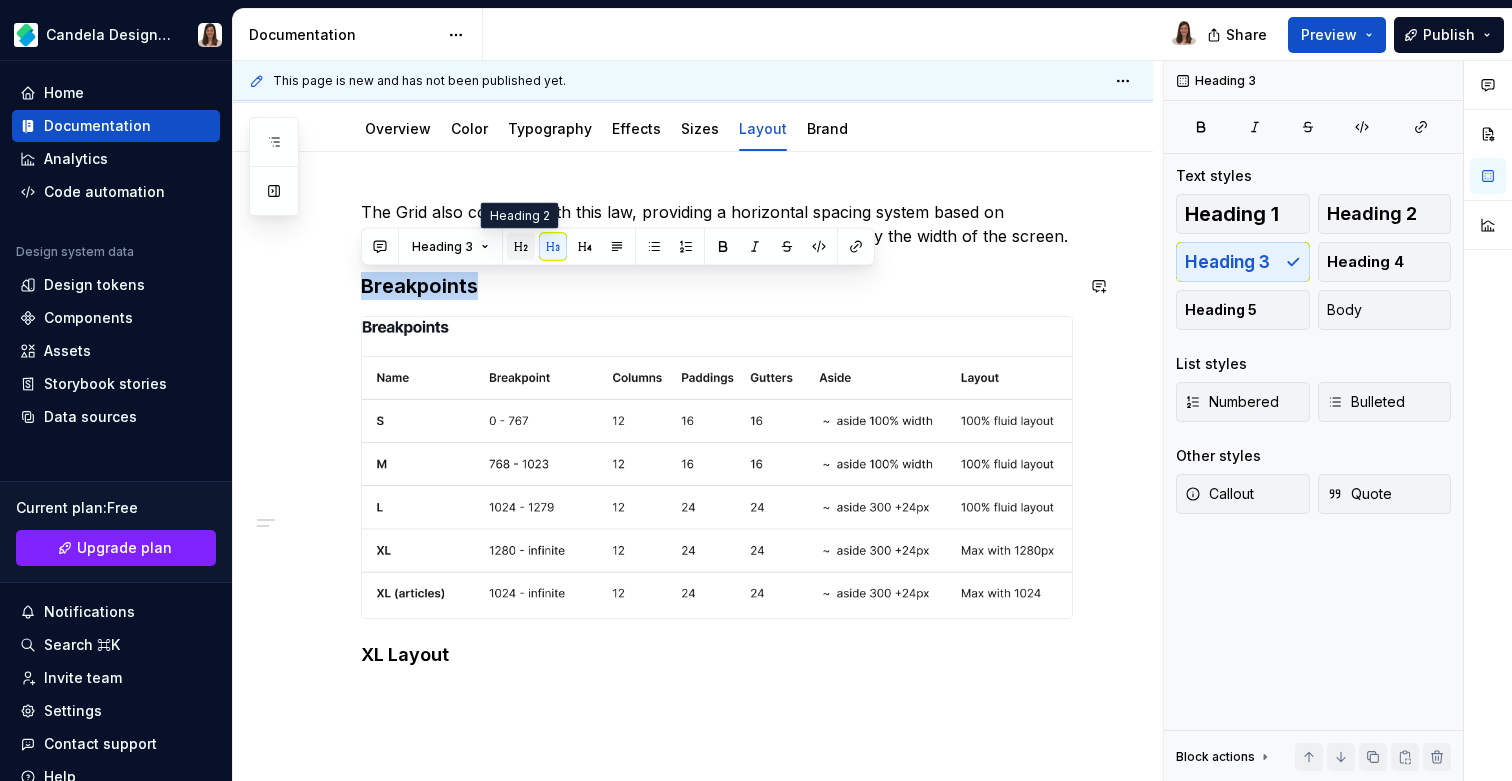 click at bounding box center [521, 247] 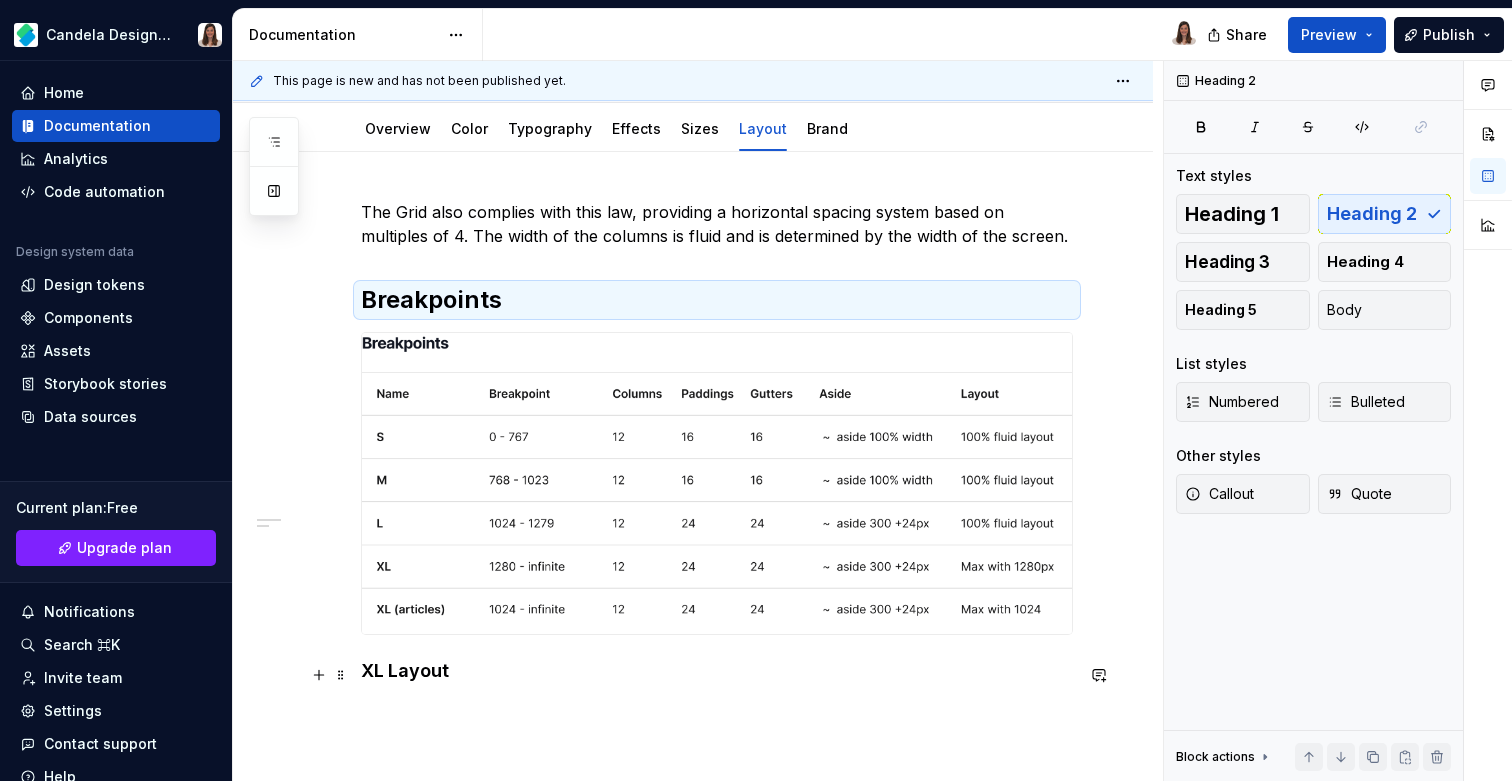 click on "XL Layout" at bounding box center (717, 671) 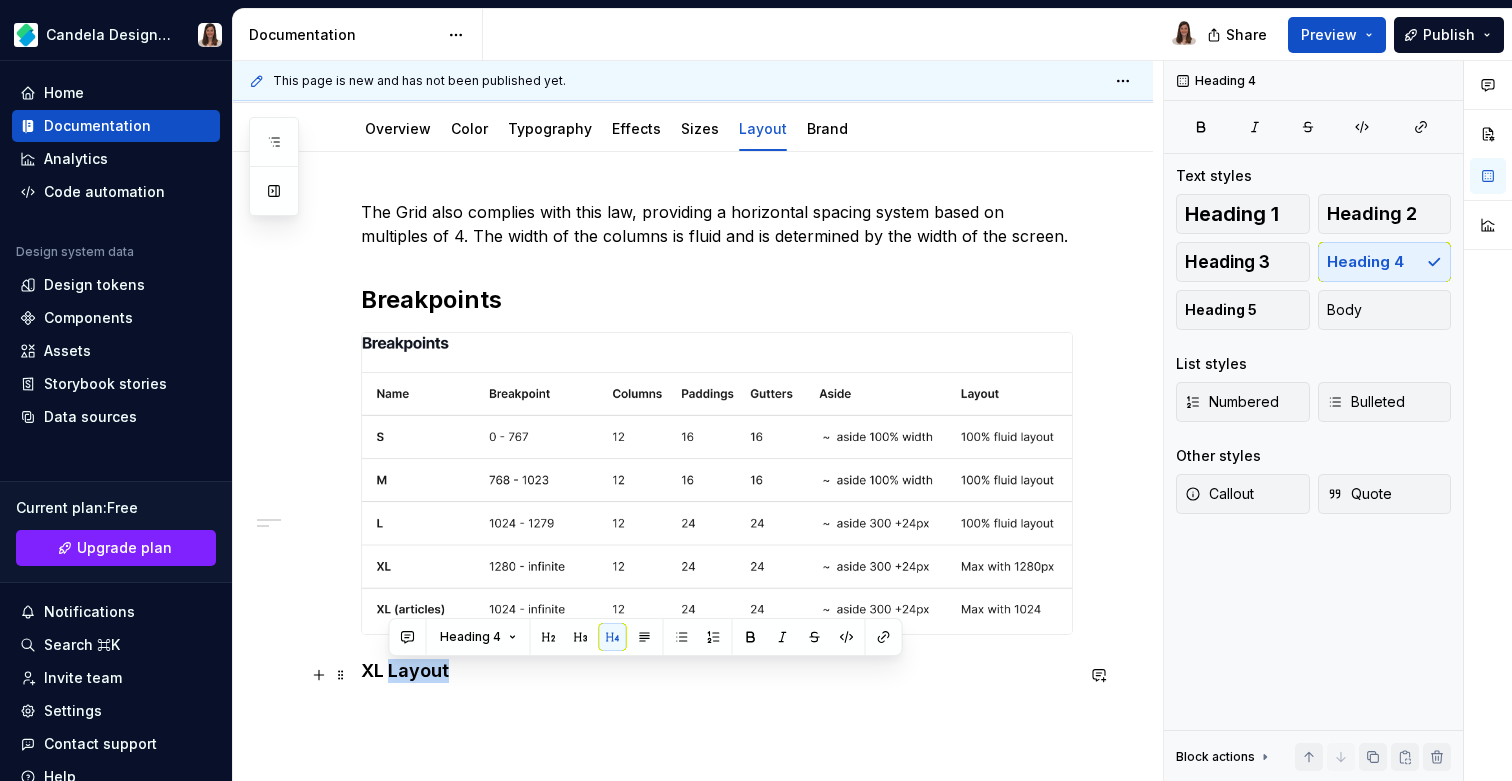 click on "XL Layout" at bounding box center (717, 671) 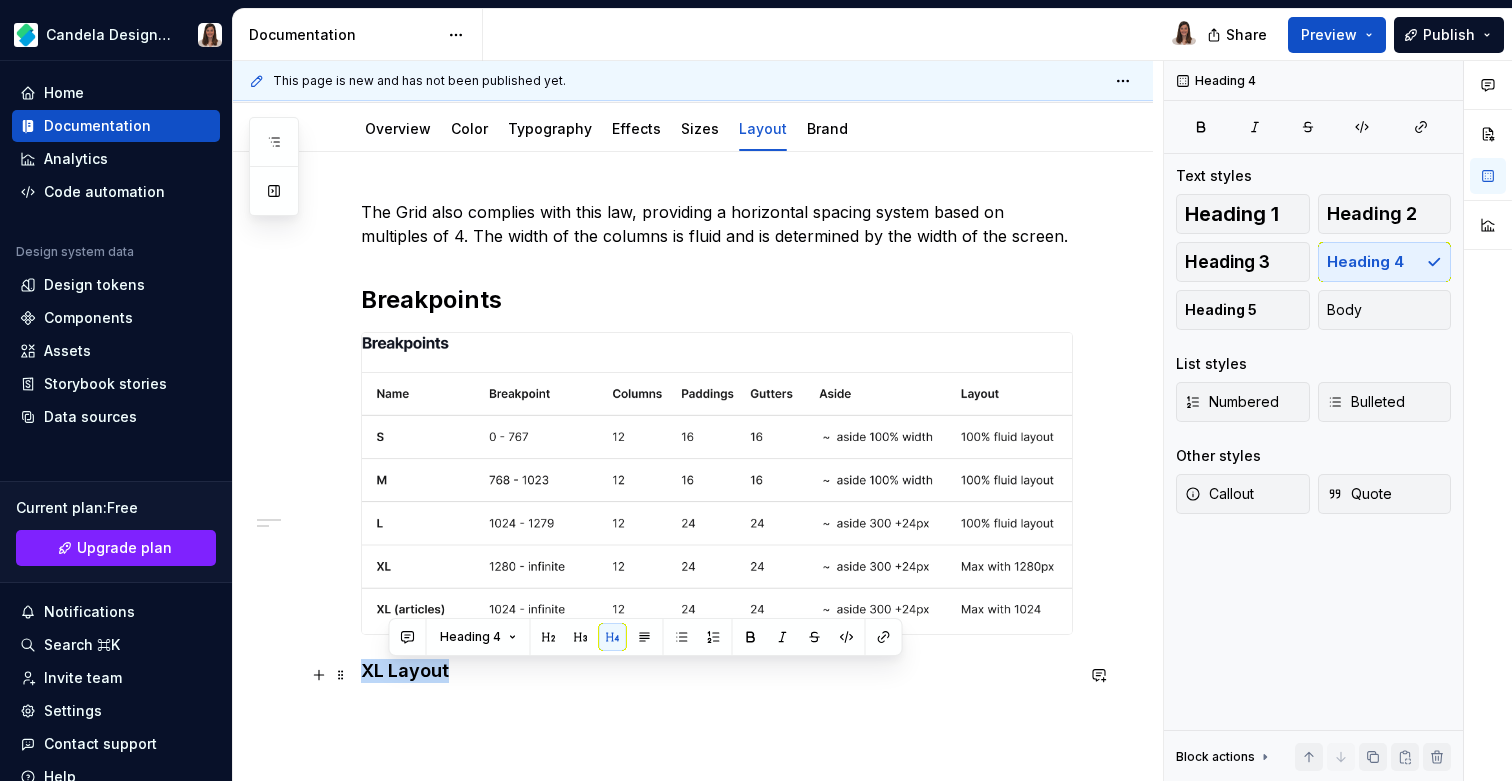 click on "XL Layout" at bounding box center (717, 671) 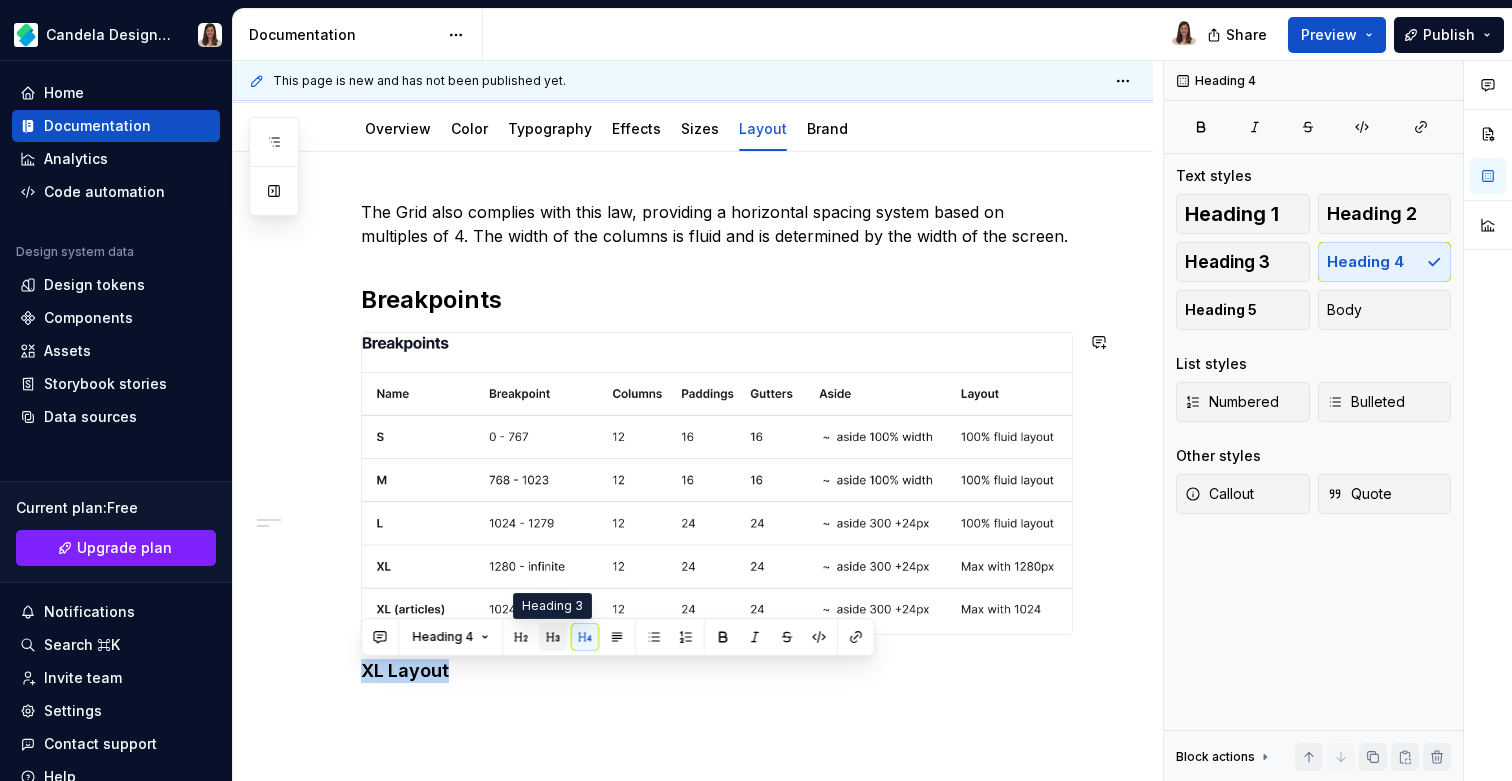 click at bounding box center (553, 637) 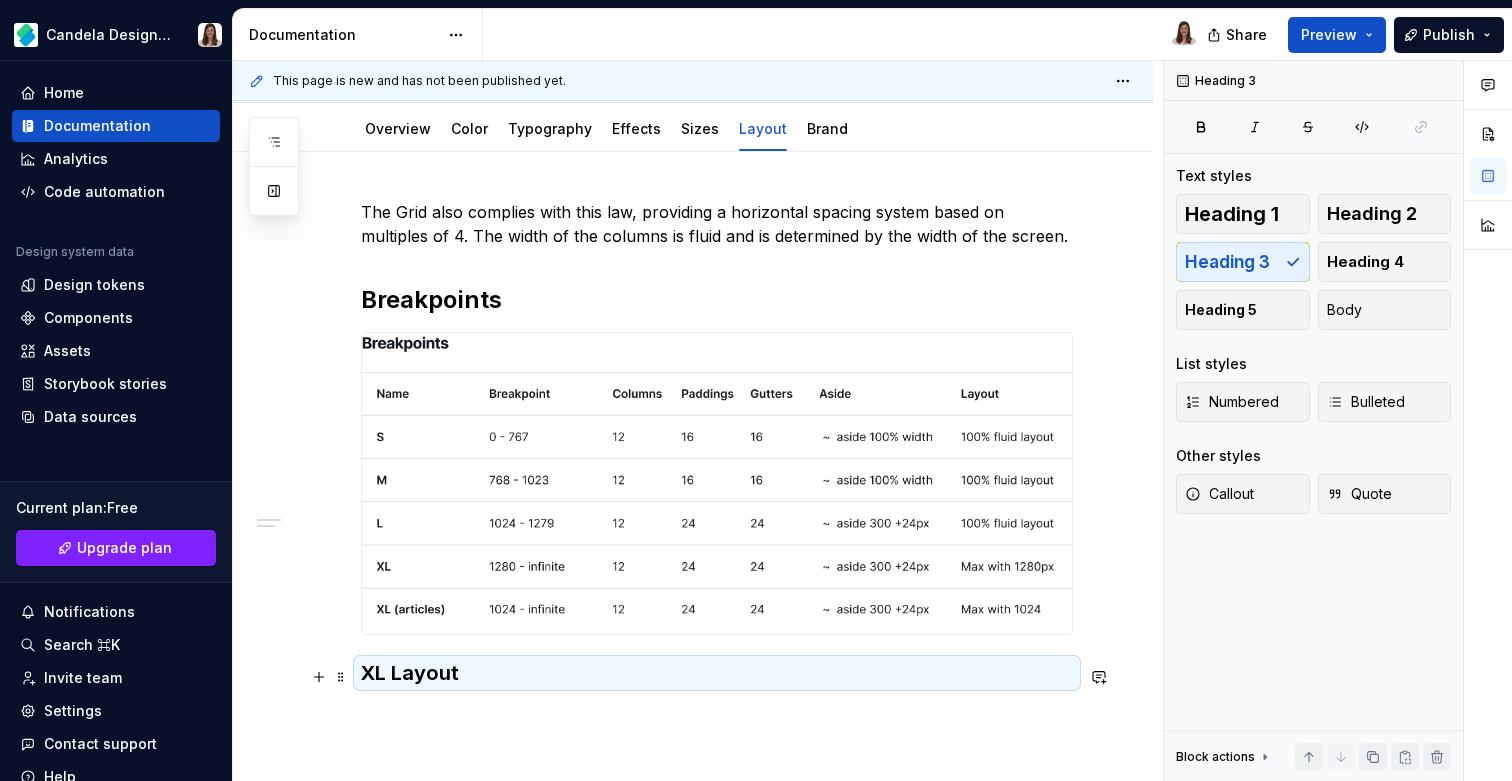 click on "XL Layout" at bounding box center [717, 673] 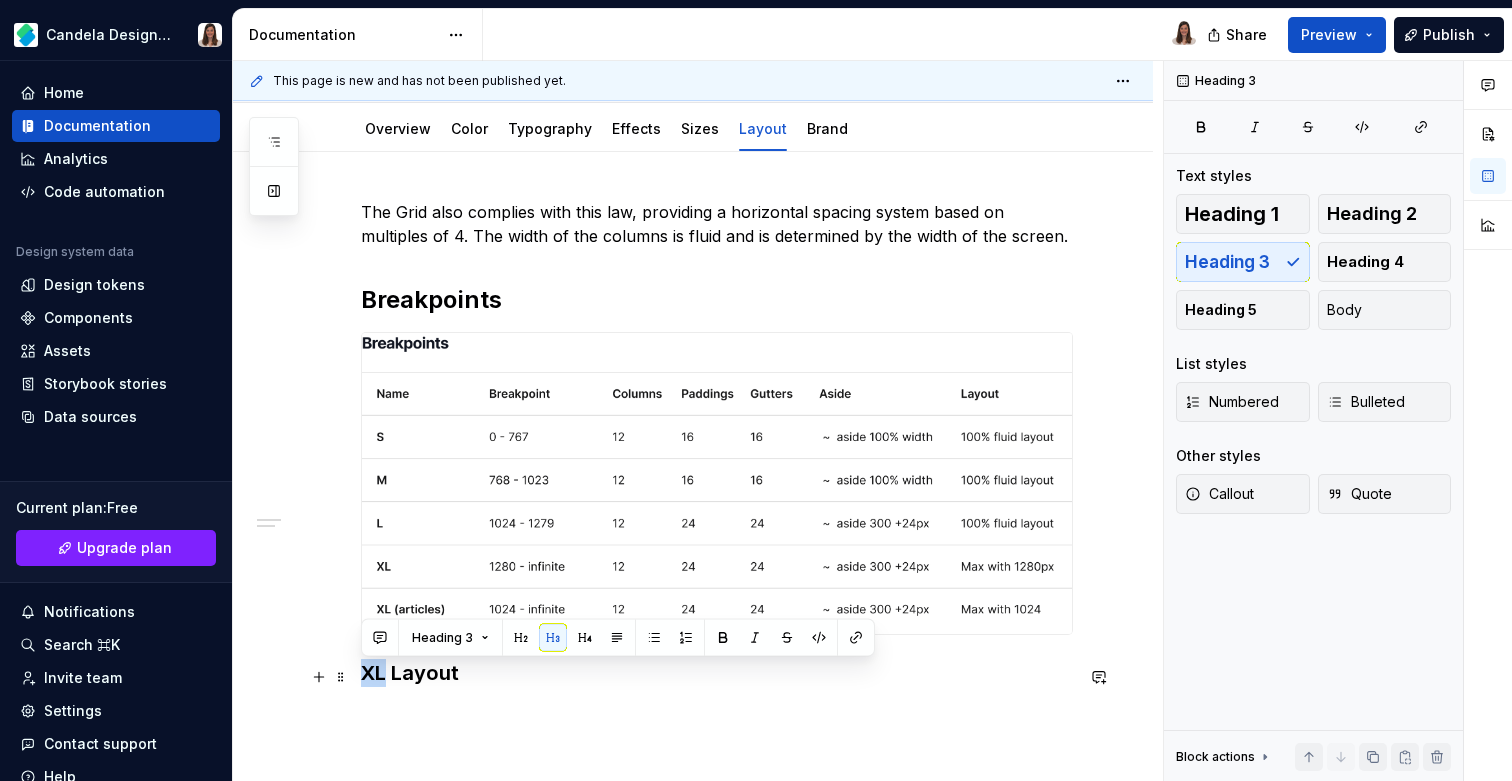 click on "XL Layout" at bounding box center (717, 673) 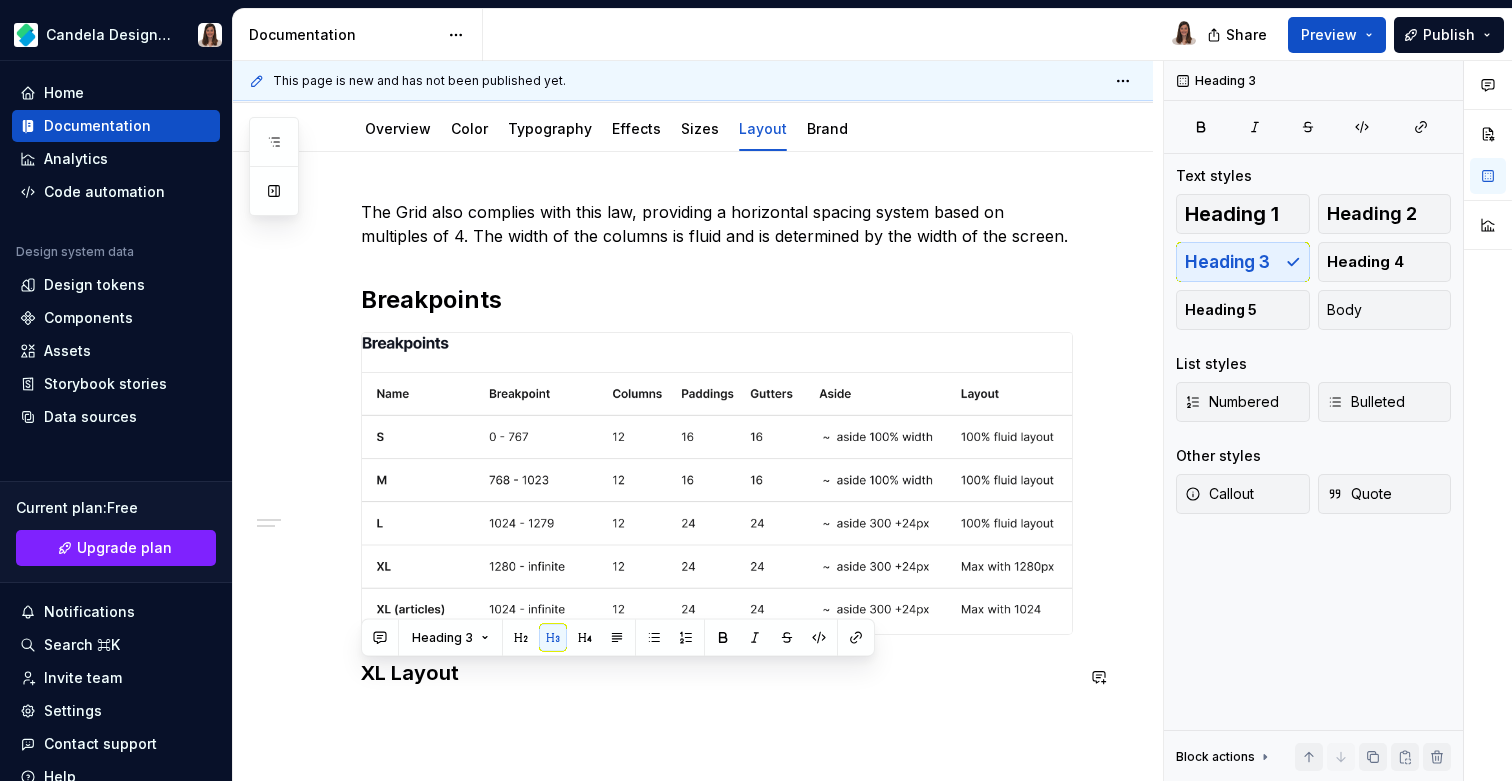 scroll, scrollTop: 202, scrollLeft: 0, axis: vertical 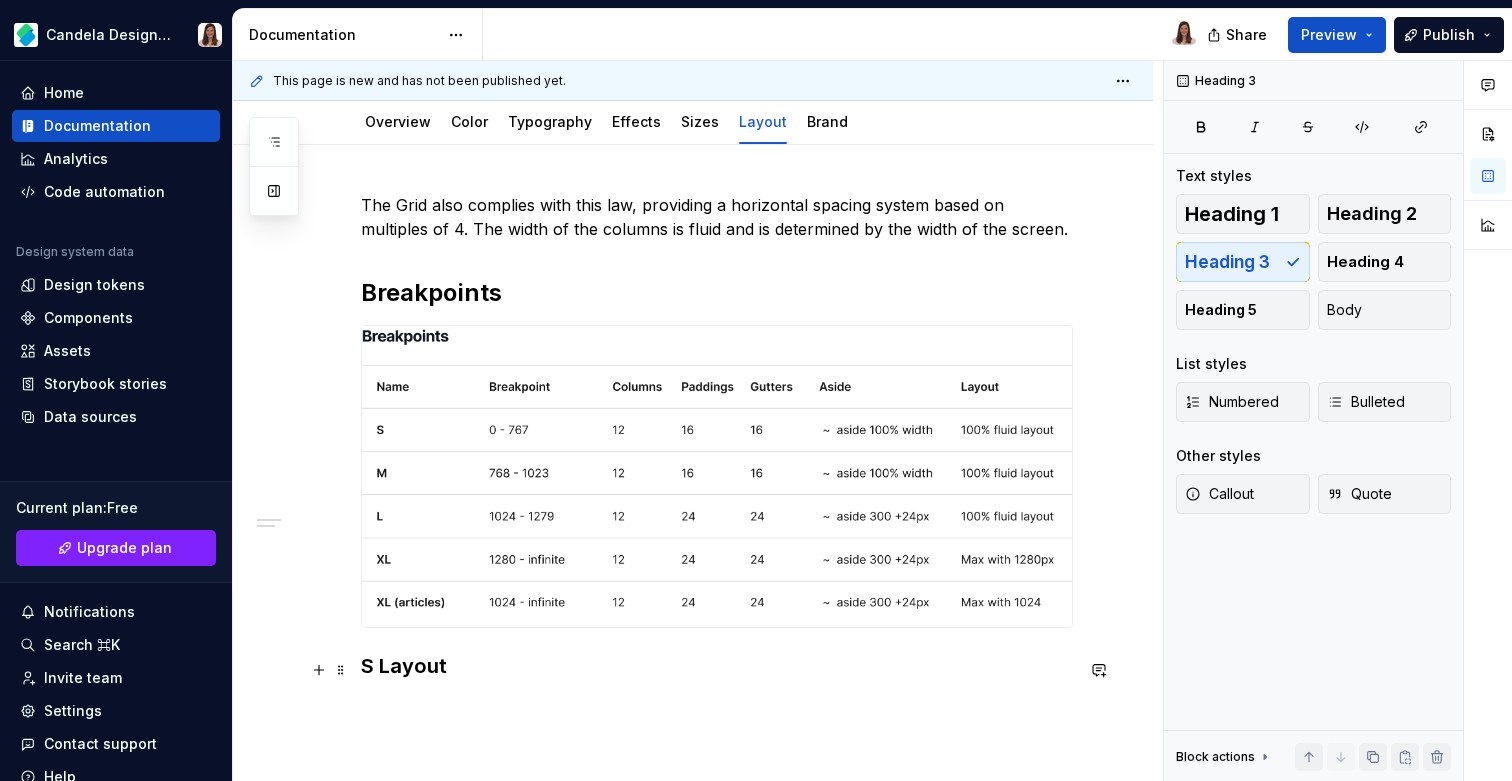click on "S Layout" at bounding box center [717, 666] 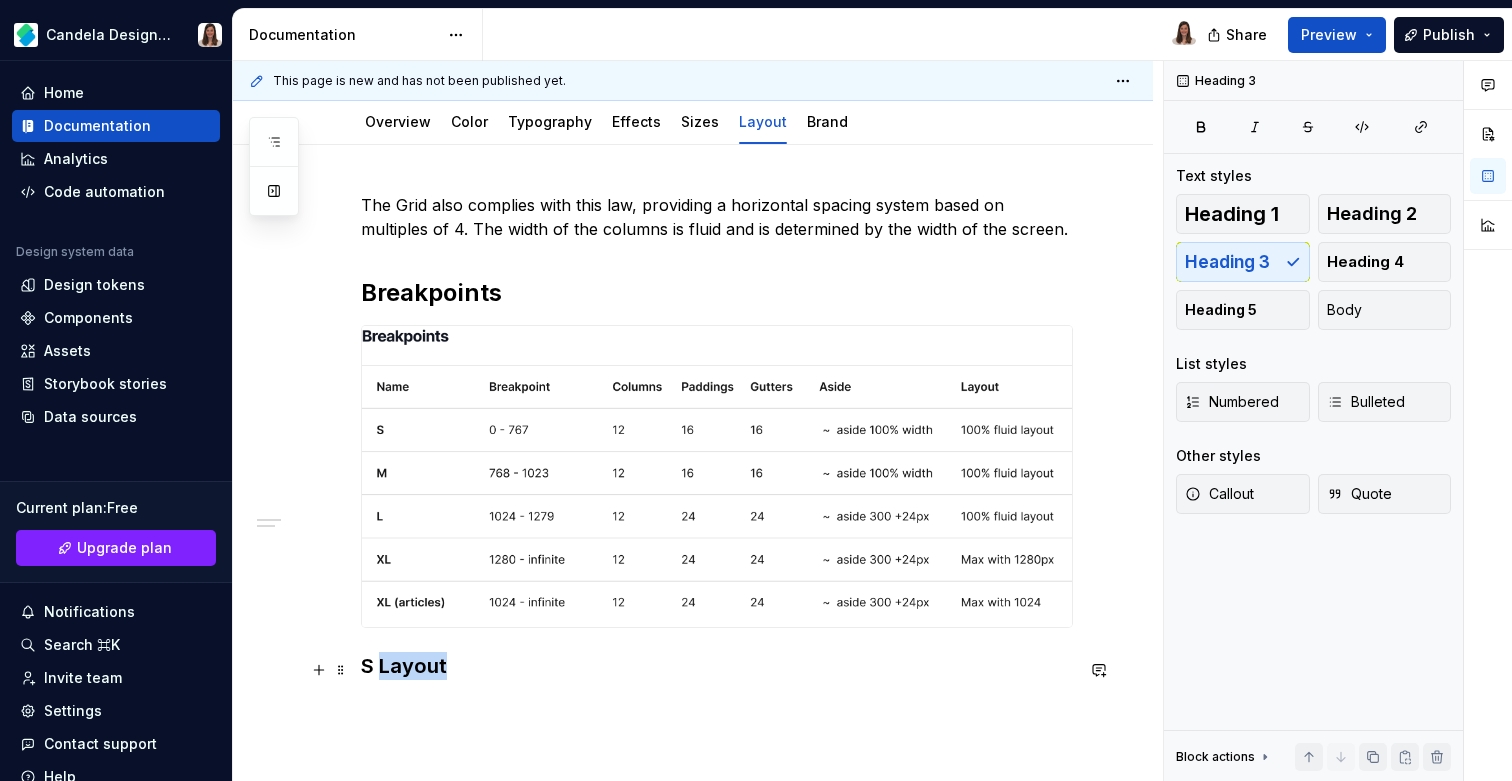 click on "S Layout" at bounding box center (717, 666) 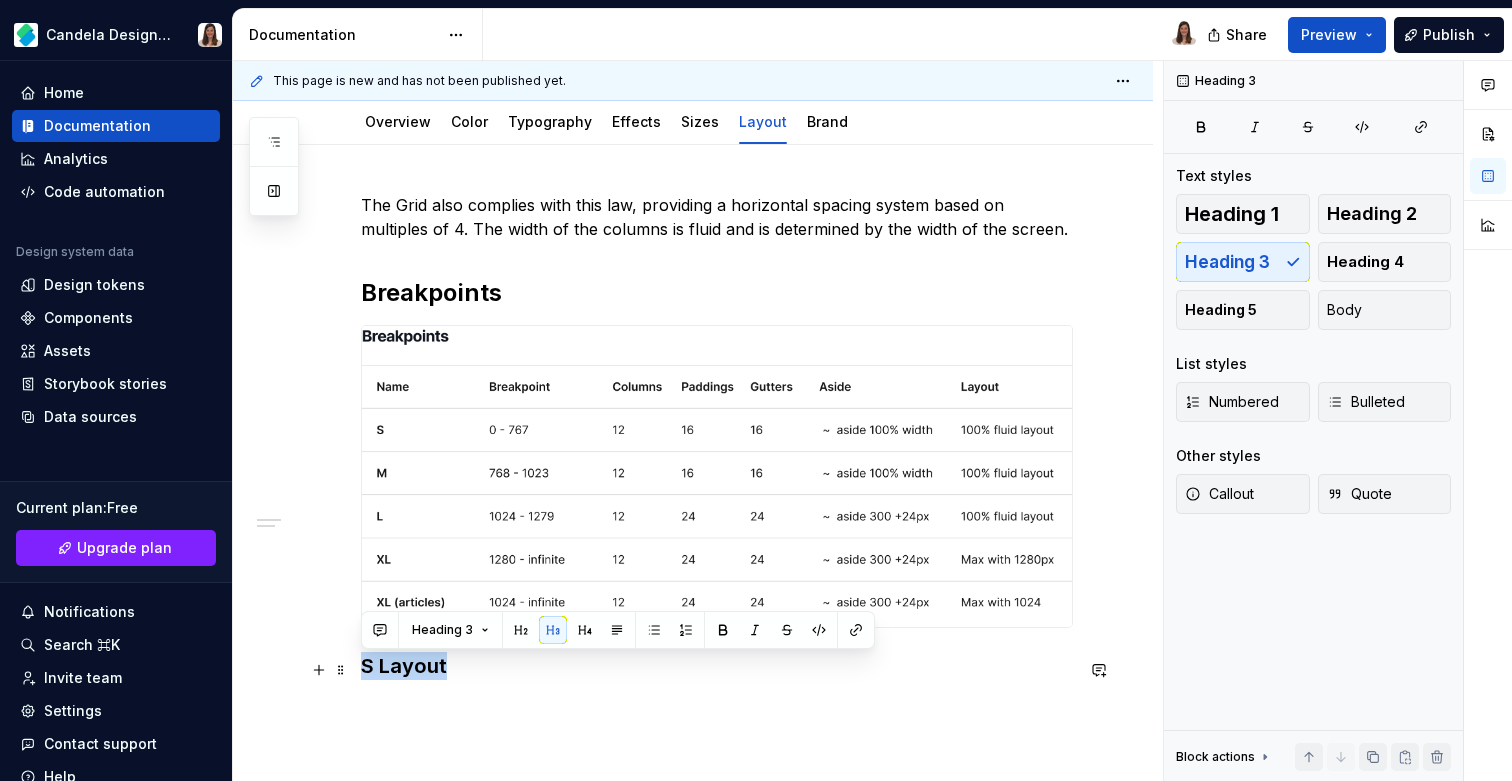 click on "S Layout" at bounding box center (717, 666) 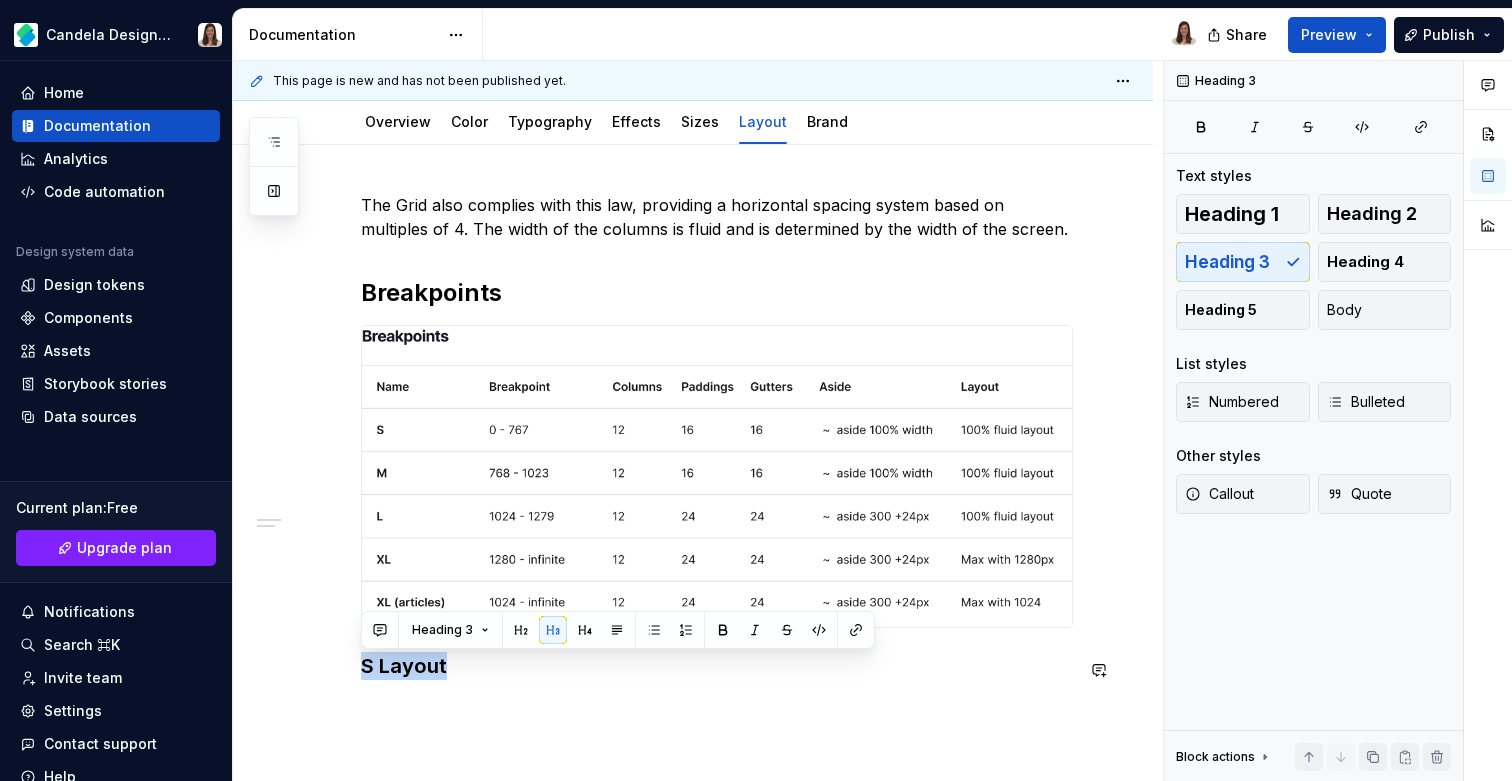 copy on "S Layout" 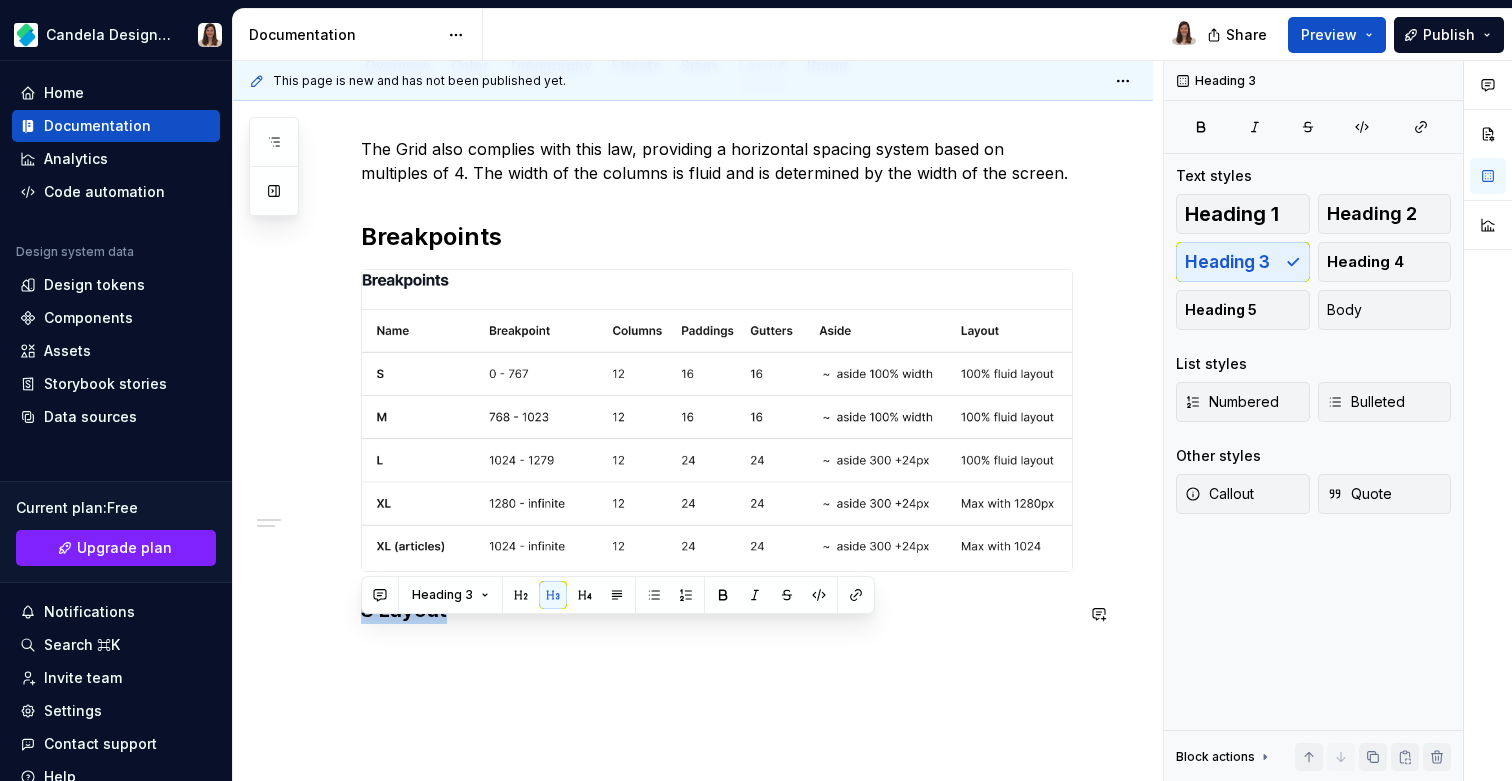 scroll, scrollTop: 316, scrollLeft: 0, axis: vertical 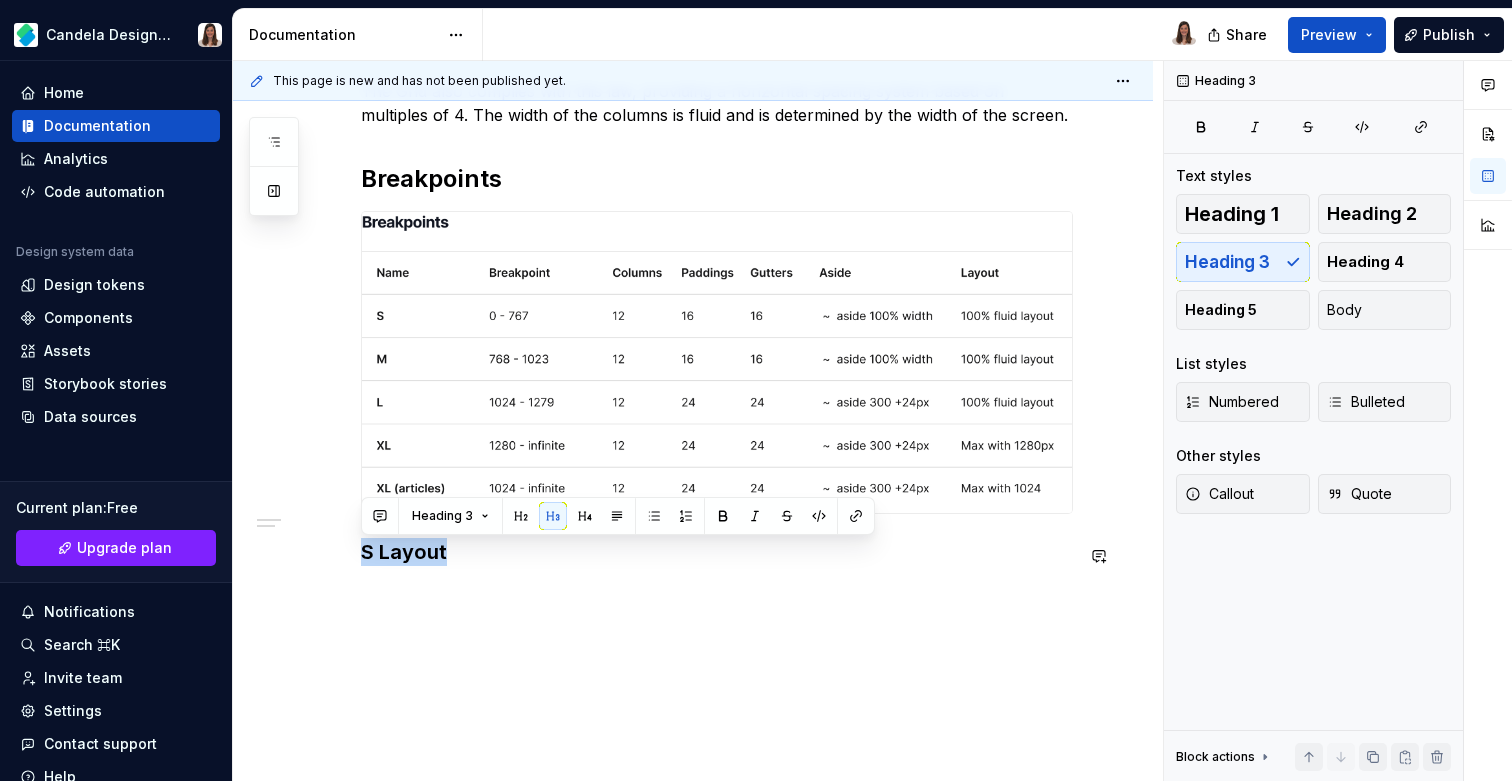 click on "The Grid also complies with this law, providing a horizontal spacing system based on multiples of 4. The width of the columns is fluid and is determined by the width of the screen. Breakpoints S Layout" at bounding box center [693, 427] 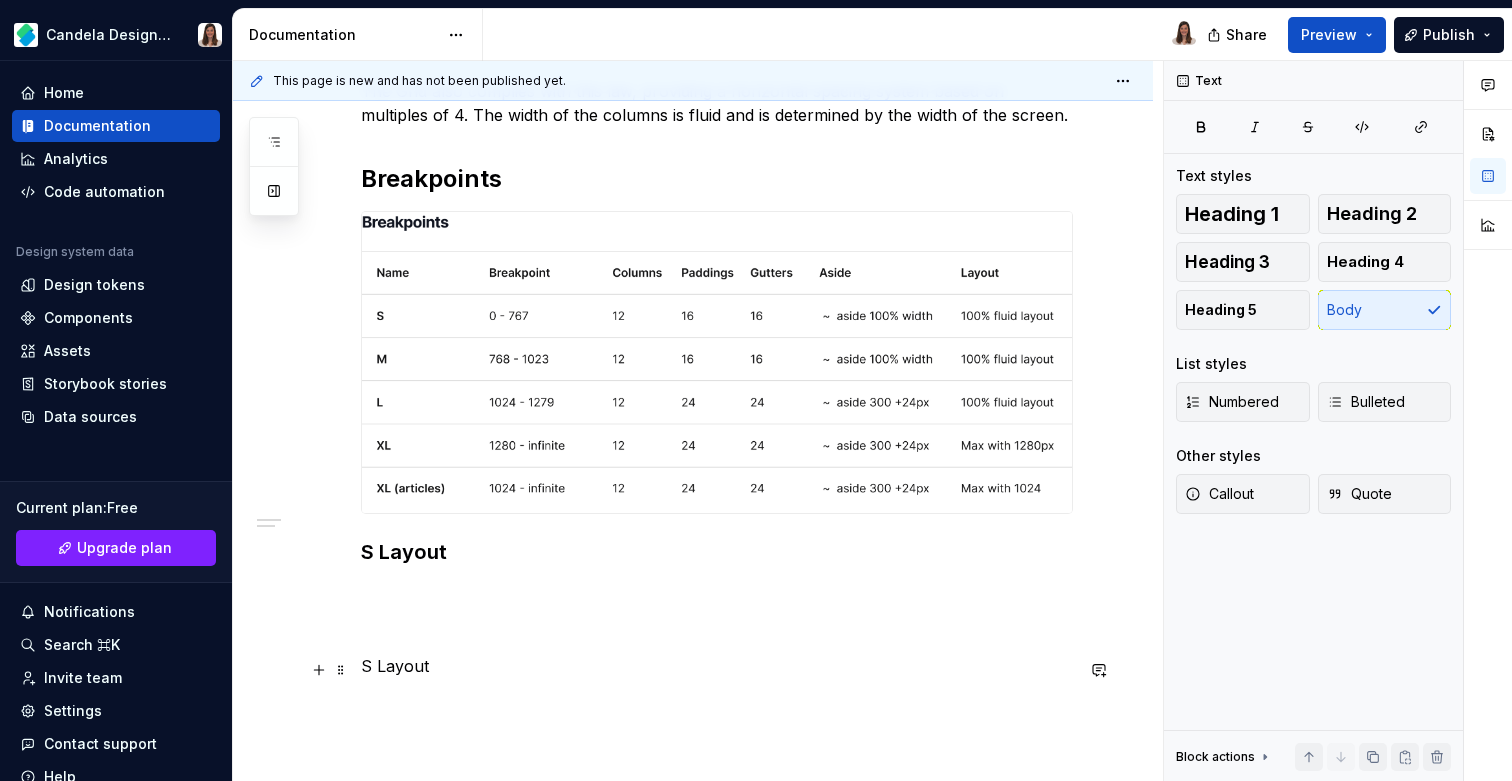 click on "S Layout" at bounding box center [717, 666] 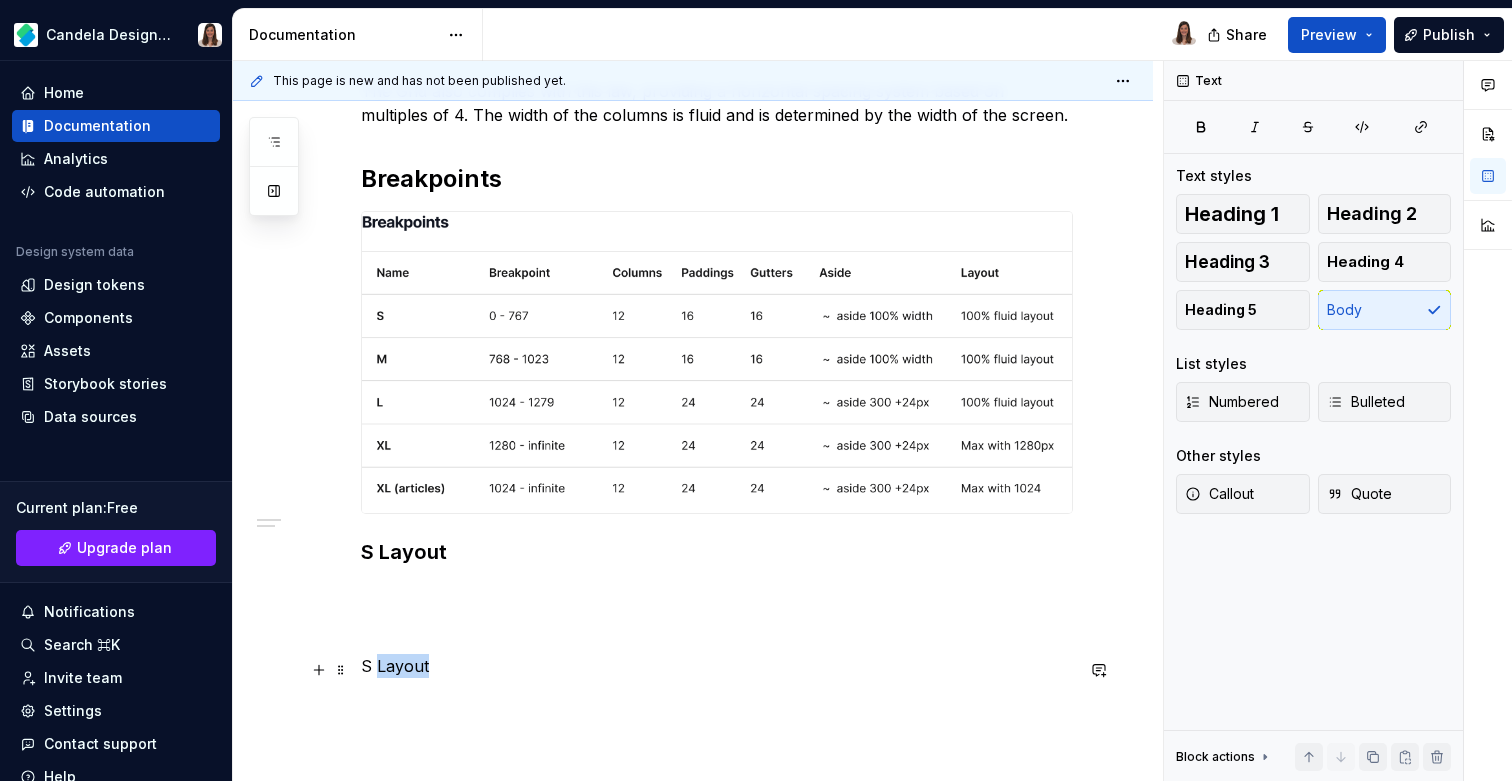 click on "S Layout" at bounding box center (717, 666) 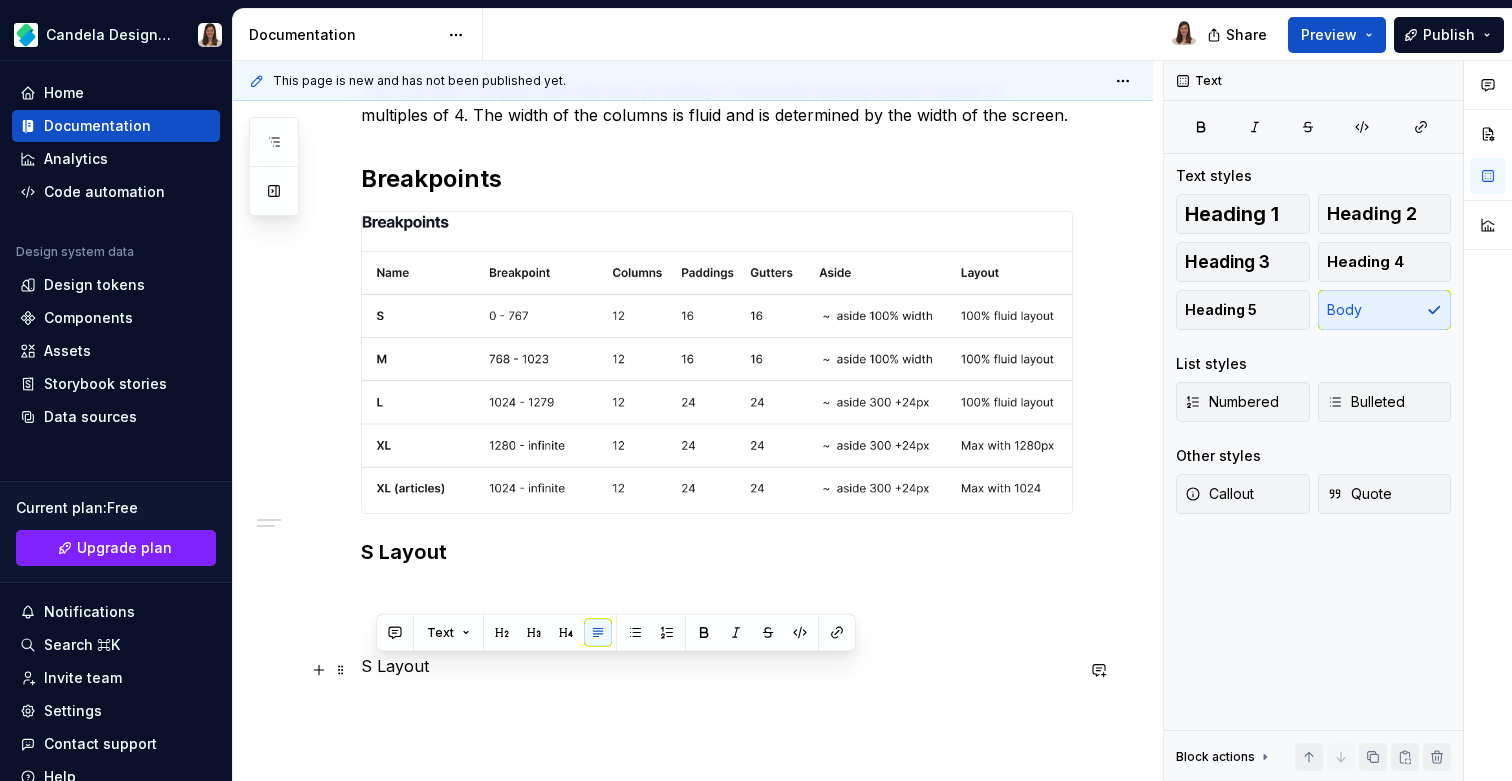 click on "S Layout" at bounding box center (717, 666) 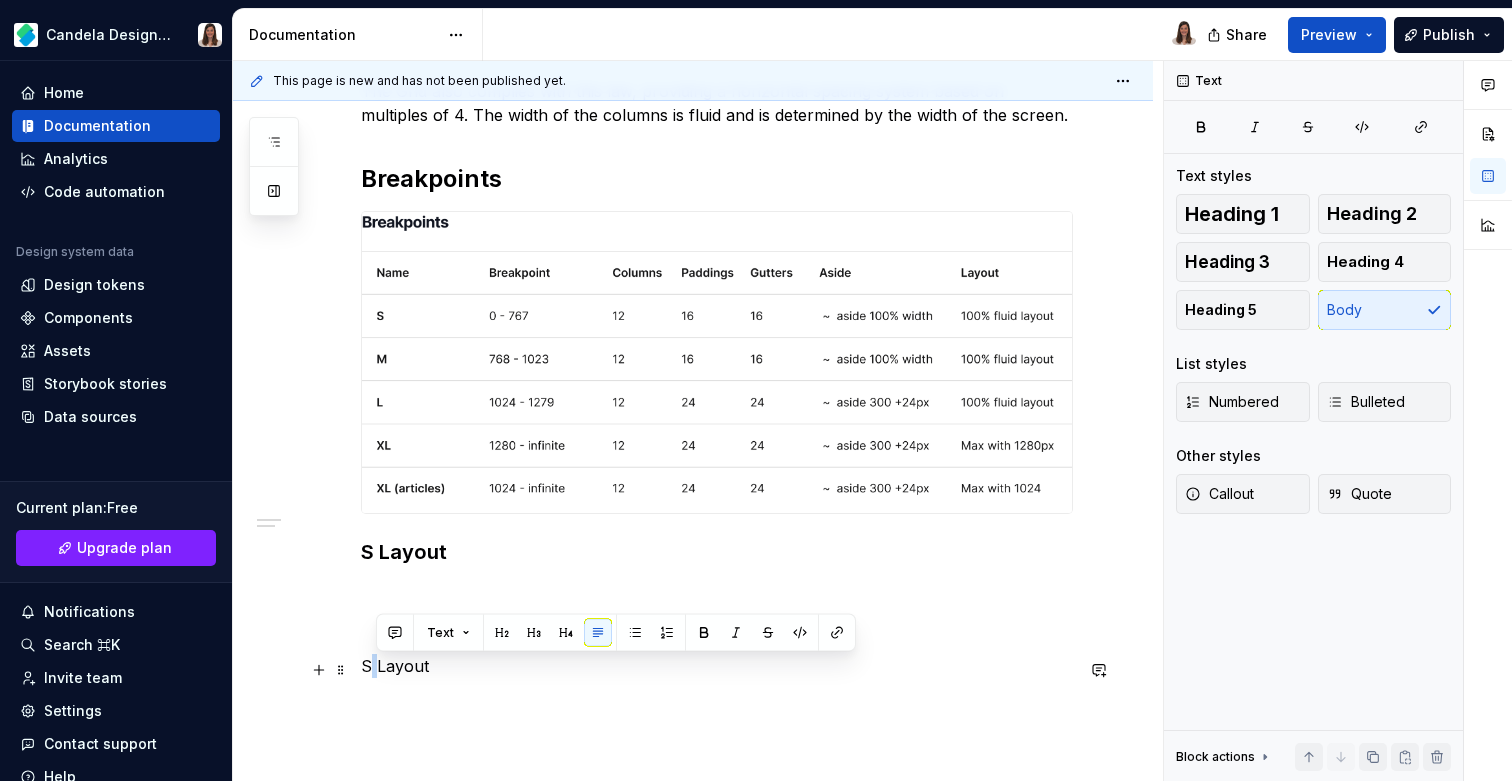 click on "S Layout" at bounding box center (717, 666) 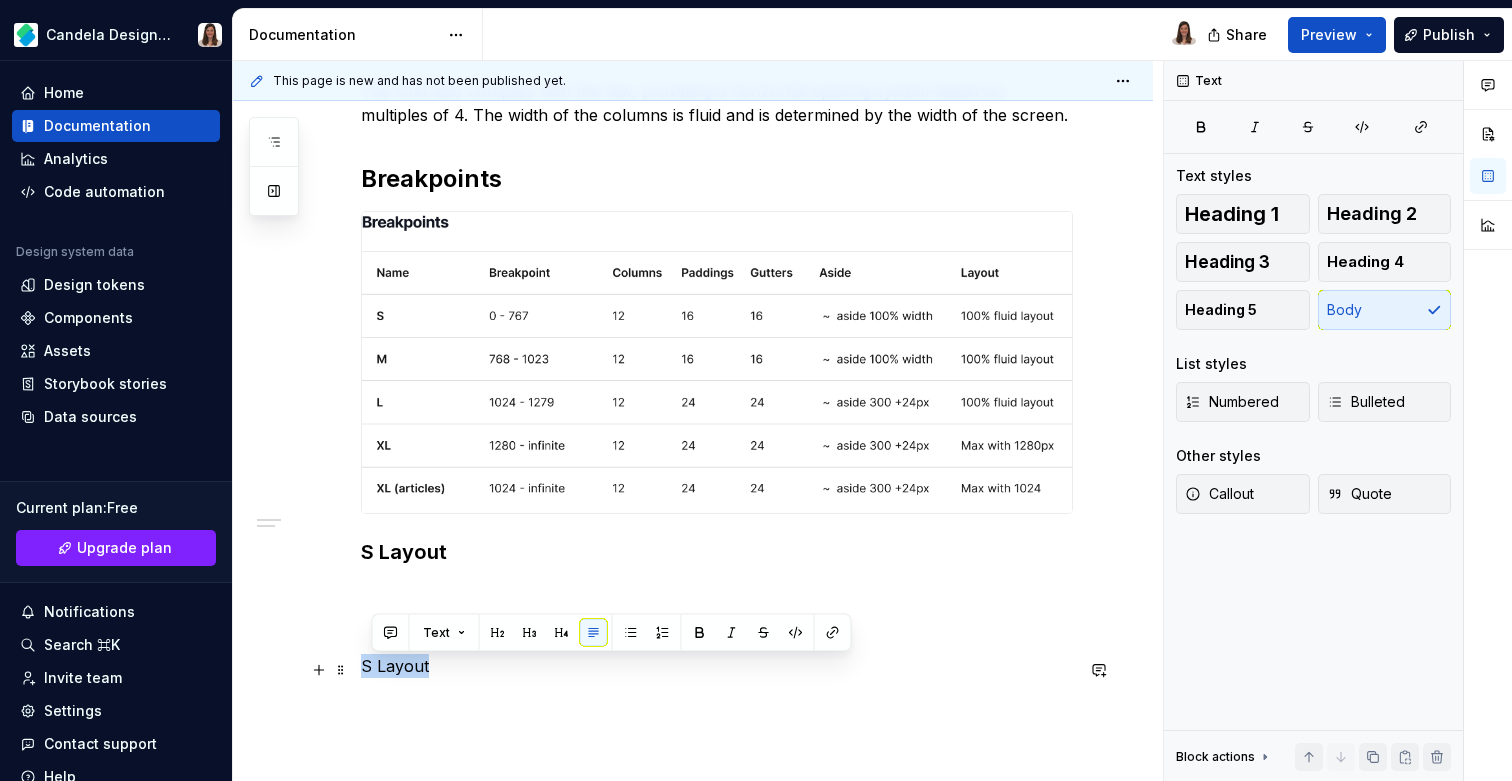 click on "S Layout" at bounding box center [717, 666] 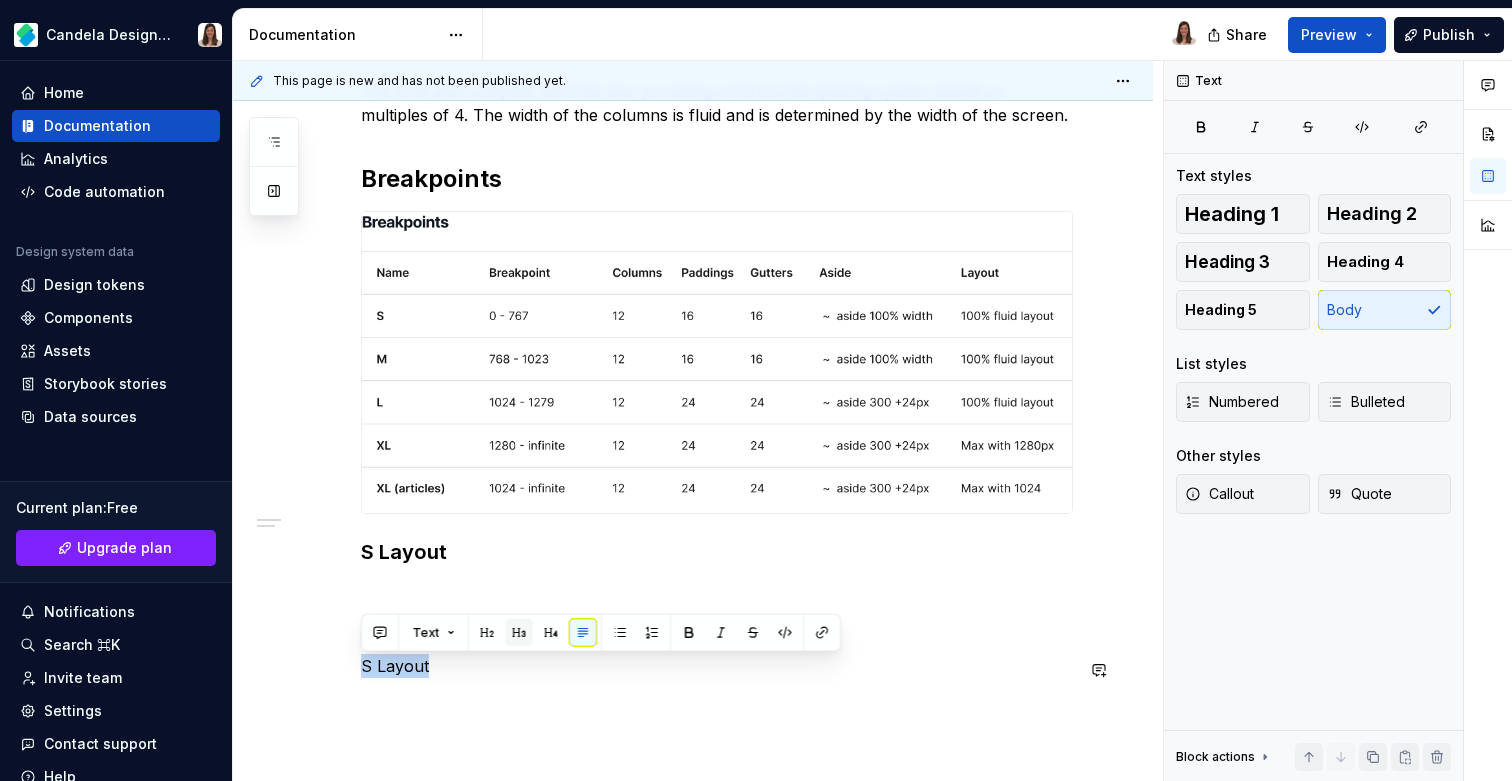 click at bounding box center (519, 633) 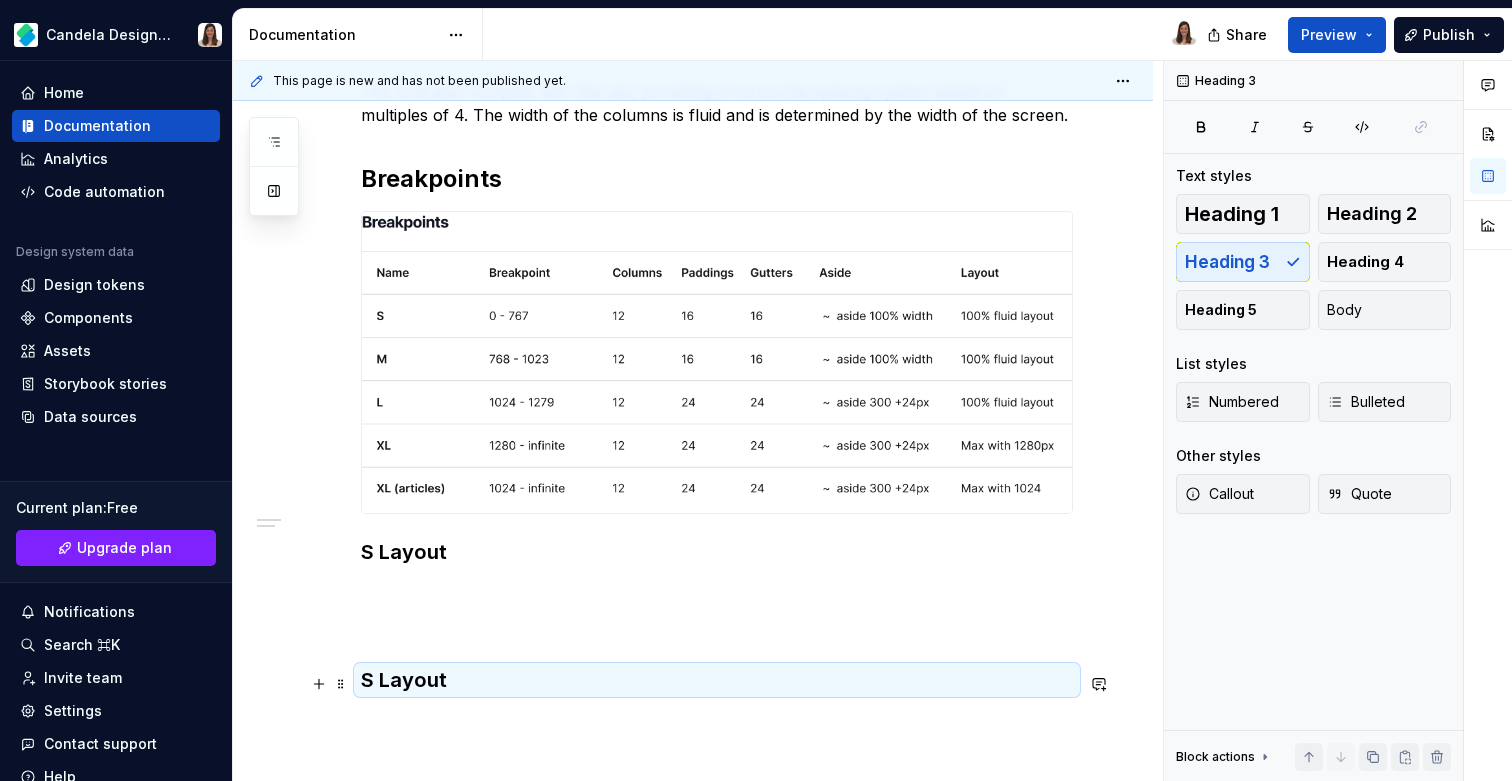 click on "S Layout" at bounding box center [717, 680] 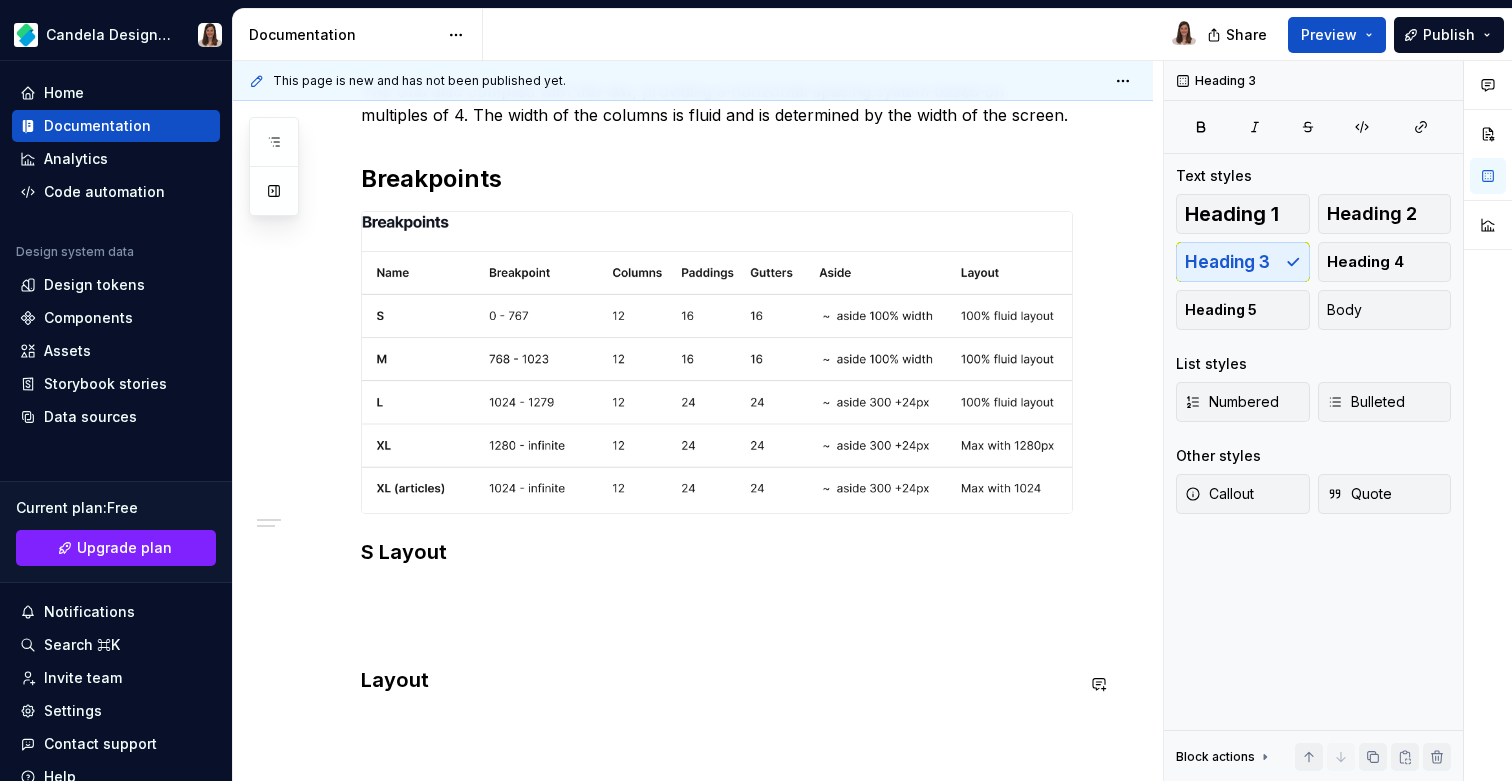 scroll, scrollTop: 330, scrollLeft: 0, axis: vertical 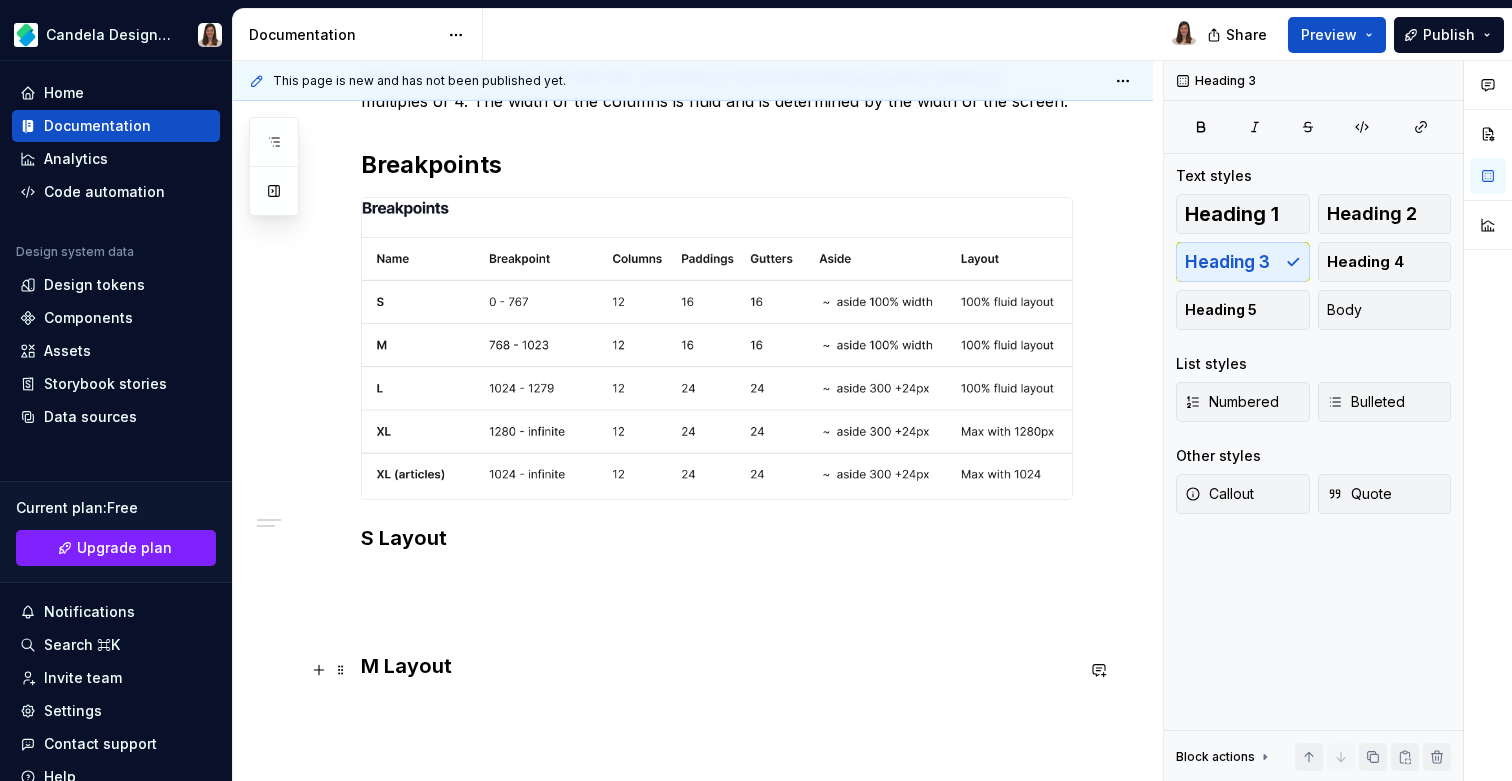 click on "M Layout" at bounding box center [717, 666] 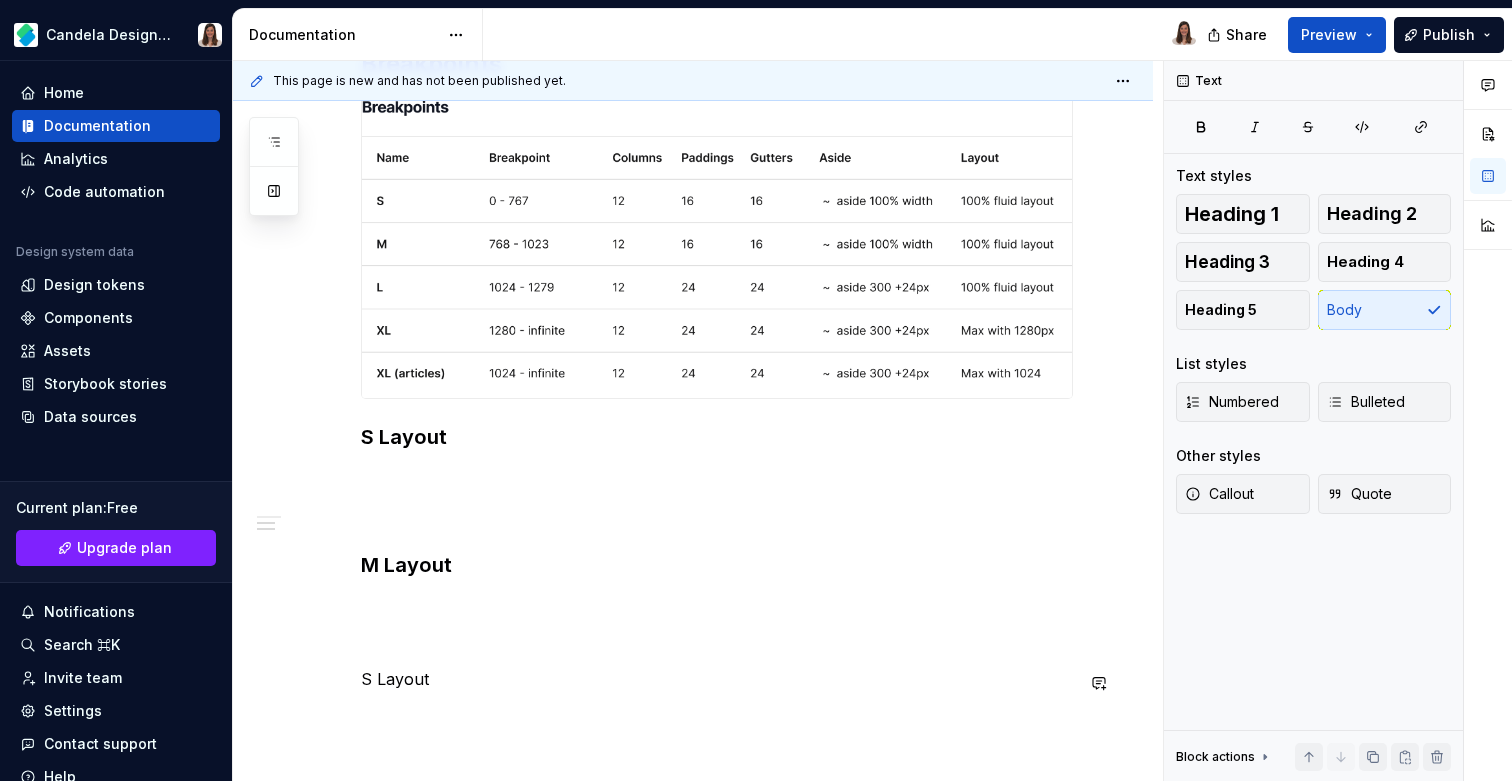 scroll, scrollTop: 450, scrollLeft: 0, axis: vertical 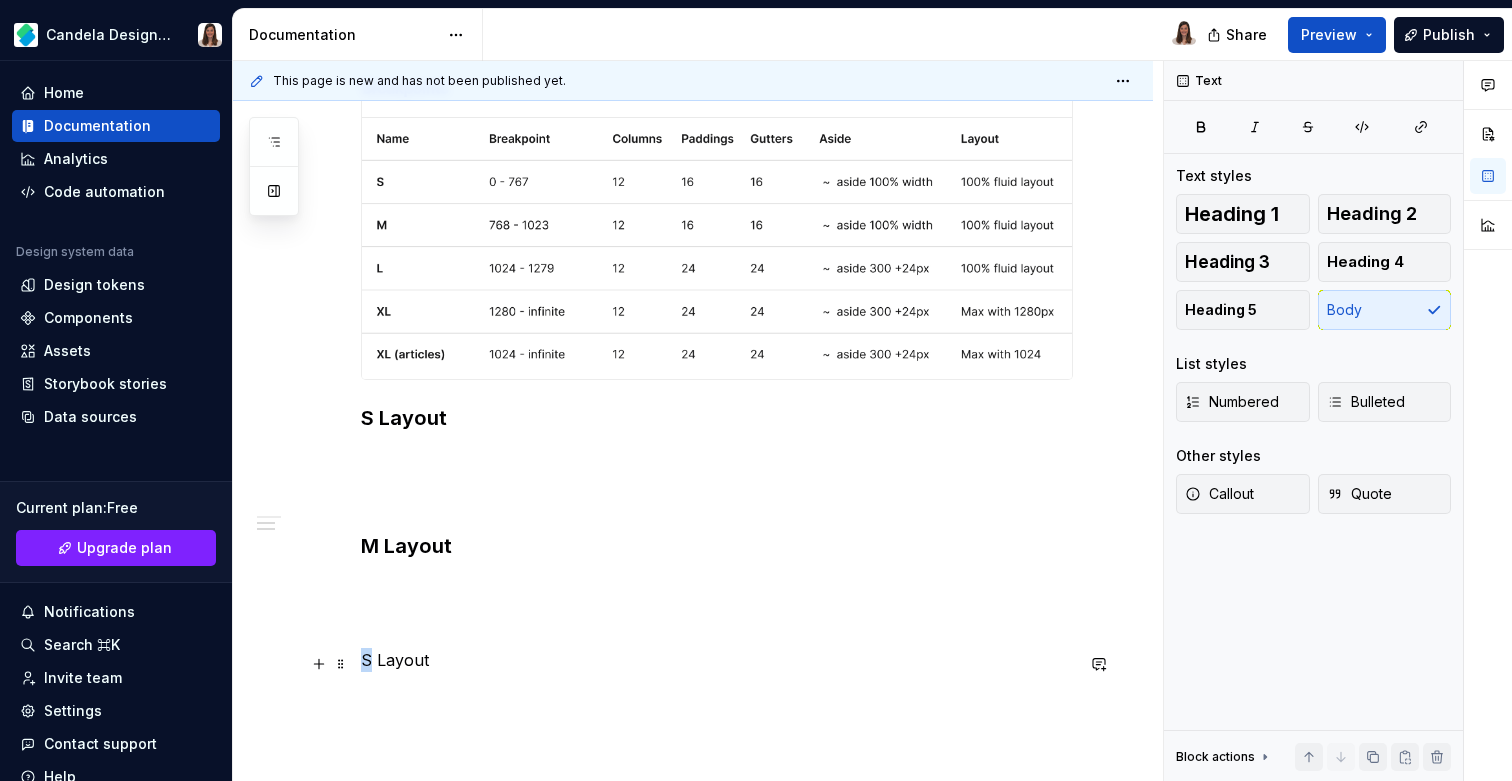 drag, startPoint x: 368, startPoint y: 667, endPoint x: 355, endPoint y: 667, distance: 13 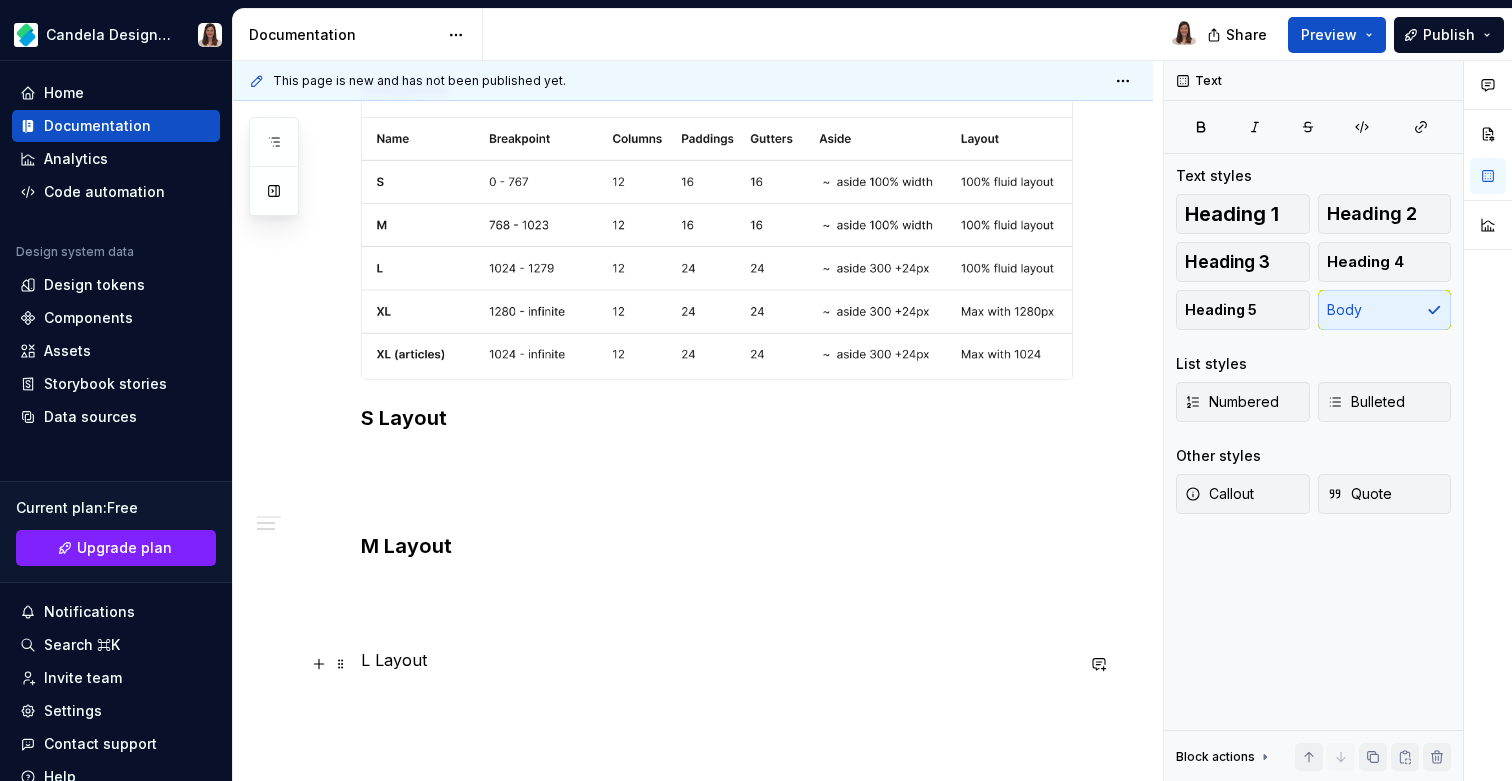 click on "L Layout" at bounding box center (717, 660) 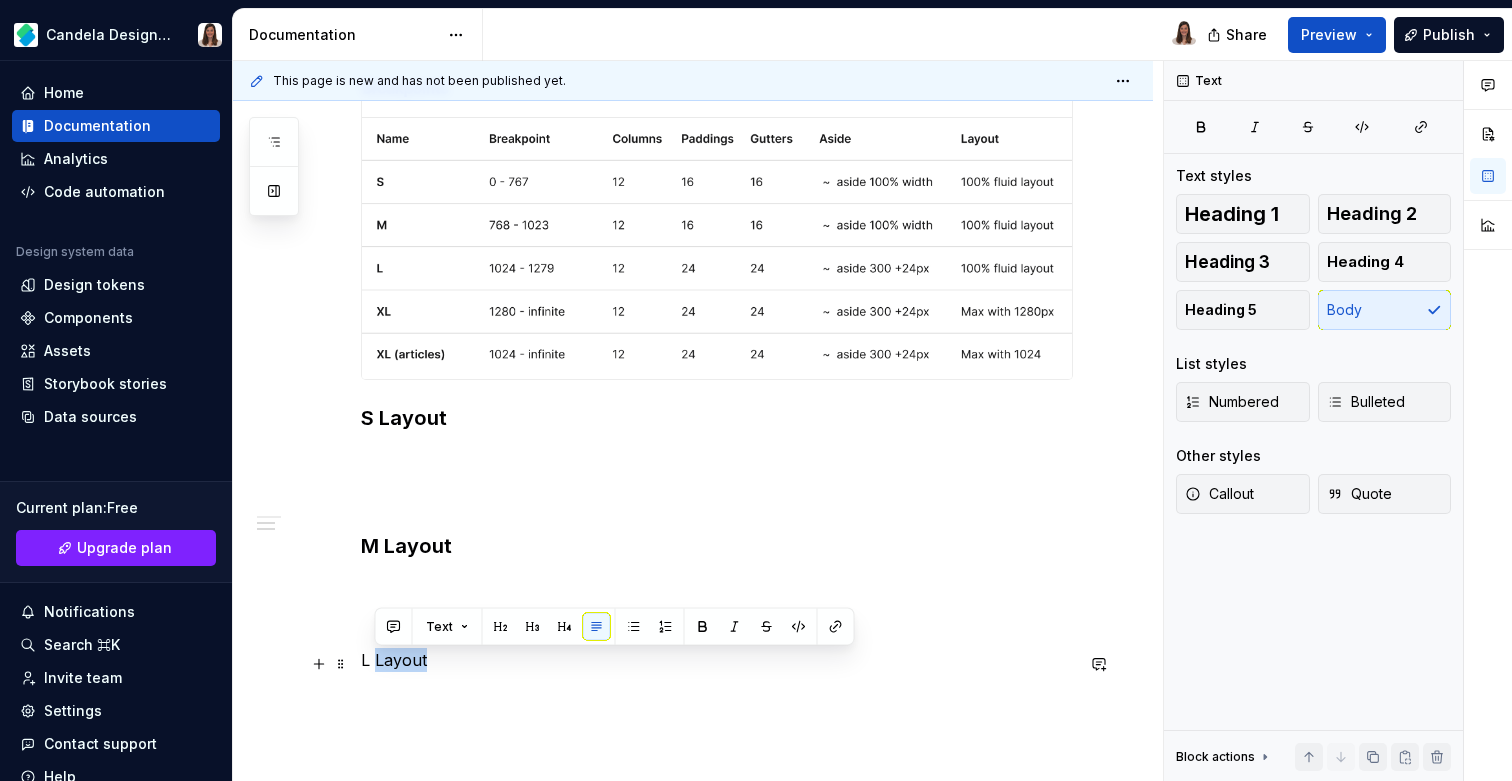 click on "L Layout" at bounding box center [717, 660] 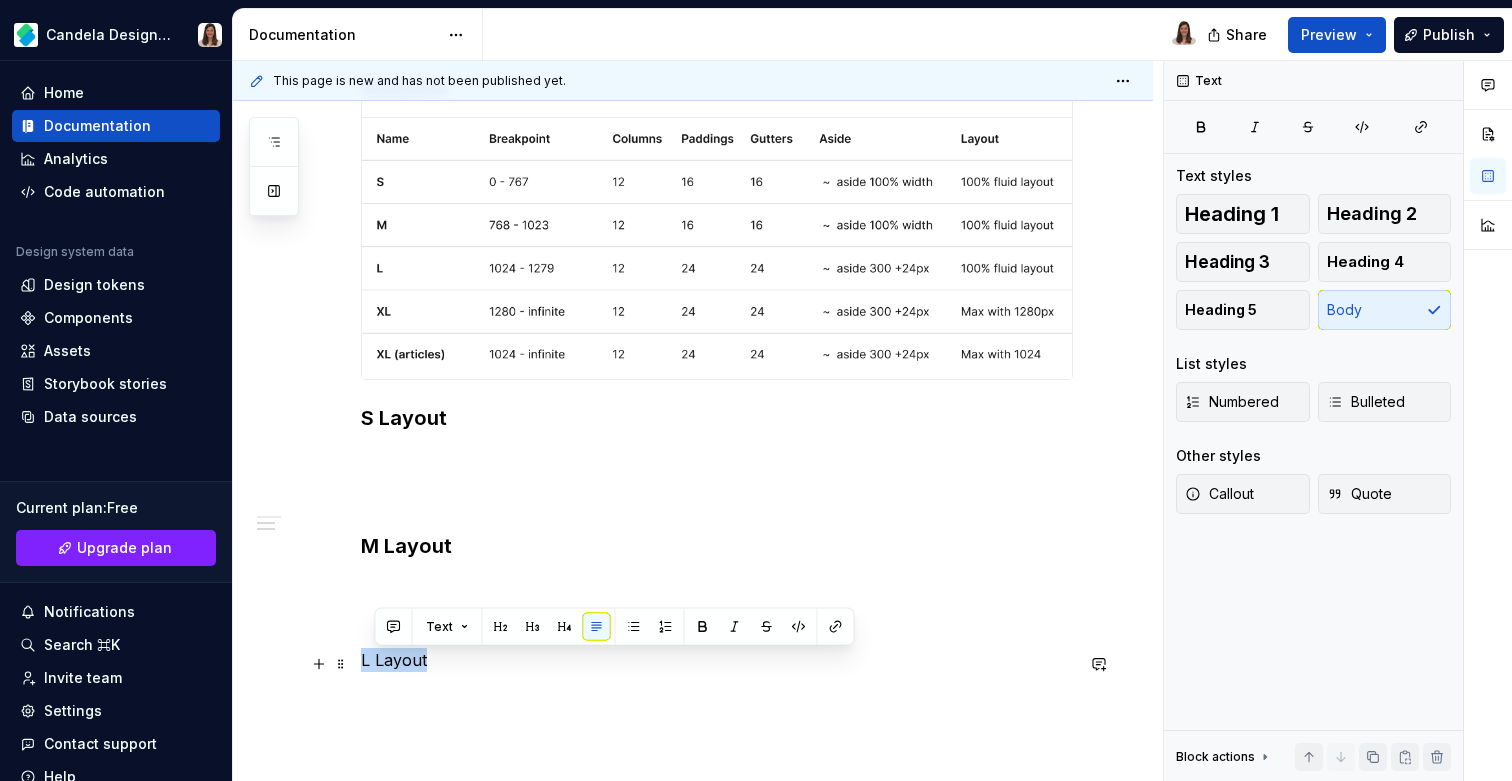 click on "L Layout" at bounding box center [717, 660] 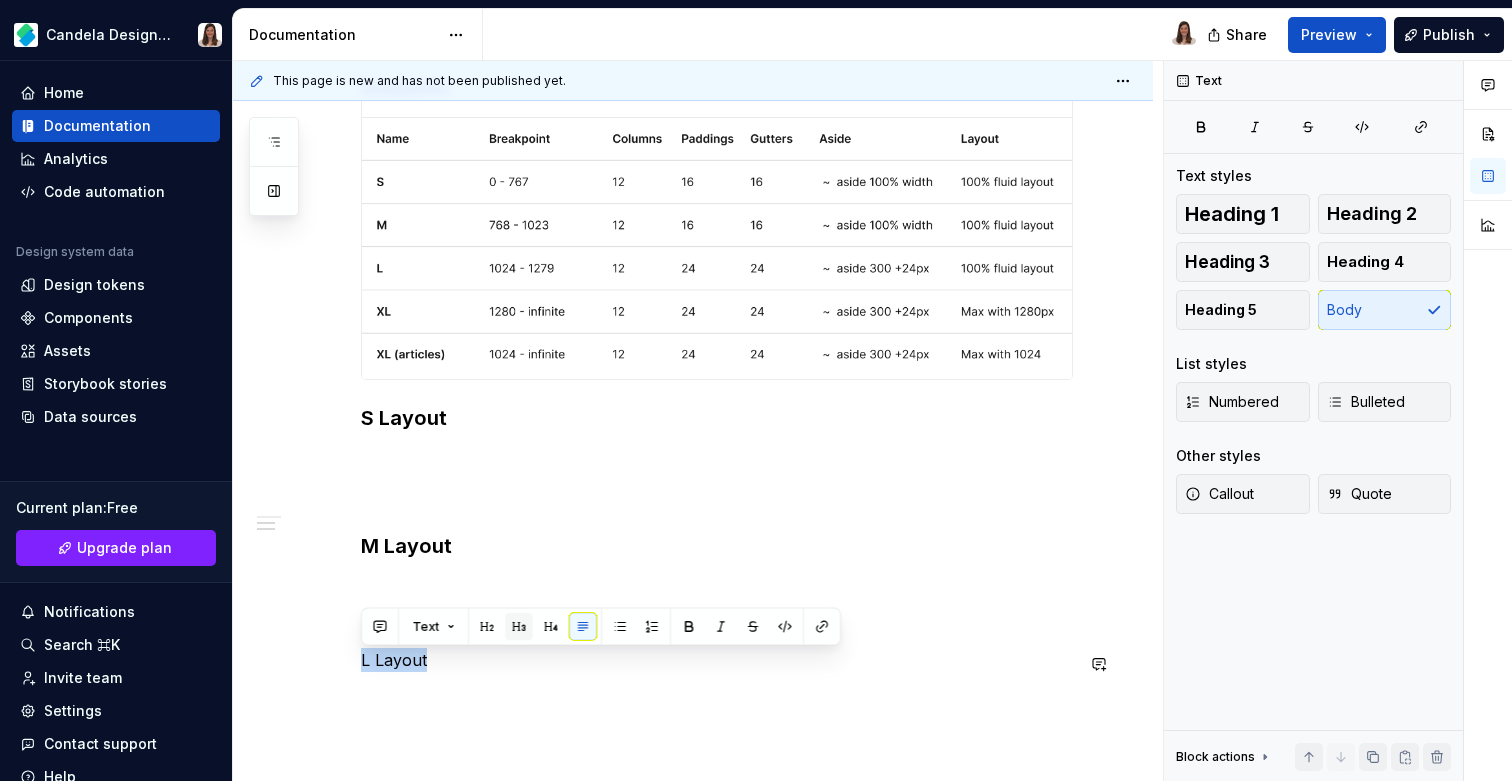 click at bounding box center [519, 627] 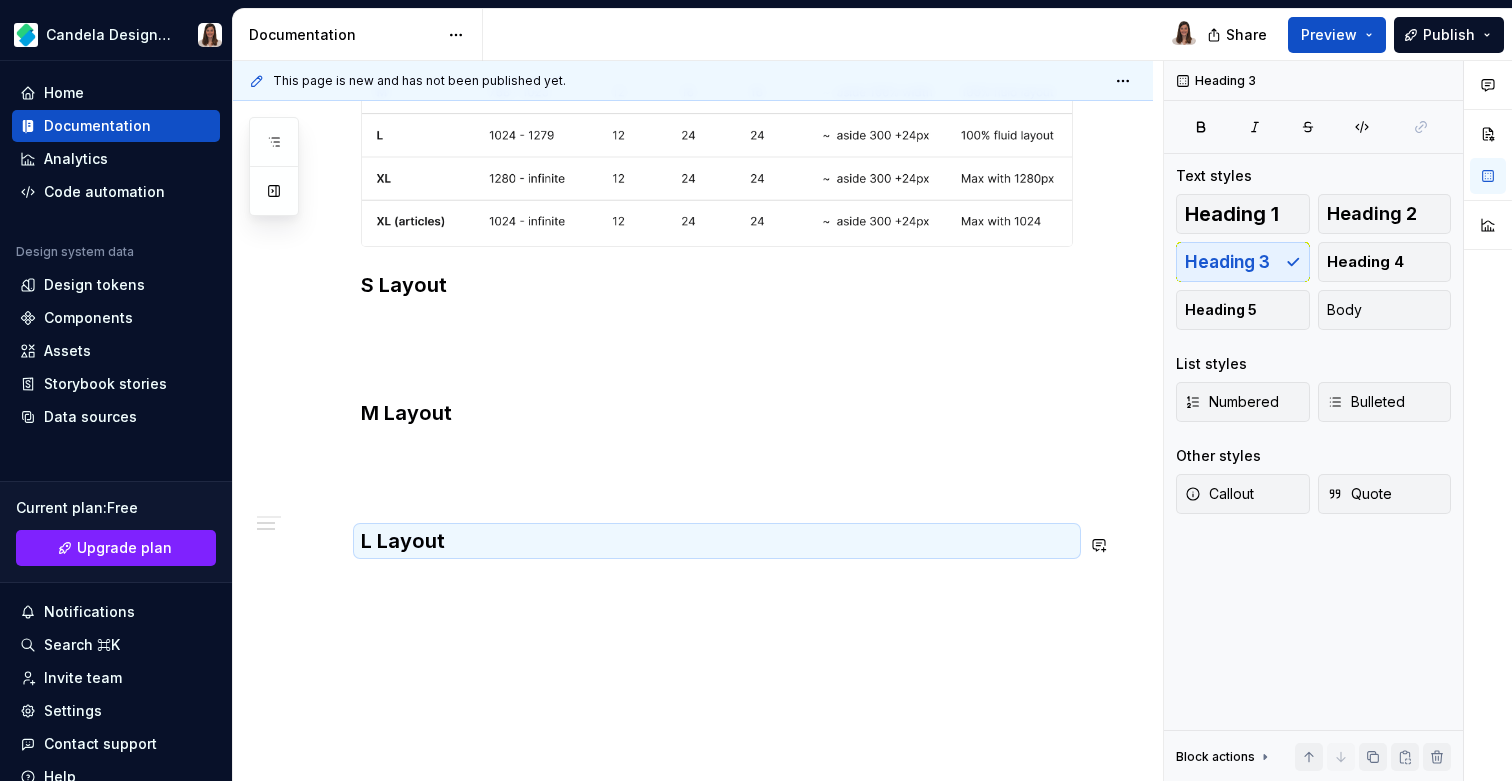 scroll, scrollTop: 618, scrollLeft: 0, axis: vertical 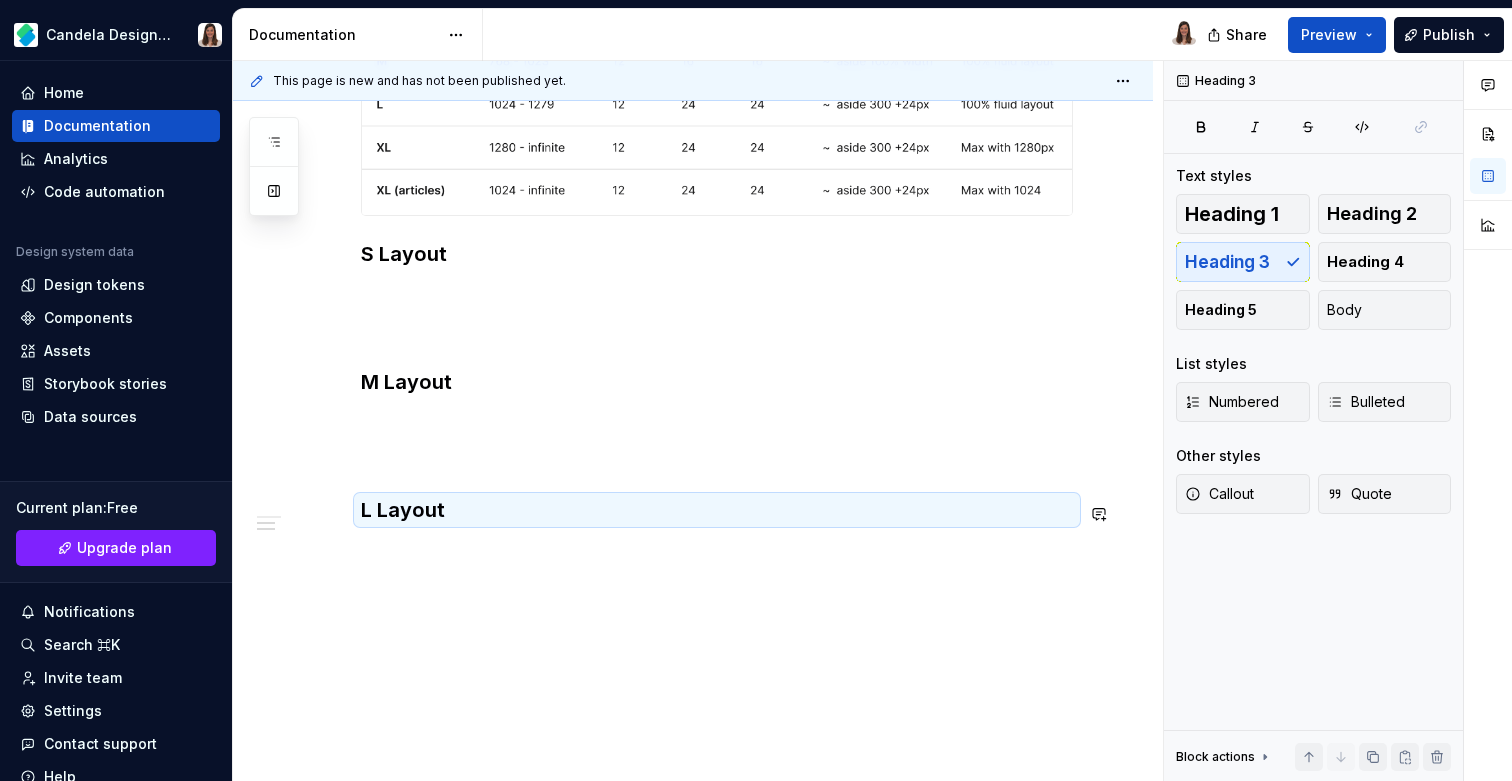 click on "The Grid also complies with this law, providing a horizontal spacing system based on multiples of 4. The width of the columns is fluid and is determined by the width of the screen. Breakpoints S Layout M Layout L Layout" at bounding box center [693, 257] 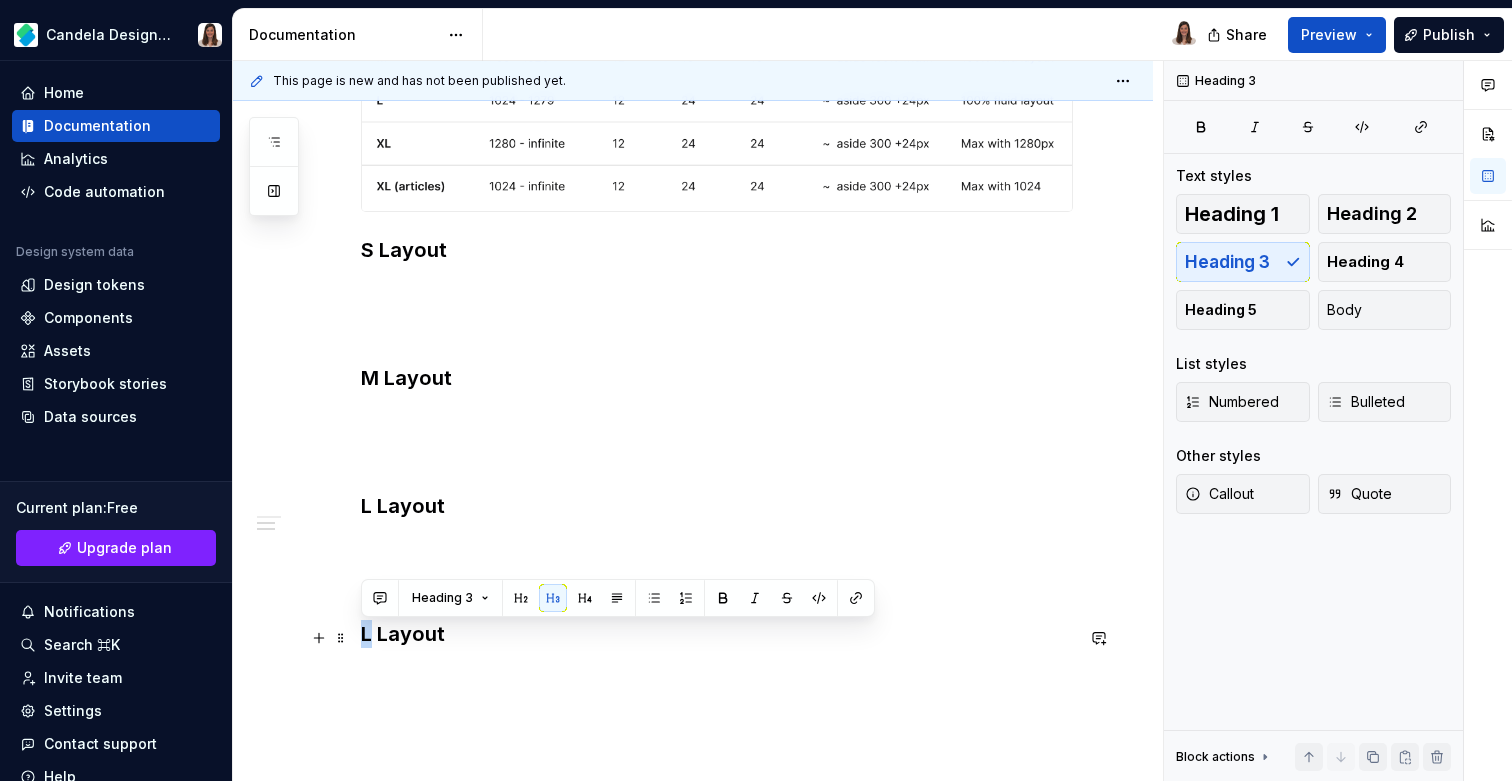 click on "L Layout" at bounding box center [717, 634] 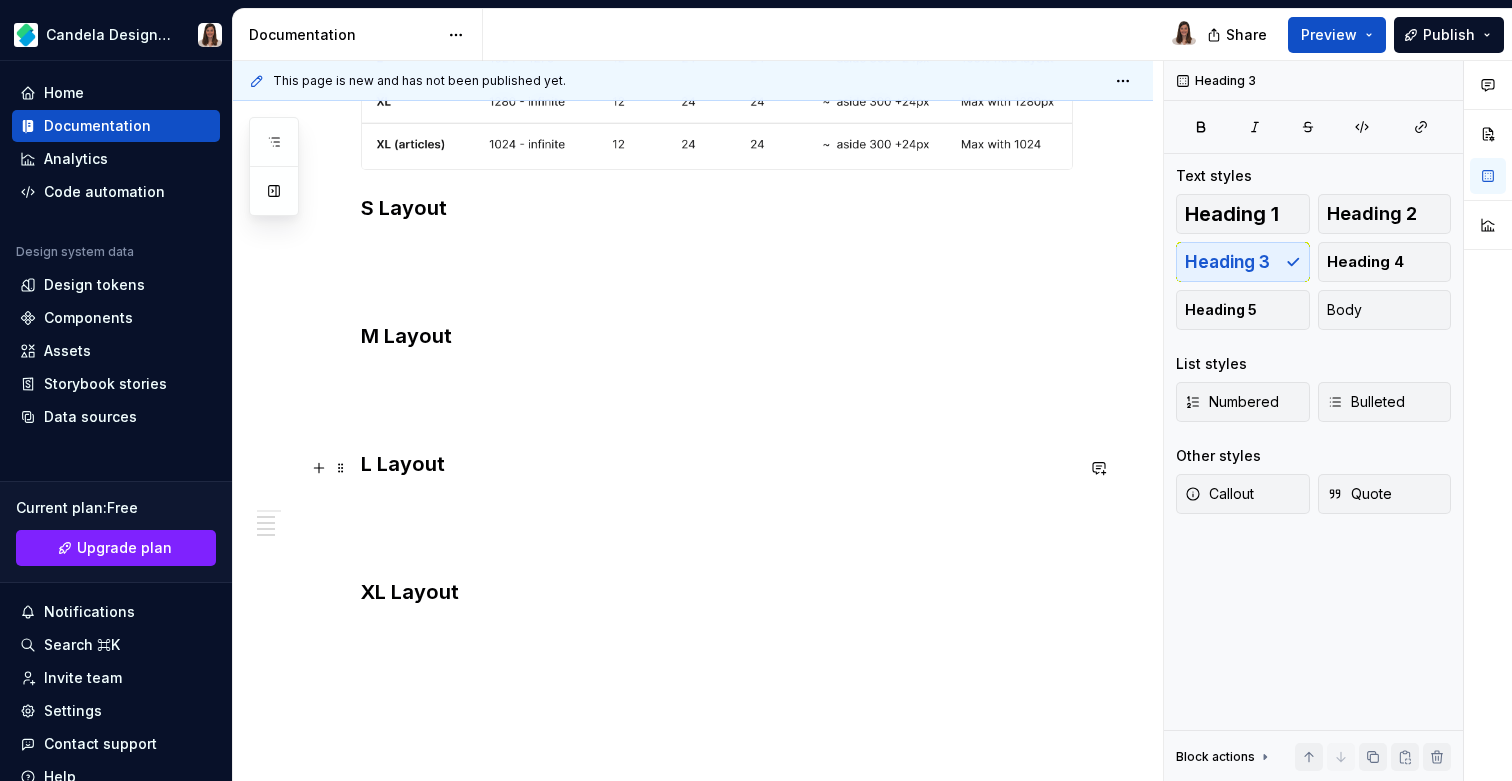 scroll, scrollTop: 746, scrollLeft: 0, axis: vertical 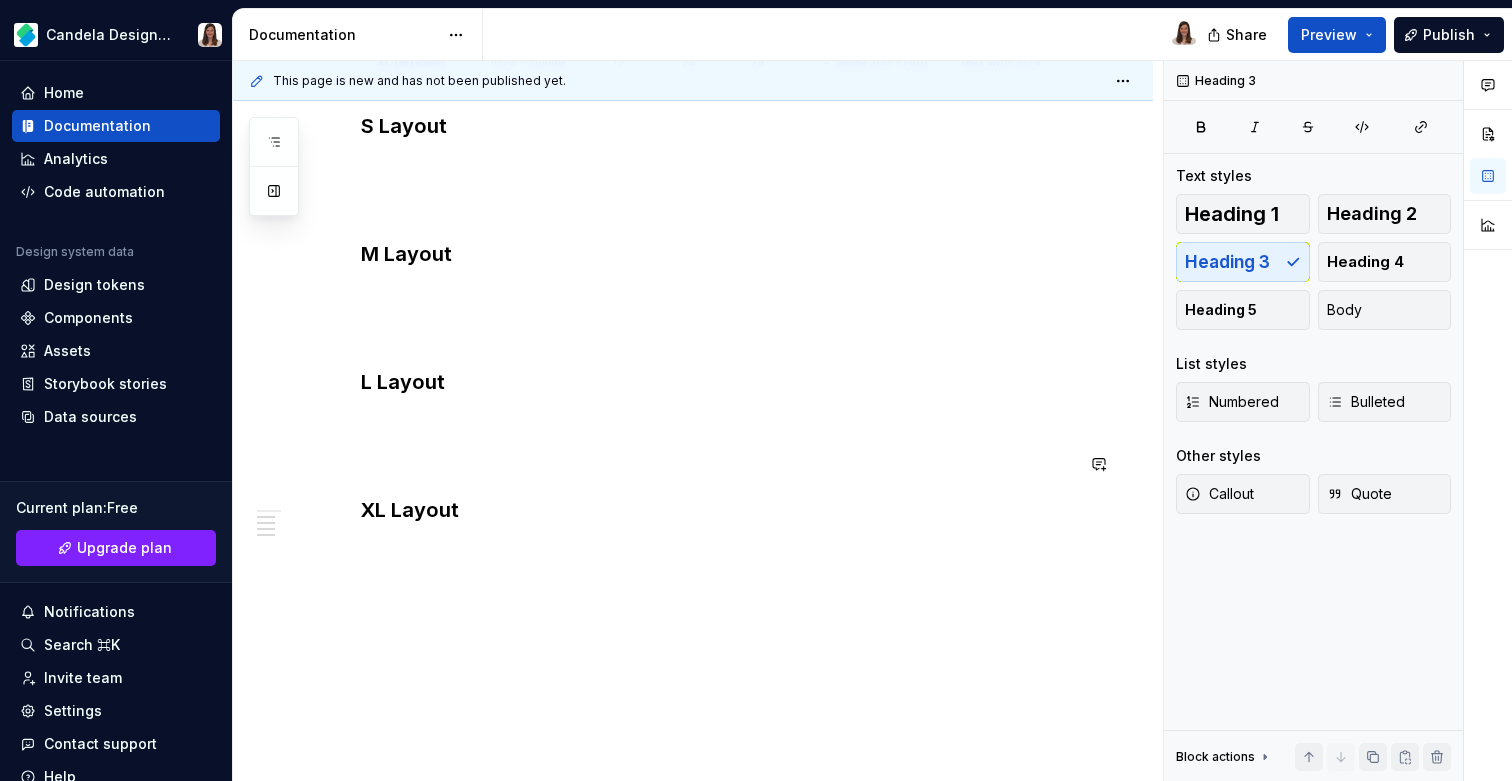 click on "XL Layout" at bounding box center [717, 510] 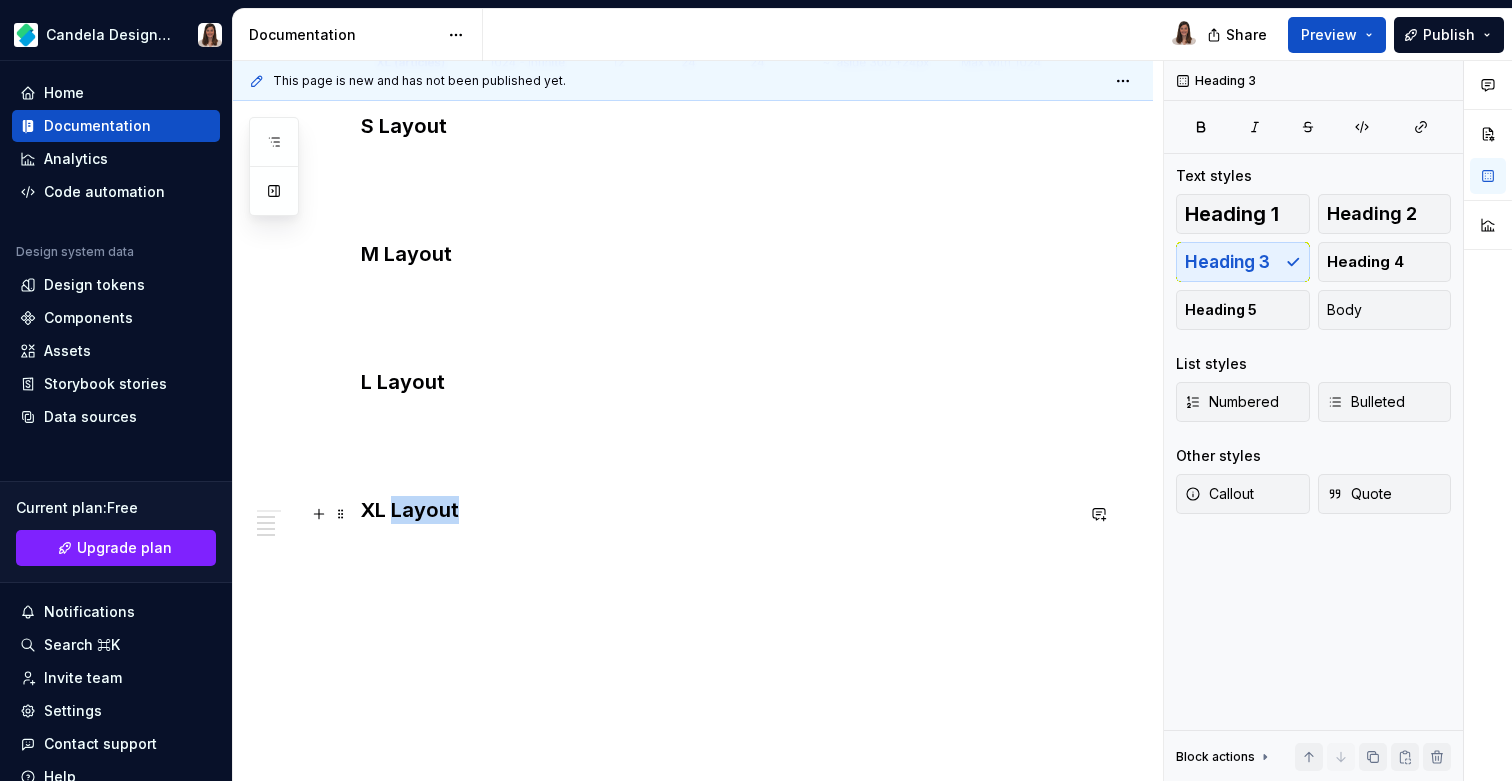 click on "XL Layout" at bounding box center (717, 510) 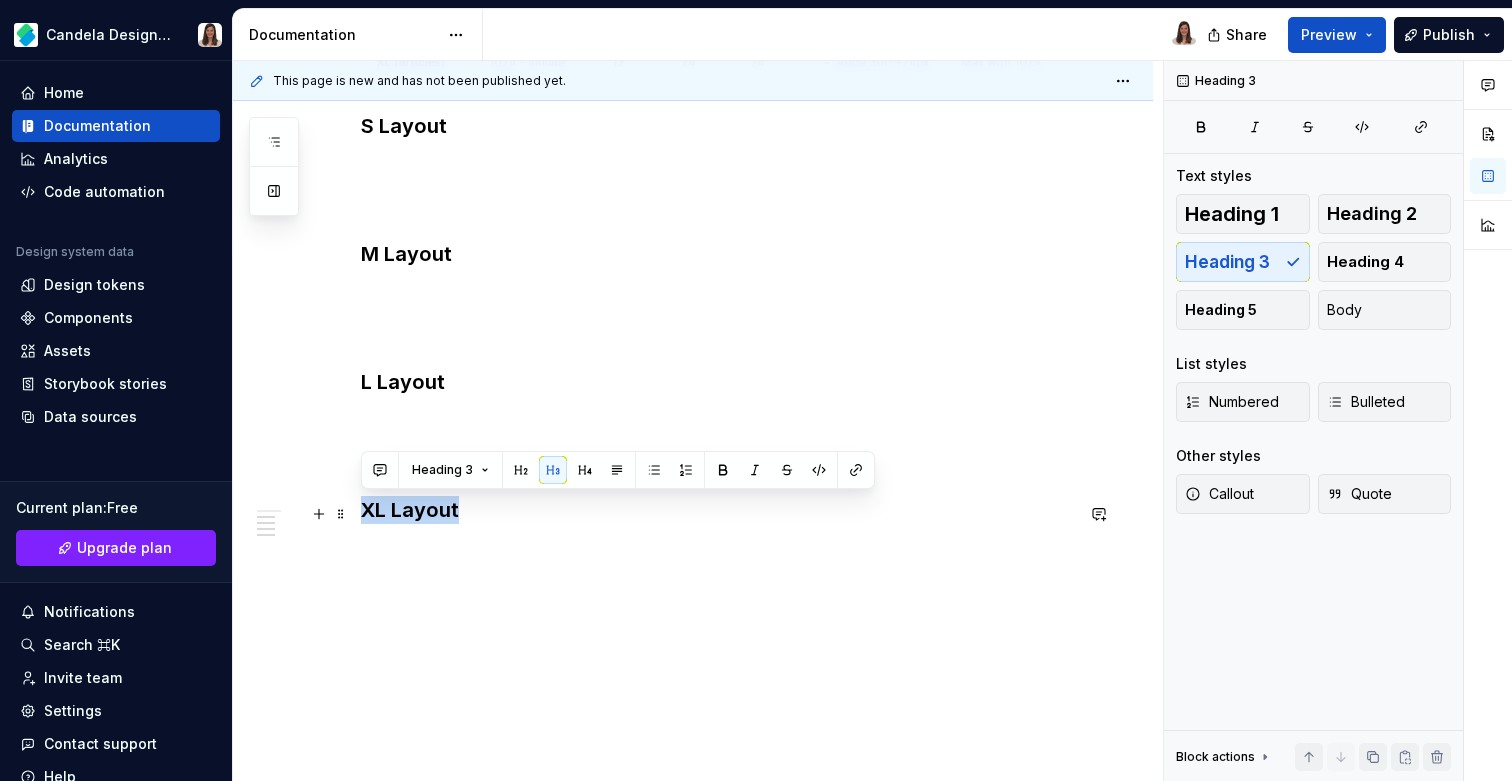 click on "XL Layout" at bounding box center [717, 510] 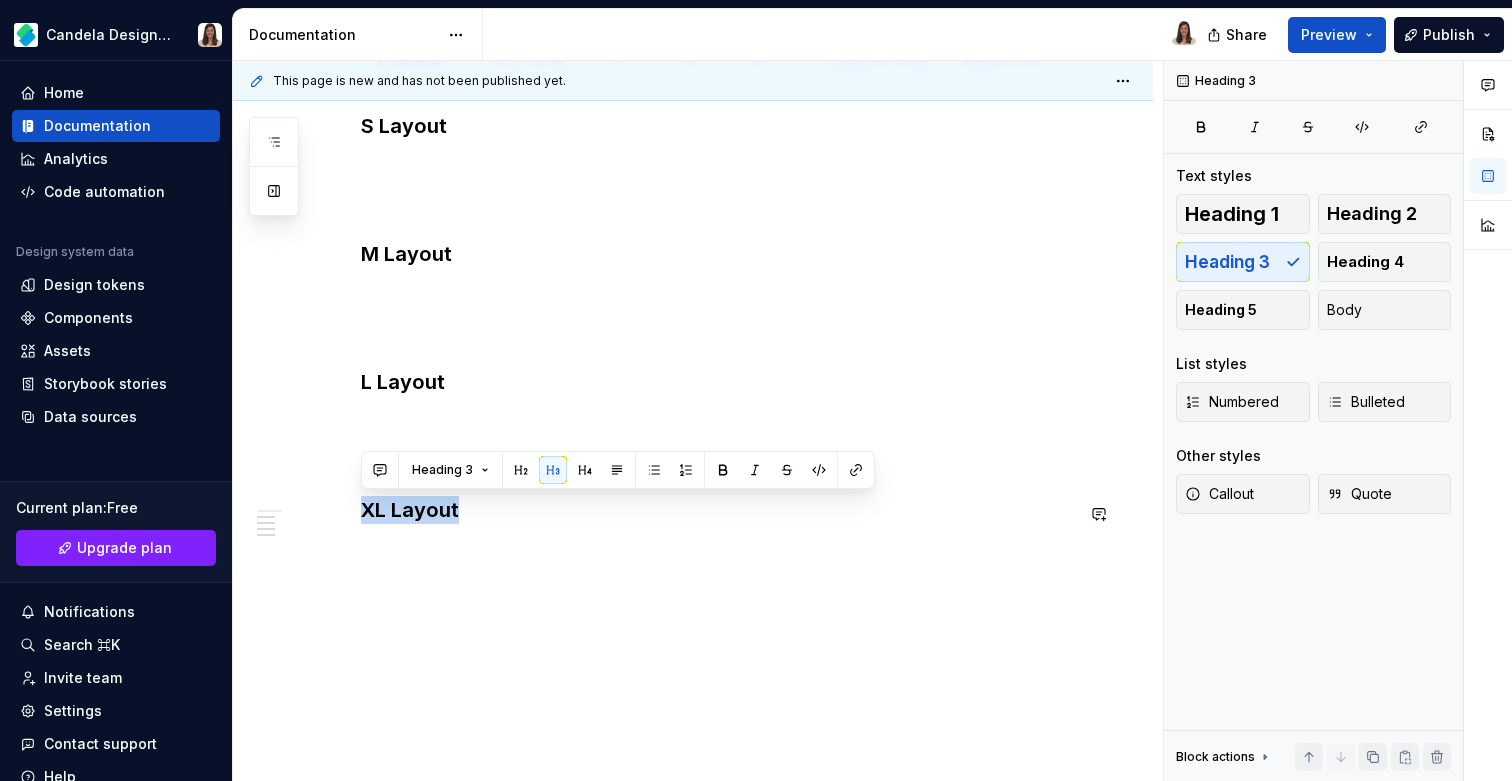 copy on "XL Layout" 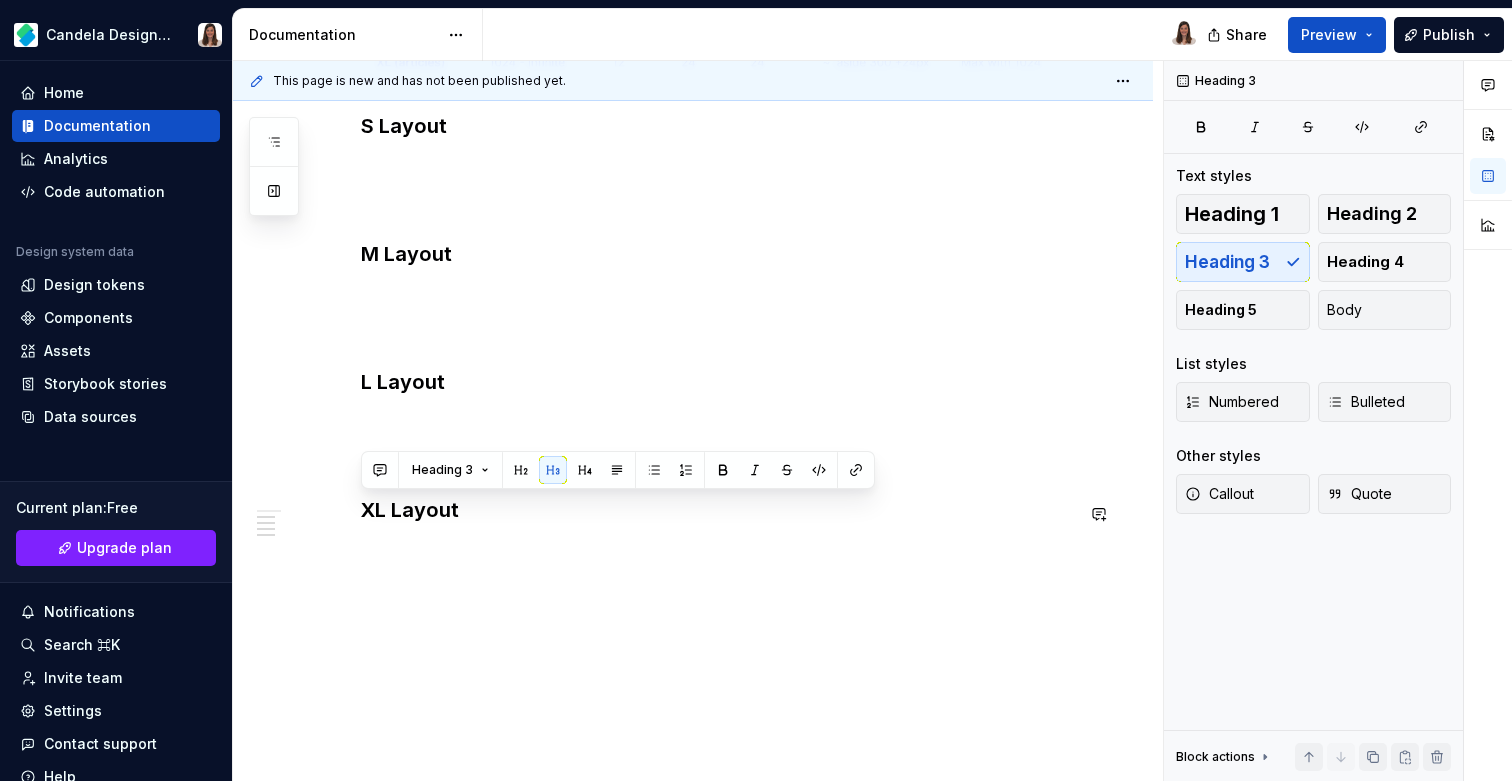 click on "The Grid also complies with this law, providing a horizontal spacing system based on multiples of 4. The width of the columns is fluid and is determined by the width of the screen. Breakpoints S Layout M Layout L Layout XL Layout" at bounding box center [693, 193] 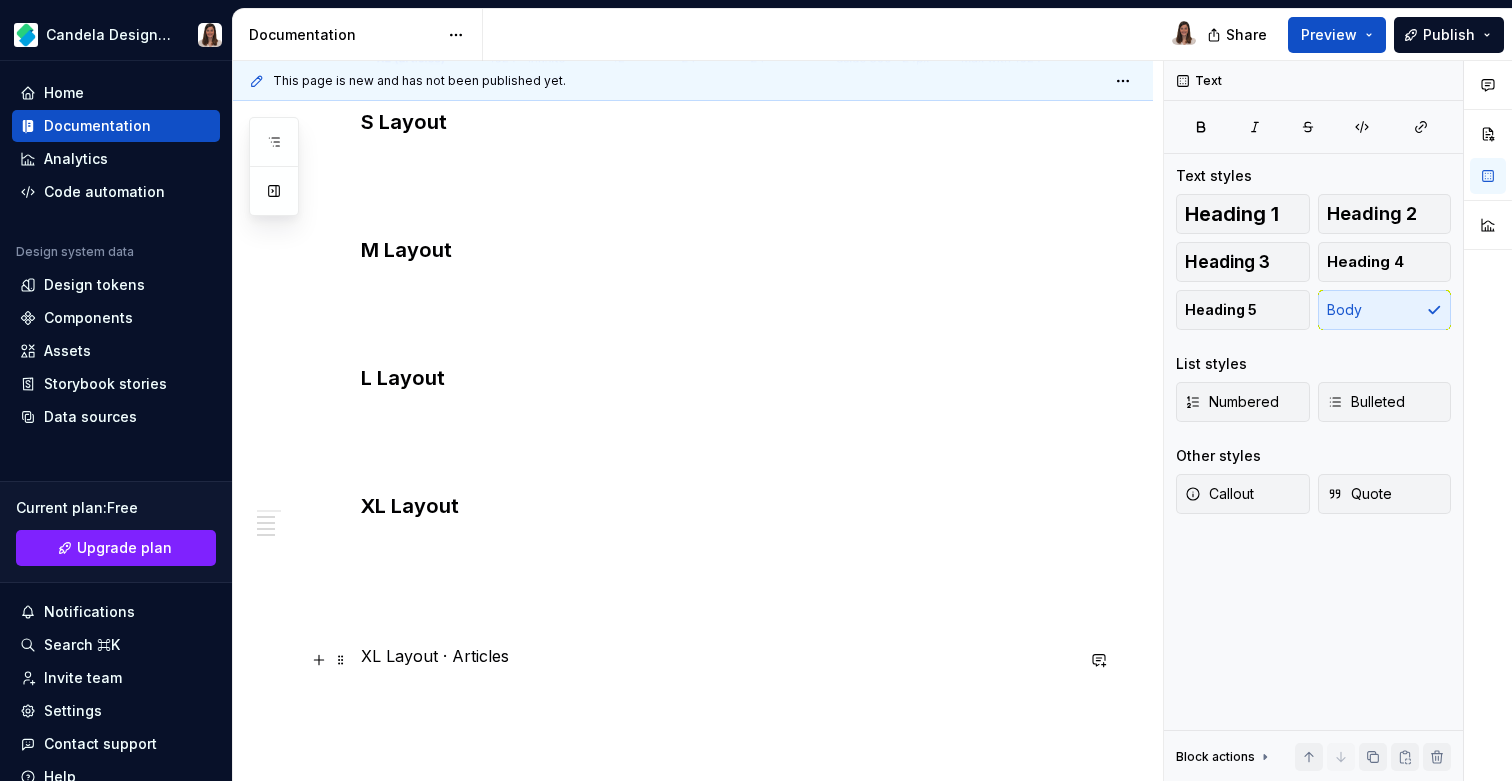 click on "XL Layout · Articles" at bounding box center [717, 656] 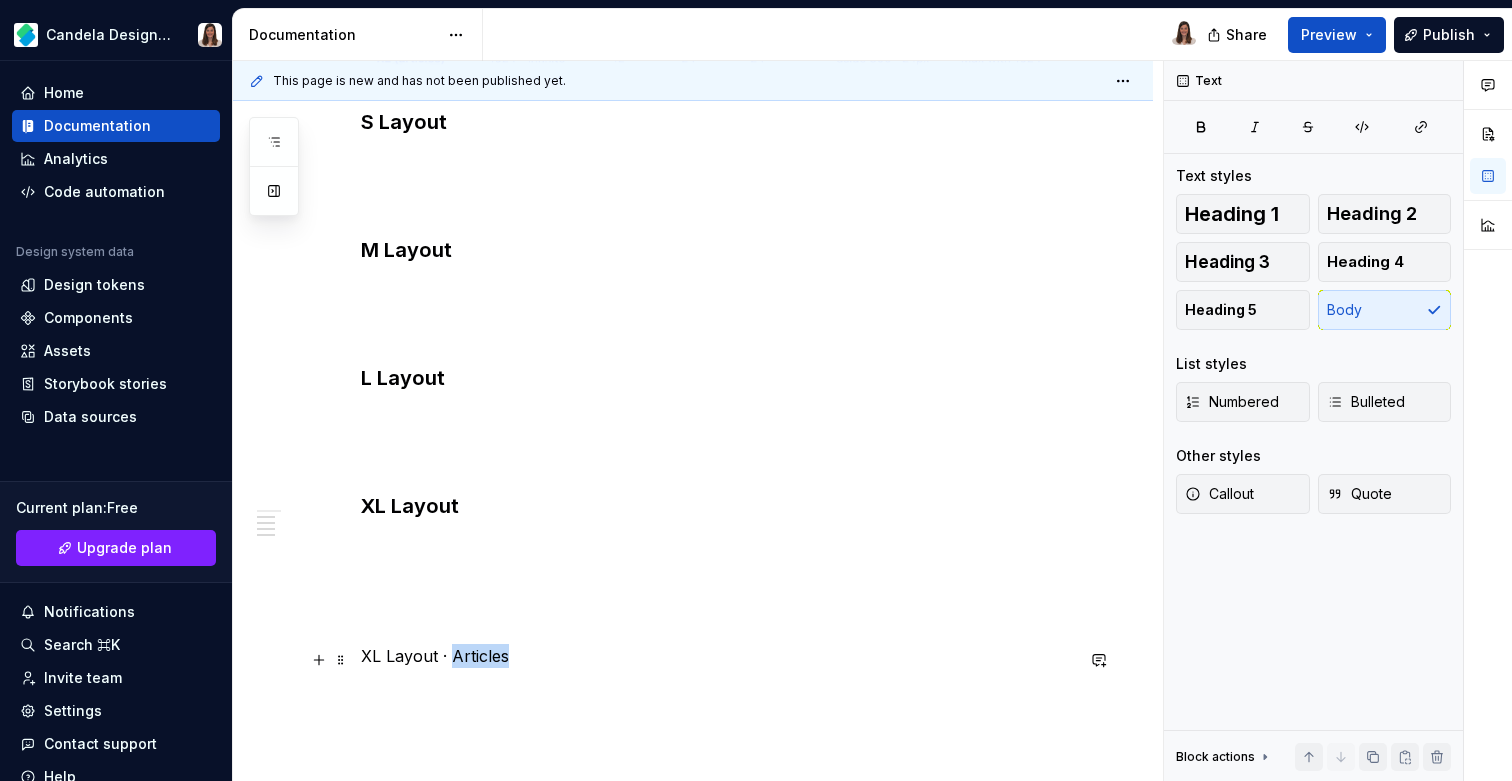click on "XL Layout · Articles" at bounding box center [717, 656] 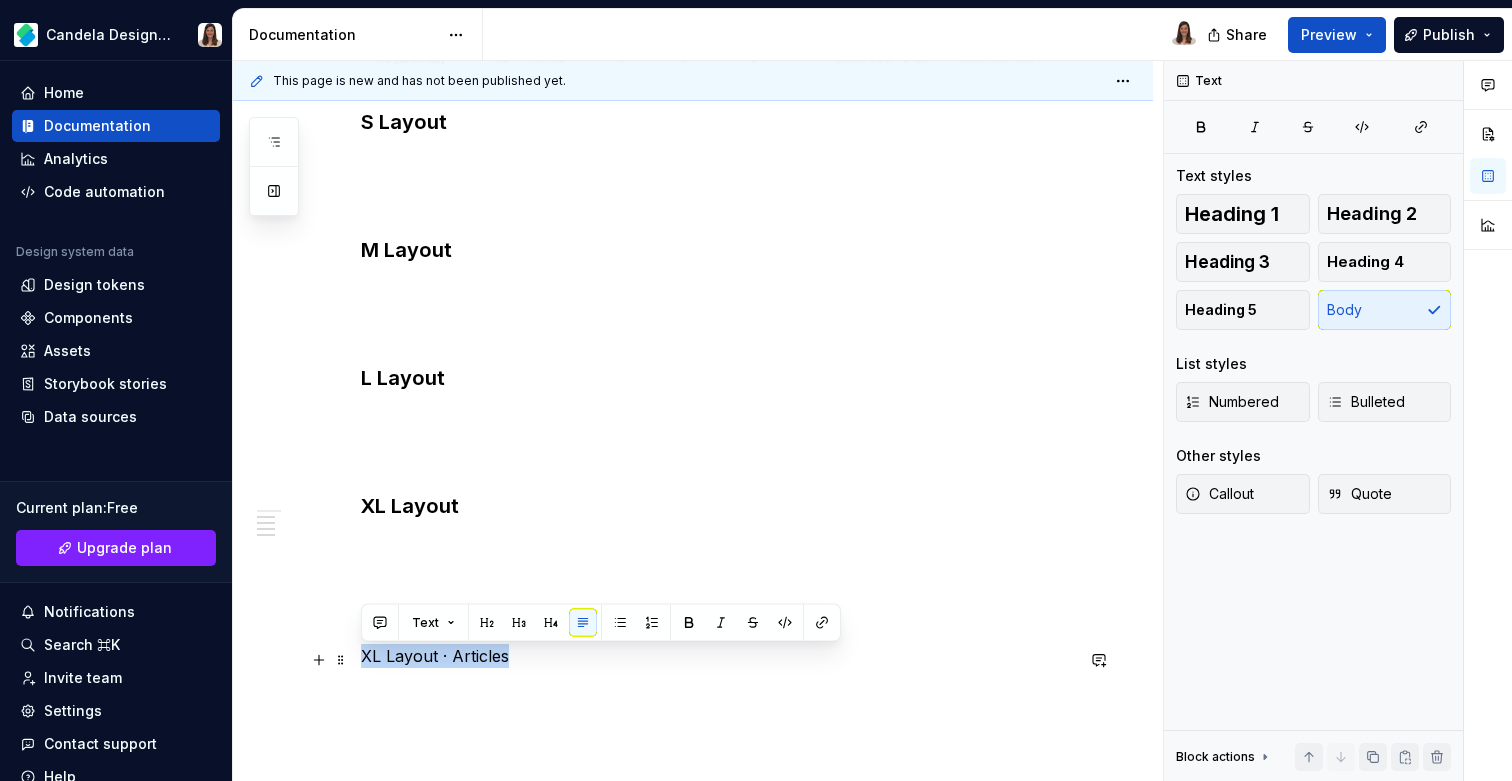 click on "XL Layout · Articles" at bounding box center (717, 656) 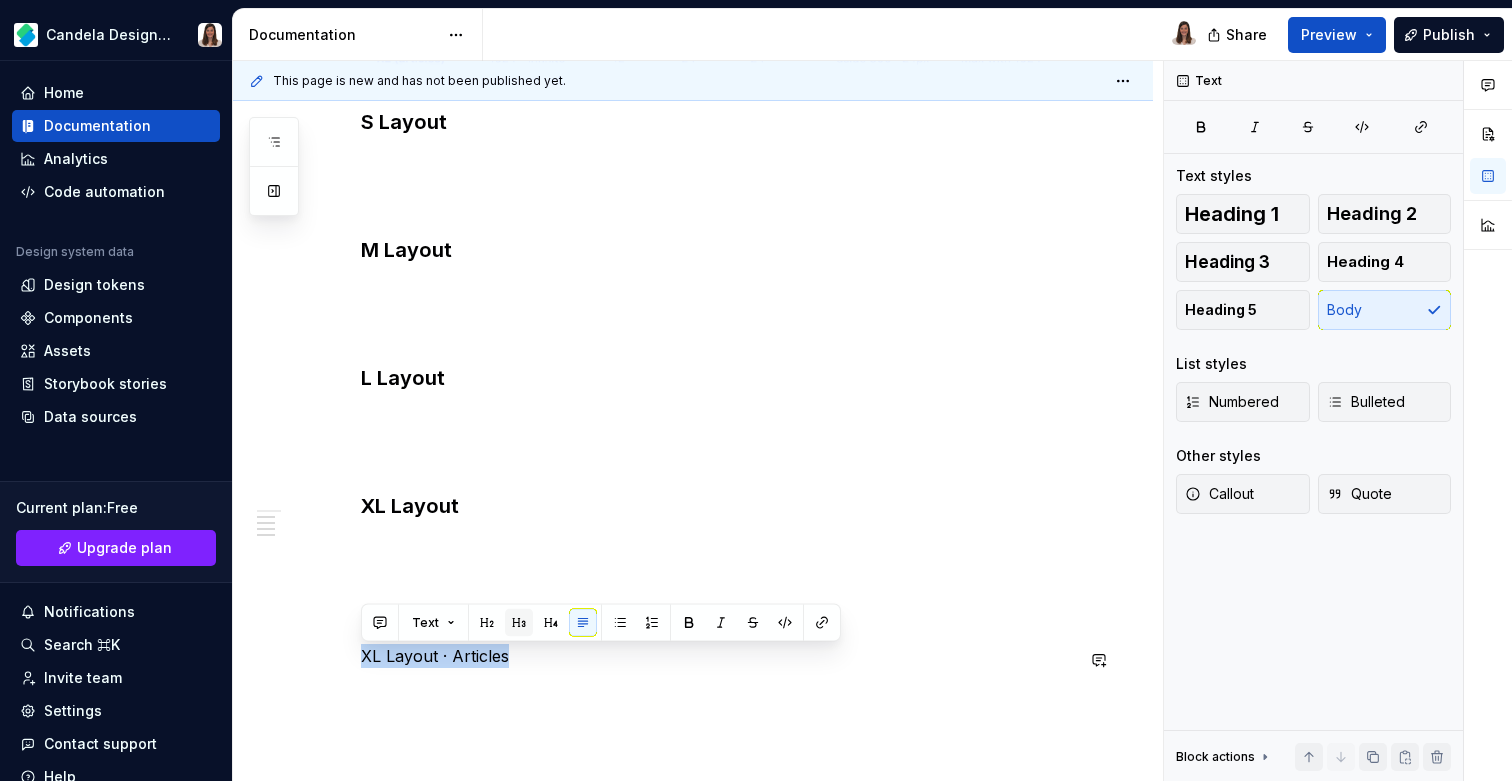 click at bounding box center (519, 623) 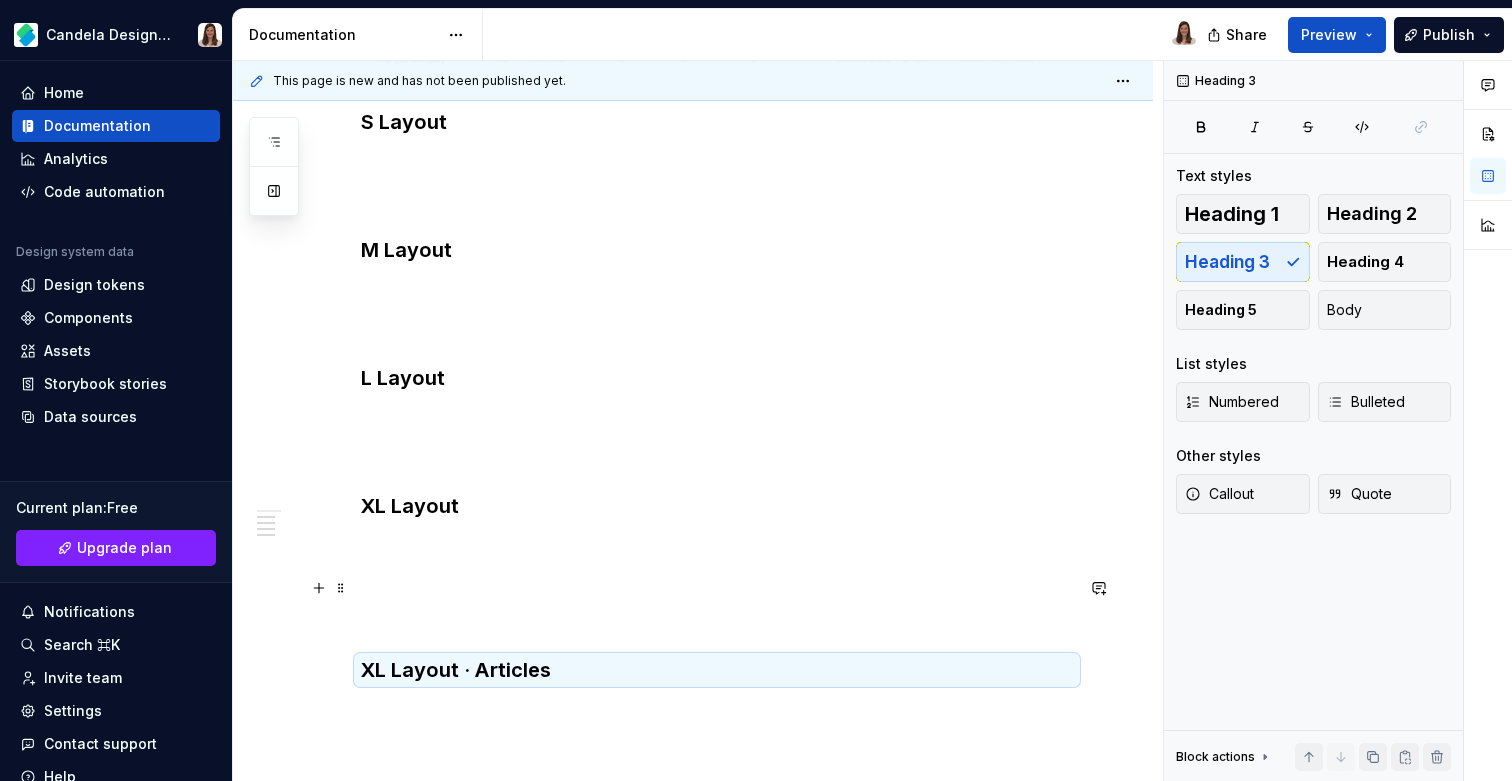 click at bounding box center [717, 584] 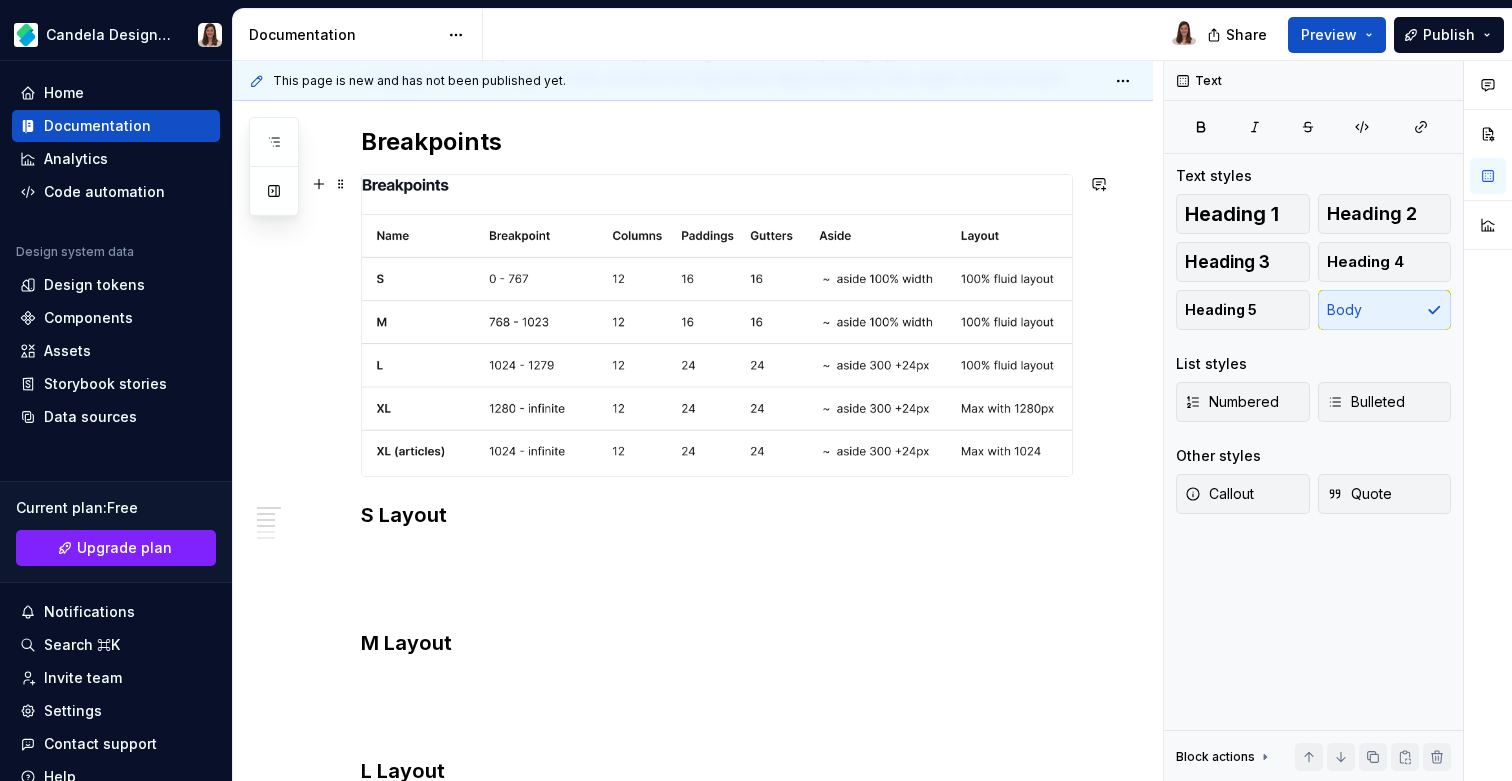 scroll, scrollTop: 321, scrollLeft: 0, axis: vertical 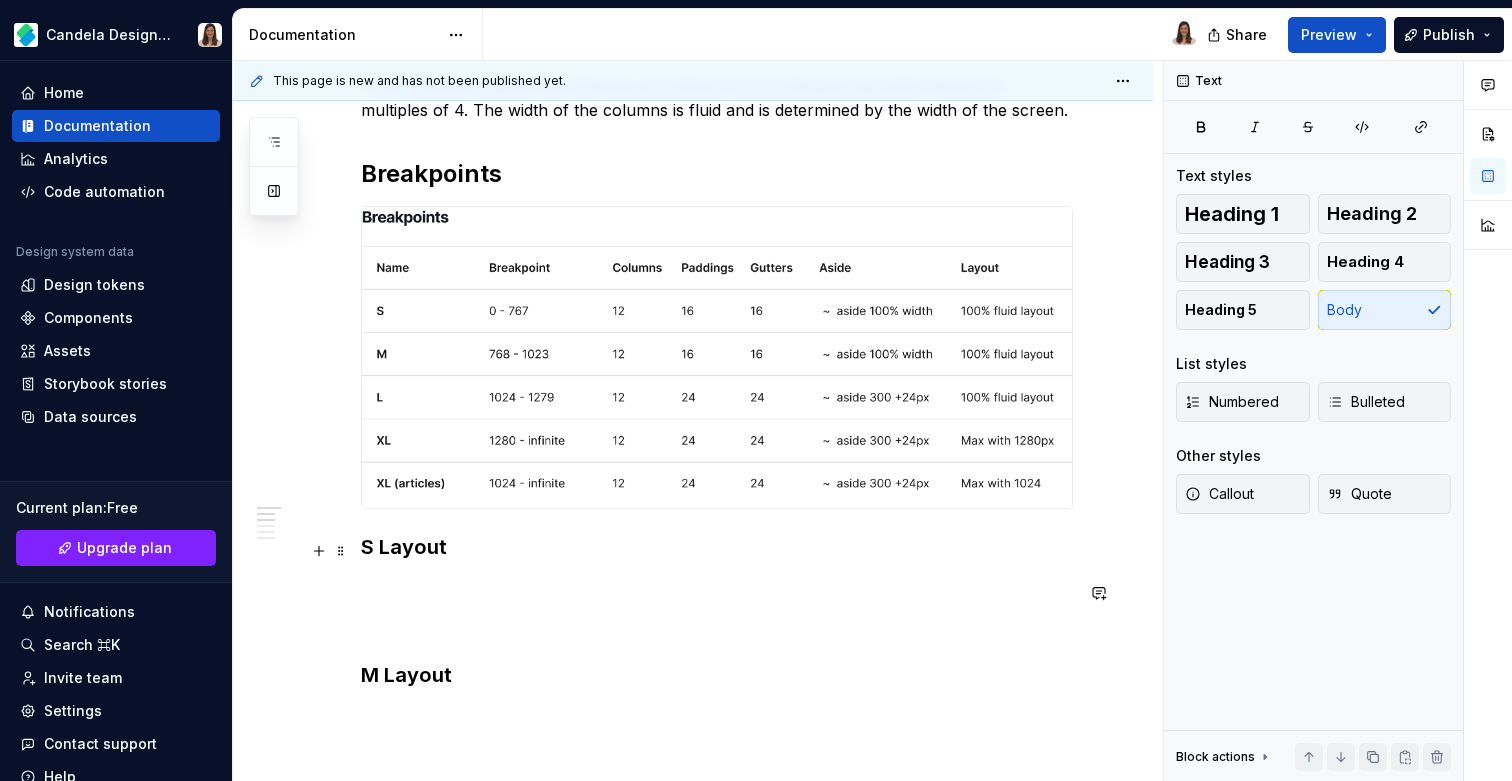 click at bounding box center [717, 357] 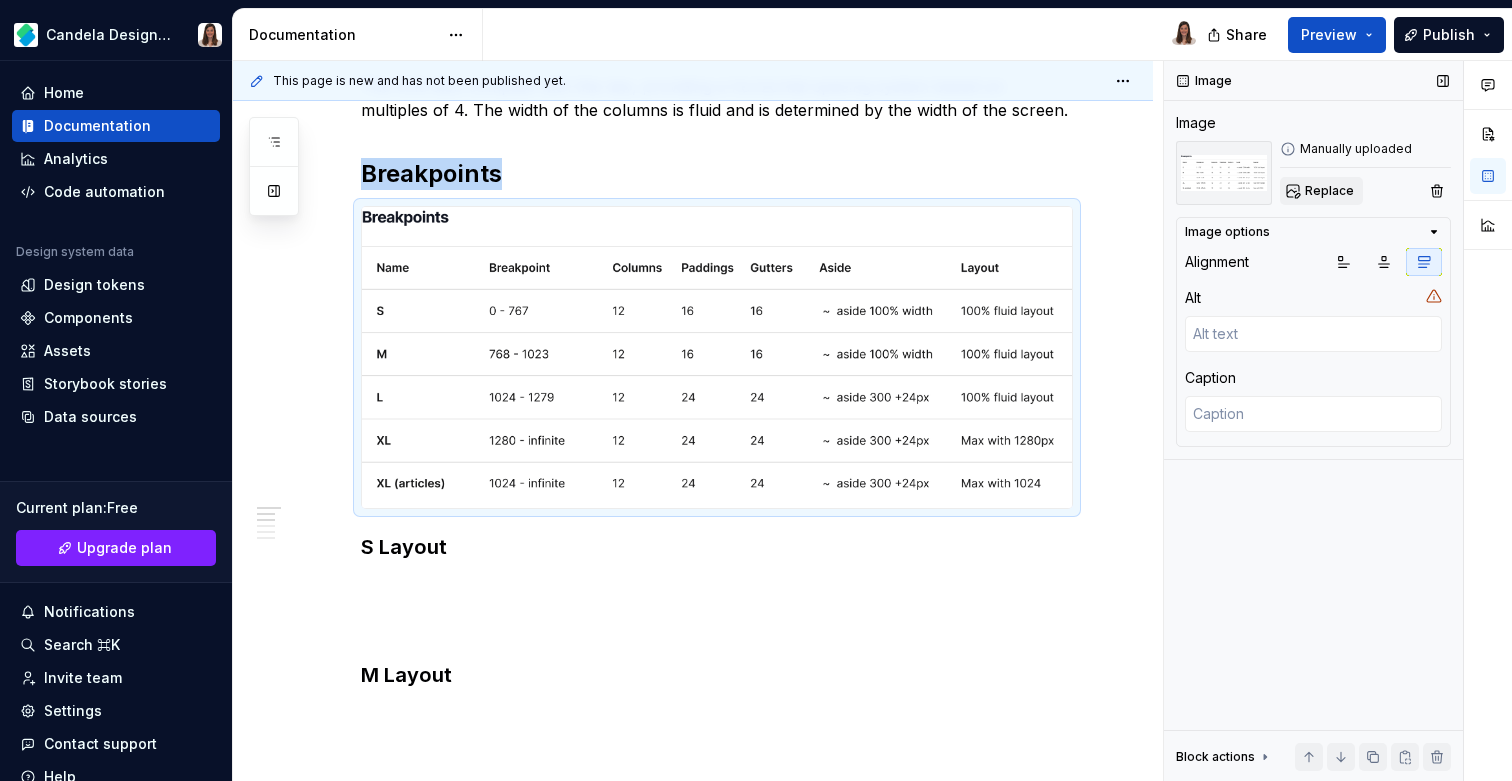 click on "Replace" at bounding box center [1329, 191] 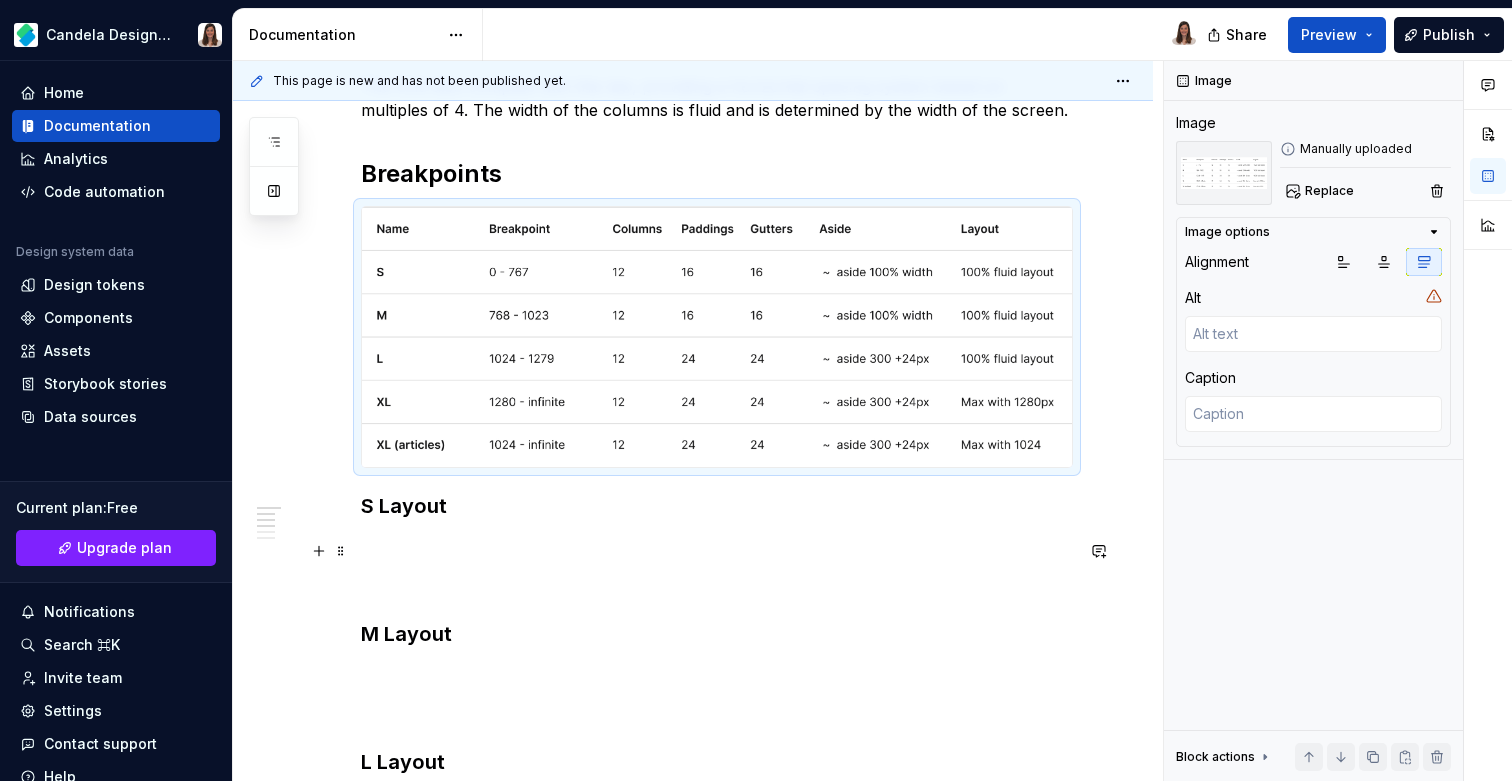 click at bounding box center (717, 548) 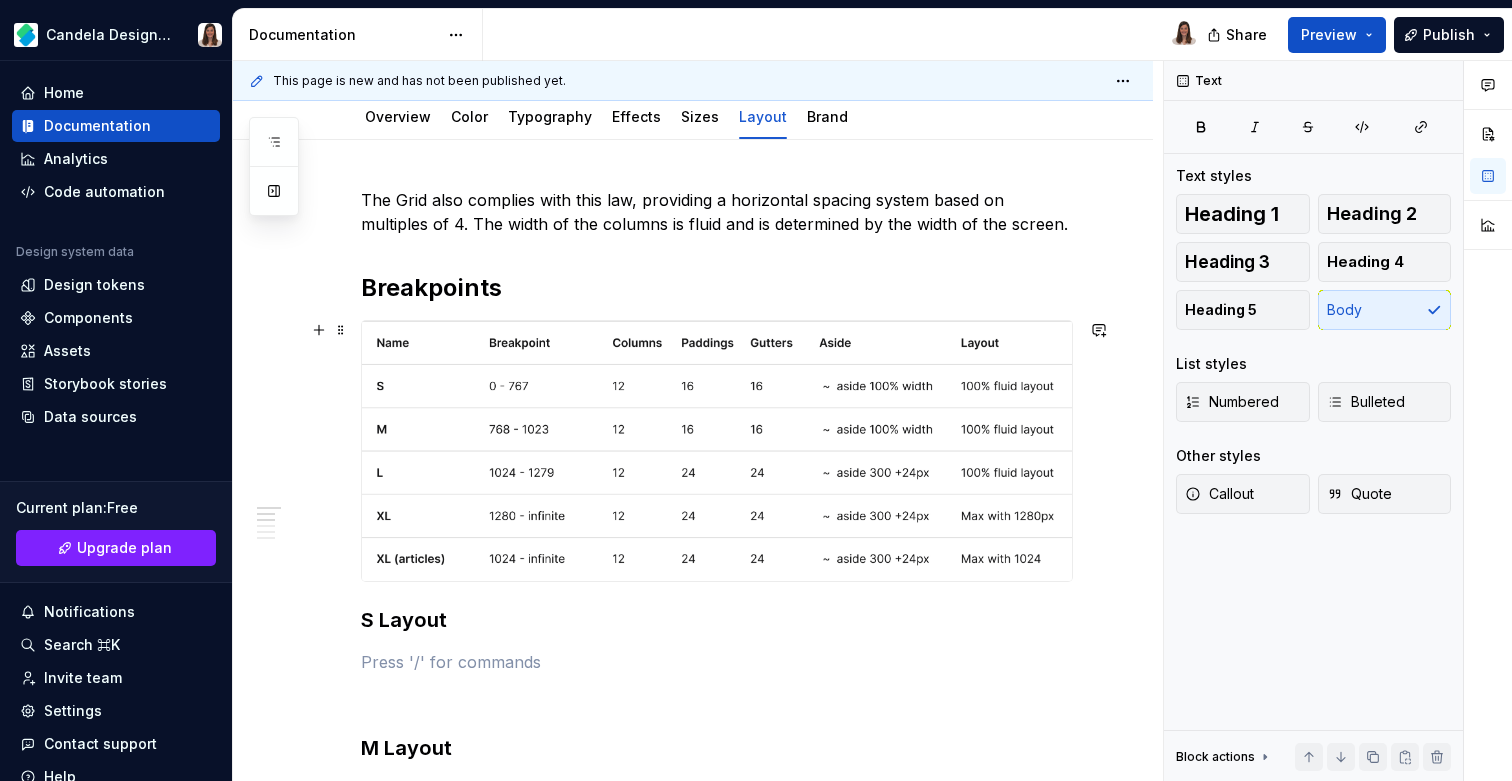 scroll, scrollTop: 204, scrollLeft: 0, axis: vertical 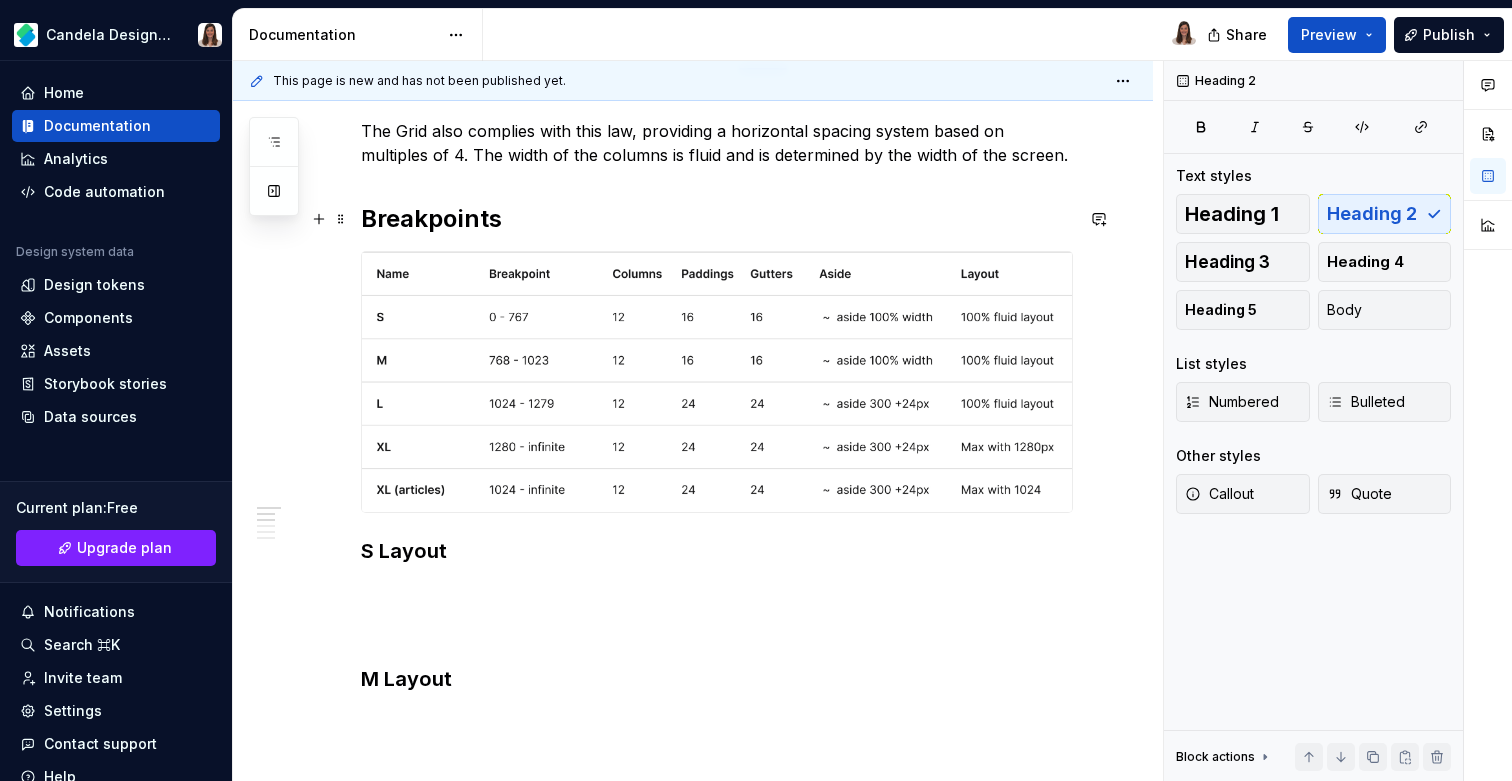 click on "Breakpoints" at bounding box center (717, 219) 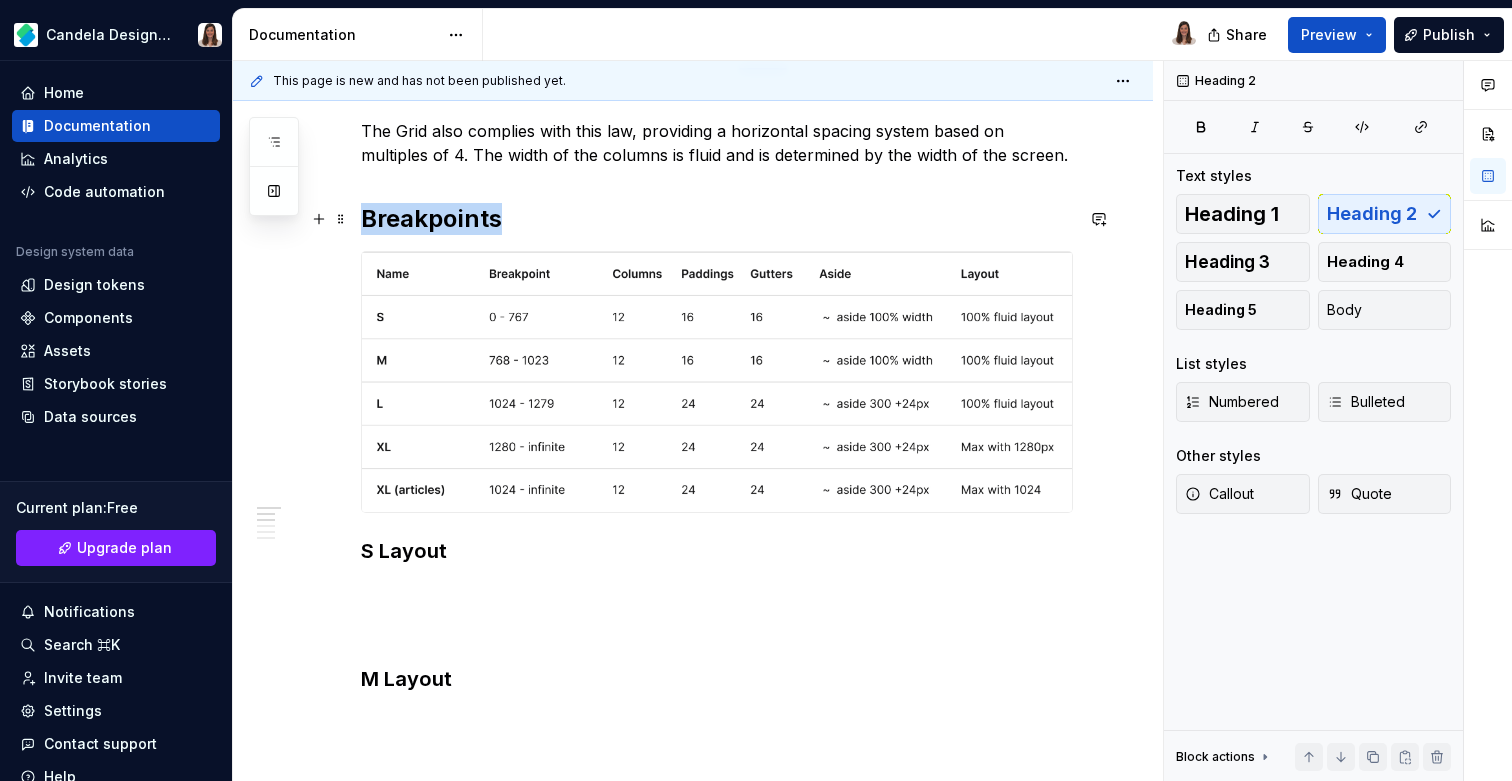 click on "Breakpoints" at bounding box center (717, 219) 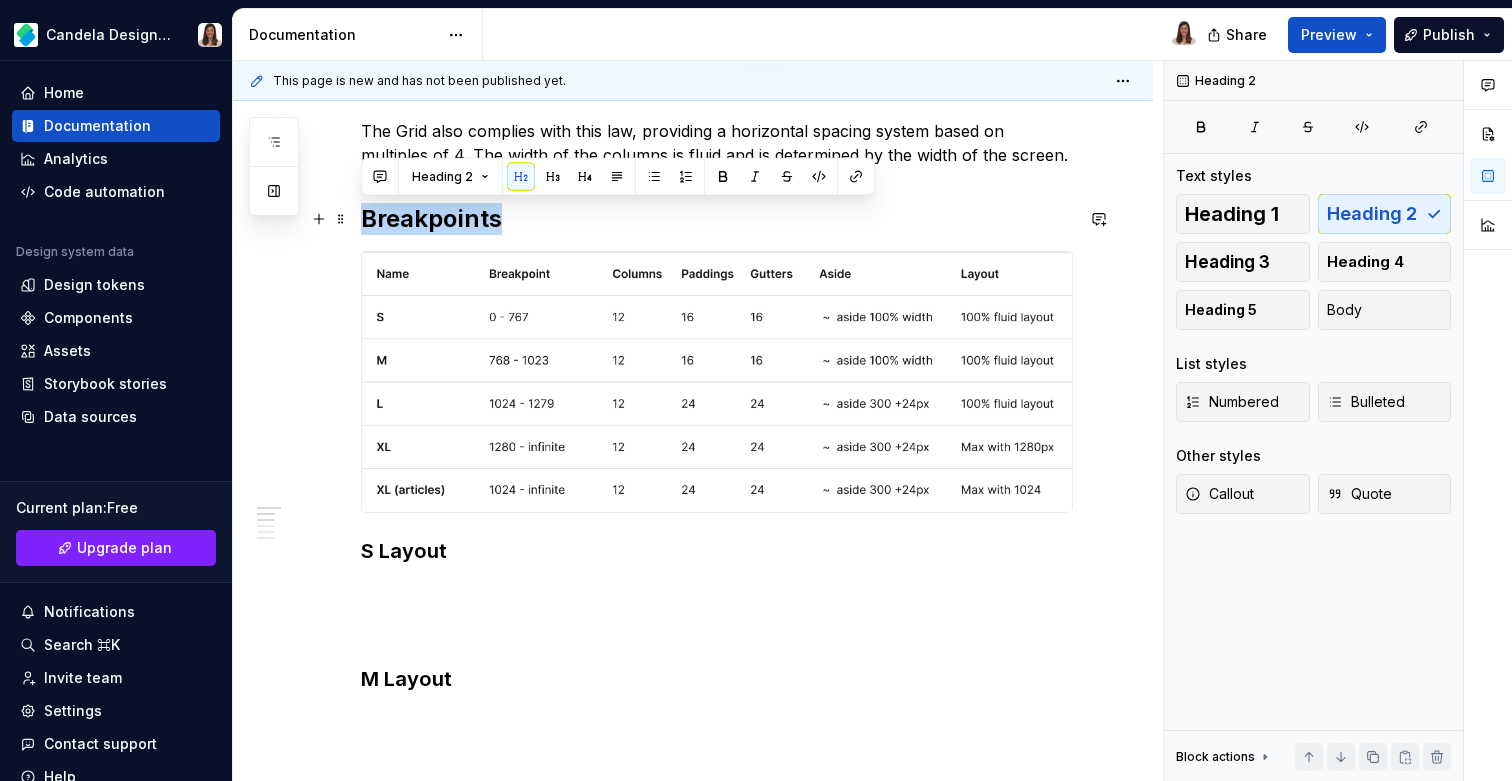 click on "Breakpoints" at bounding box center [717, 219] 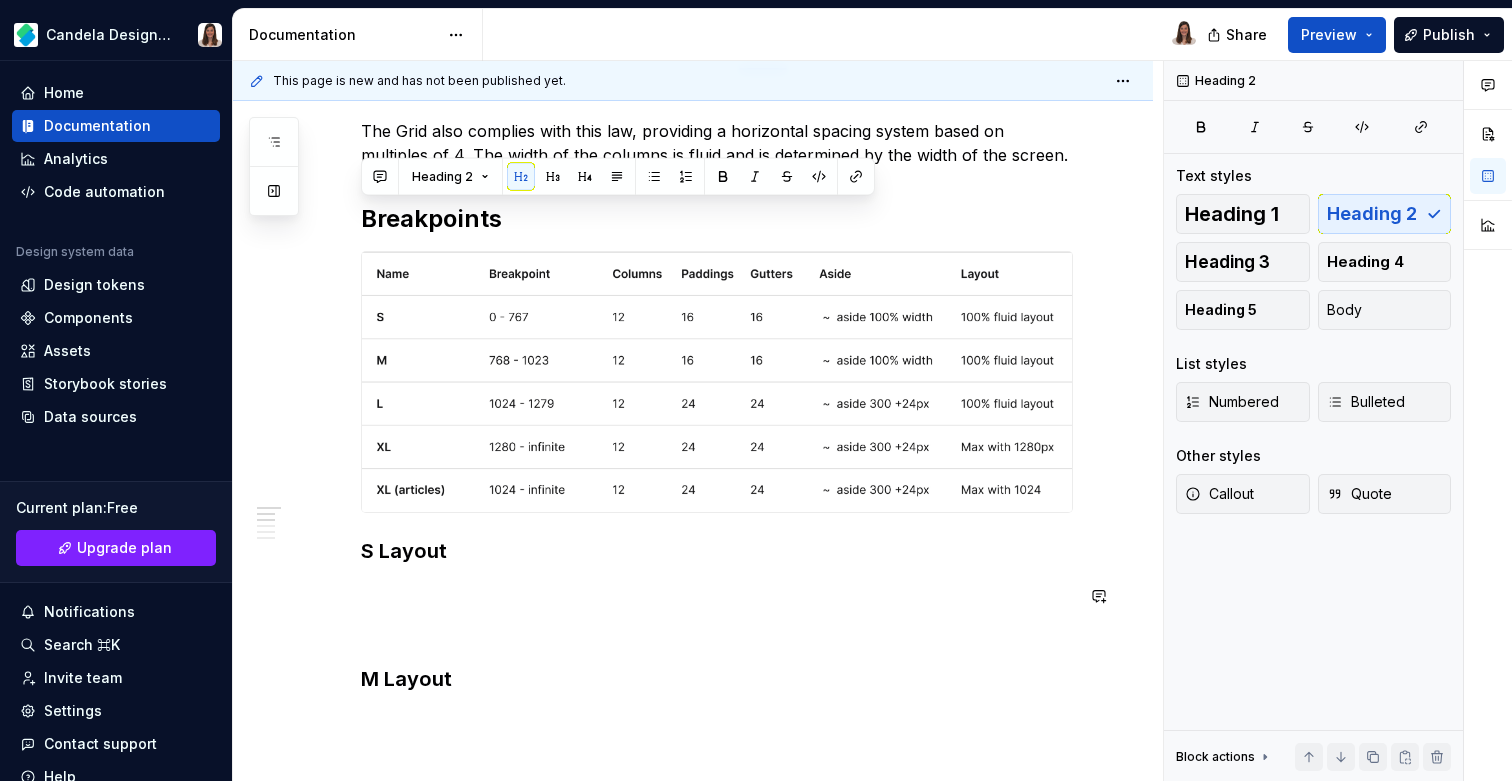 click on "S Layout" at bounding box center [717, 551] 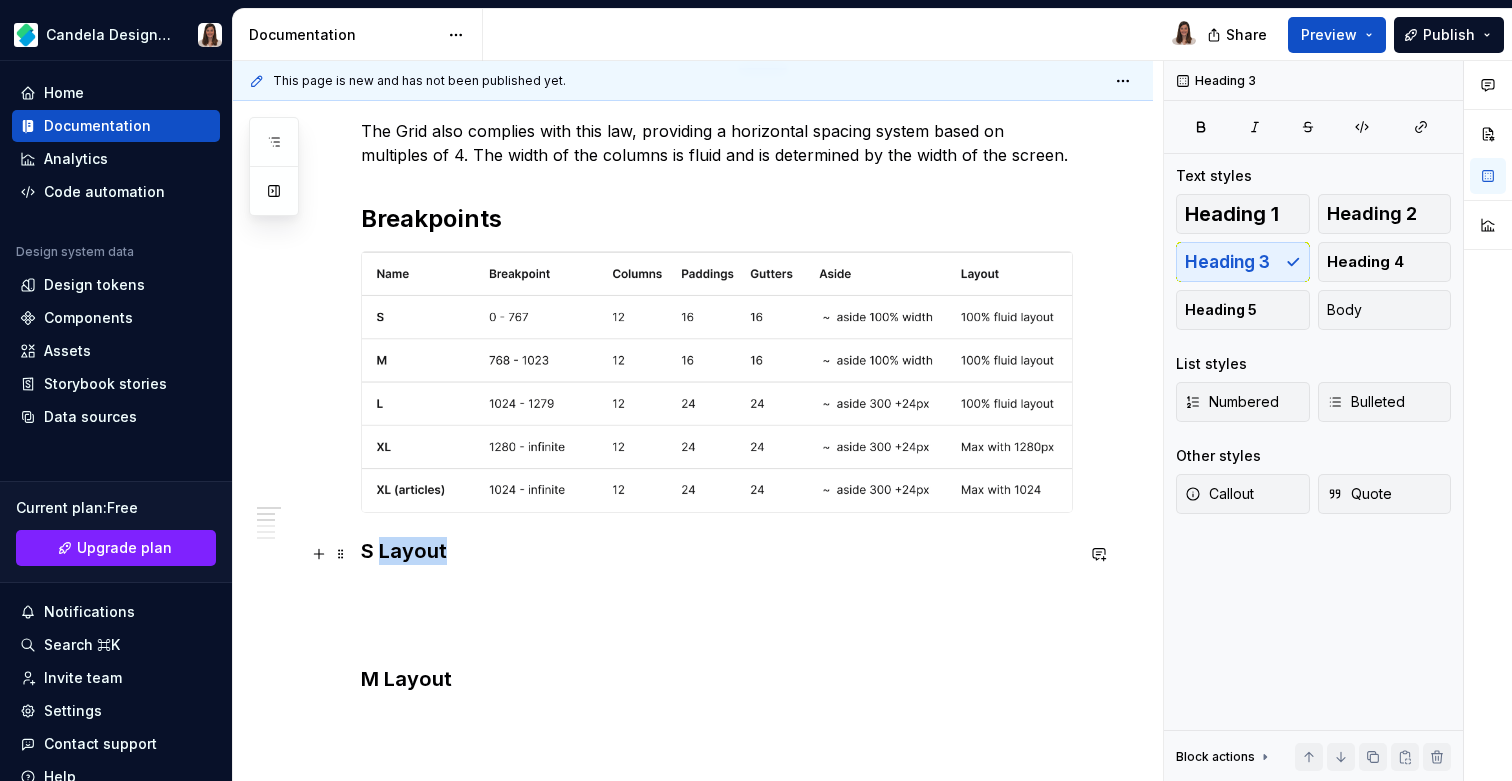 click on "S Layout" at bounding box center [717, 551] 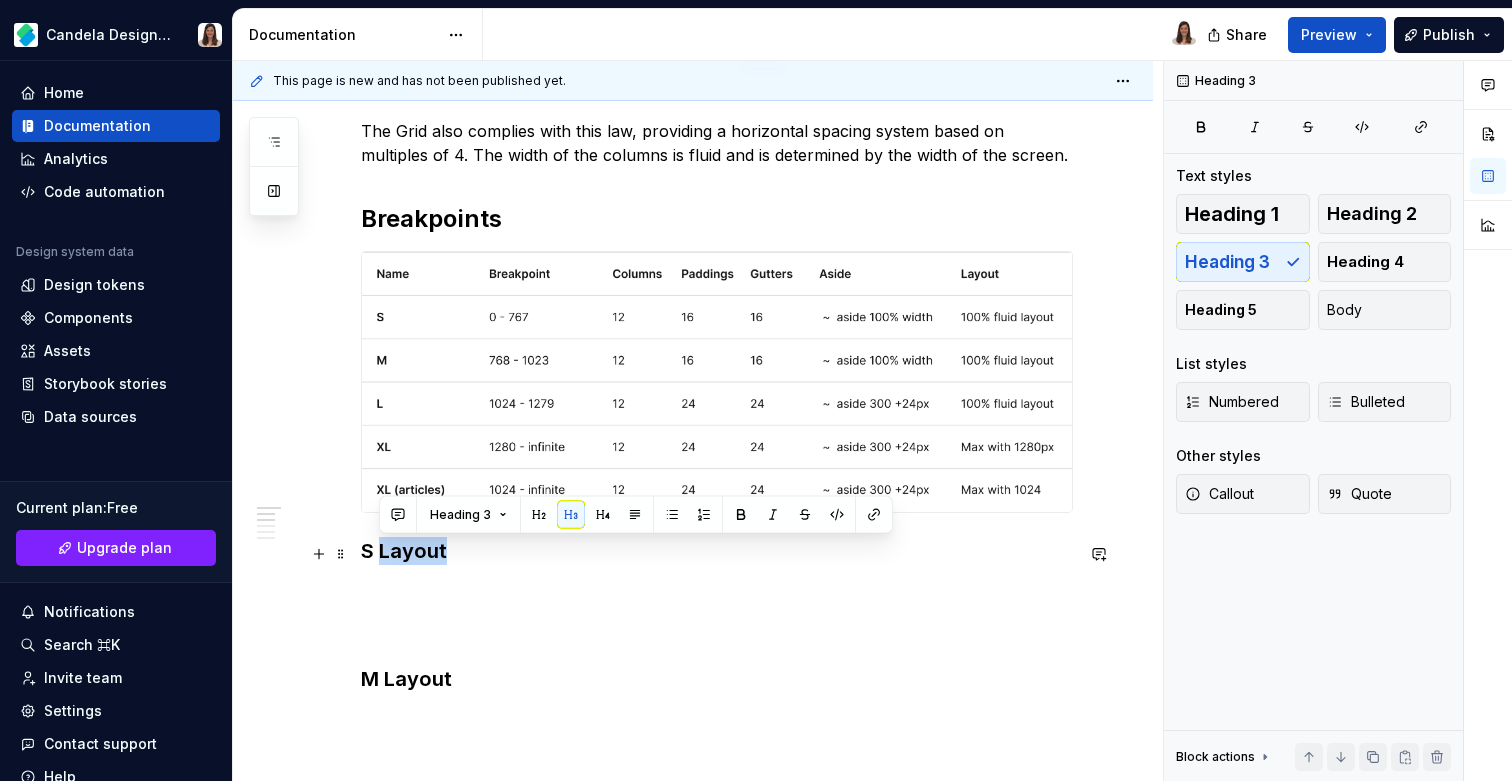 click on "S Layout" at bounding box center (717, 551) 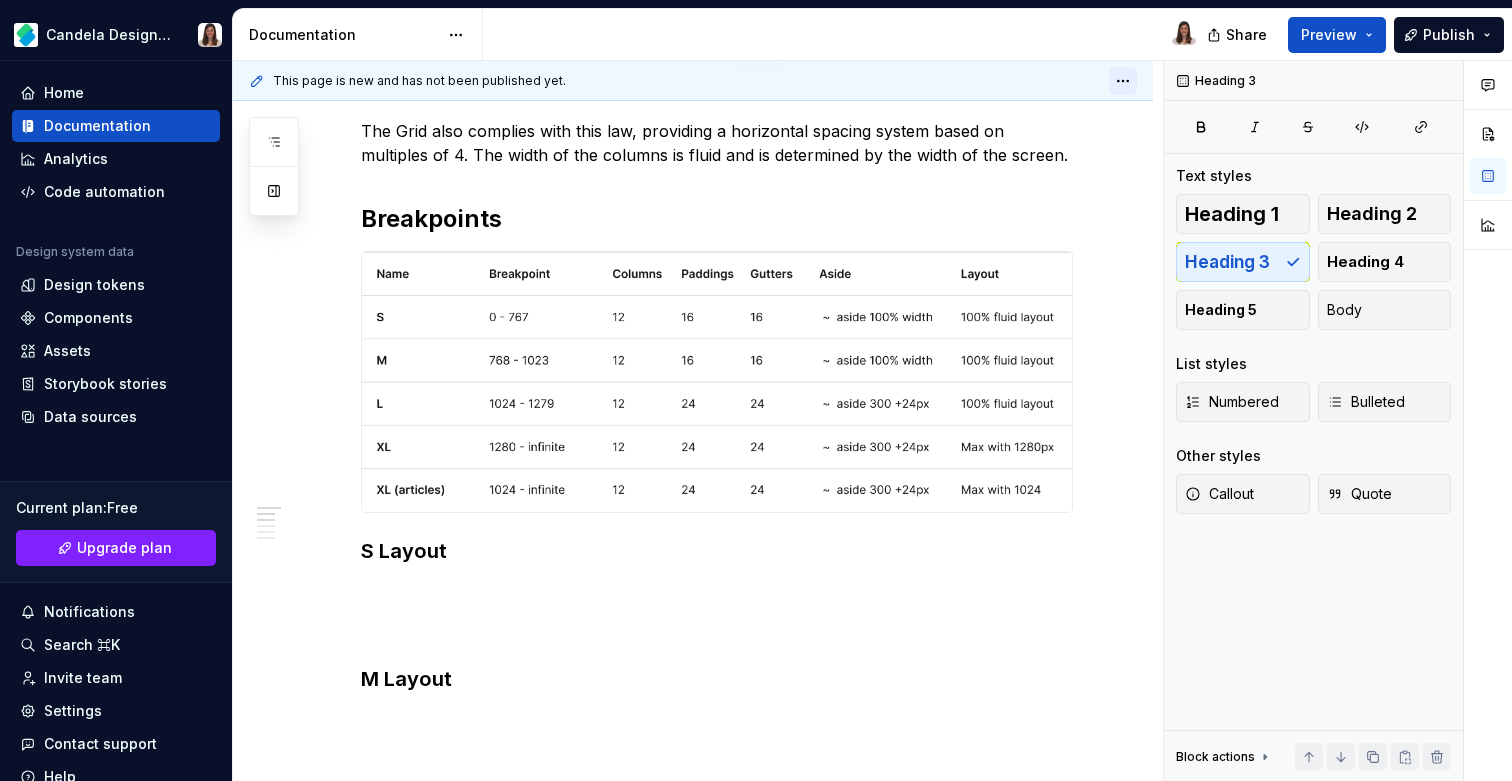 click on "Candela Design System Home Documentation Analytics Code automation Design system data Design tokens Components Assets Storybook stories Data sources Current plan : Free Upgrade plan Notifications Search ⌘K Invite team Settings Contact support Help Documentation Share Preview Publish Pages Add
Accessibility guide for tree Page tree.
Navigate the tree with the arrow keys. Common tree hotkeys apply. Further keybindings are available:
enter to execute primary action on focused item
f2 to start renaming the focused item
escape to abort renaming an item
control+d to start dragging selected items
Candela Design System Contribute to Candela DS 🧬 Foundations About Foundations Softonic Overview Color Typography Effects Sizes Layout Brand 🧩 Components Components overview Accordion Master Pages Changes Candela Design System Contribute to Candela DS 🧬 Foundations  /  About Foundations 🧬 Foundations / Softonic  /  Overview  /  Body" at bounding box center [756, 390] 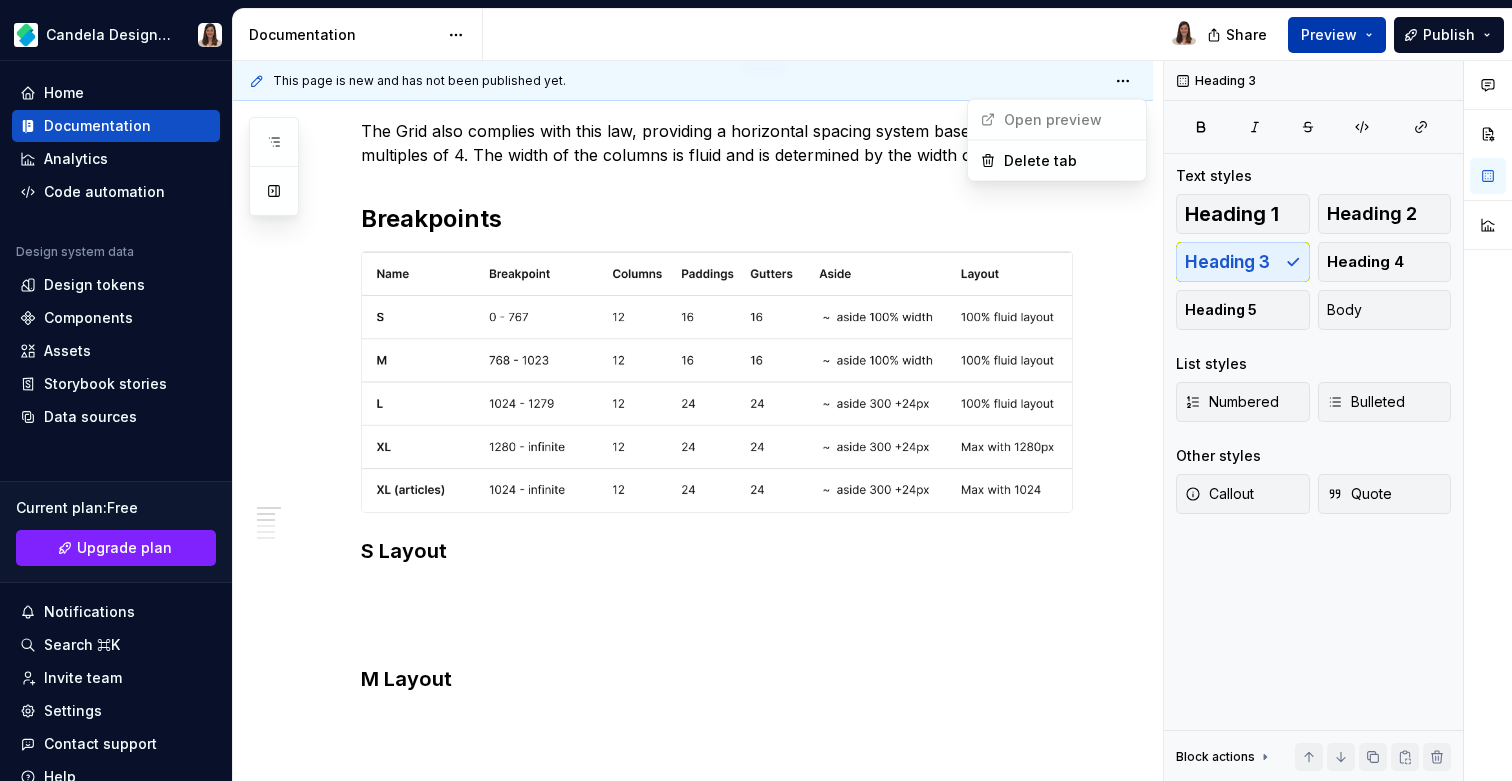 click on "Candela Design System Home Documentation Analytics Code automation Design system data Design tokens Components Assets Storybook stories Data sources Current plan : Free Upgrade plan Notifications Search ⌘K Invite team Settings Contact support Help Documentation Share Preview Publish Pages Add
Accessibility guide for tree Page tree.
Navigate the tree with the arrow keys. Common tree hotkeys apply. Further keybindings are available:
enter to execute primary action on focused item
f2 to start renaming the focused item
escape to abort renaming an item
control+d to start dragging selected items
Candela Design System Contribute to Candela DS 🧬 Foundations About Foundations Softonic Overview Color Typography Effects Sizes Layout Brand 🧩 Components Components overview Accordion Master Pages Changes Candela Design System Contribute to Candela DS 🧬 Foundations  /  About Foundations 🧬 Foundations / Softonic  /  Overview  /  Body" at bounding box center [756, 390] 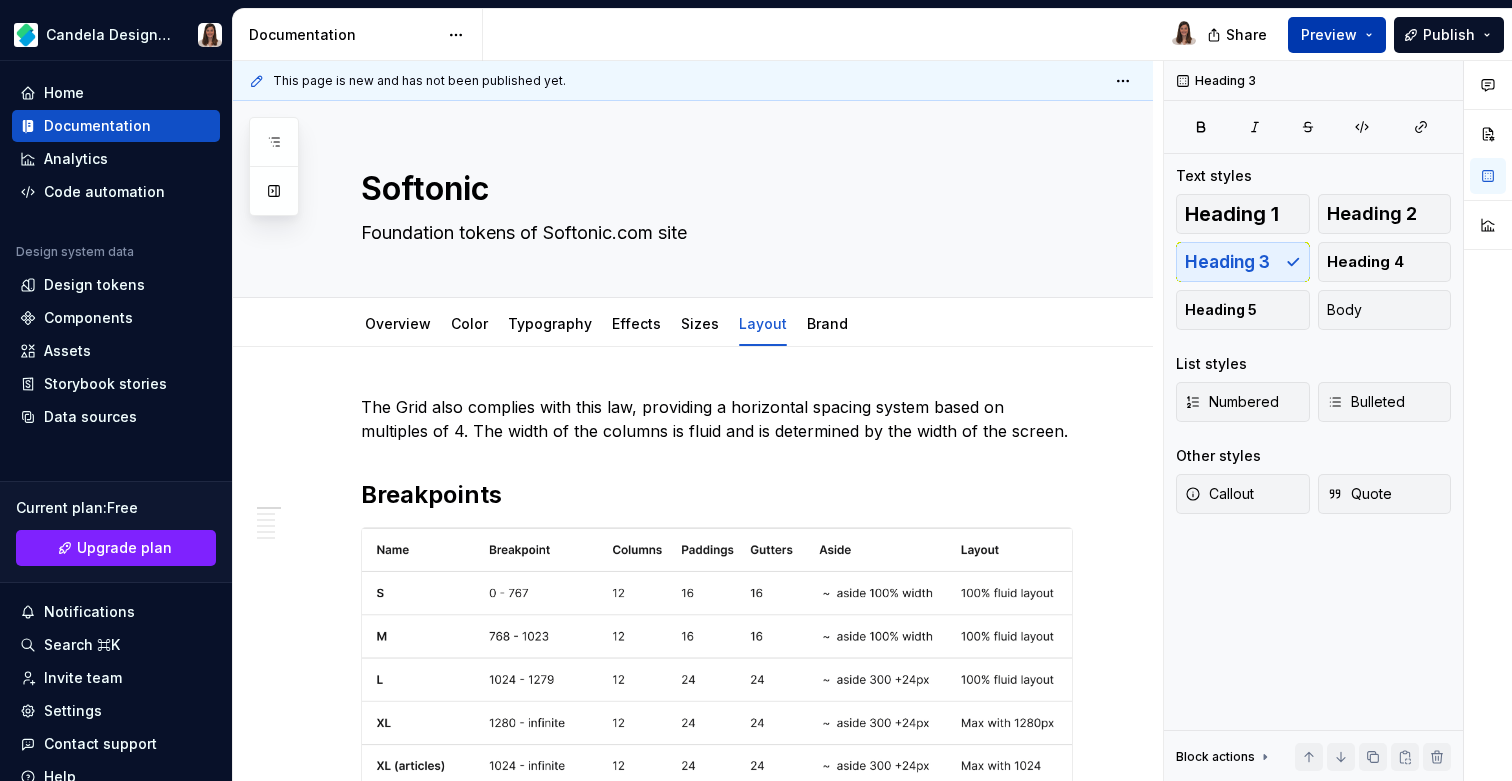 click on "Preview" at bounding box center (1329, 35) 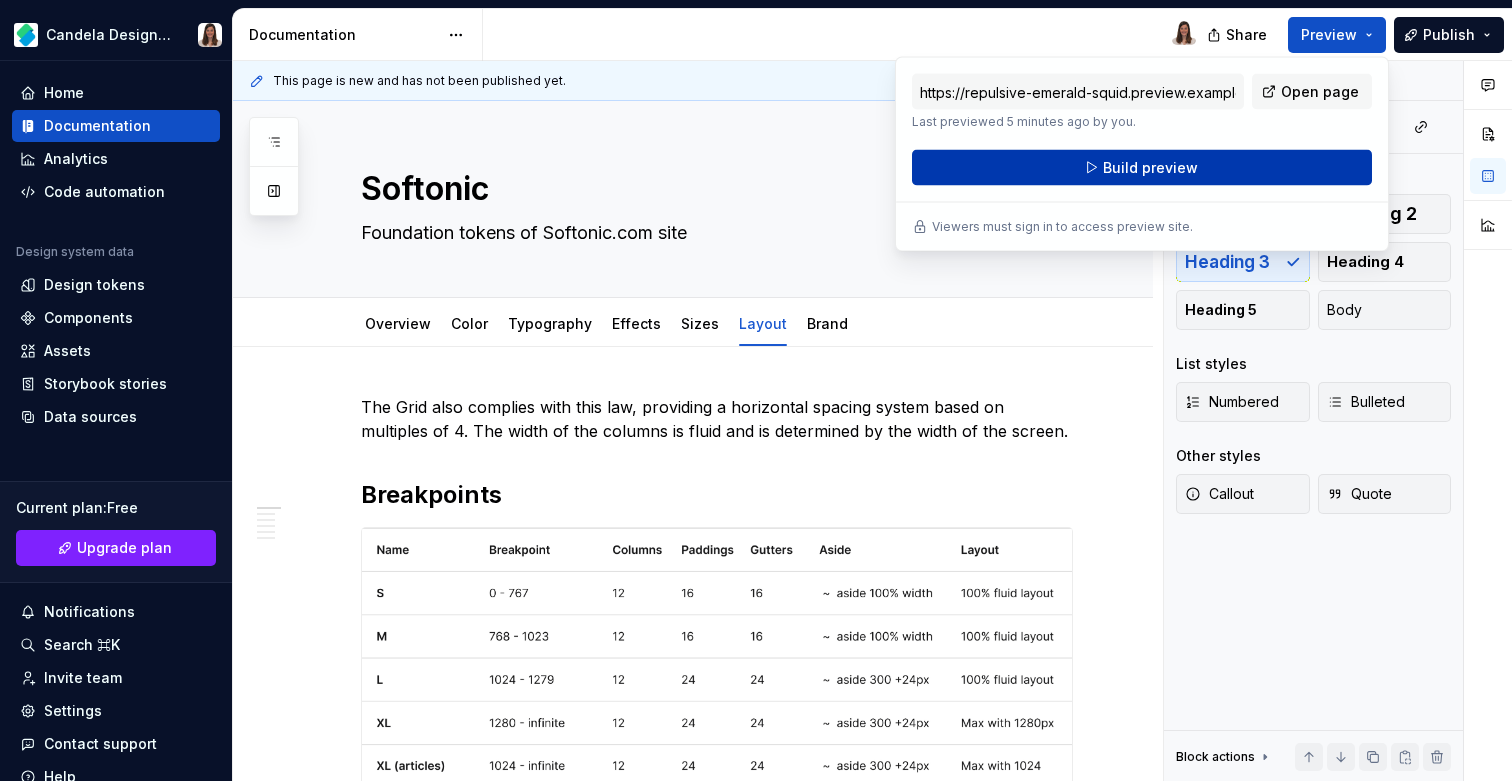 click on "Build preview" at bounding box center [1150, 168] 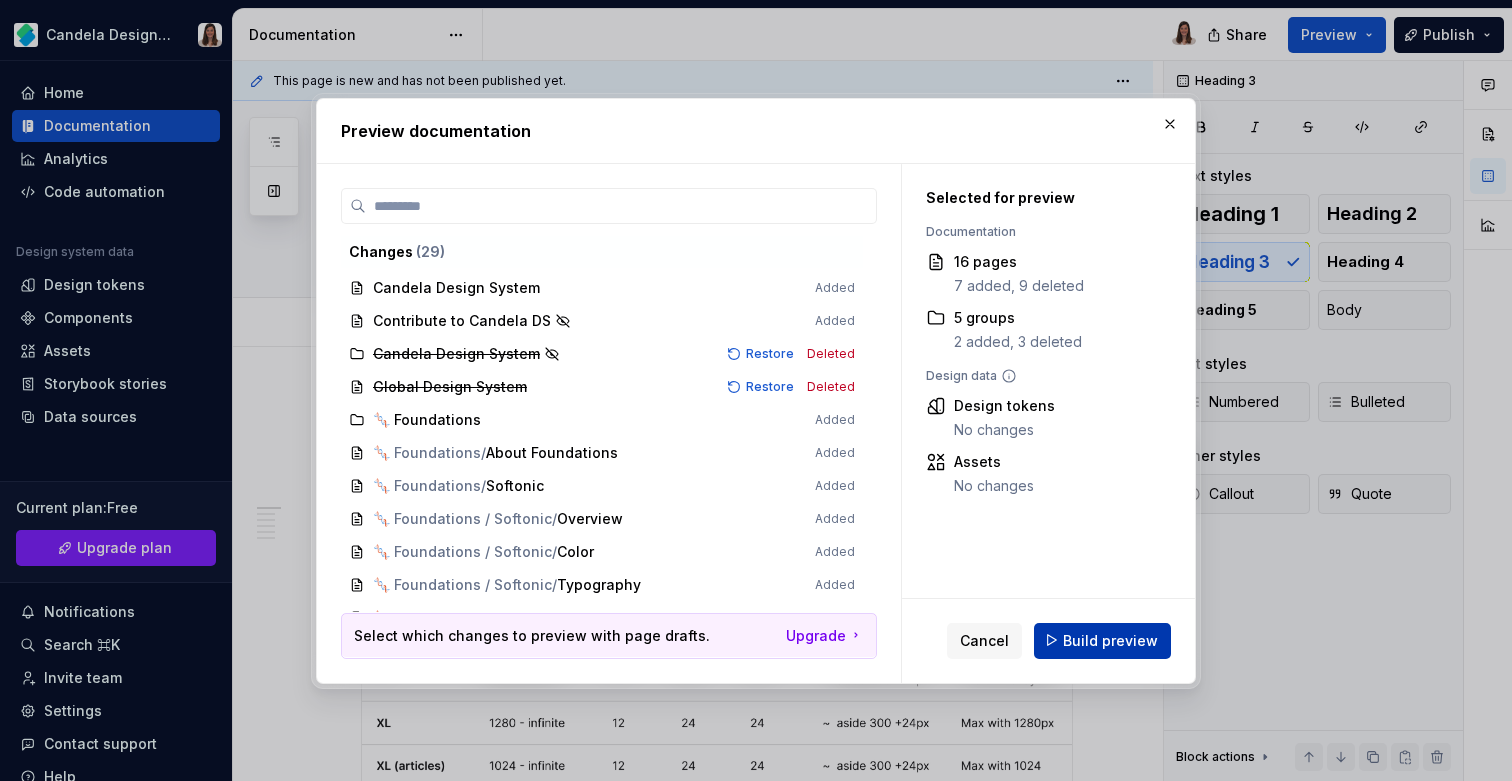 click on "Build preview" at bounding box center (1110, 640) 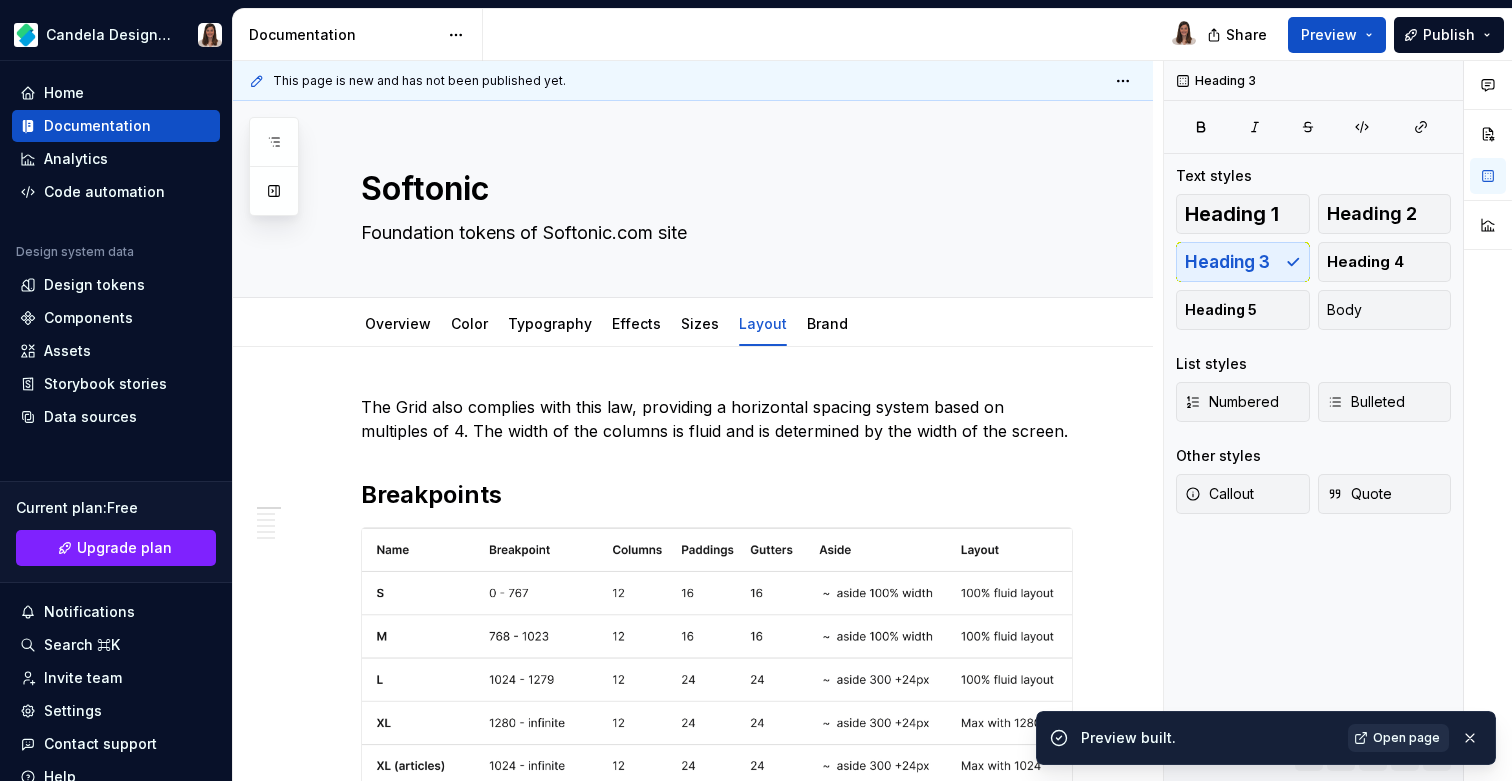 click on "Open page" at bounding box center [1406, 738] 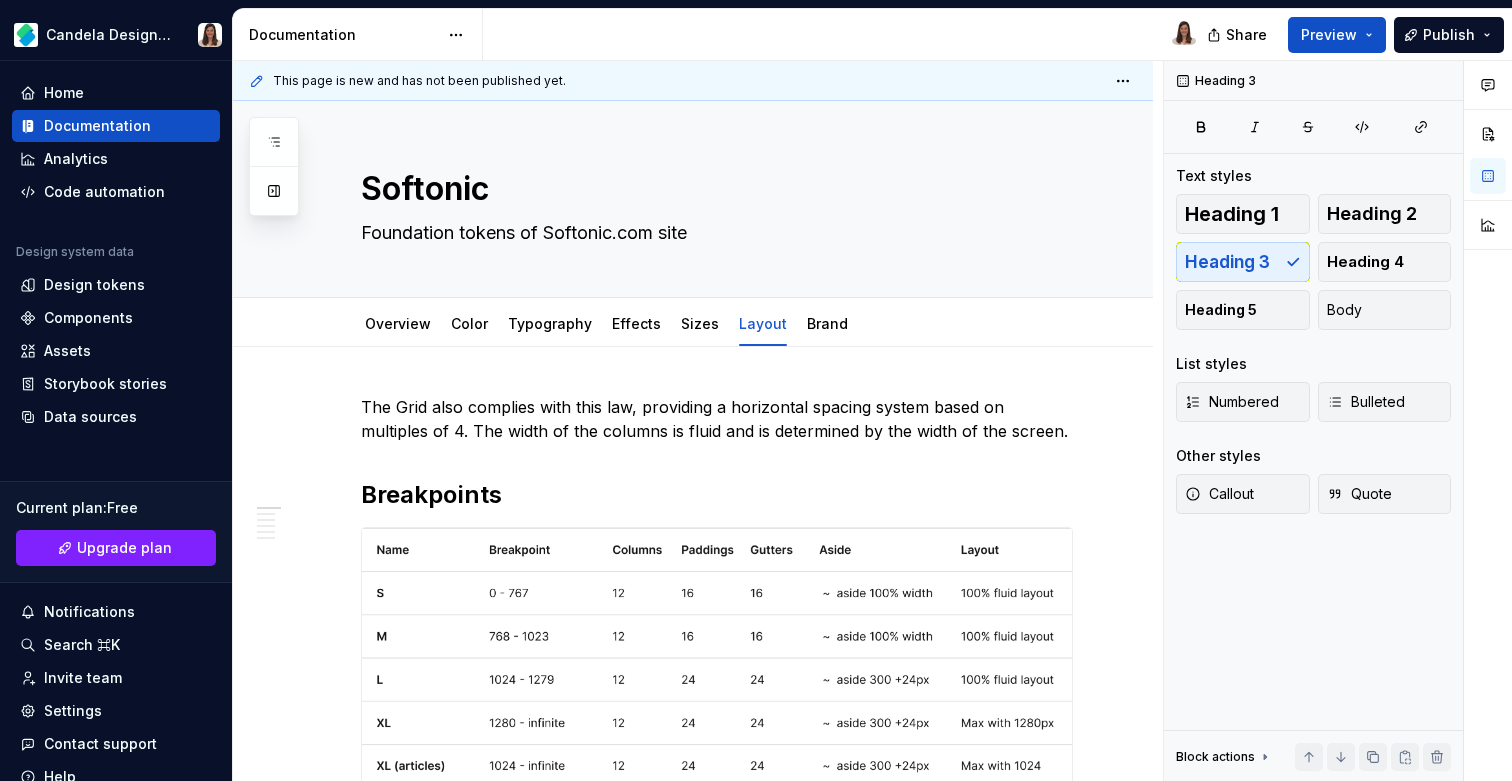type on "*" 